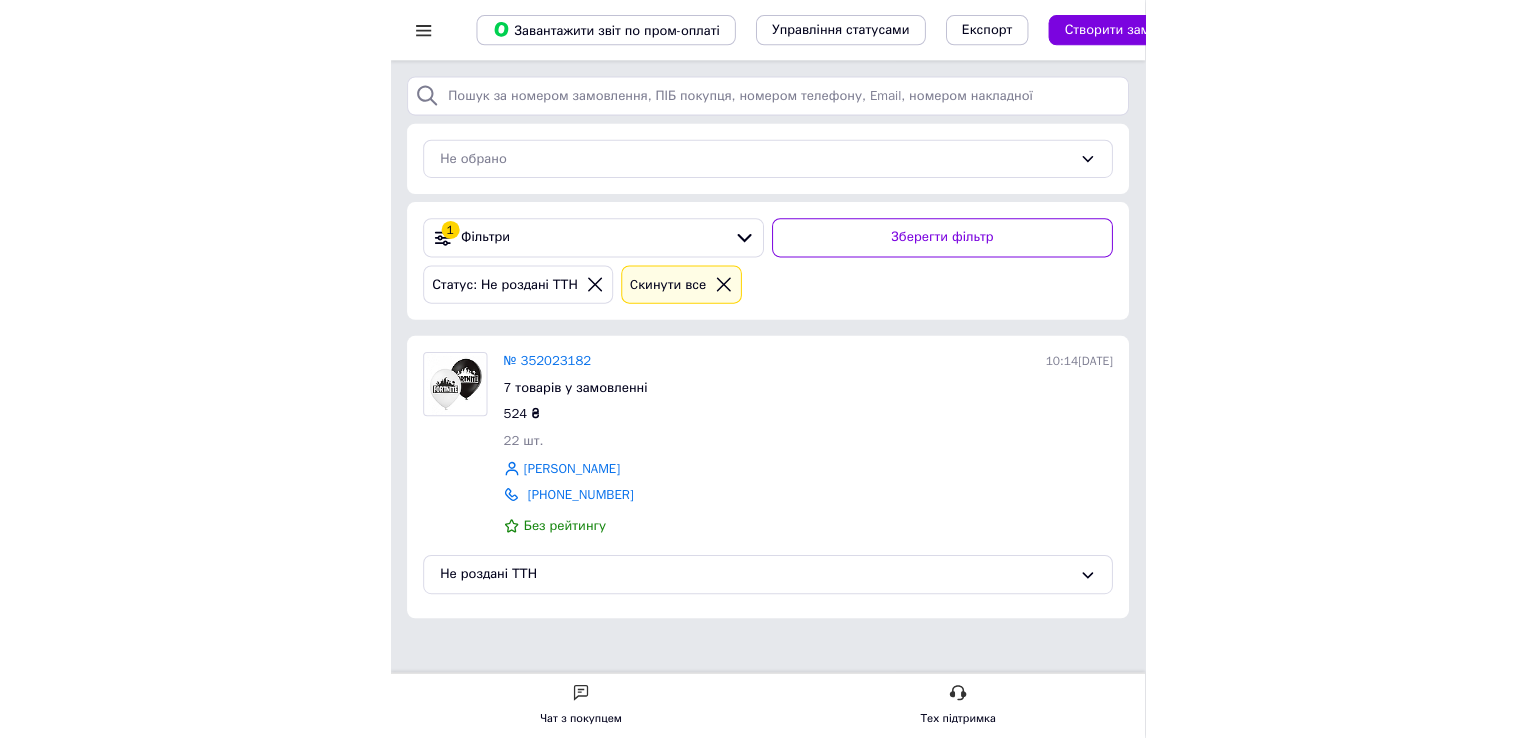 scroll, scrollTop: 0, scrollLeft: 0, axis: both 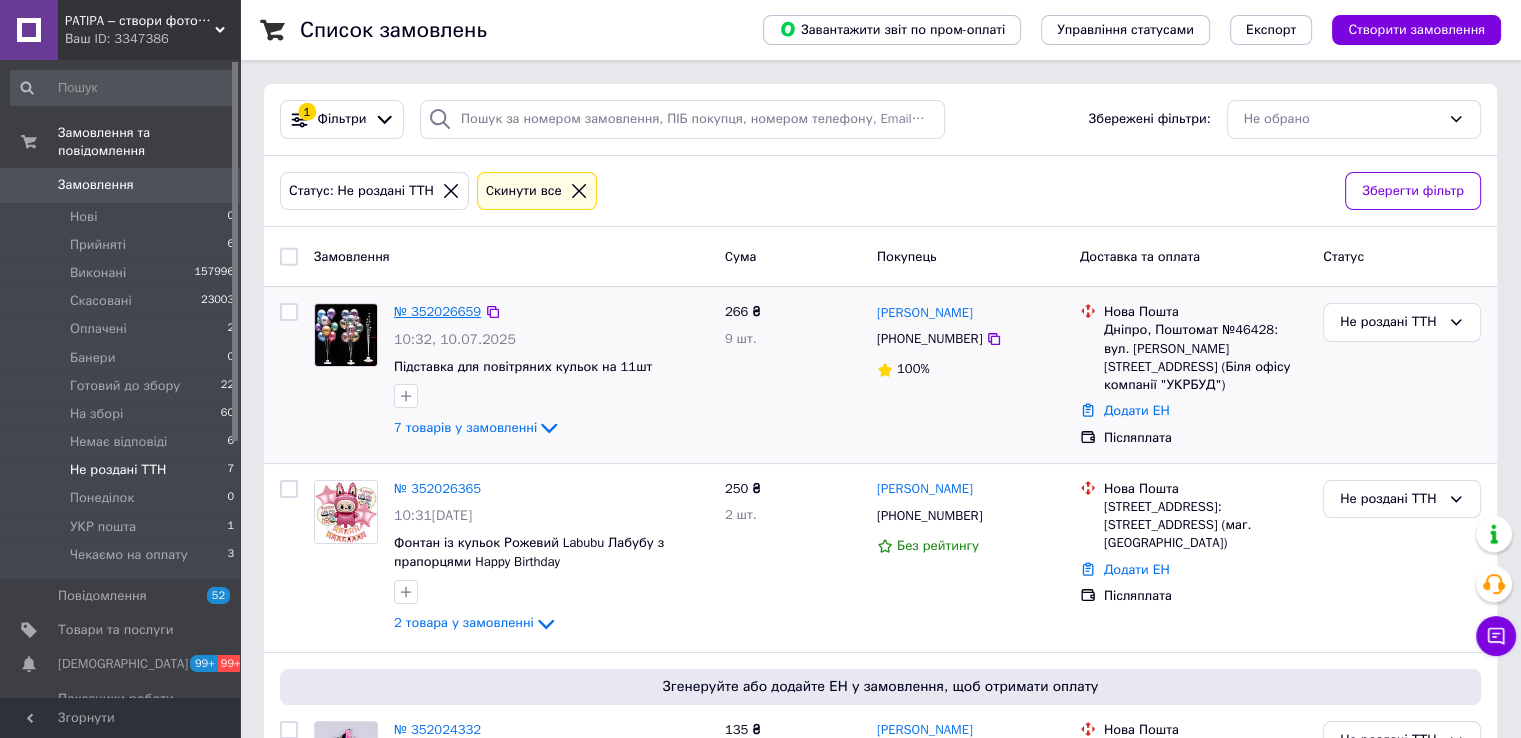 drag, startPoint x: 451, startPoint y: 320, endPoint x: 444, endPoint y: 309, distance: 13.038404 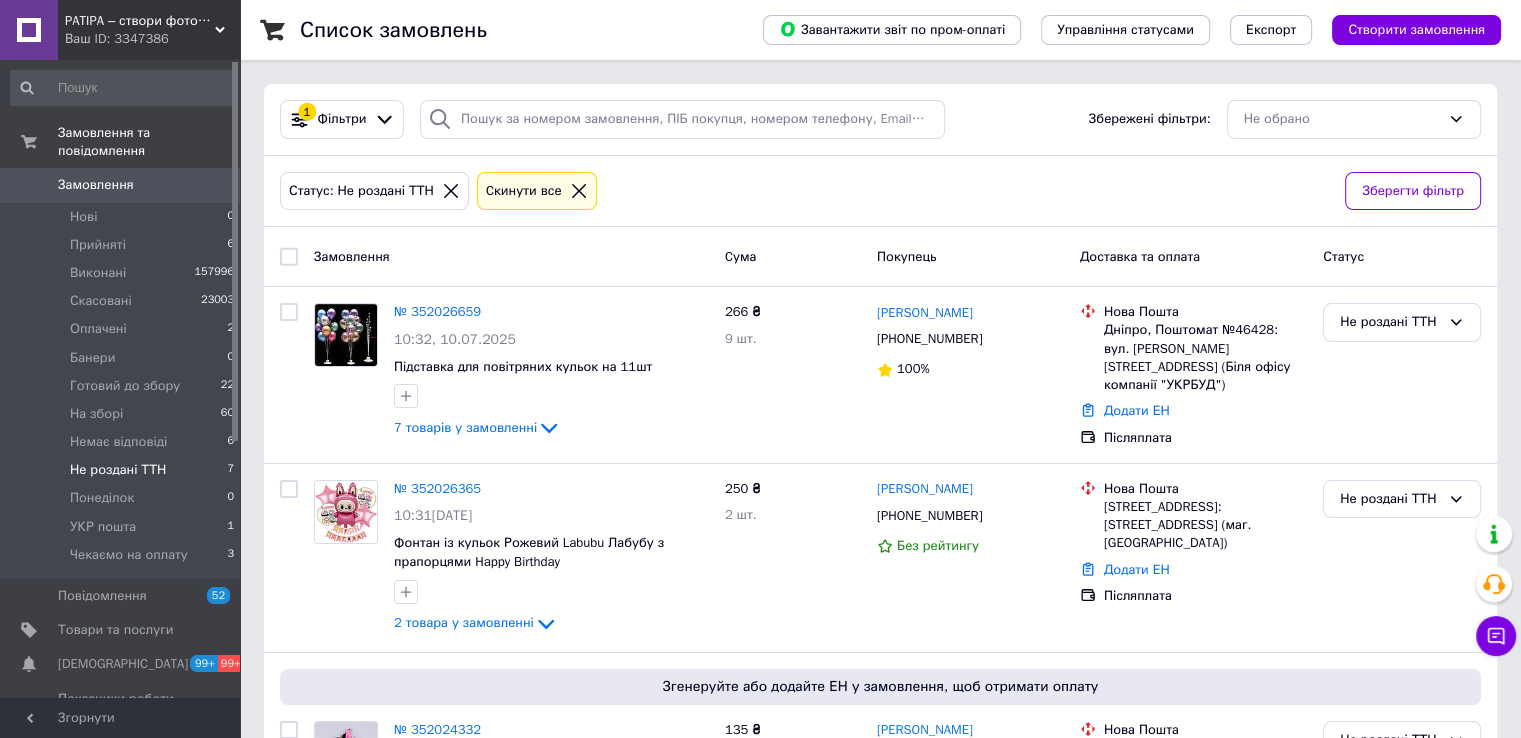 click at bounding box center (289, 257) 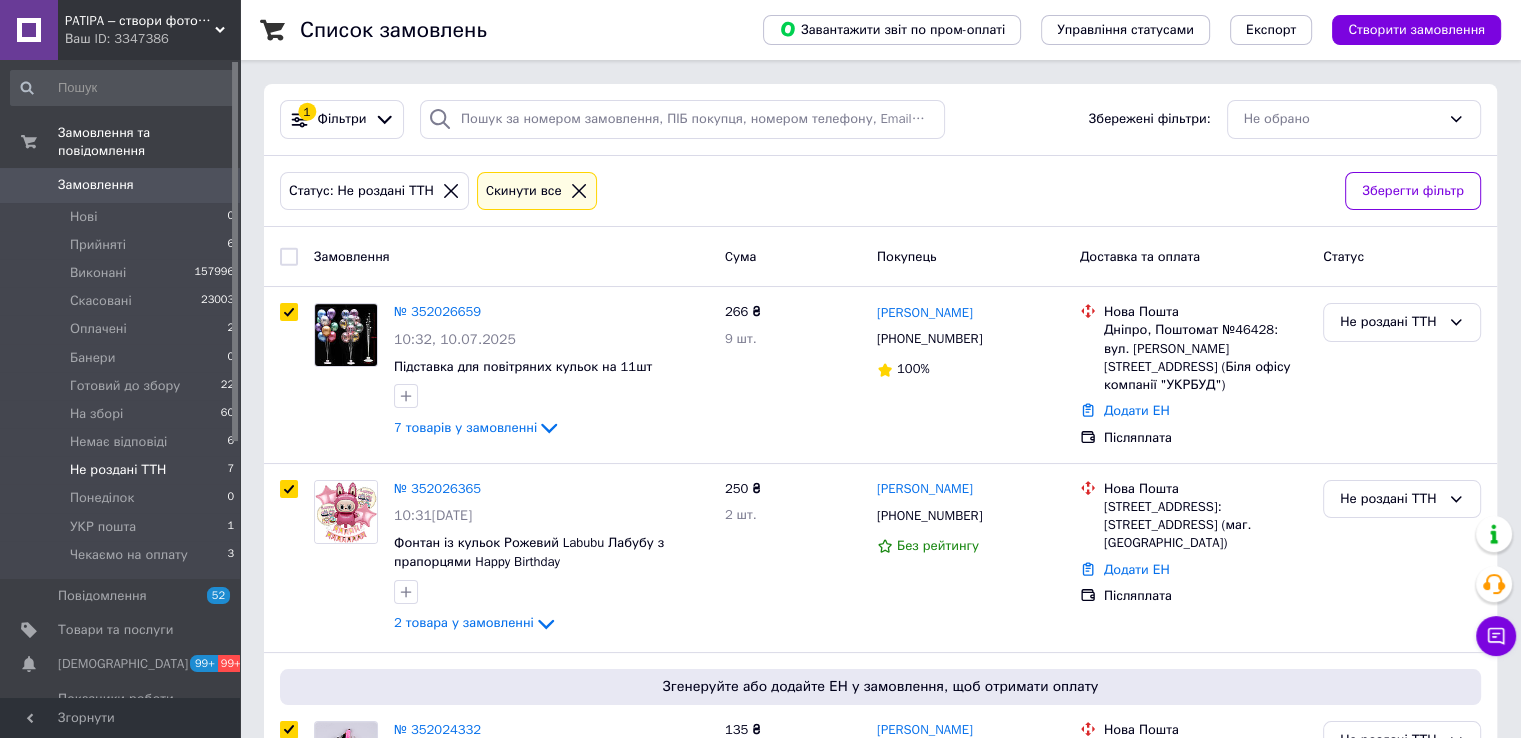checkbox on "true" 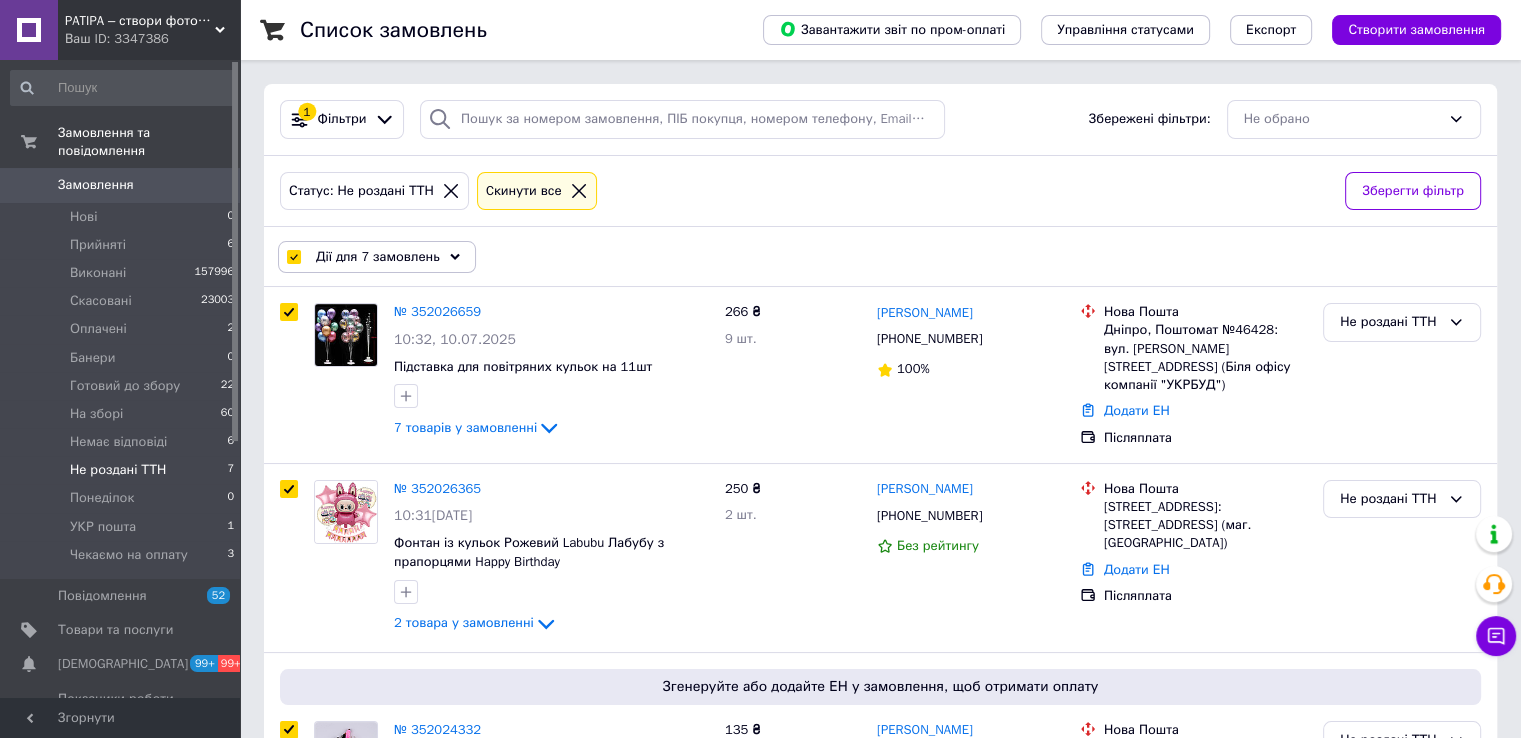 click on "Дії для 7 замовлень" at bounding box center [377, 257] 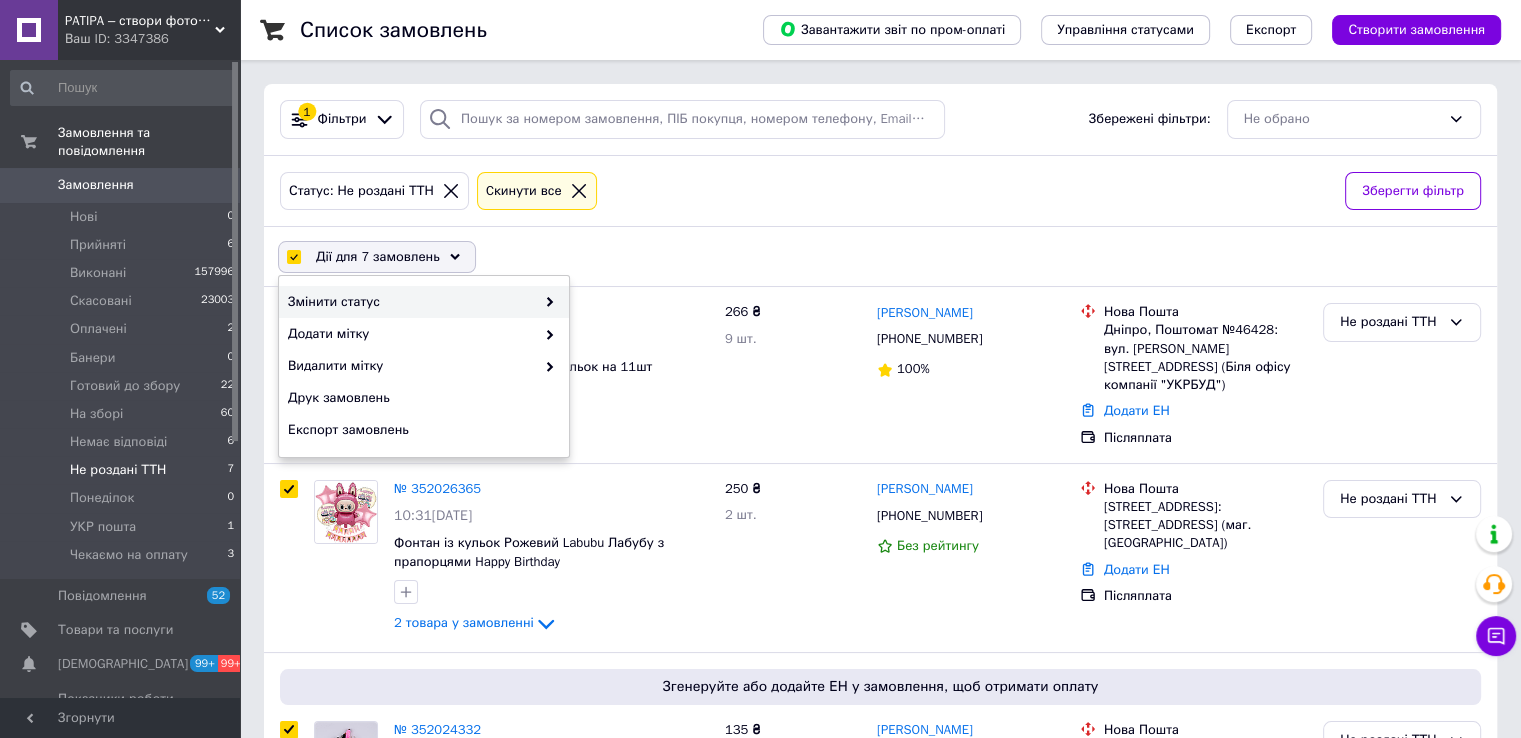 click at bounding box center [545, 302] 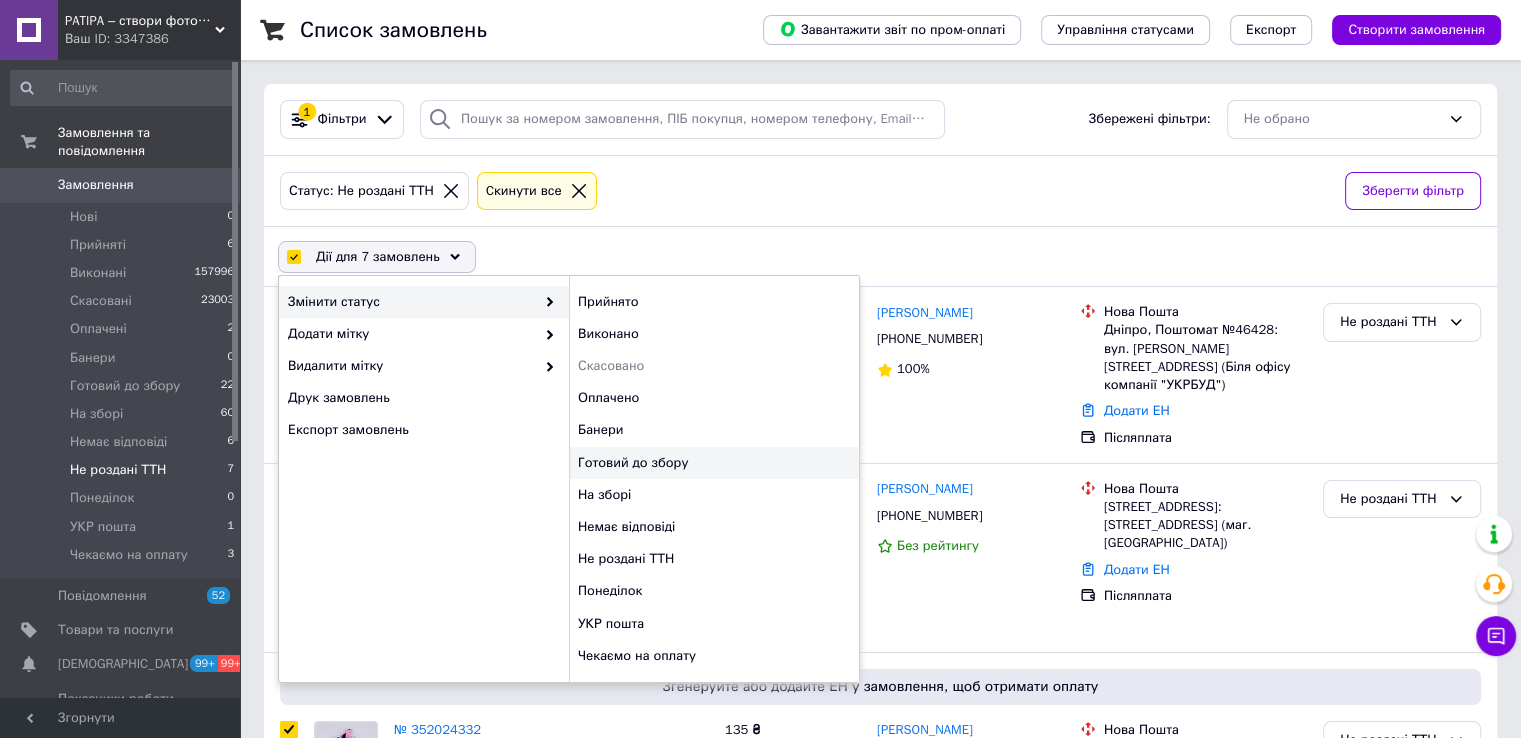 click on "Готовий до збору" at bounding box center (714, 463) 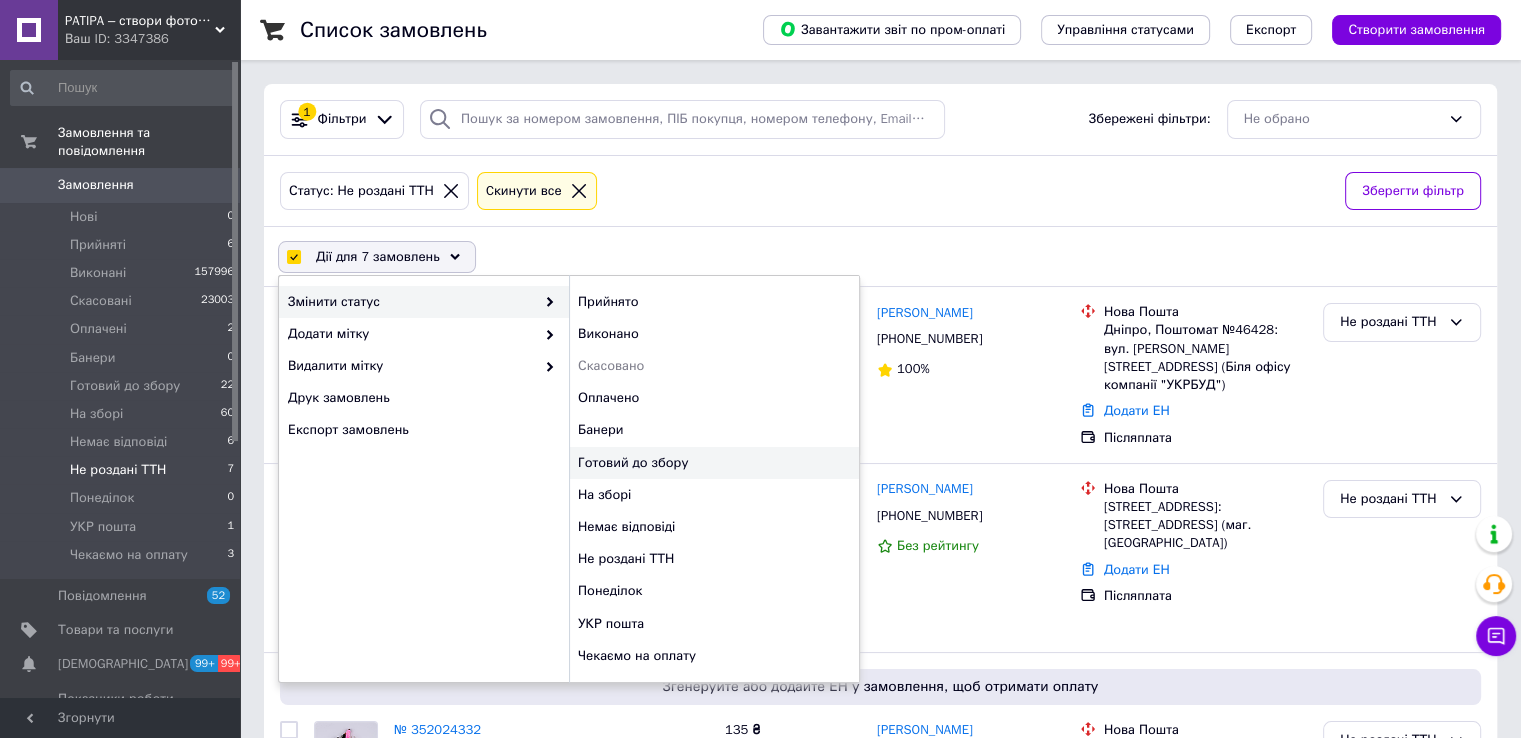 checkbox on "false" 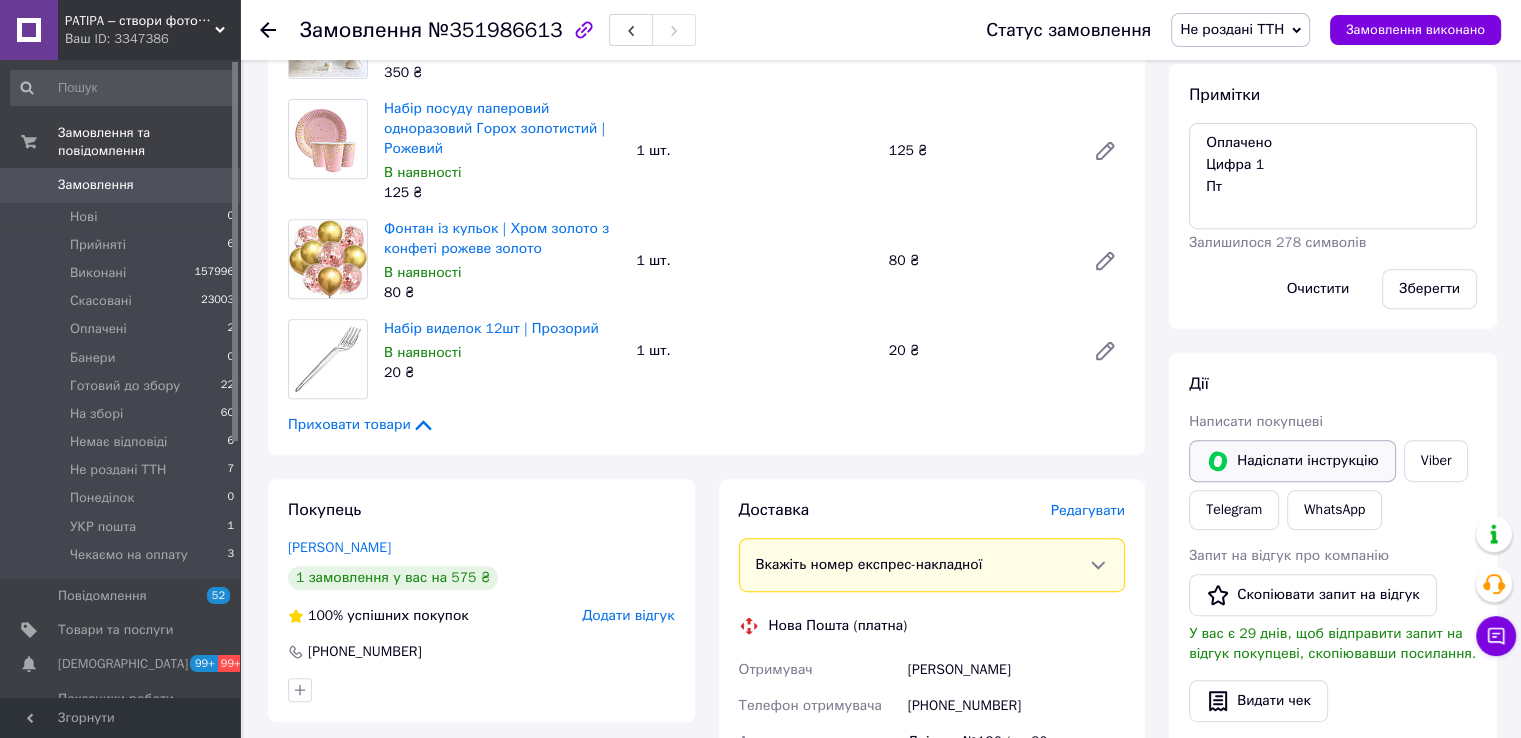 scroll, scrollTop: 900, scrollLeft: 0, axis: vertical 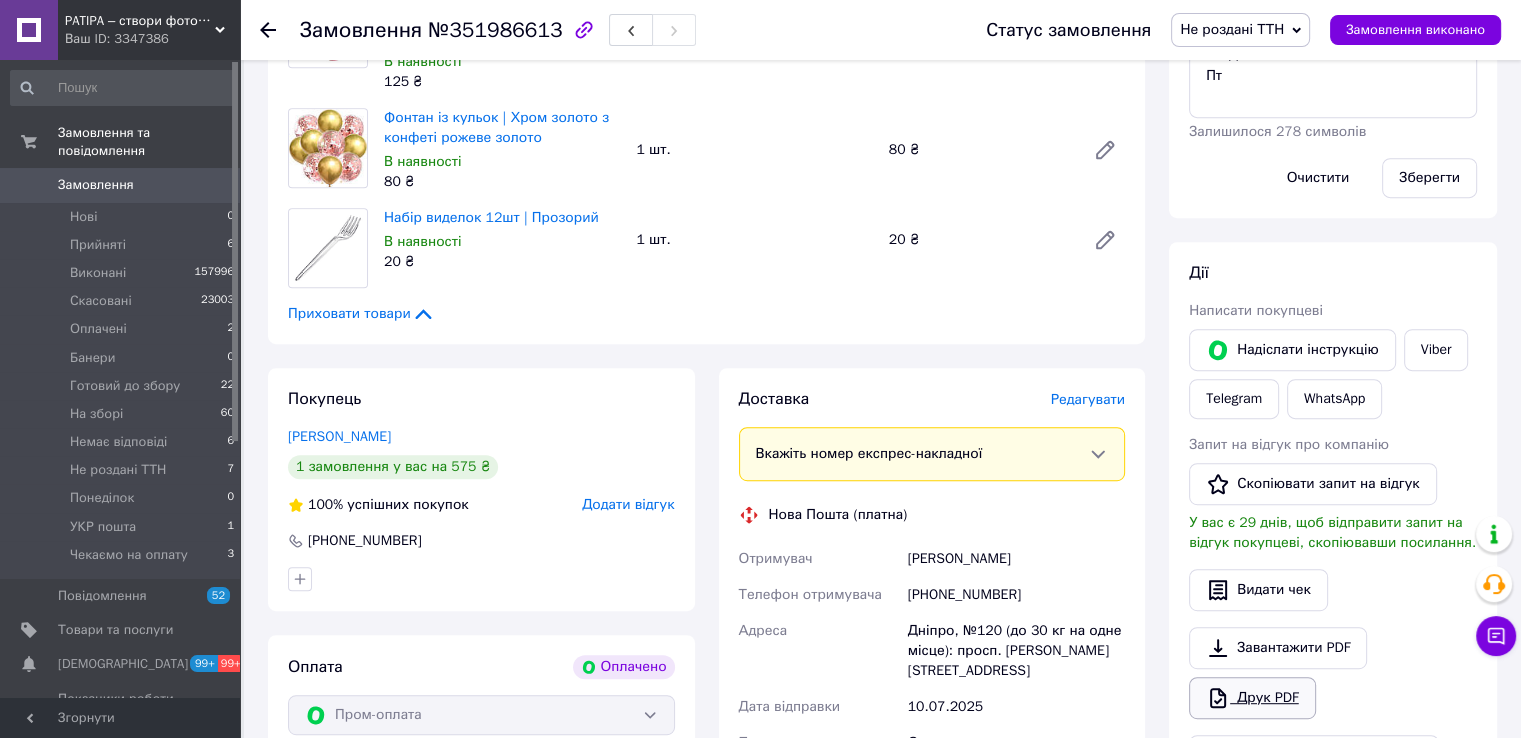 click on "Друк PDF" at bounding box center (1252, 698) 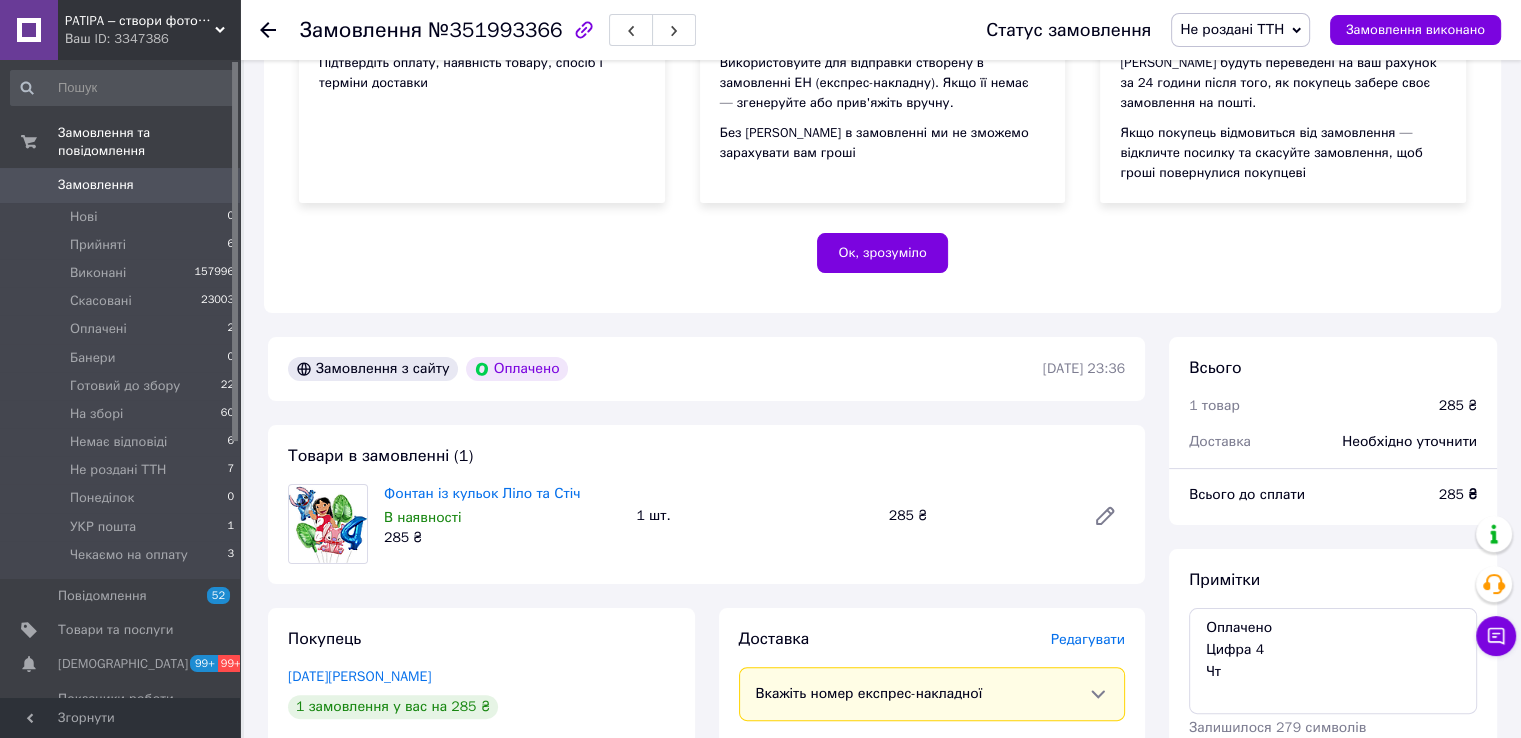 scroll, scrollTop: 600, scrollLeft: 0, axis: vertical 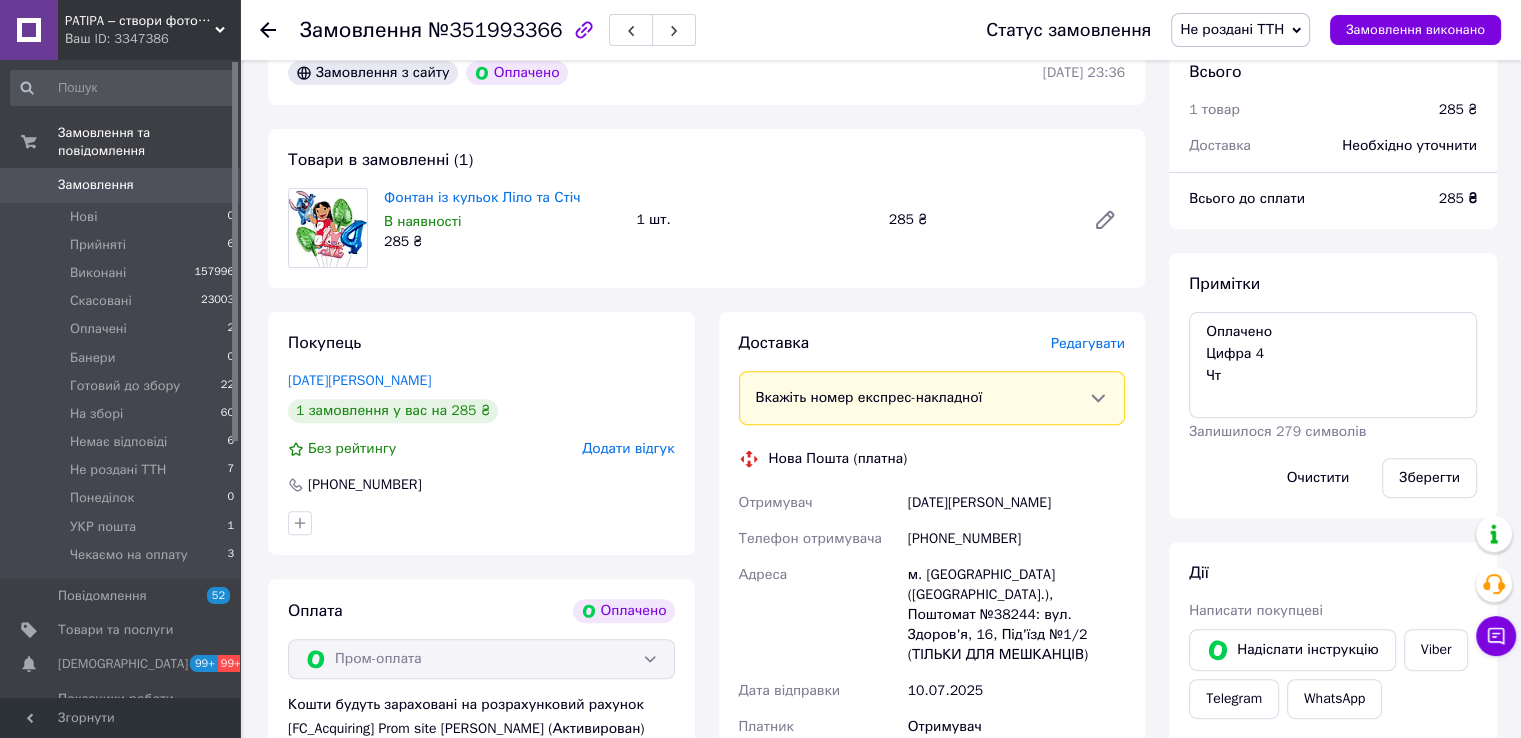 click on "Не роздані ТТН" at bounding box center (1240, 30) 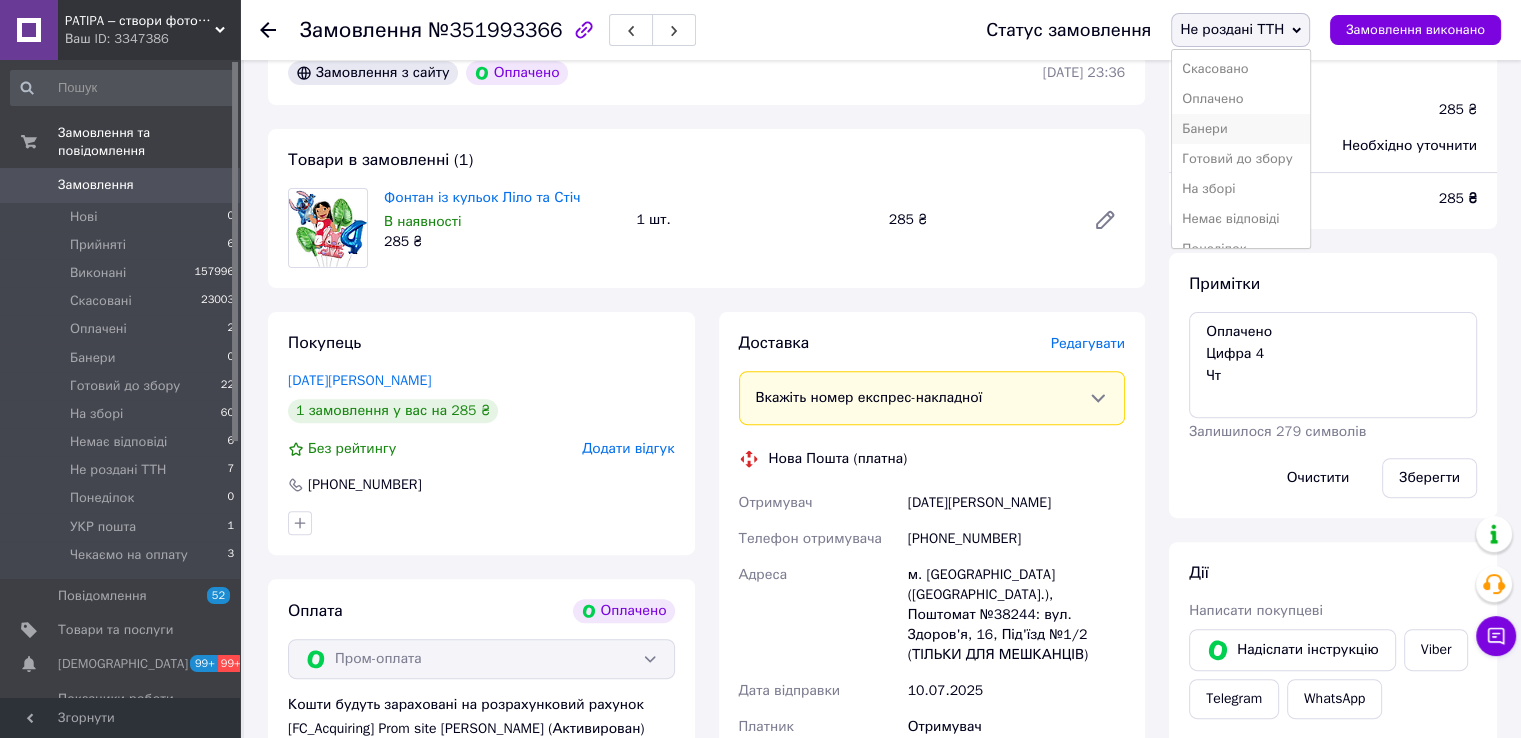 scroll, scrollTop: 141, scrollLeft: 0, axis: vertical 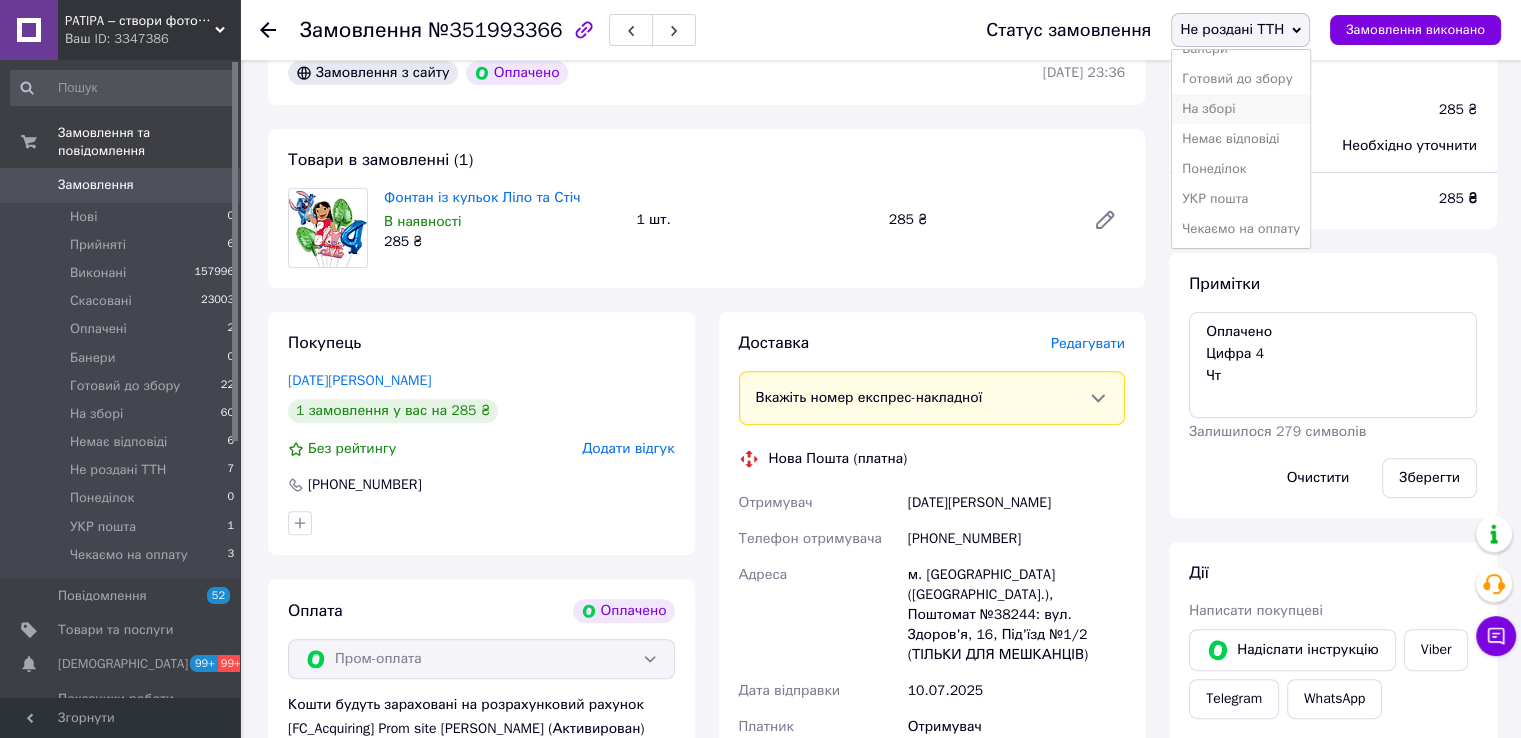 click on "На зборі" at bounding box center (1241, 109) 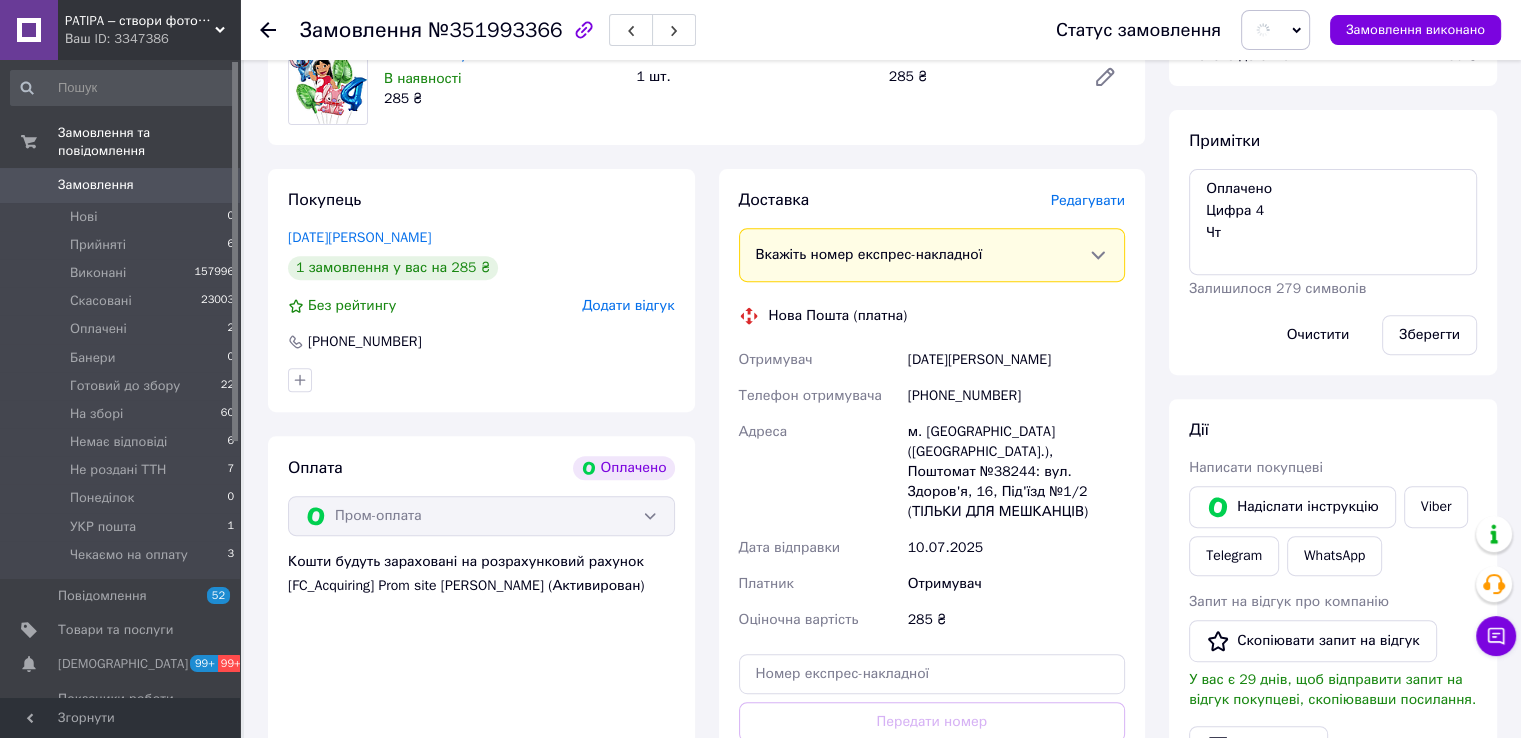 scroll, scrollTop: 1000, scrollLeft: 0, axis: vertical 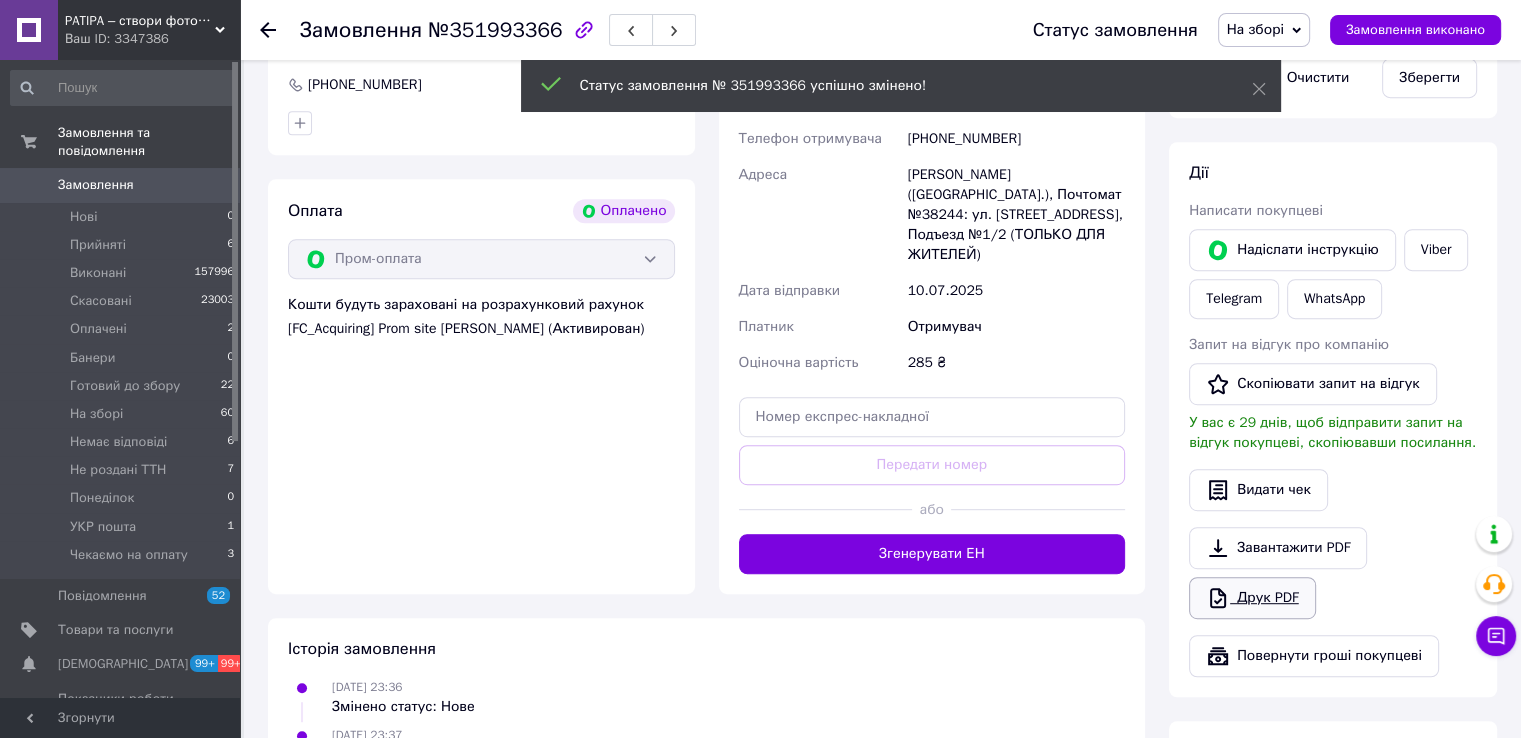 click on "Друк PDF" at bounding box center (1252, 598) 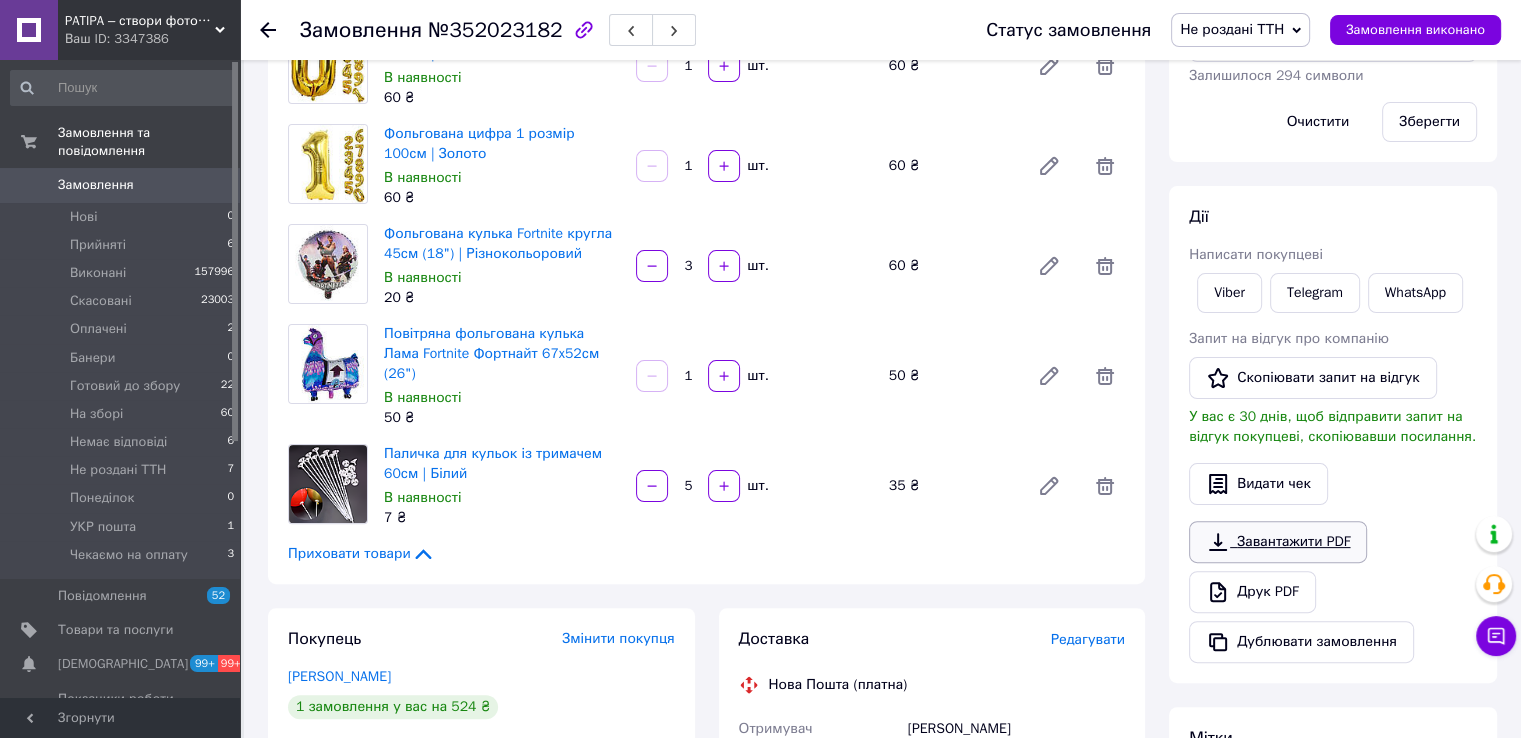 scroll, scrollTop: 700, scrollLeft: 0, axis: vertical 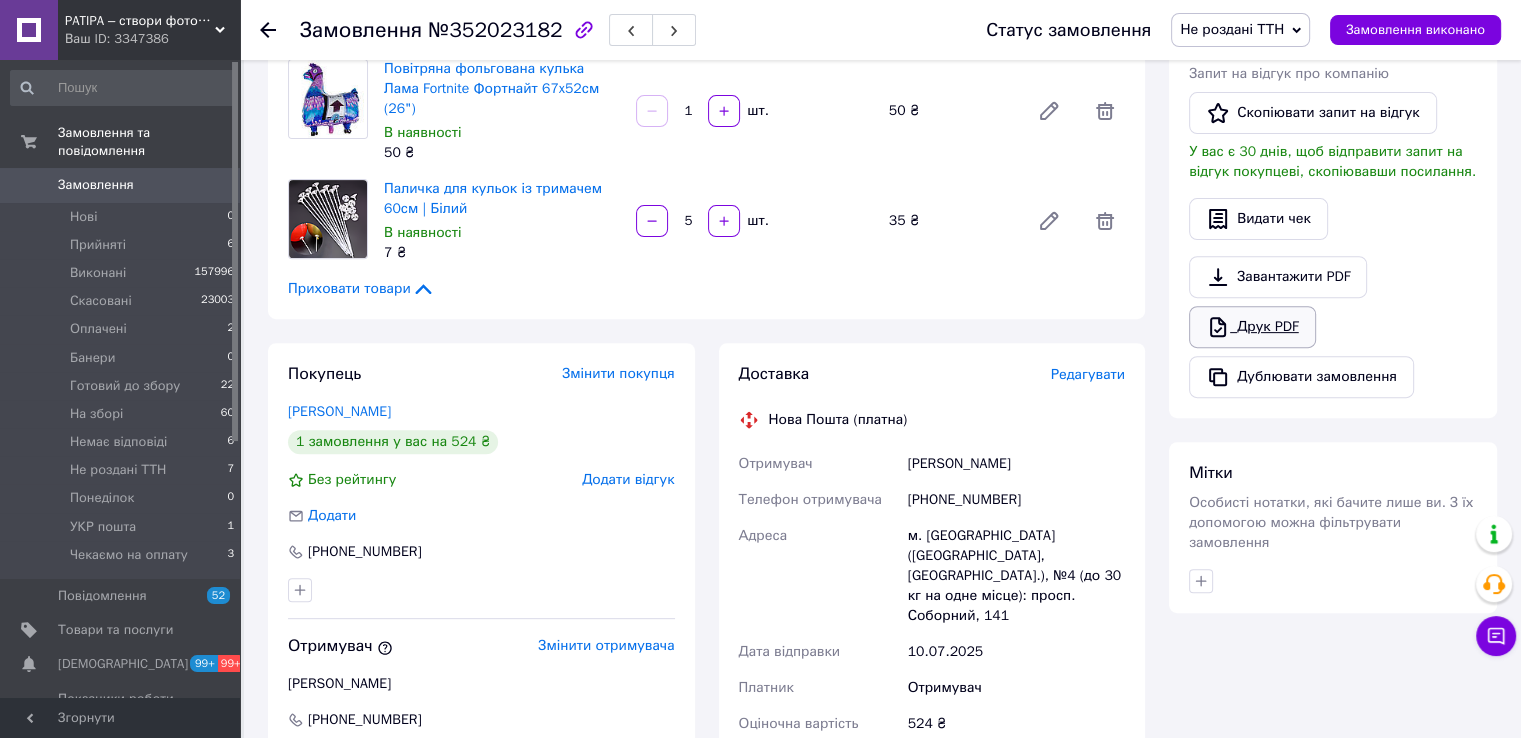 click on "Друк PDF" at bounding box center (1252, 327) 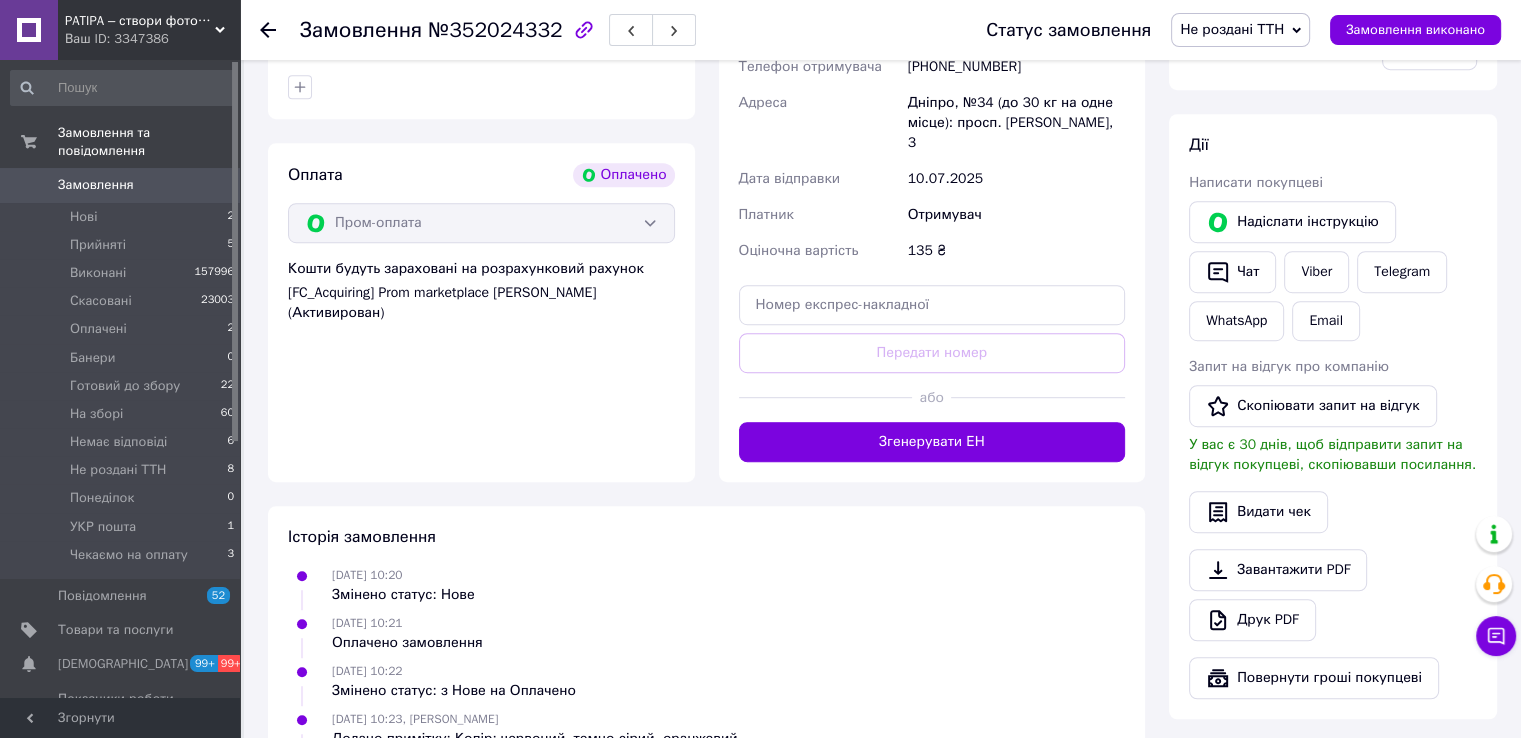 scroll, scrollTop: 1100, scrollLeft: 0, axis: vertical 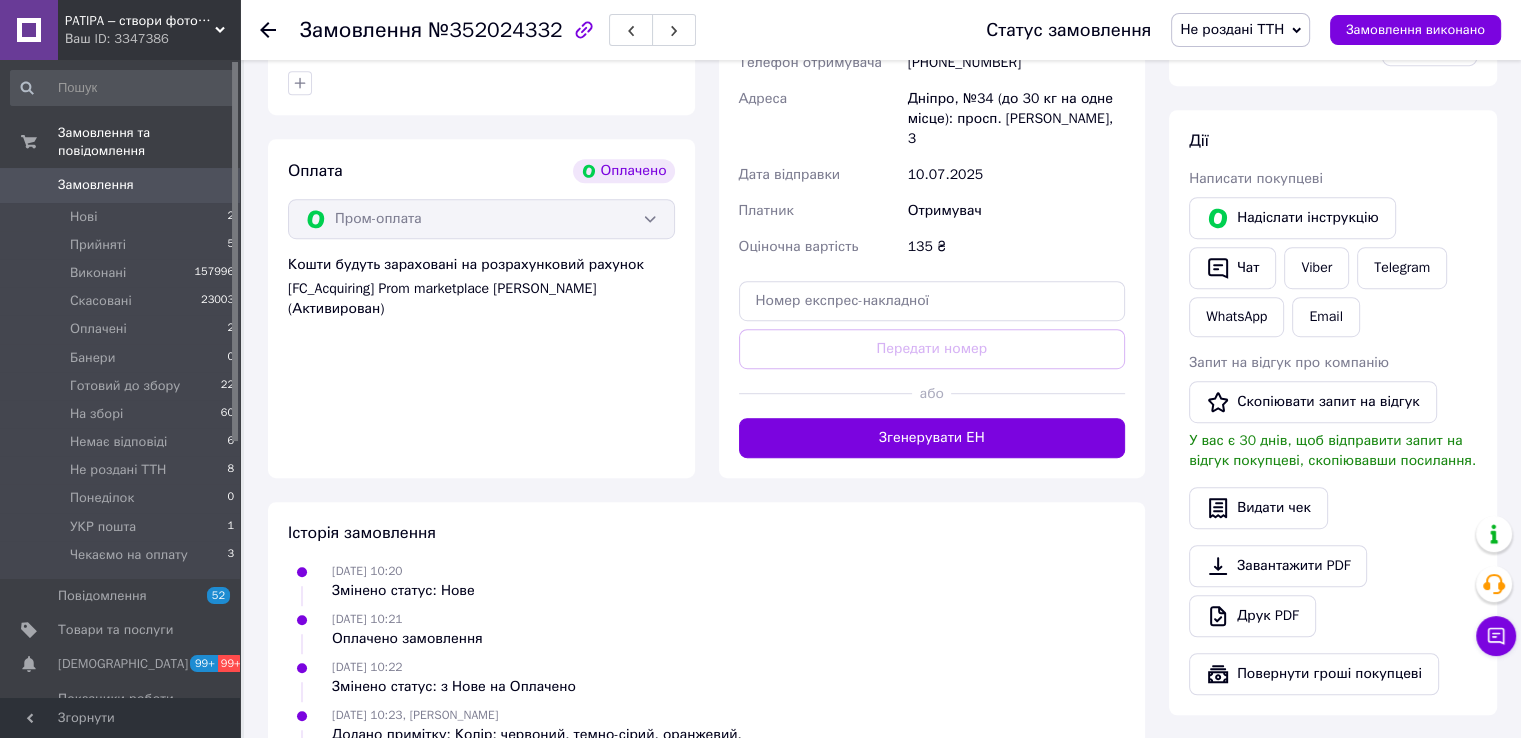 click on "[PERSON_NAME] покупцеві   [PERSON_NAME] інструкцію   Чат Viber Telegram WhatsApp Email Запит на відгук про компанію   Скопіювати запит на відгук У вас є 30 днів, щоб відправити запит на відгук покупцеві, скопіювавши посилання.   Видати чек   Завантажити PDF   Друк PDF   Повернути гроші покупцеві" at bounding box center (1333, 412) 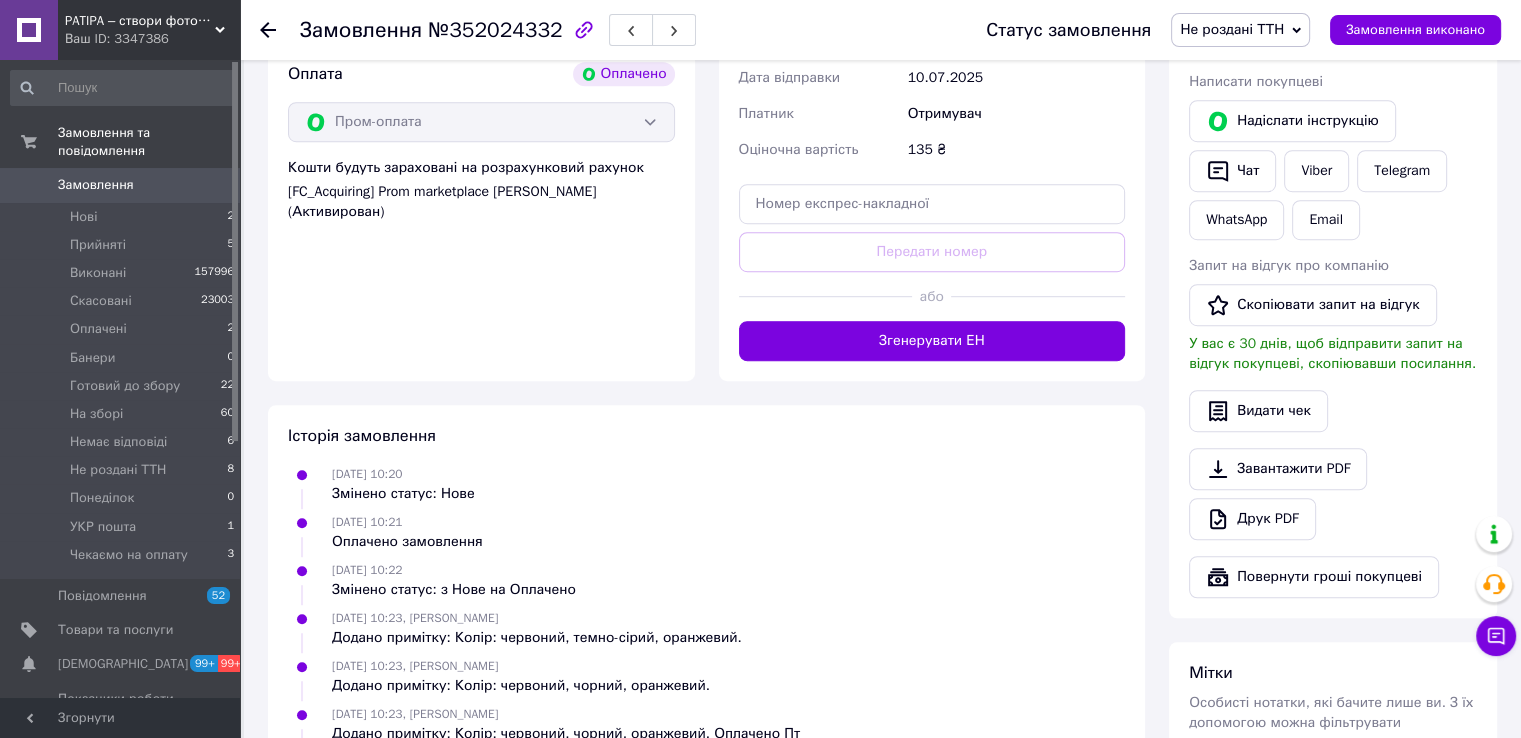 scroll, scrollTop: 1274, scrollLeft: 0, axis: vertical 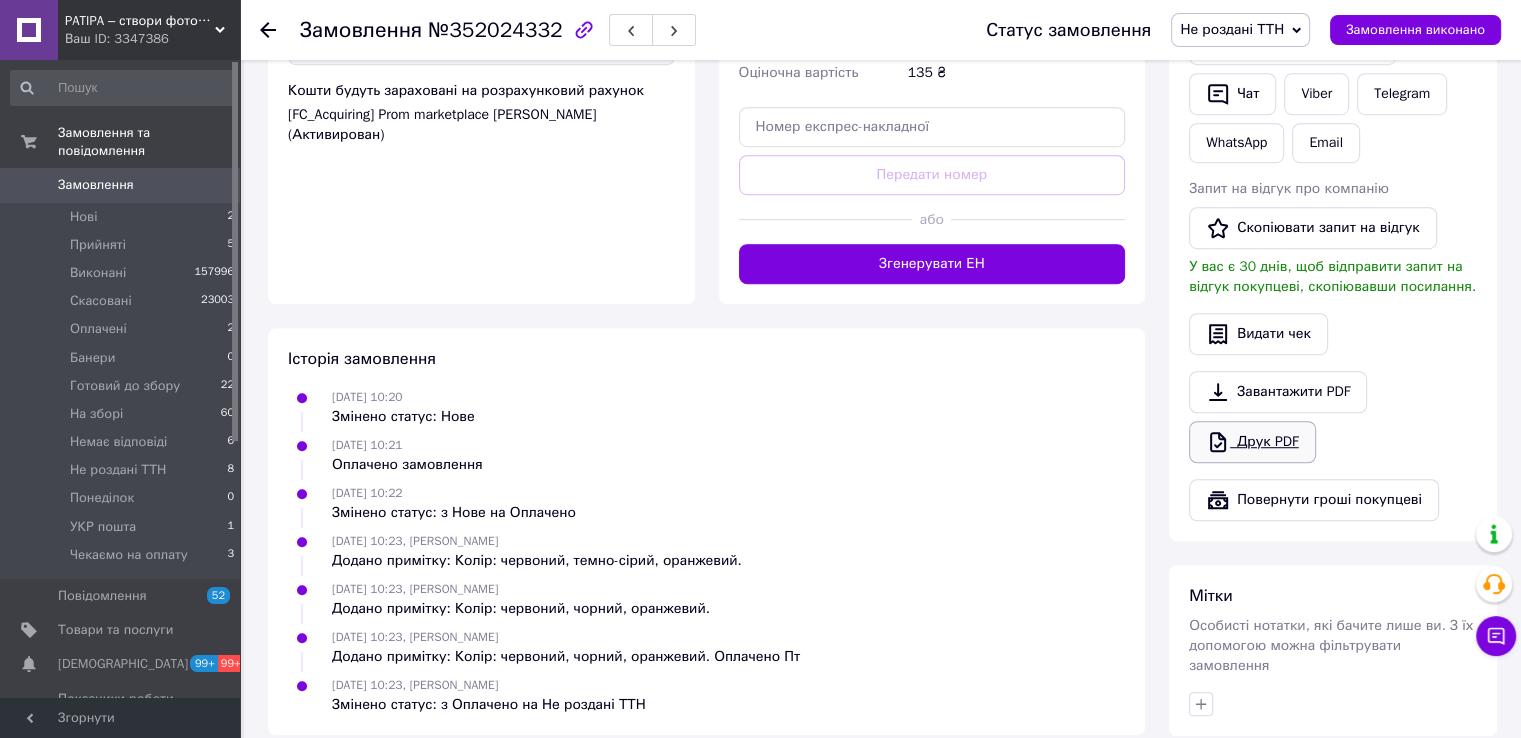 click on "Друк PDF" at bounding box center (1252, 442) 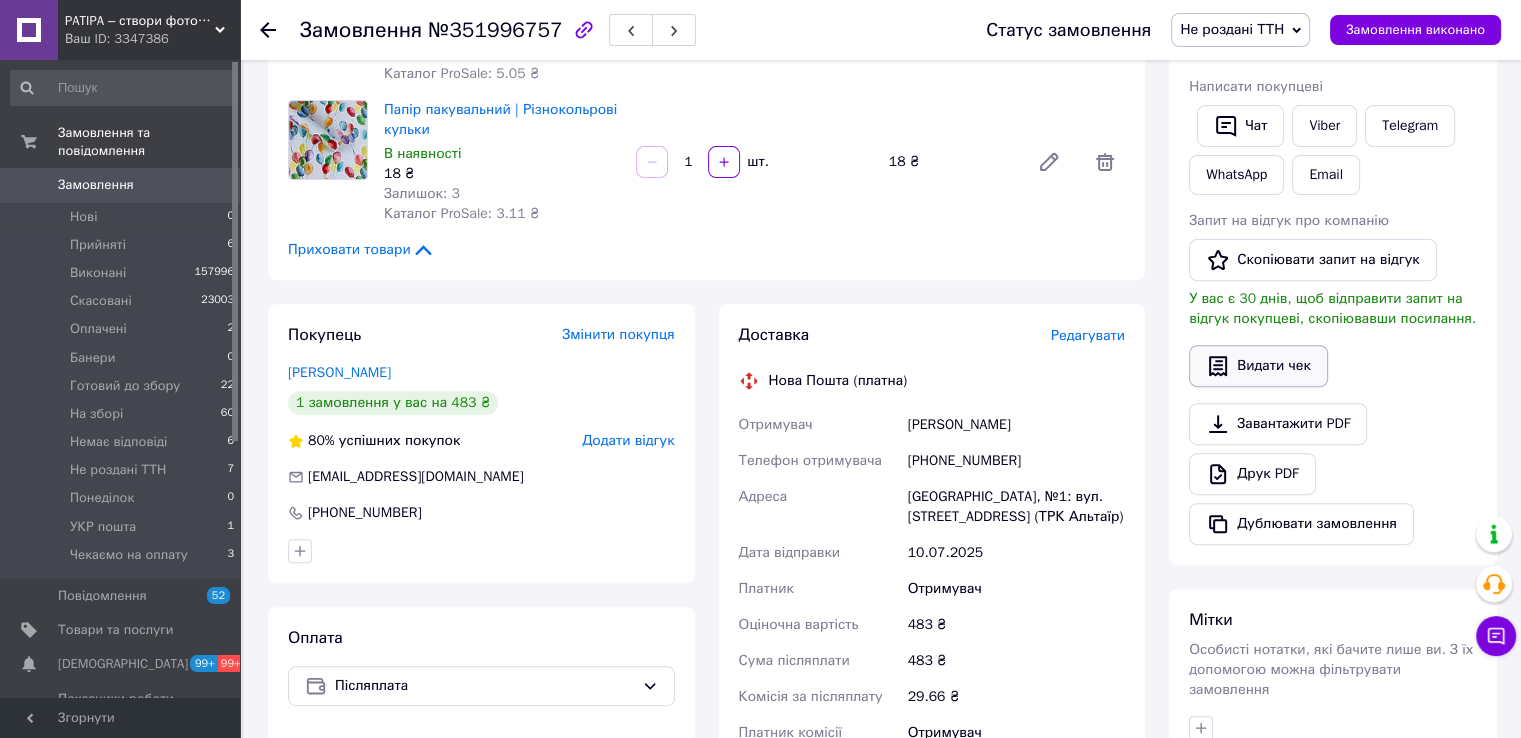 scroll, scrollTop: 800, scrollLeft: 0, axis: vertical 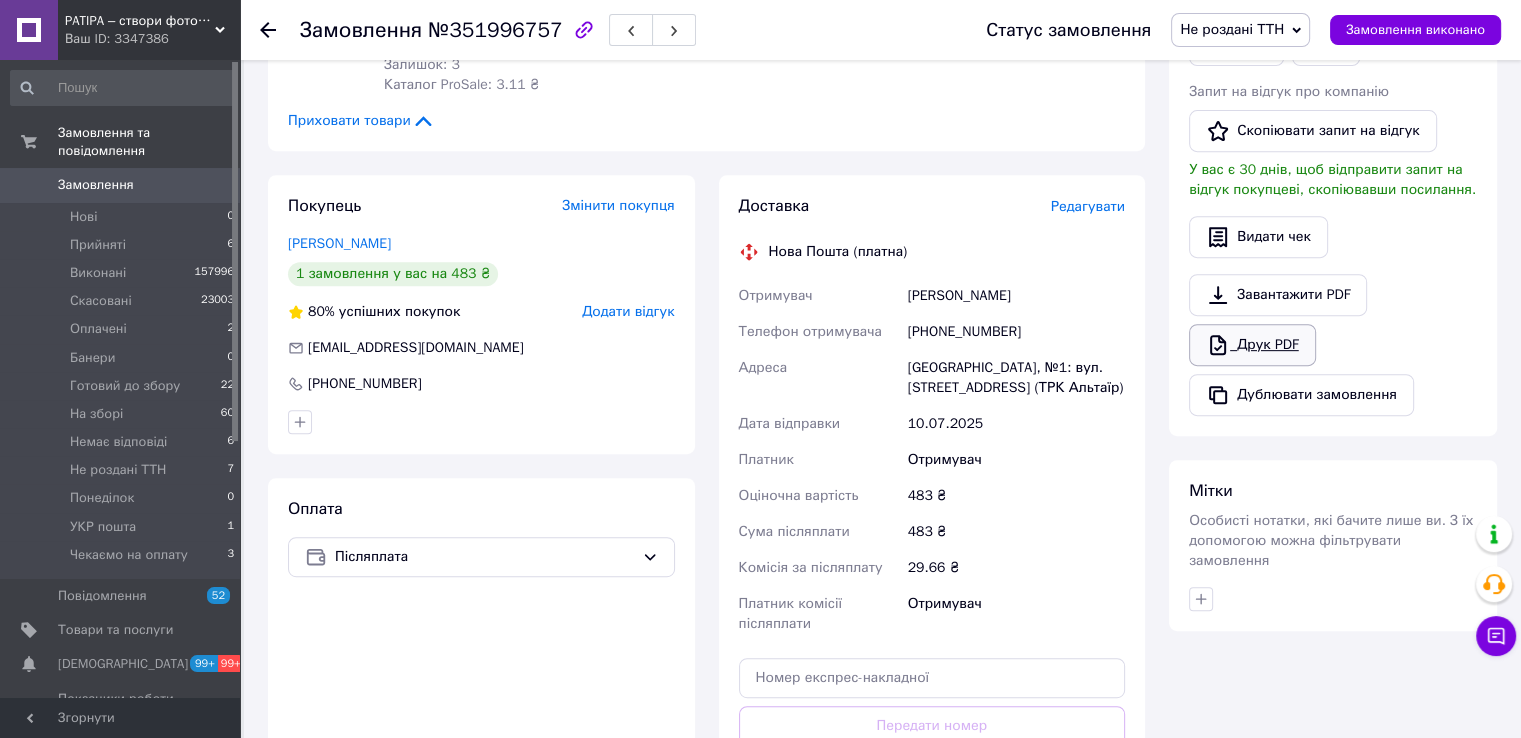 click on "Друк PDF" at bounding box center [1252, 345] 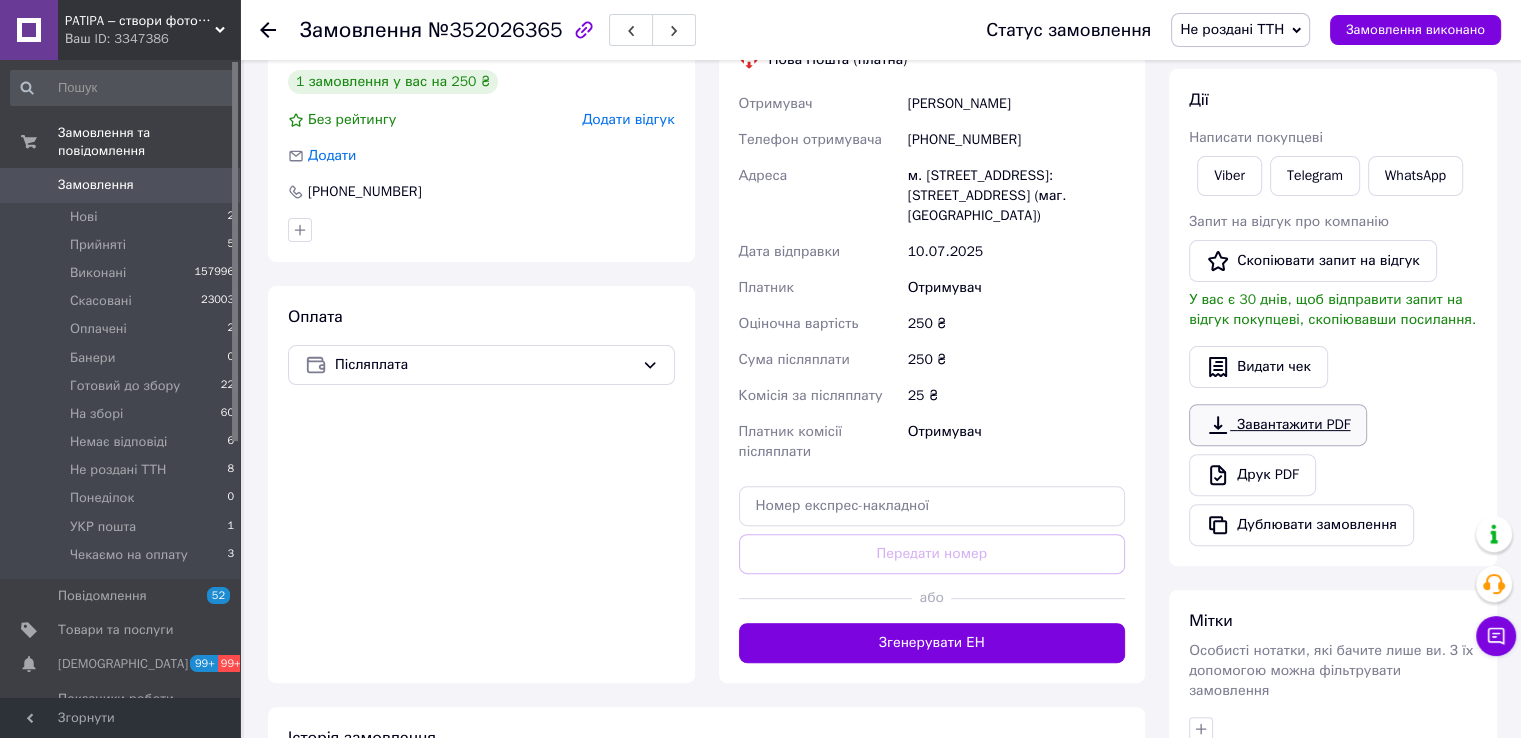 scroll, scrollTop: 700, scrollLeft: 0, axis: vertical 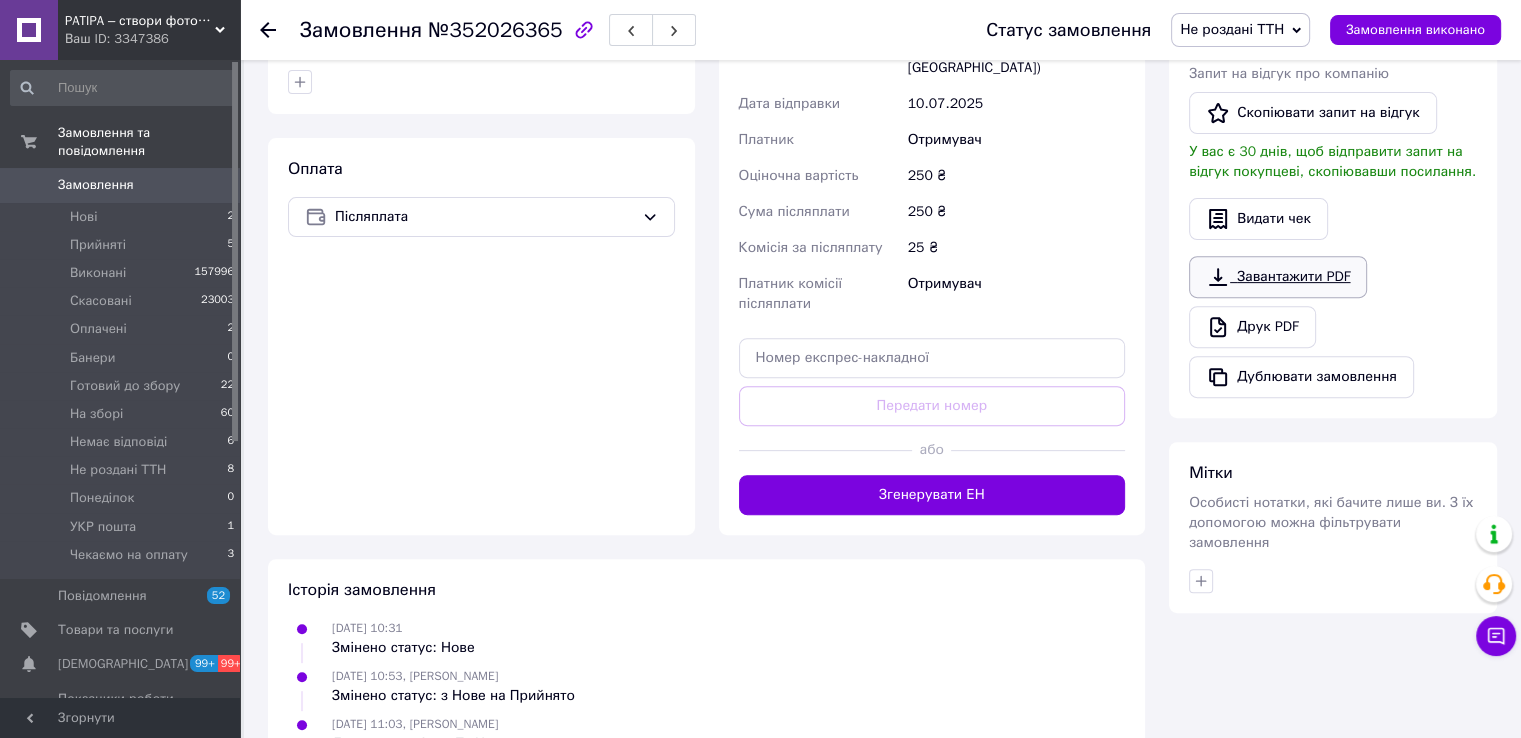 click on "Друк PDF" at bounding box center (1252, 327) 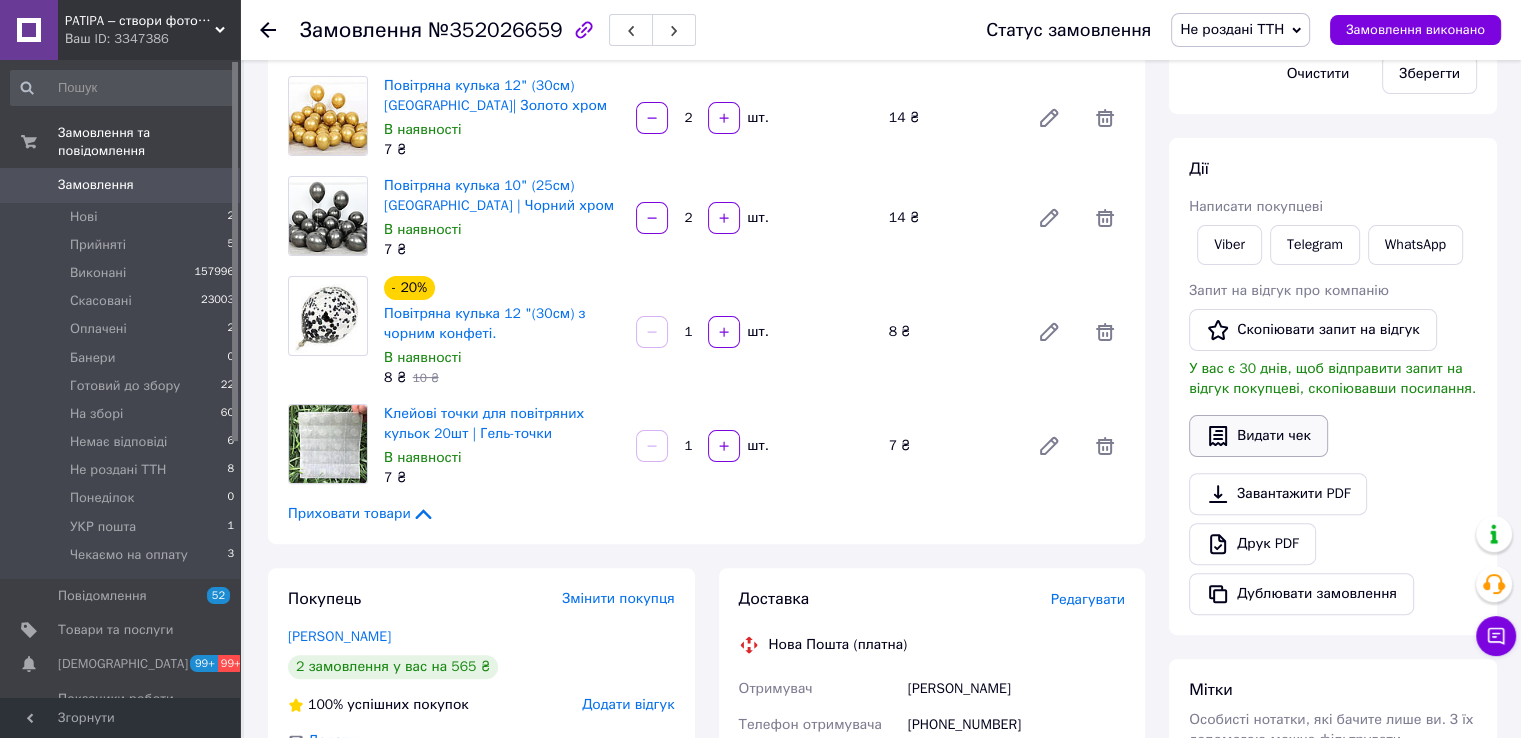 scroll, scrollTop: 700, scrollLeft: 0, axis: vertical 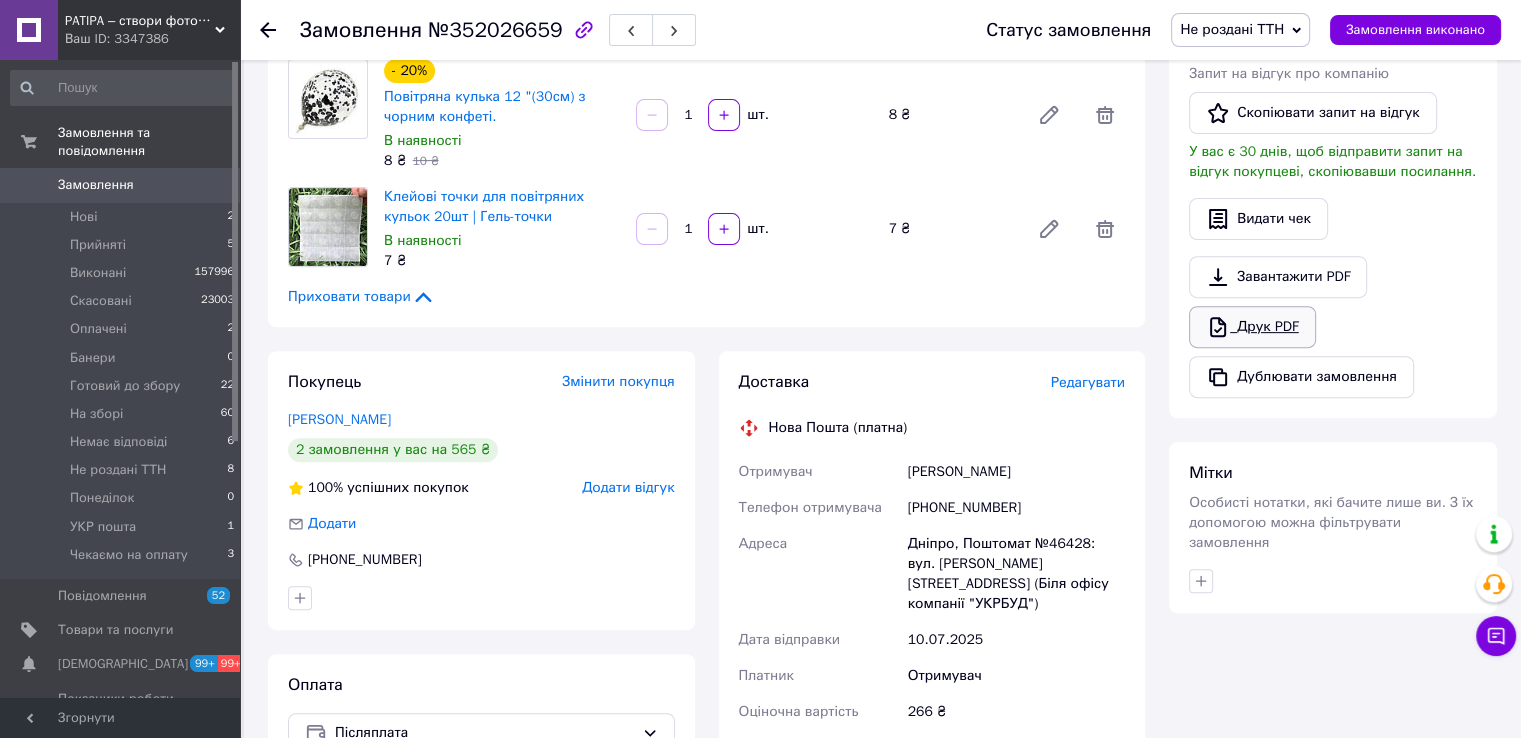 click on "Друк PDF" at bounding box center [1252, 327] 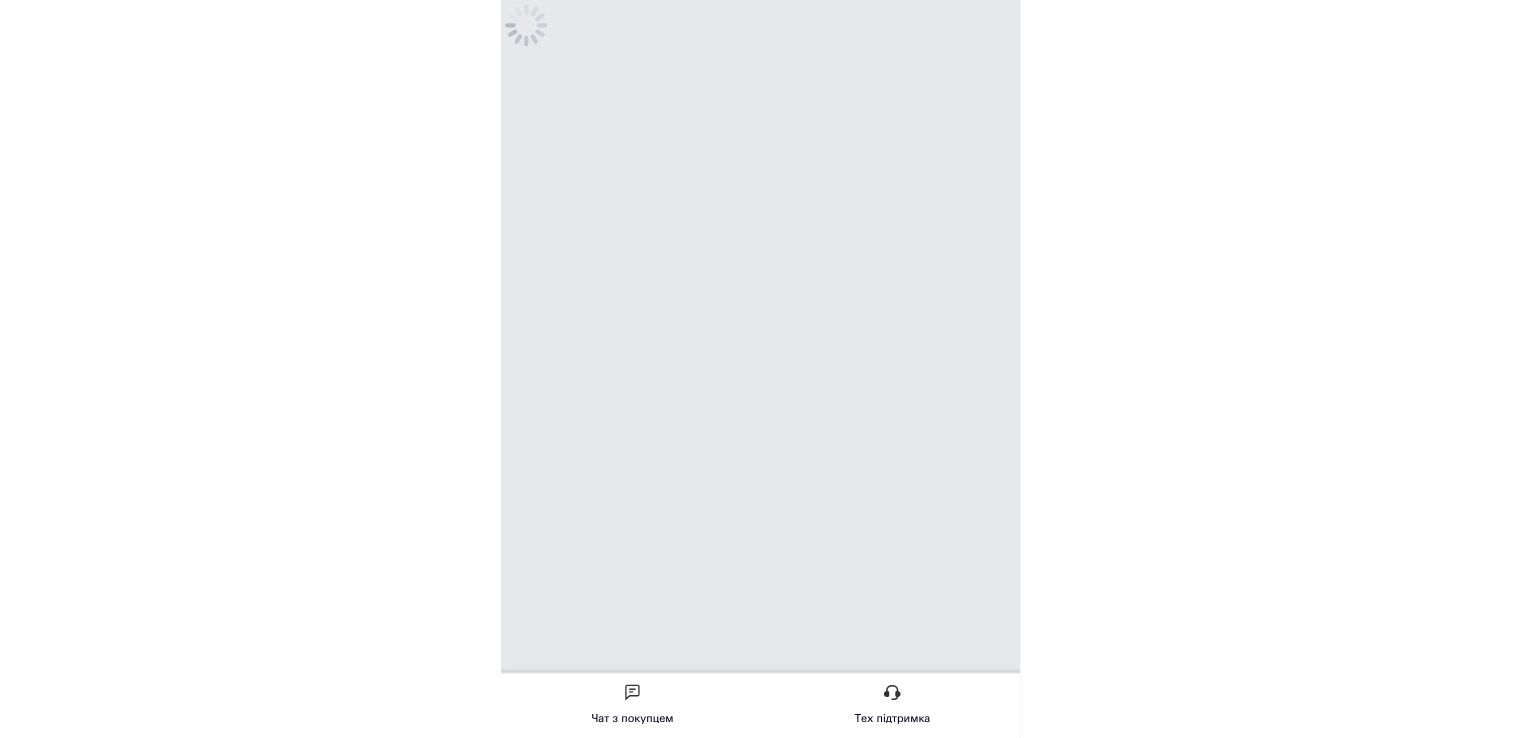scroll, scrollTop: 0, scrollLeft: 0, axis: both 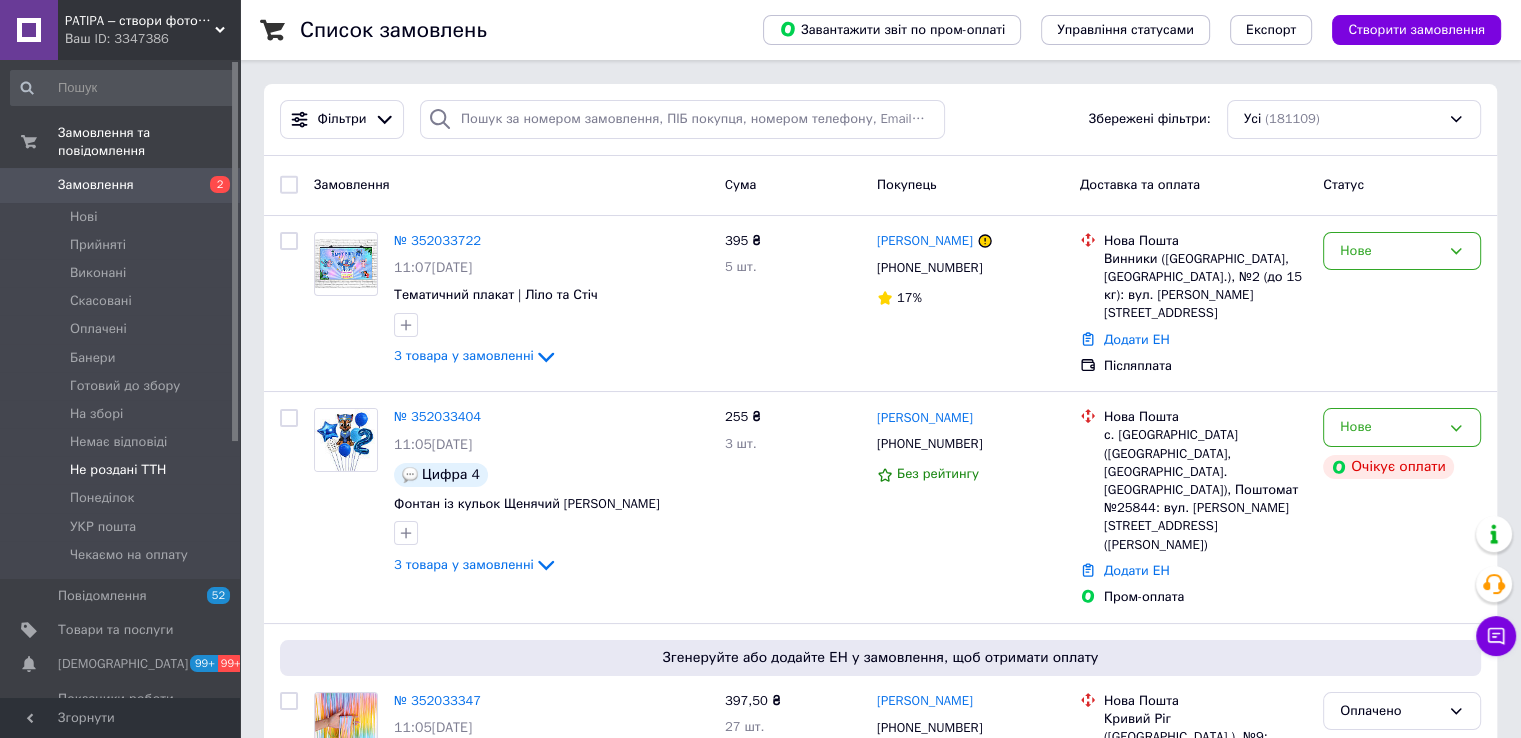 click on "Не роздані ТТН" at bounding box center (118, 470) 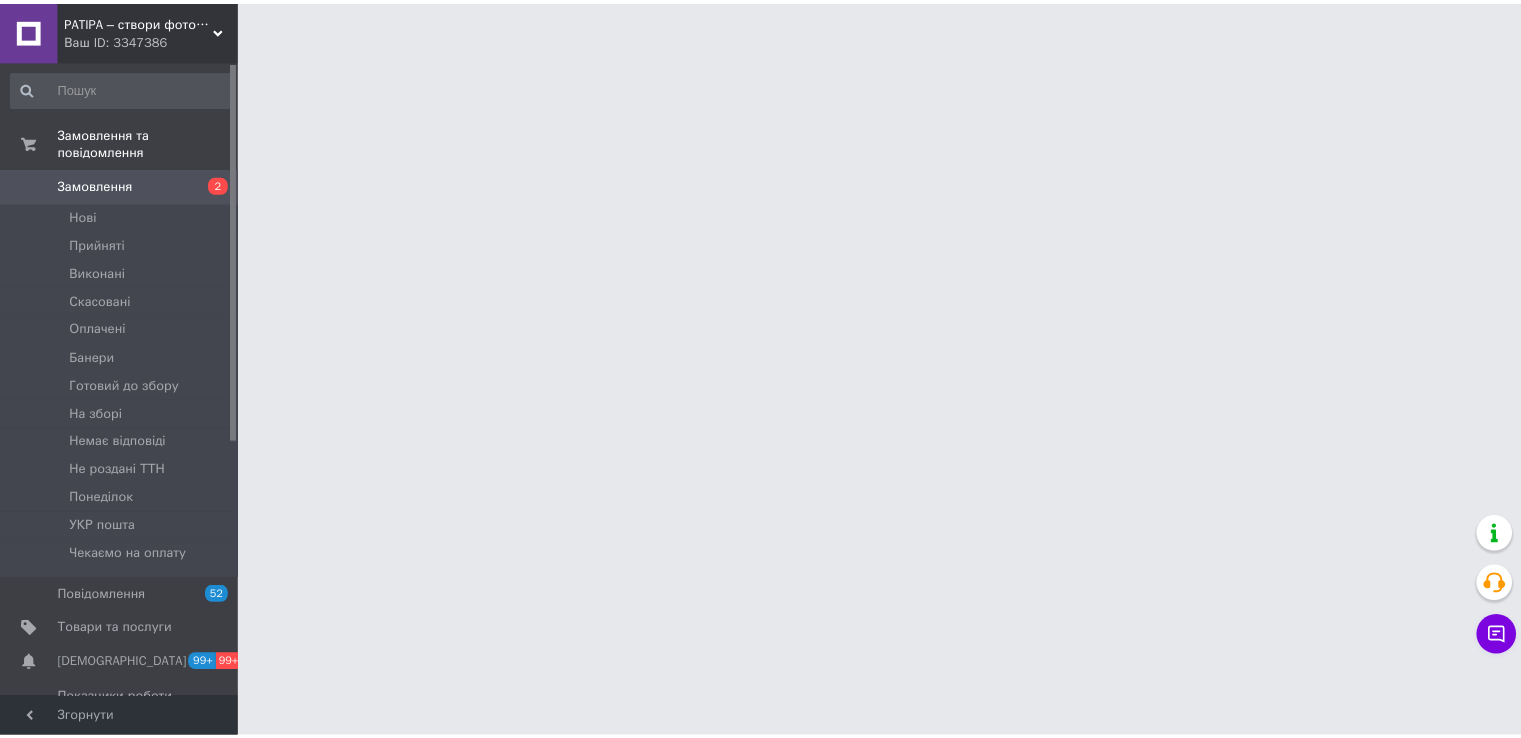 scroll, scrollTop: 0, scrollLeft: 0, axis: both 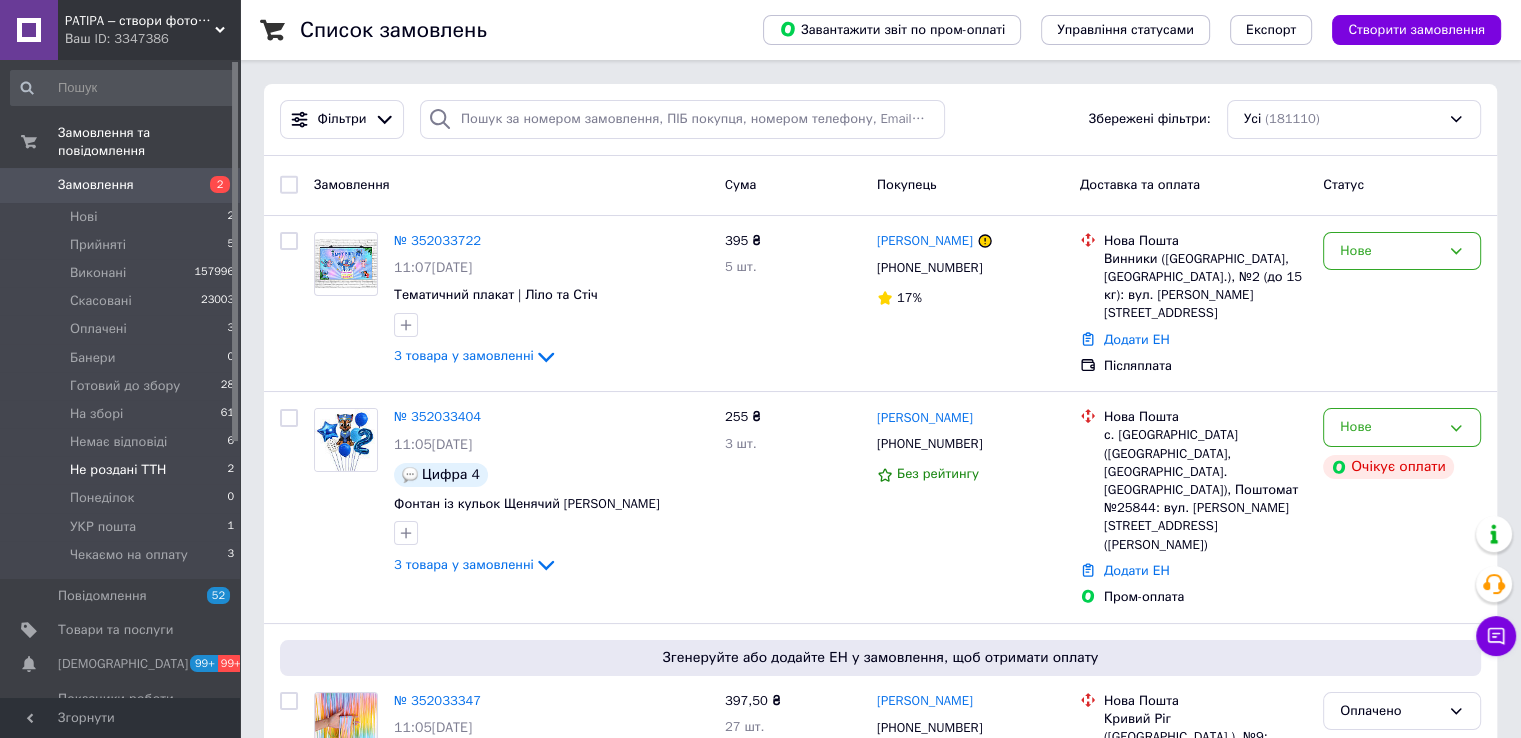 click on "Не роздані ТТН" at bounding box center (118, 470) 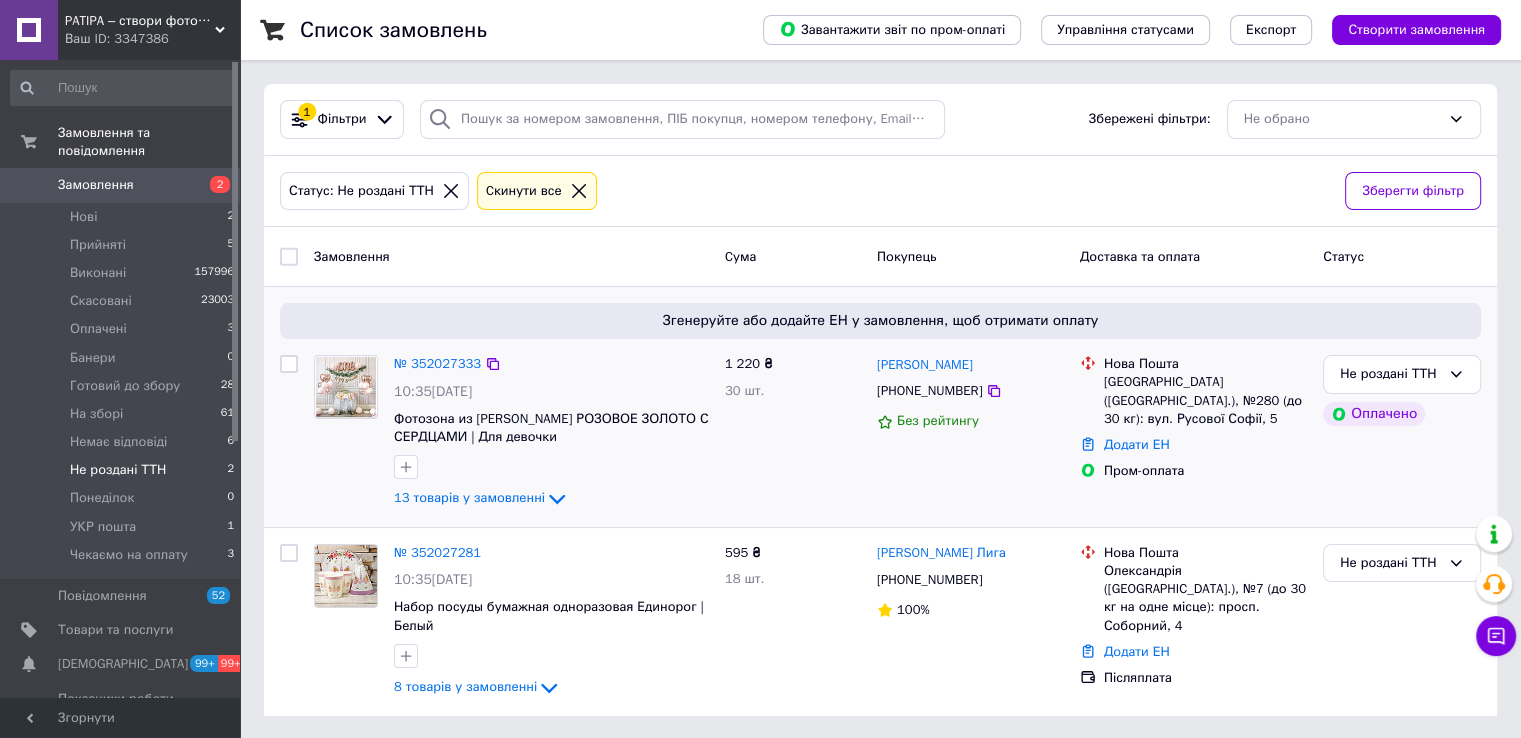 scroll, scrollTop: 0, scrollLeft: 0, axis: both 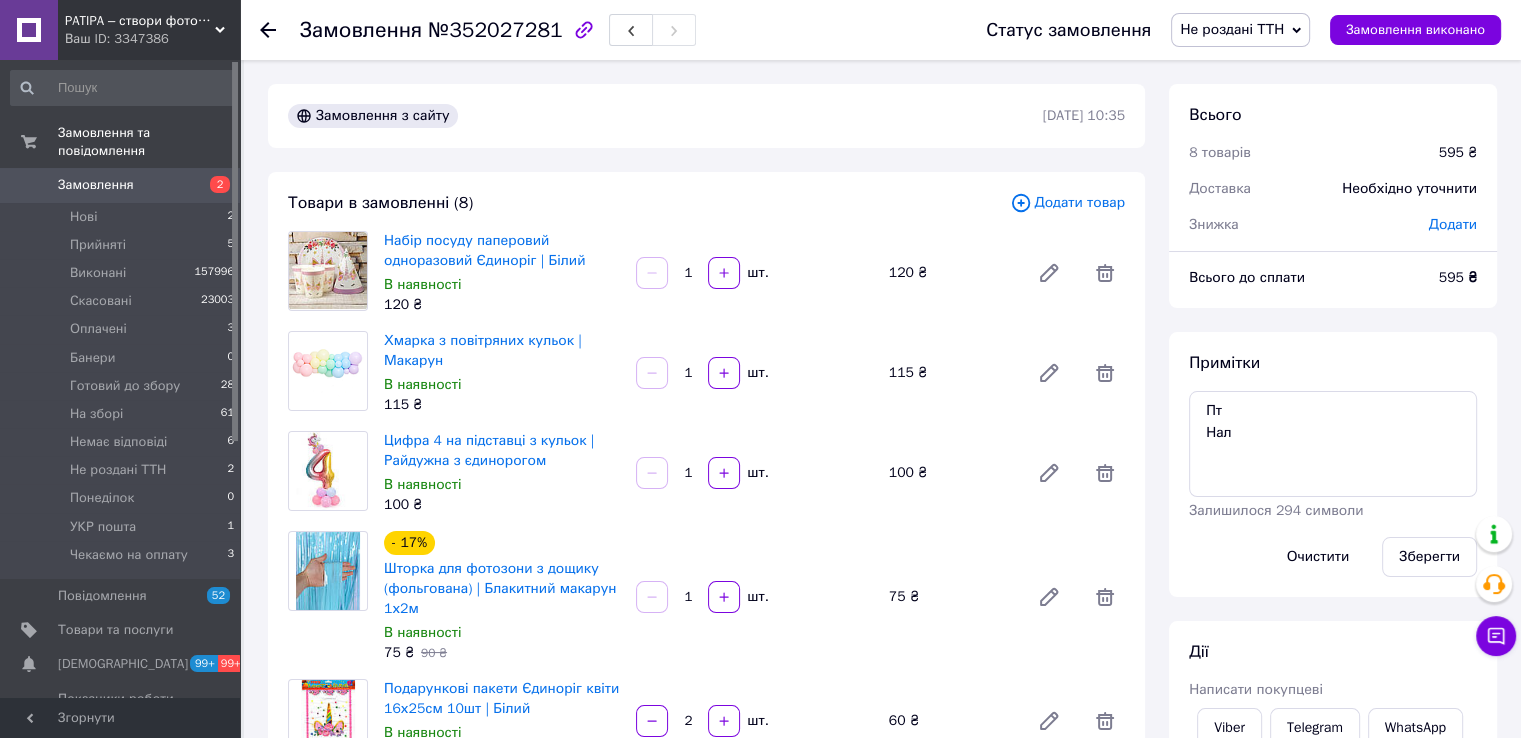 click 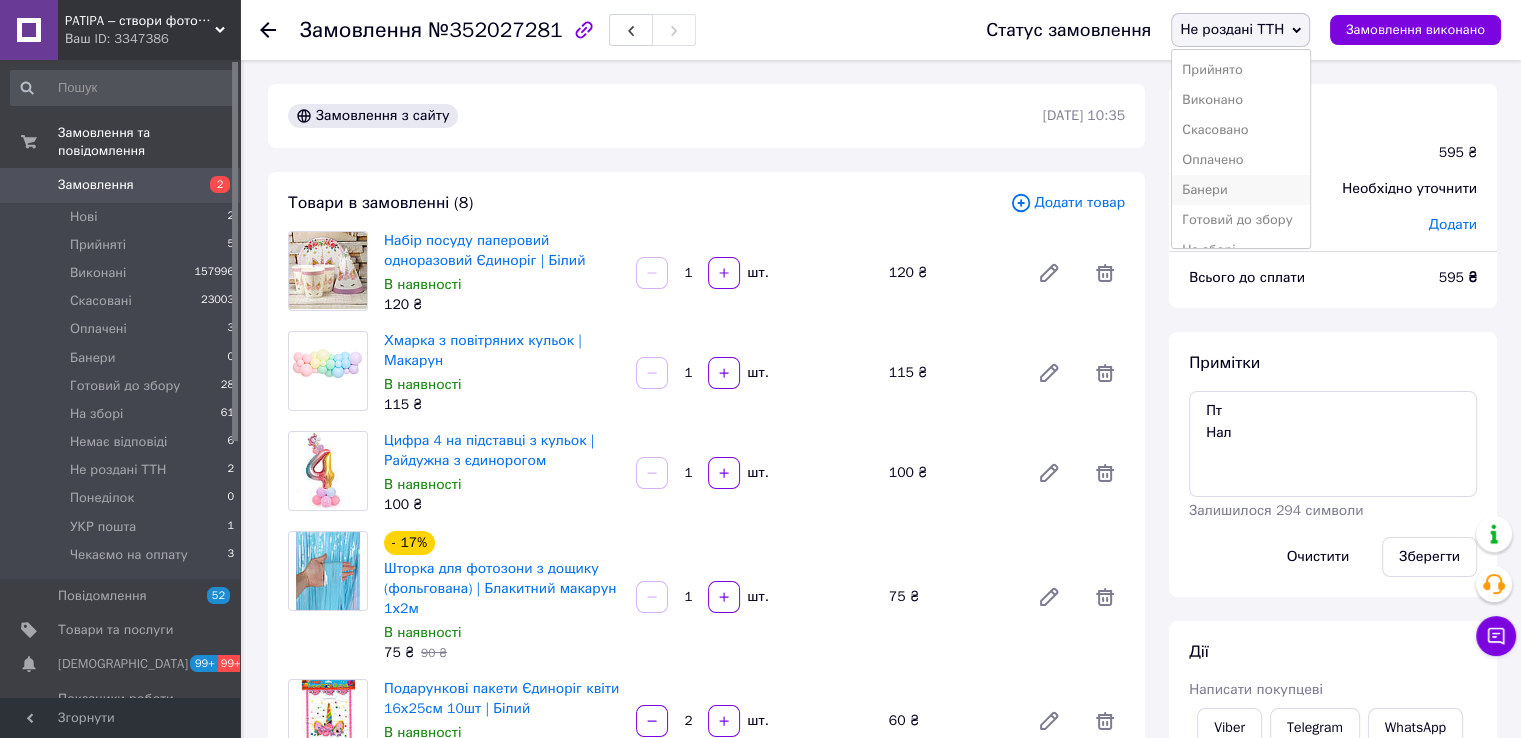 scroll, scrollTop: 141, scrollLeft: 0, axis: vertical 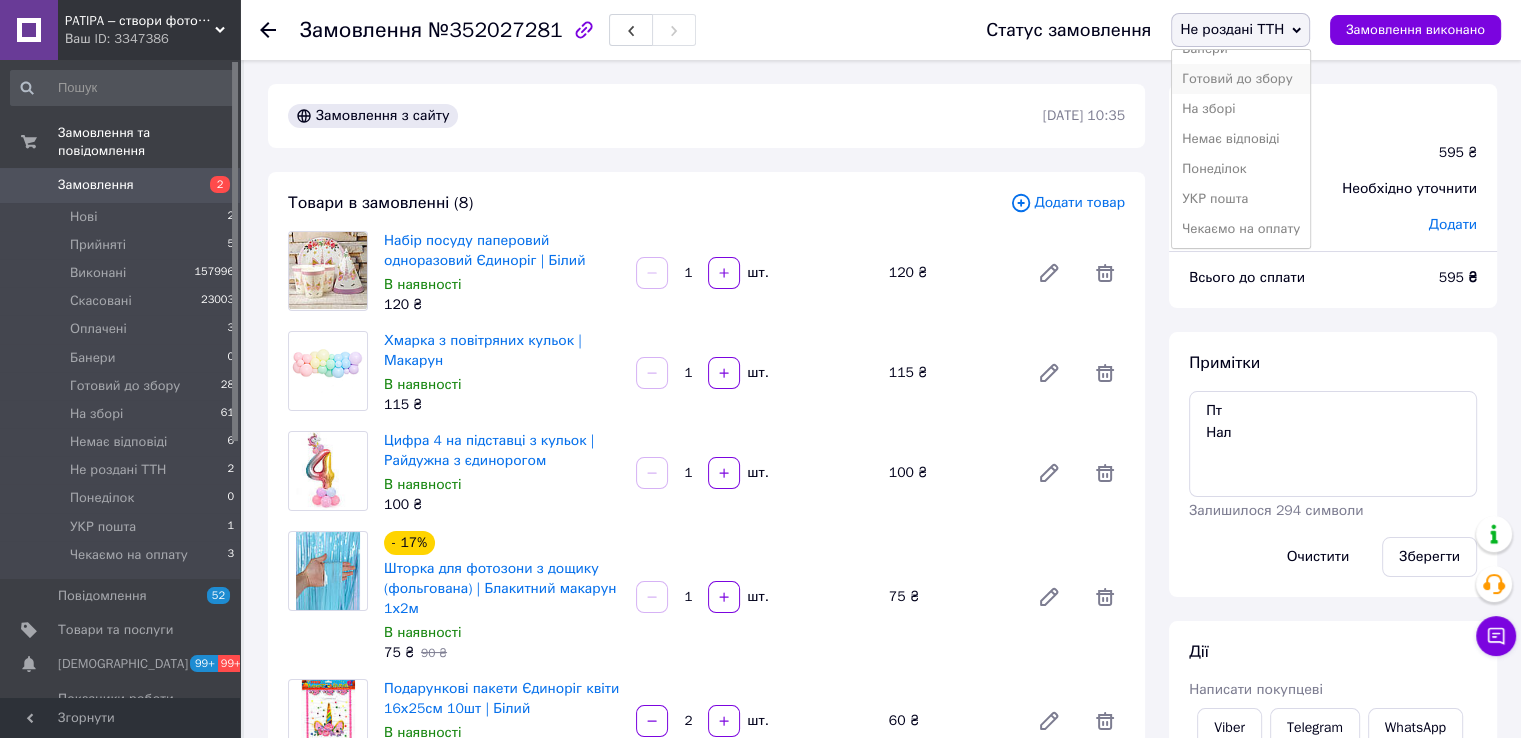 click on "Готовий до збору" at bounding box center [1241, 79] 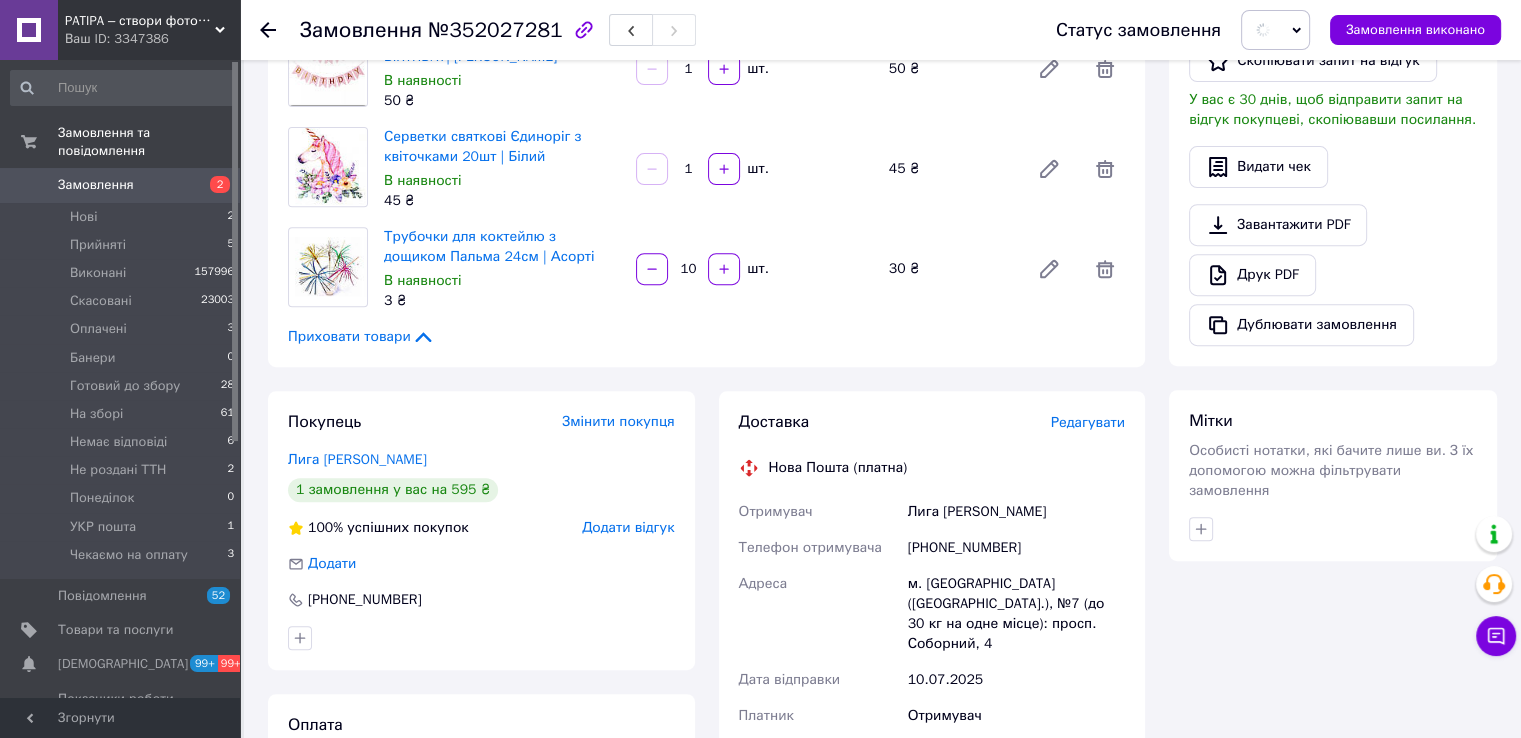 scroll, scrollTop: 900, scrollLeft: 0, axis: vertical 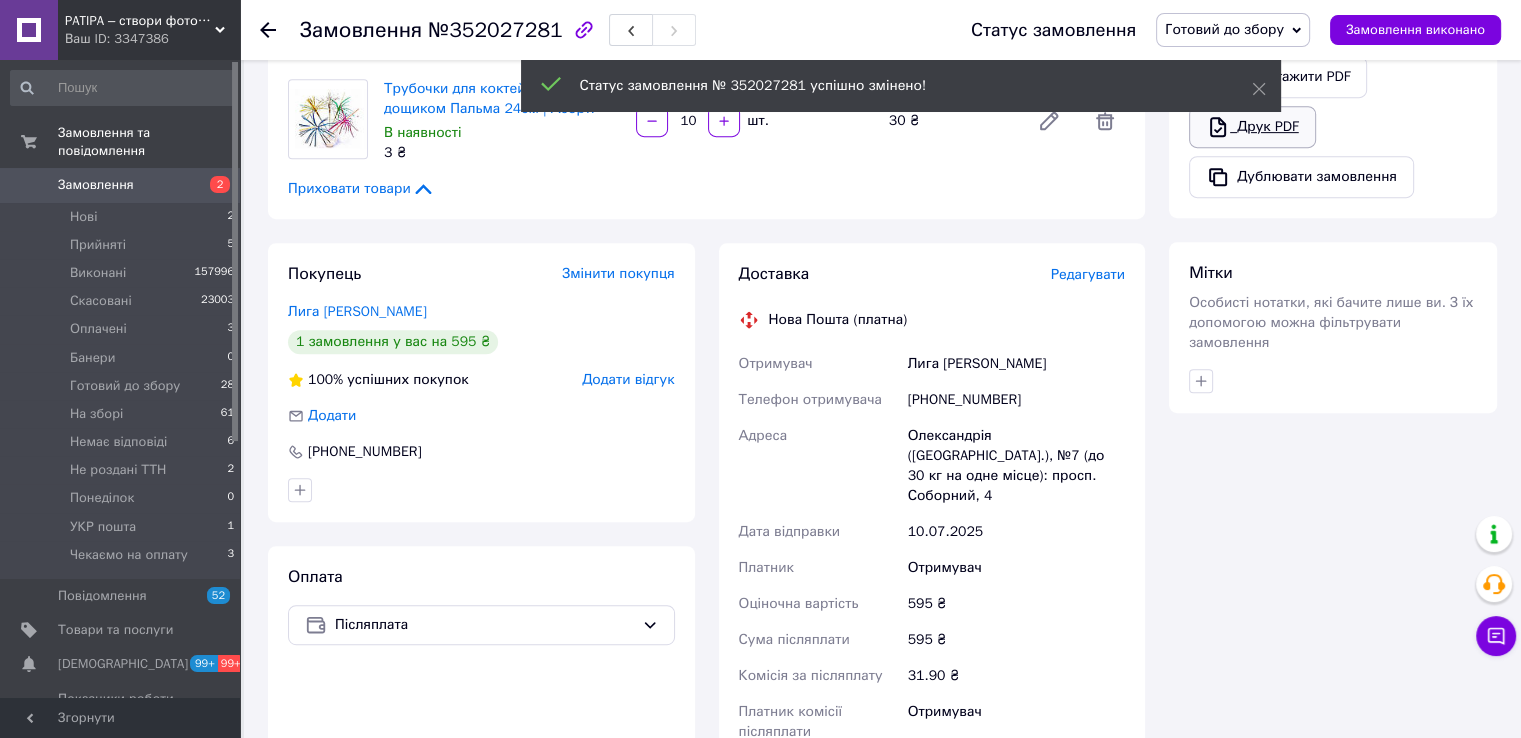 click on "Друк PDF" at bounding box center (1252, 127) 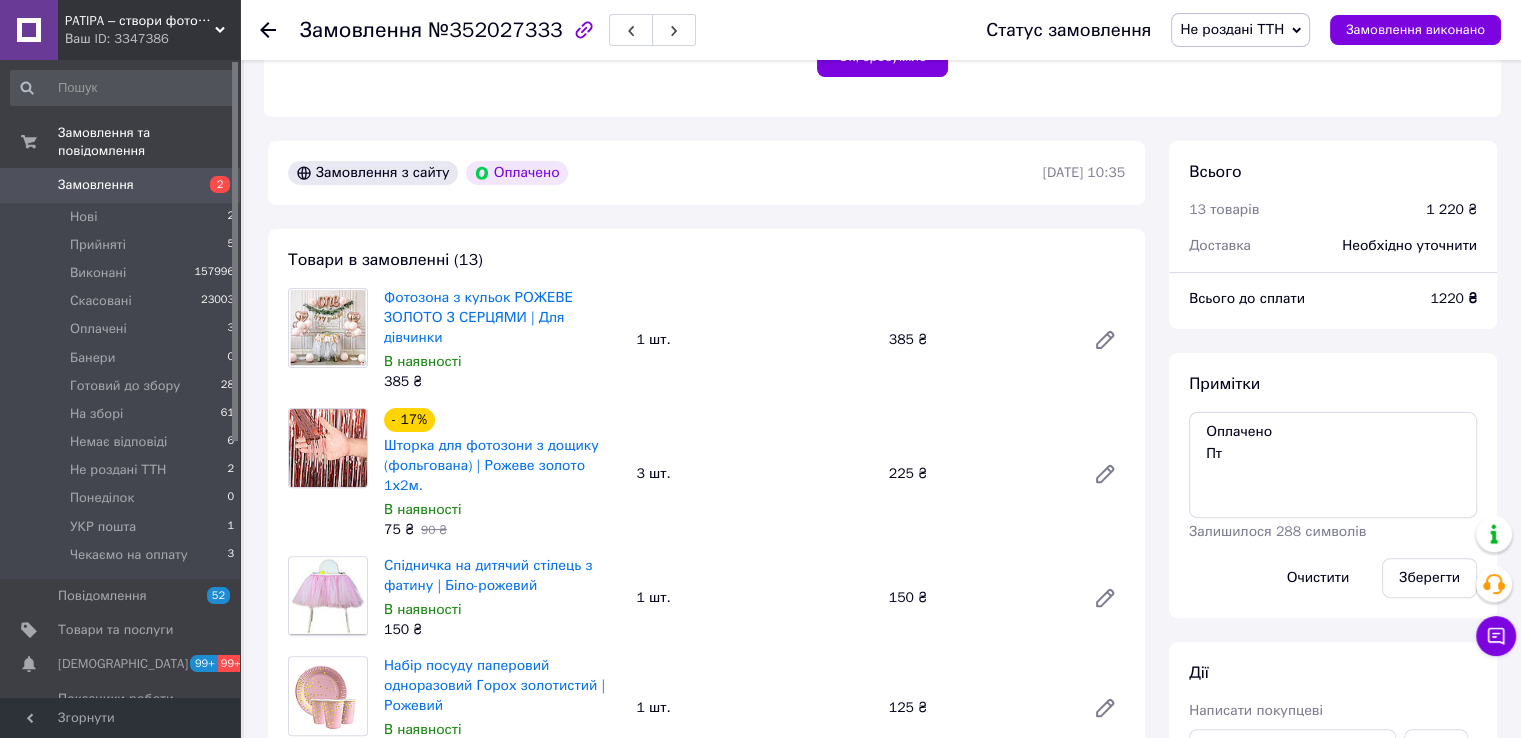 scroll, scrollTop: 800, scrollLeft: 0, axis: vertical 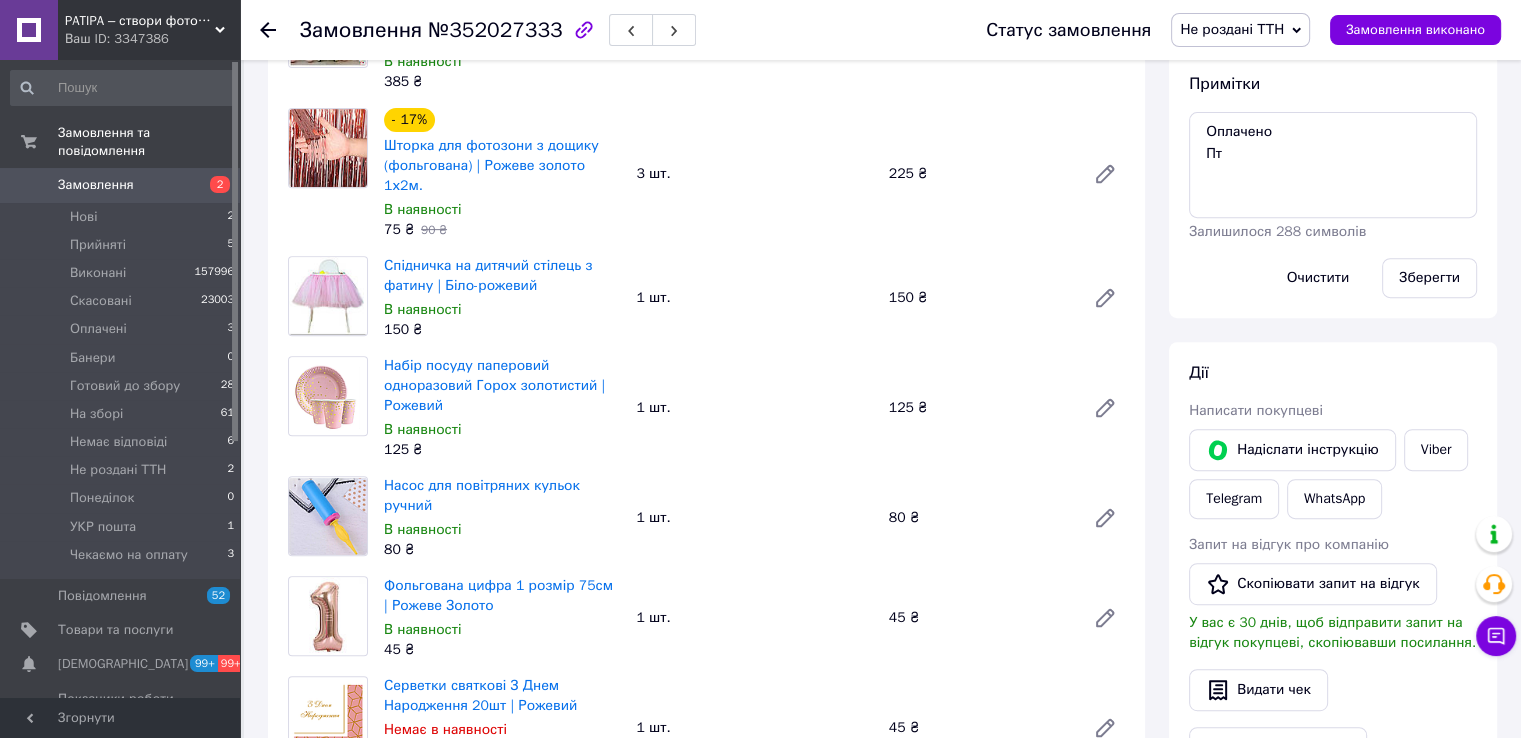 click on "Не роздані ТТН" at bounding box center [1232, 29] 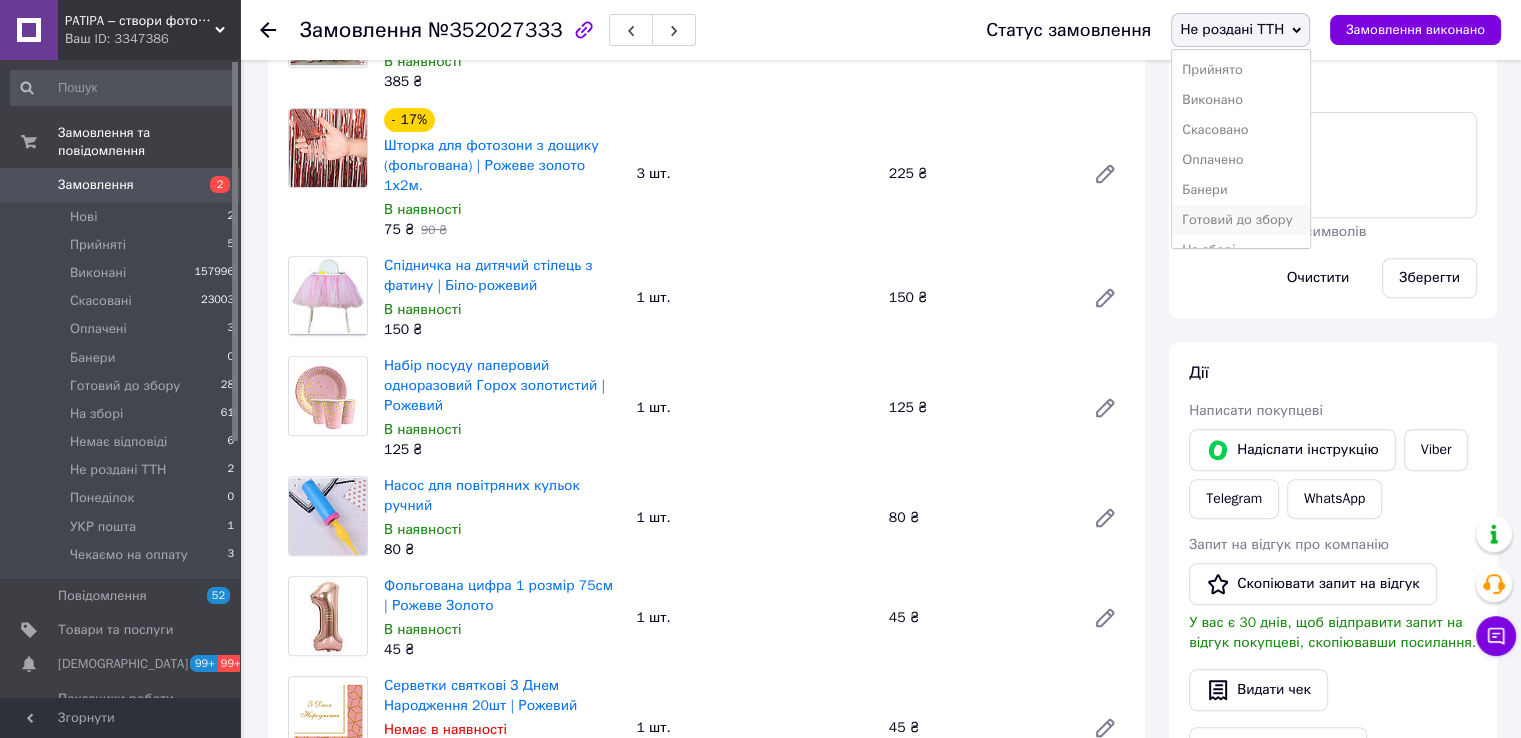 click on "Готовий до збору" at bounding box center [1241, 220] 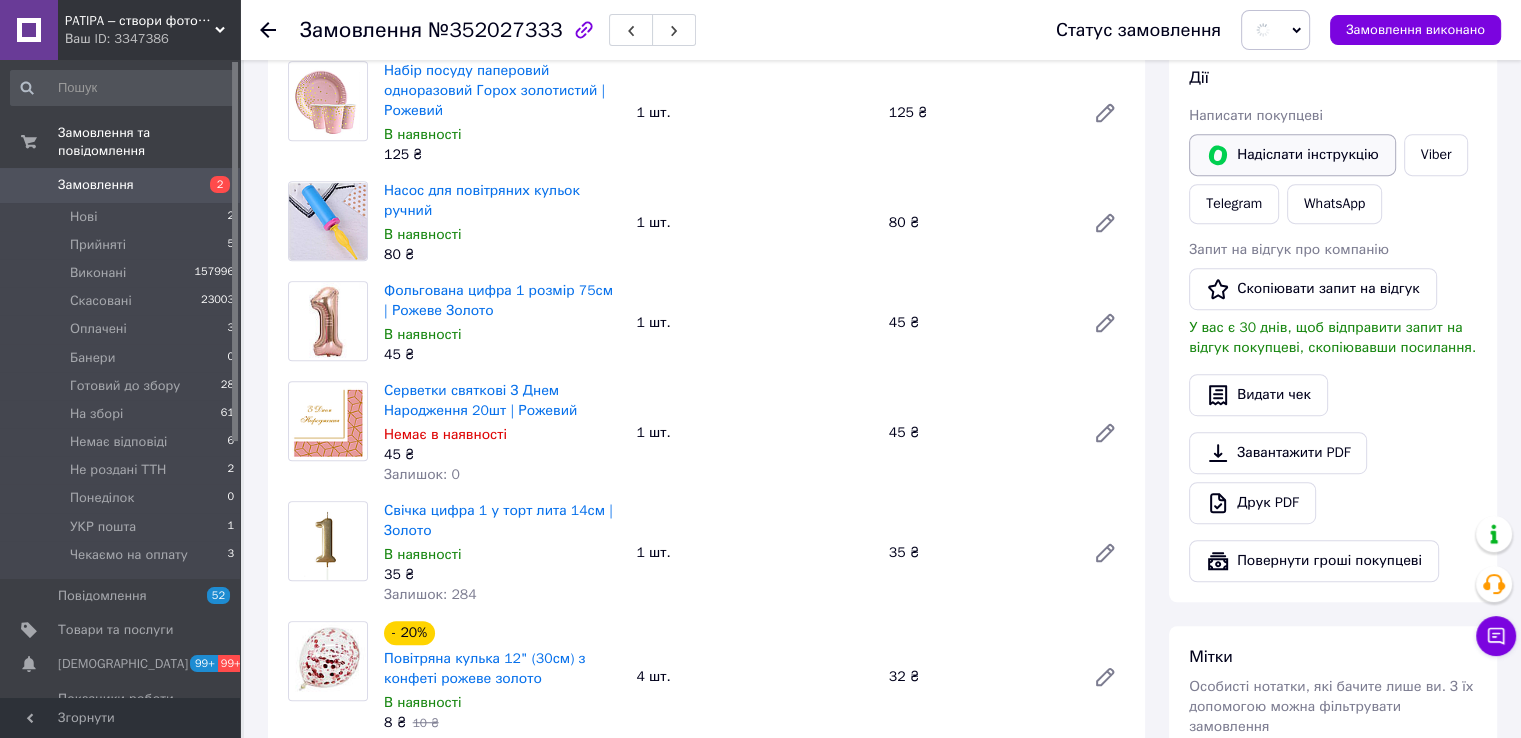 scroll, scrollTop: 1300, scrollLeft: 0, axis: vertical 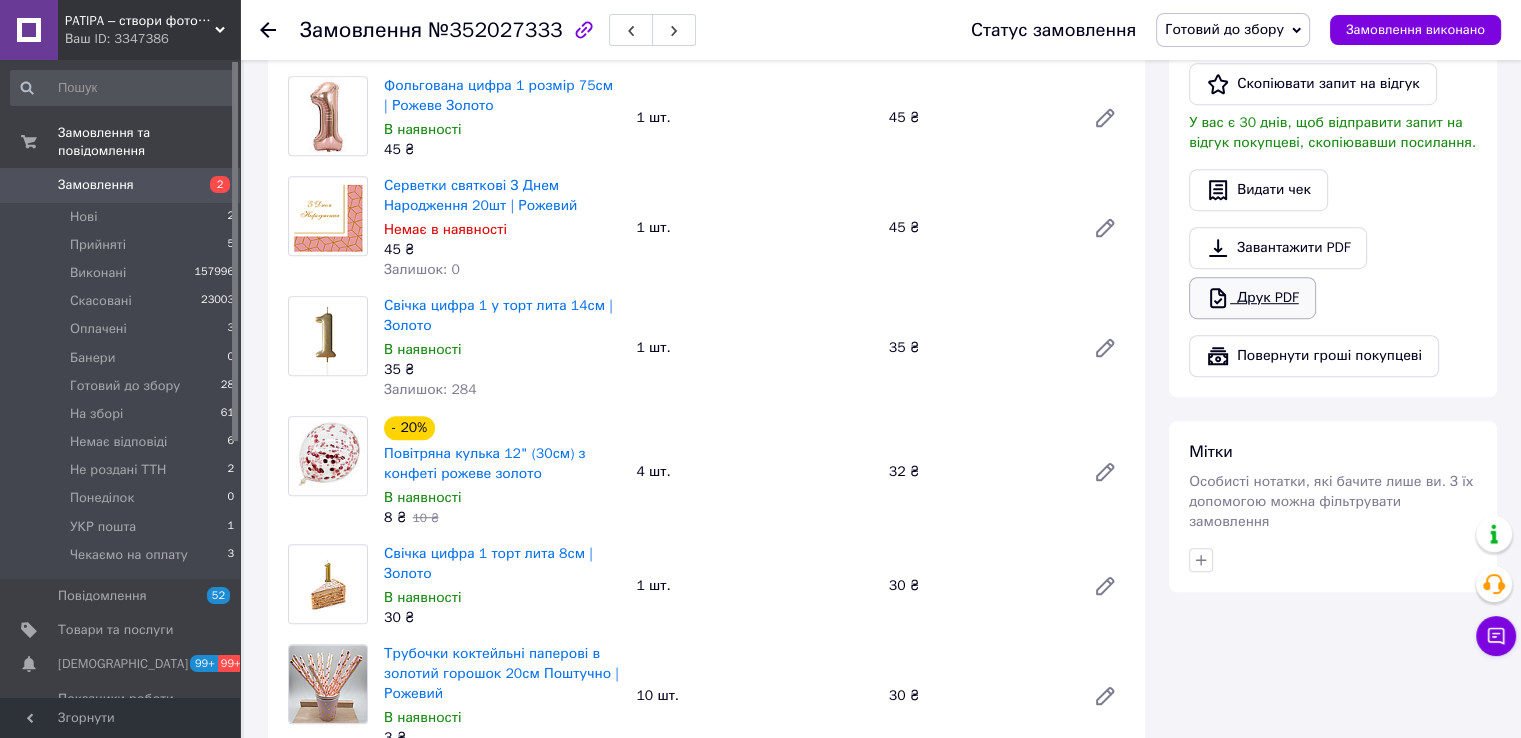 click on "Друк PDF" at bounding box center [1252, 298] 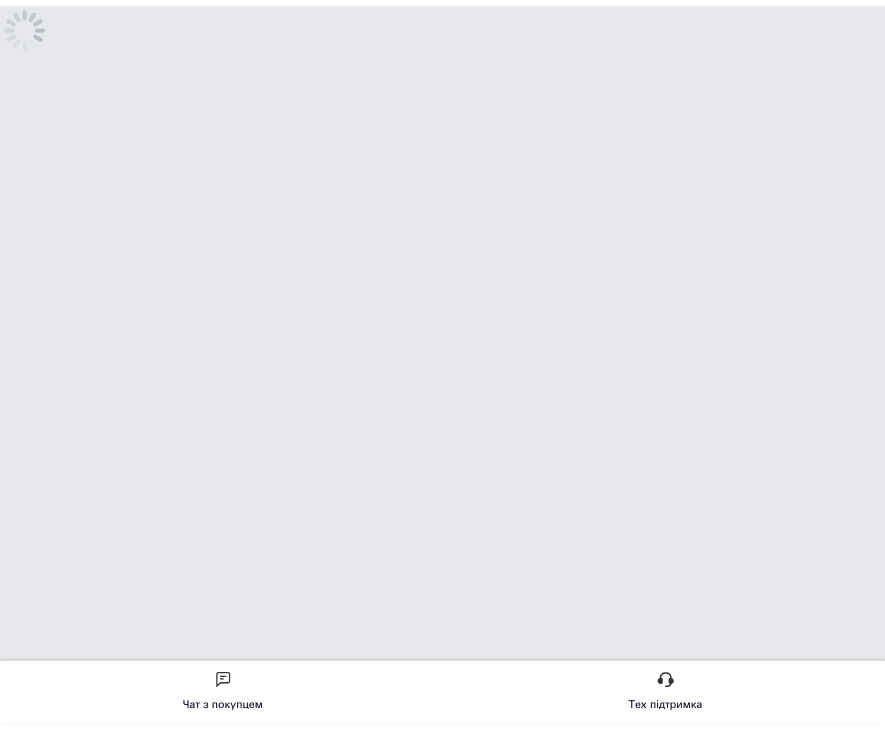 scroll, scrollTop: 0, scrollLeft: 0, axis: both 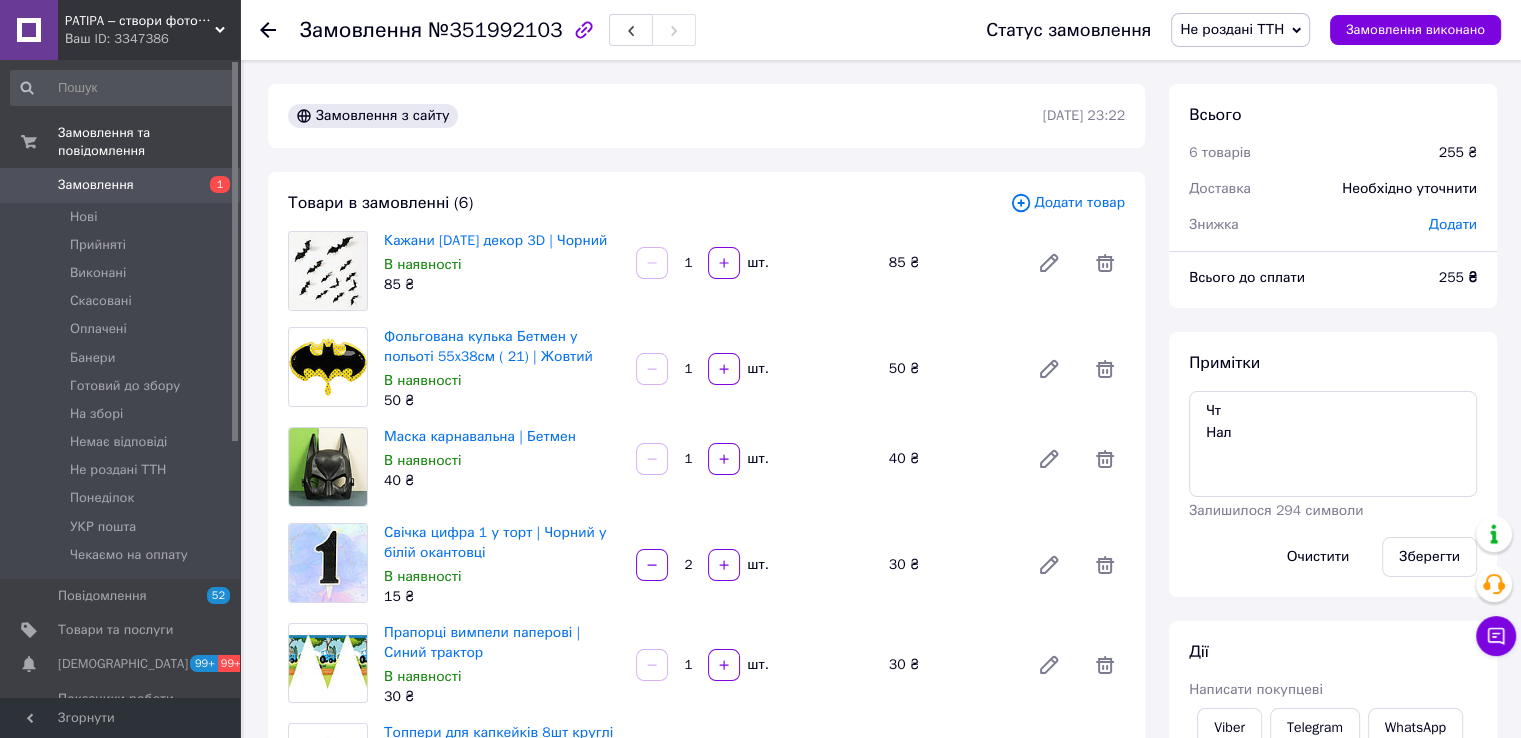 click on "Не роздані ТТН" at bounding box center [1232, 29] 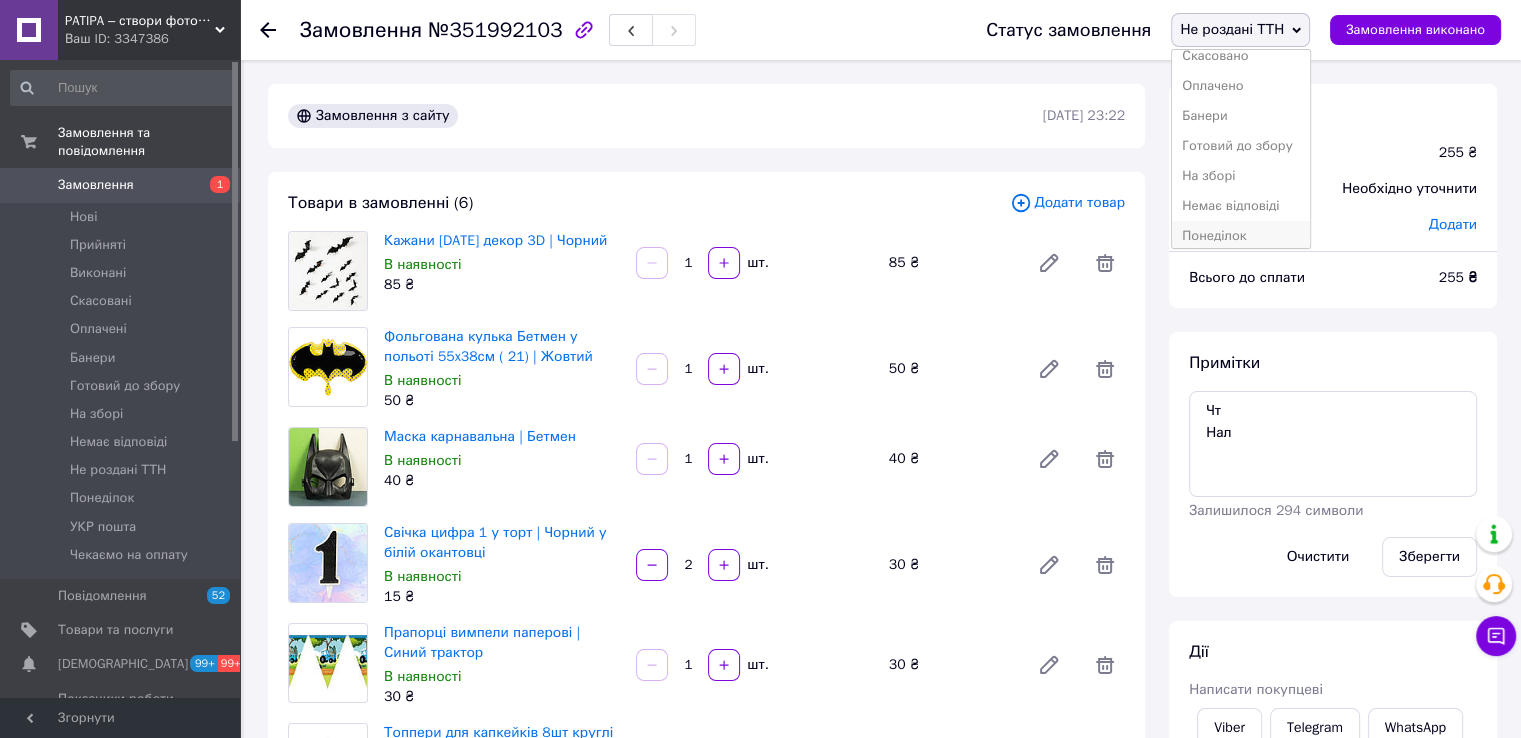 scroll, scrollTop: 141, scrollLeft: 0, axis: vertical 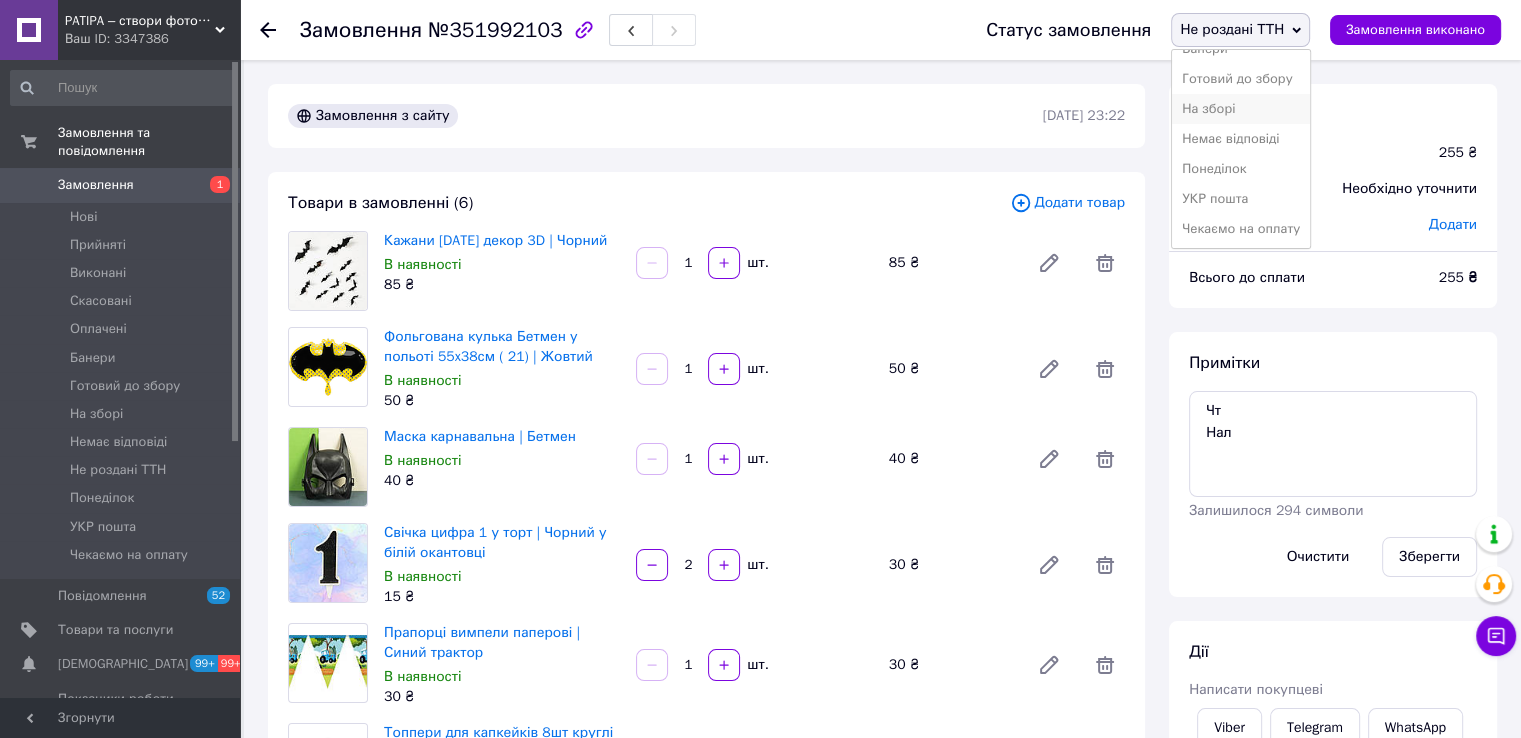 click on "На зборі" at bounding box center [1241, 109] 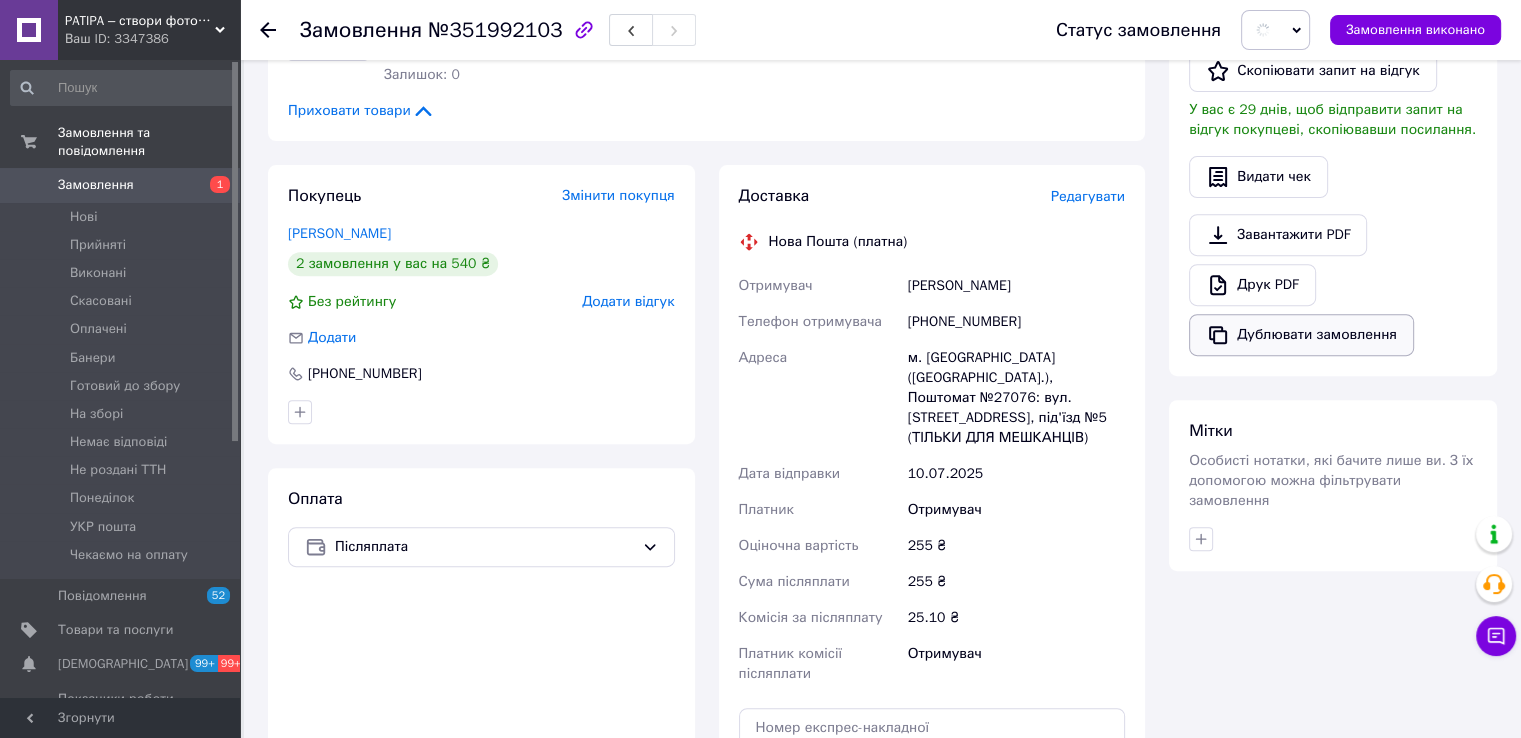 scroll, scrollTop: 800, scrollLeft: 0, axis: vertical 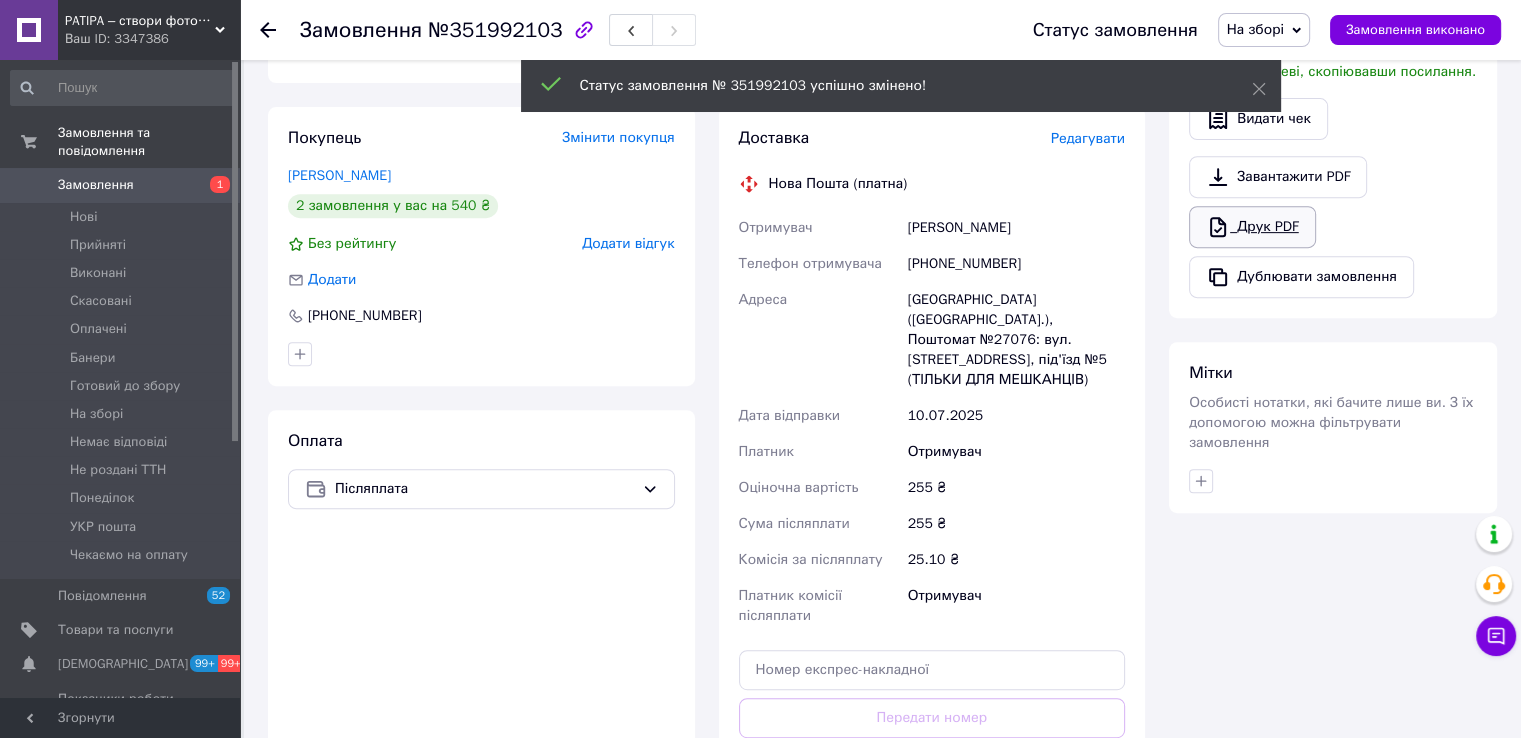 click on "Друк PDF" at bounding box center [1252, 227] 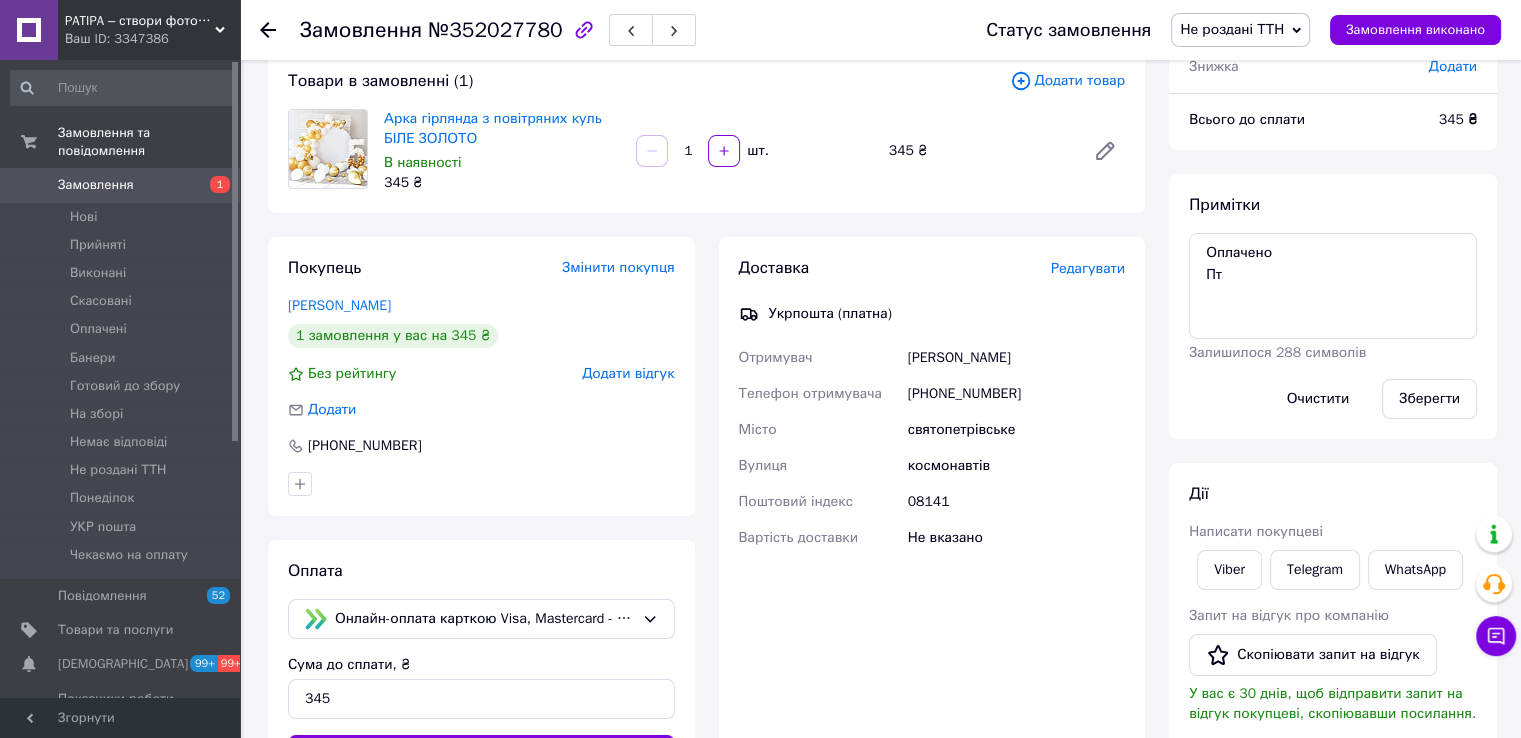 scroll, scrollTop: 300, scrollLeft: 0, axis: vertical 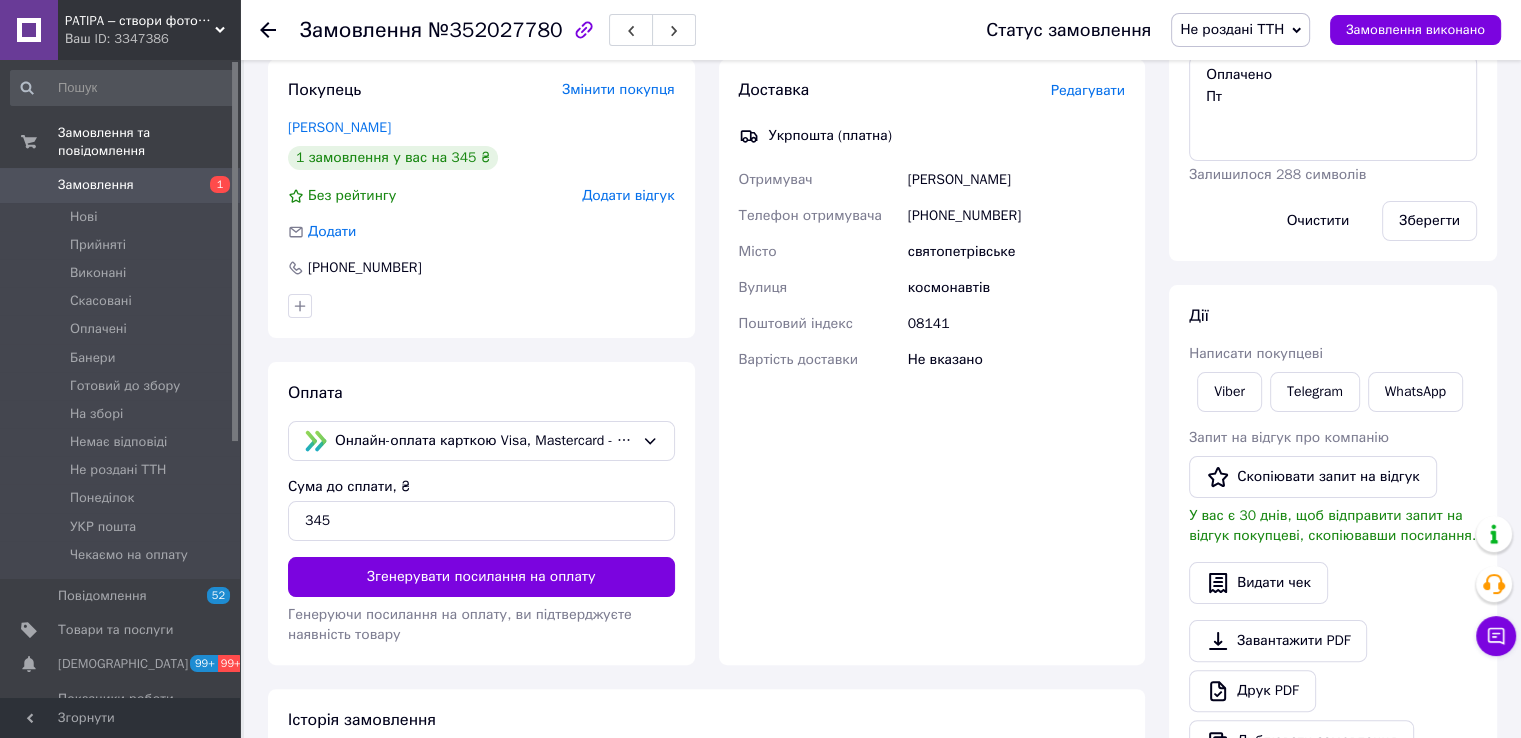 click on "Не роздані ТТН" at bounding box center (1232, 29) 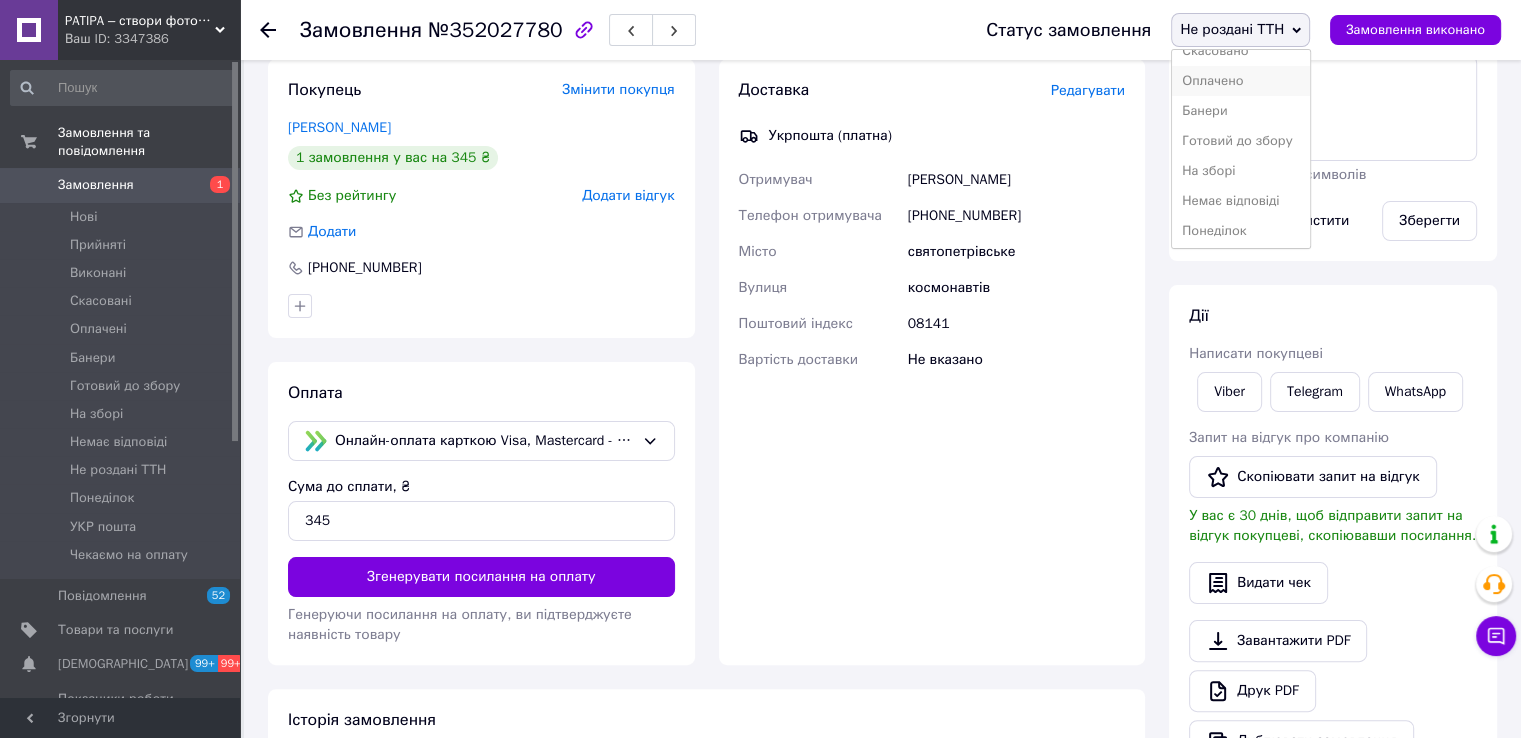 scroll, scrollTop: 141, scrollLeft: 0, axis: vertical 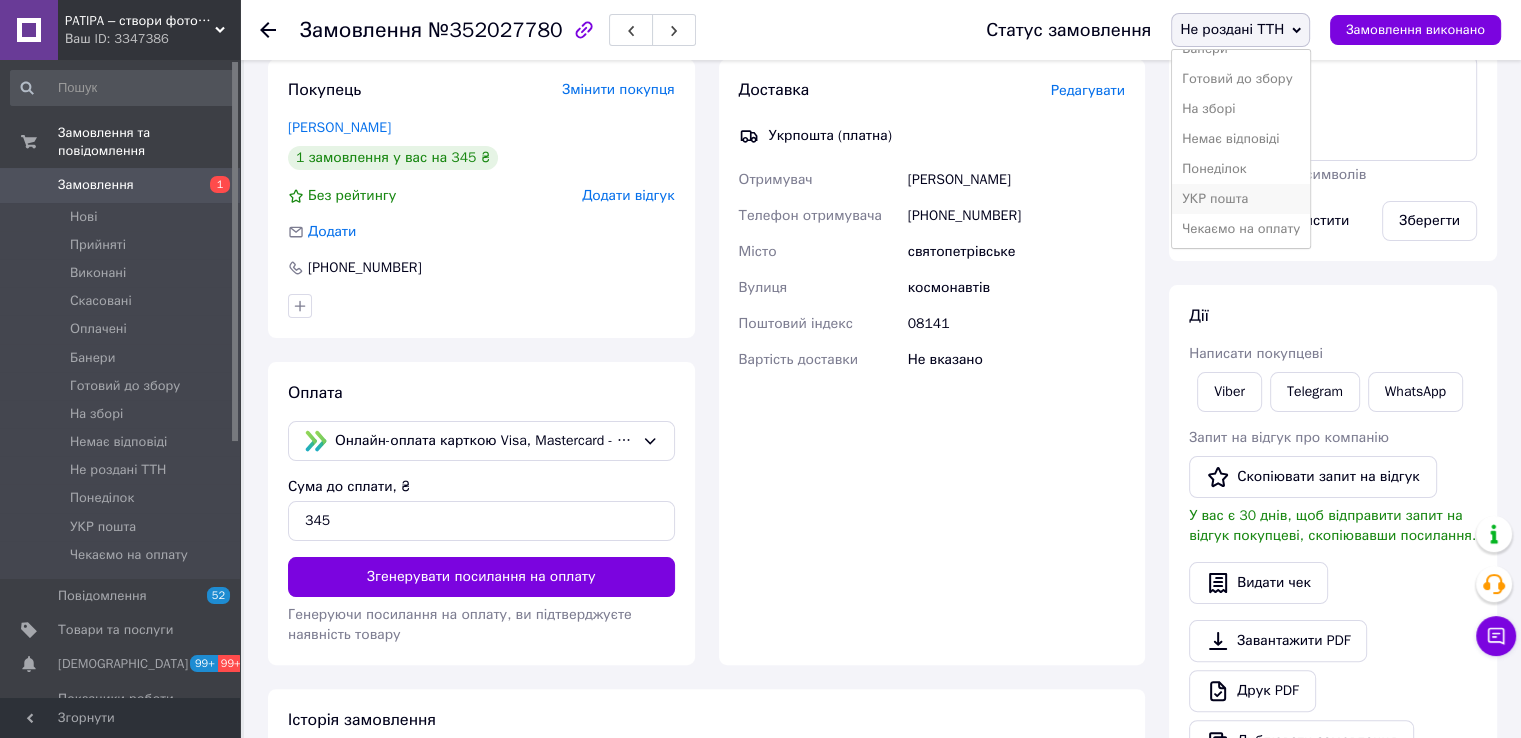 click on "УКР пошта" at bounding box center (1241, 199) 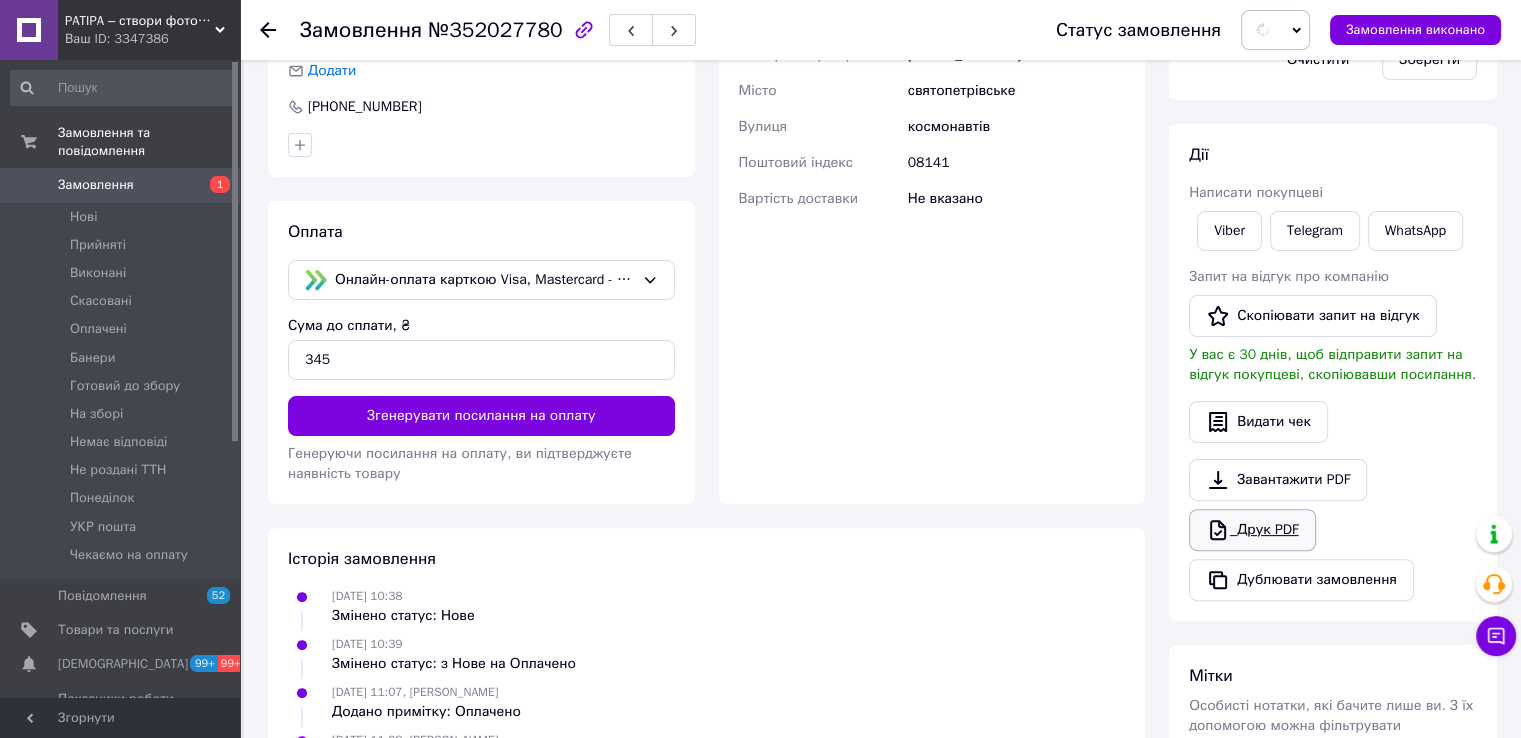 scroll, scrollTop: 588, scrollLeft: 0, axis: vertical 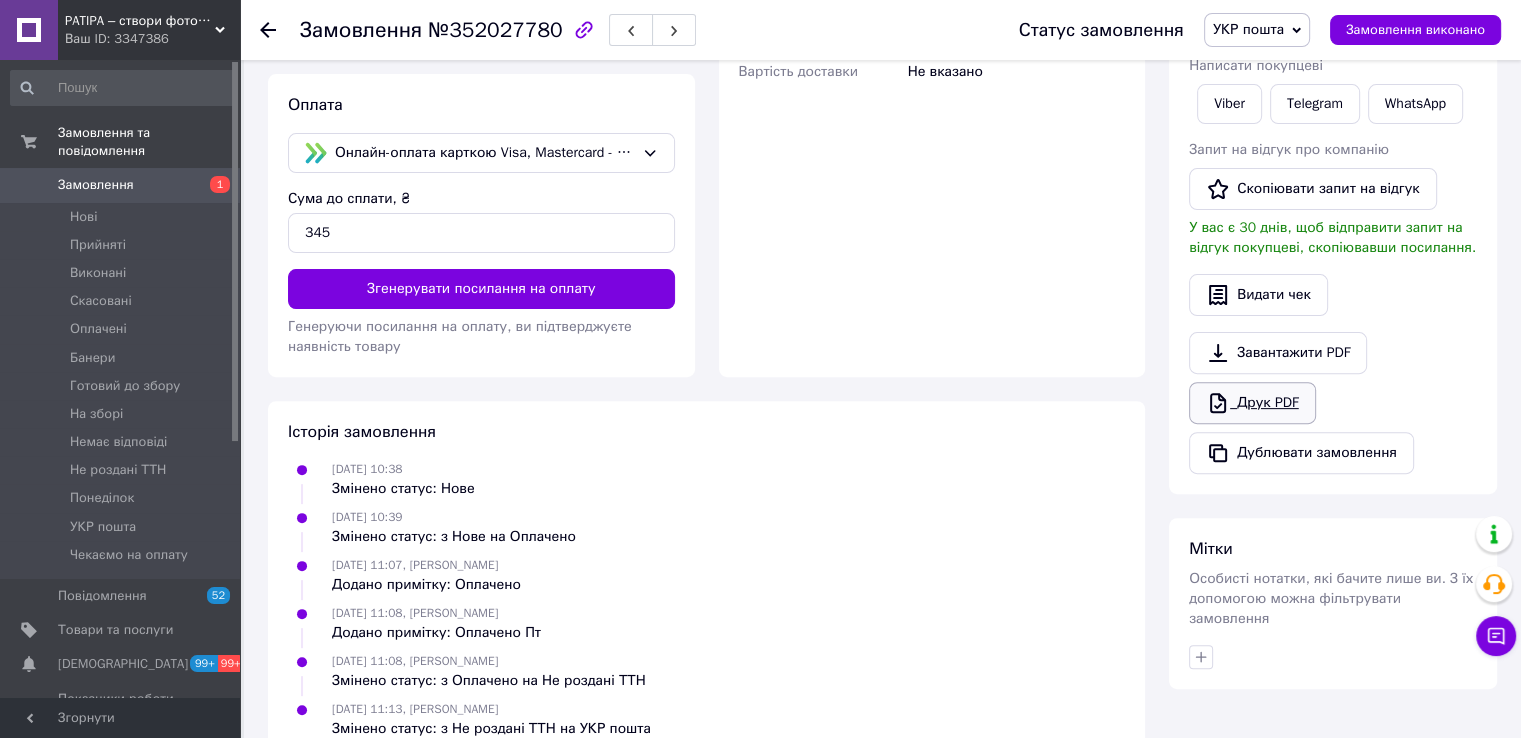 click on "Друк PDF" at bounding box center (1252, 403) 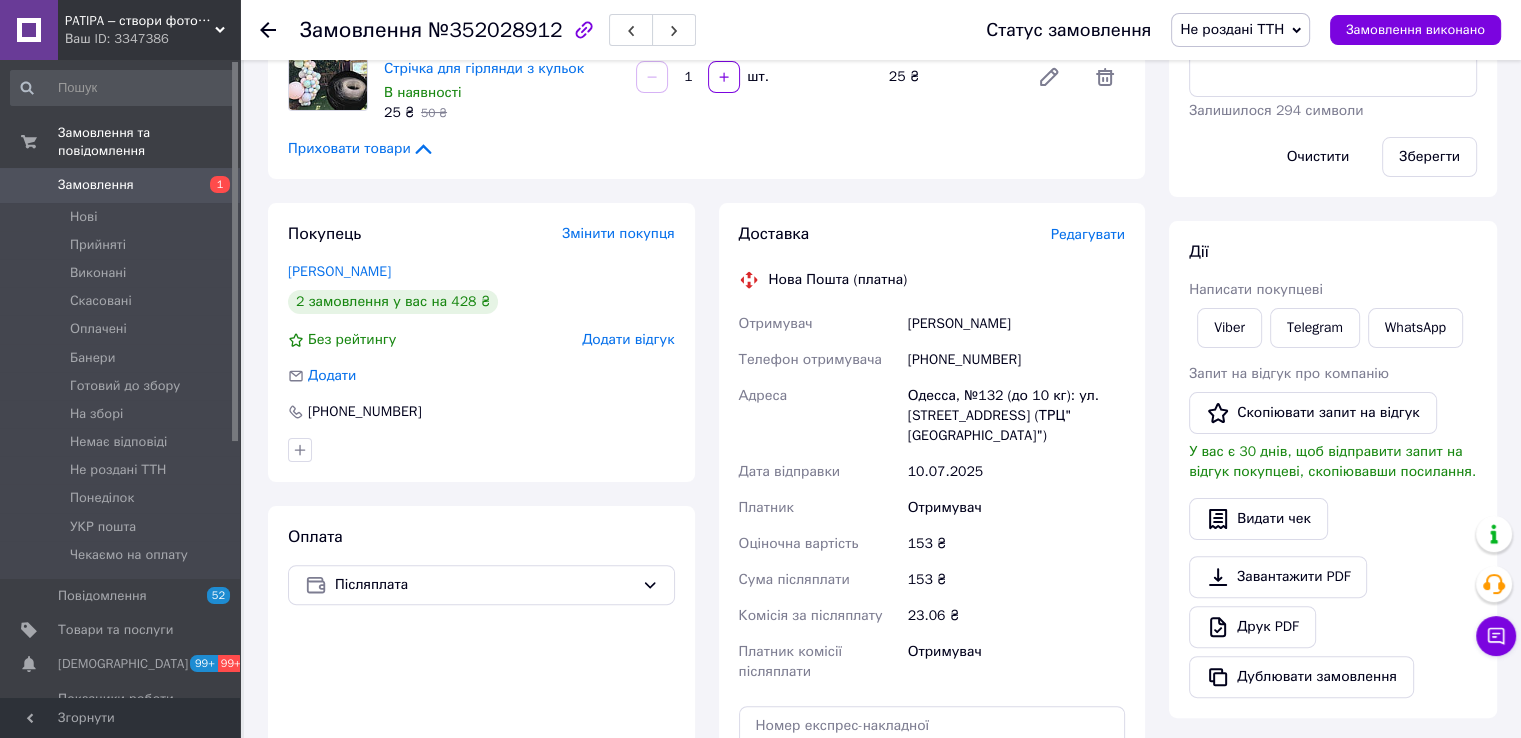 scroll, scrollTop: 100, scrollLeft: 0, axis: vertical 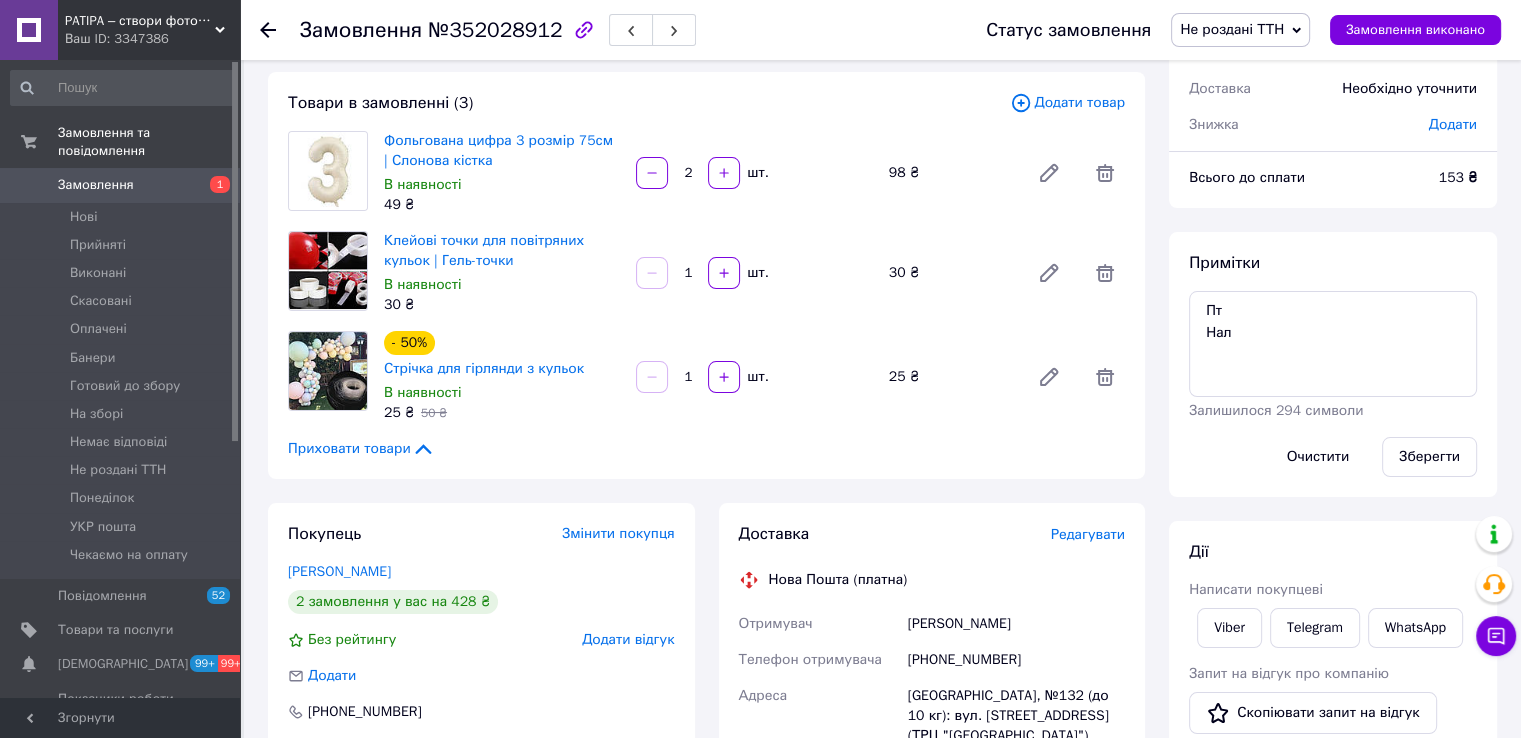 click on "Не роздані ТТН" at bounding box center (1232, 29) 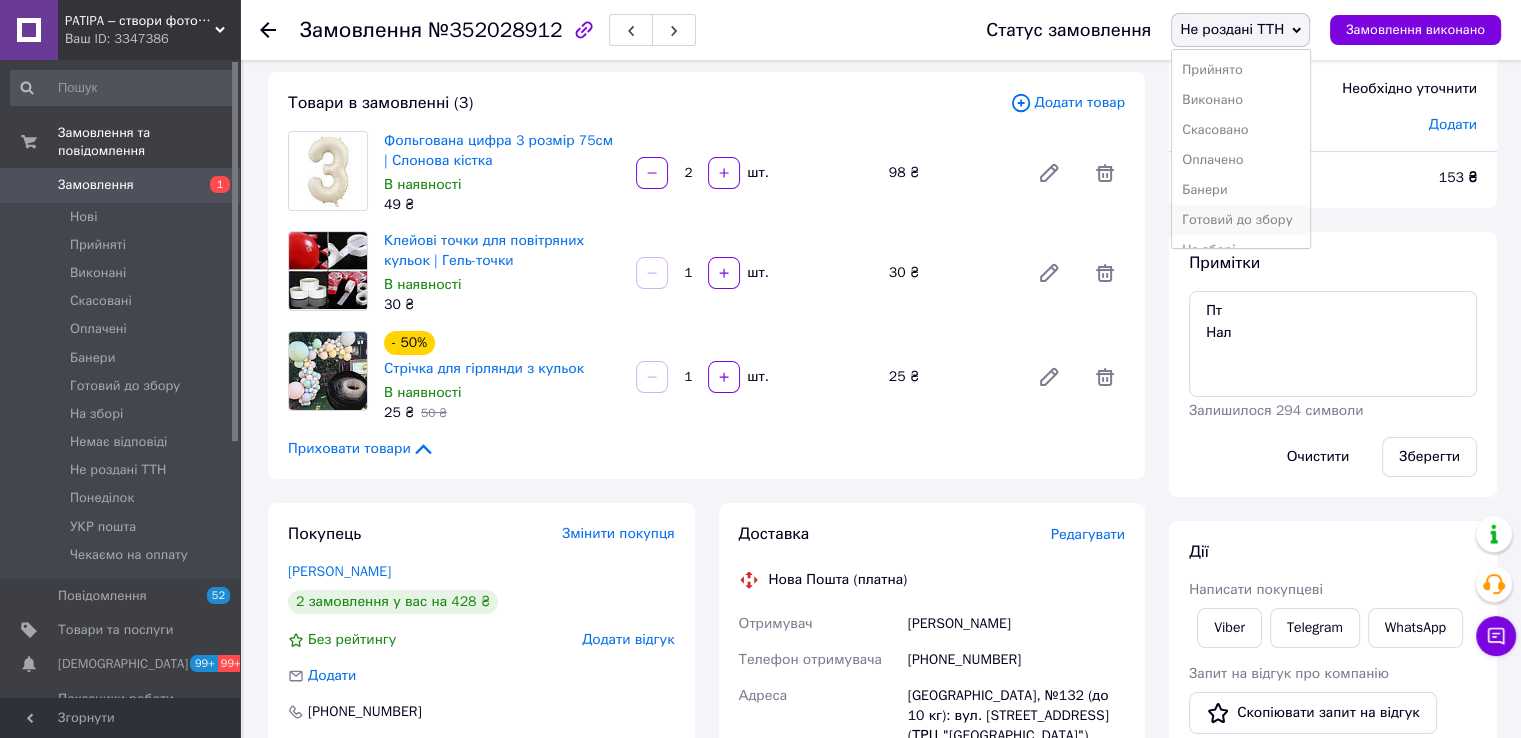 click on "Готовий до збору" at bounding box center [1241, 220] 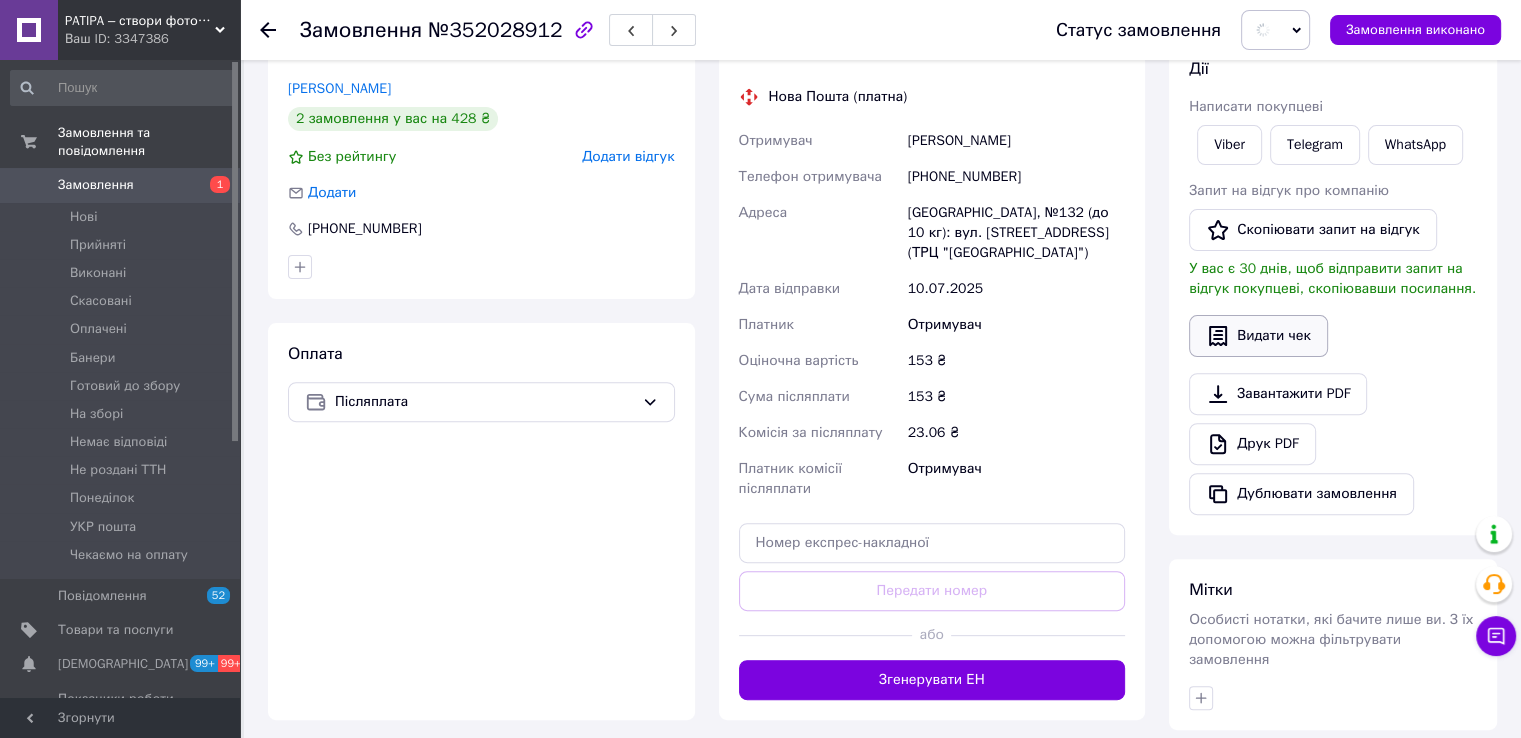 scroll, scrollTop: 700, scrollLeft: 0, axis: vertical 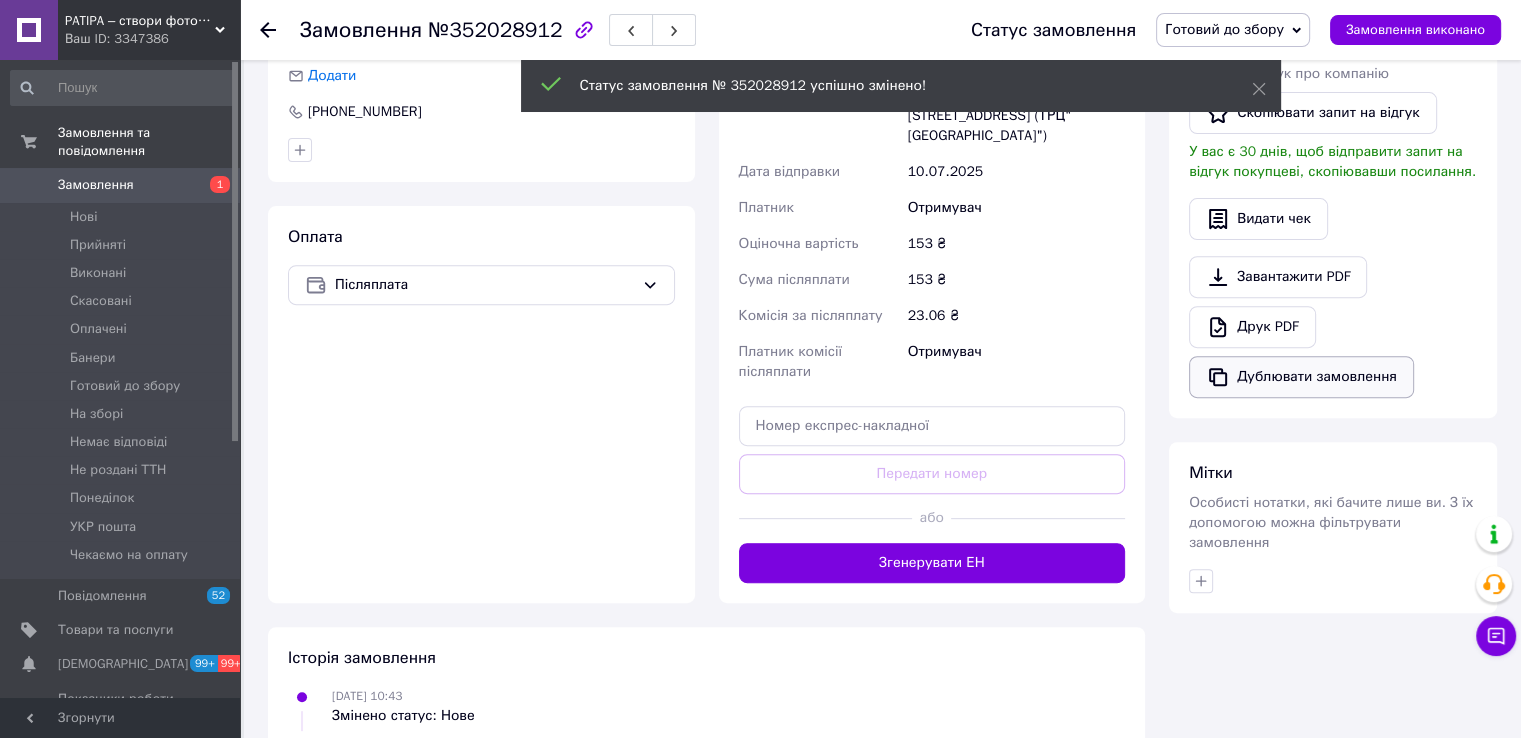click on "Друк PDF" at bounding box center [1252, 327] 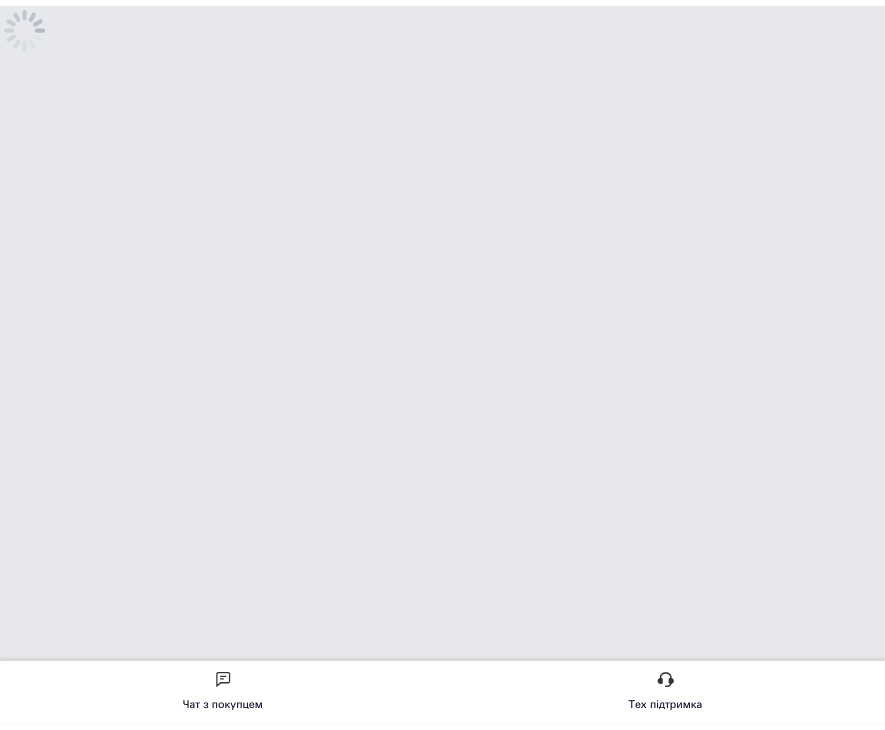 scroll, scrollTop: 0, scrollLeft: 0, axis: both 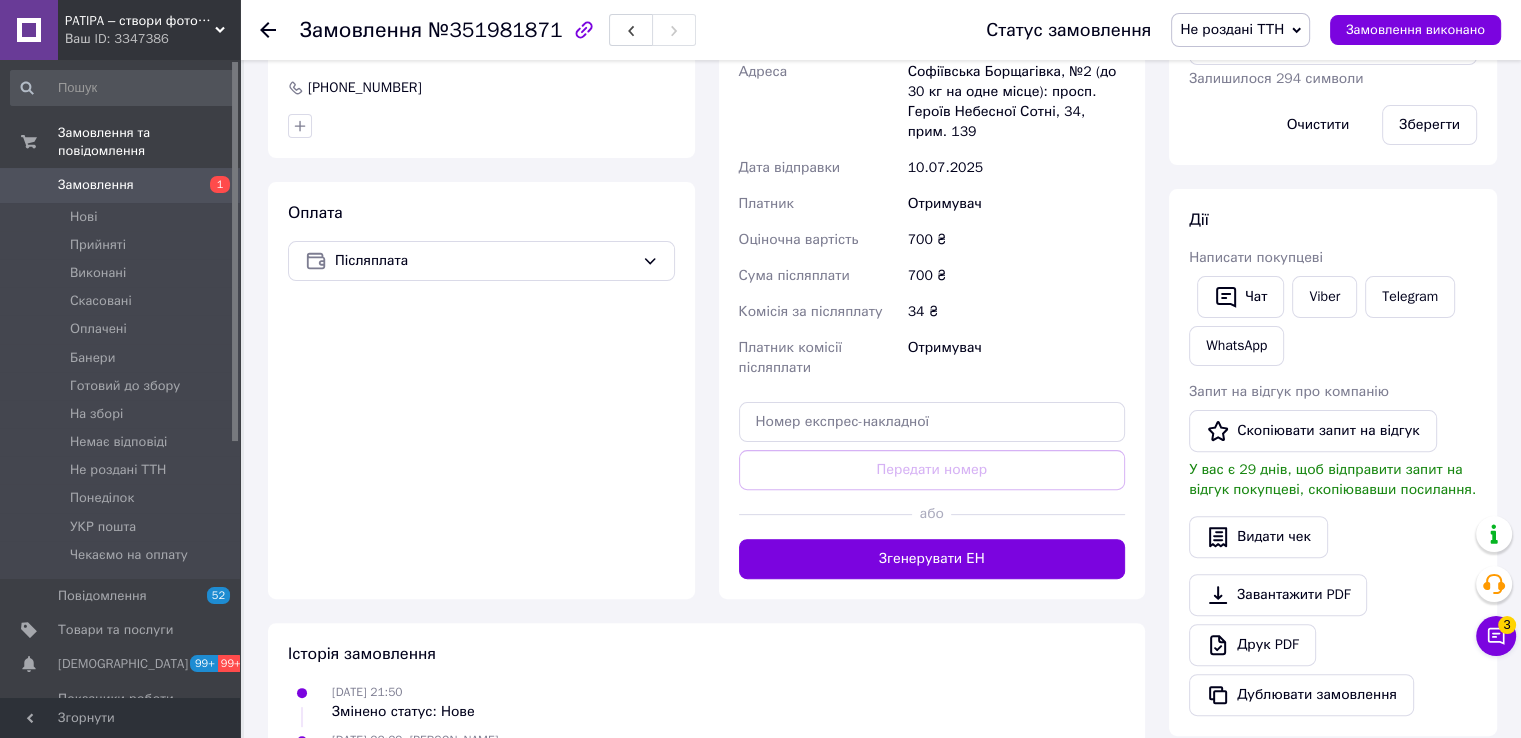 click on "Не роздані ТТН" at bounding box center [1232, 29] 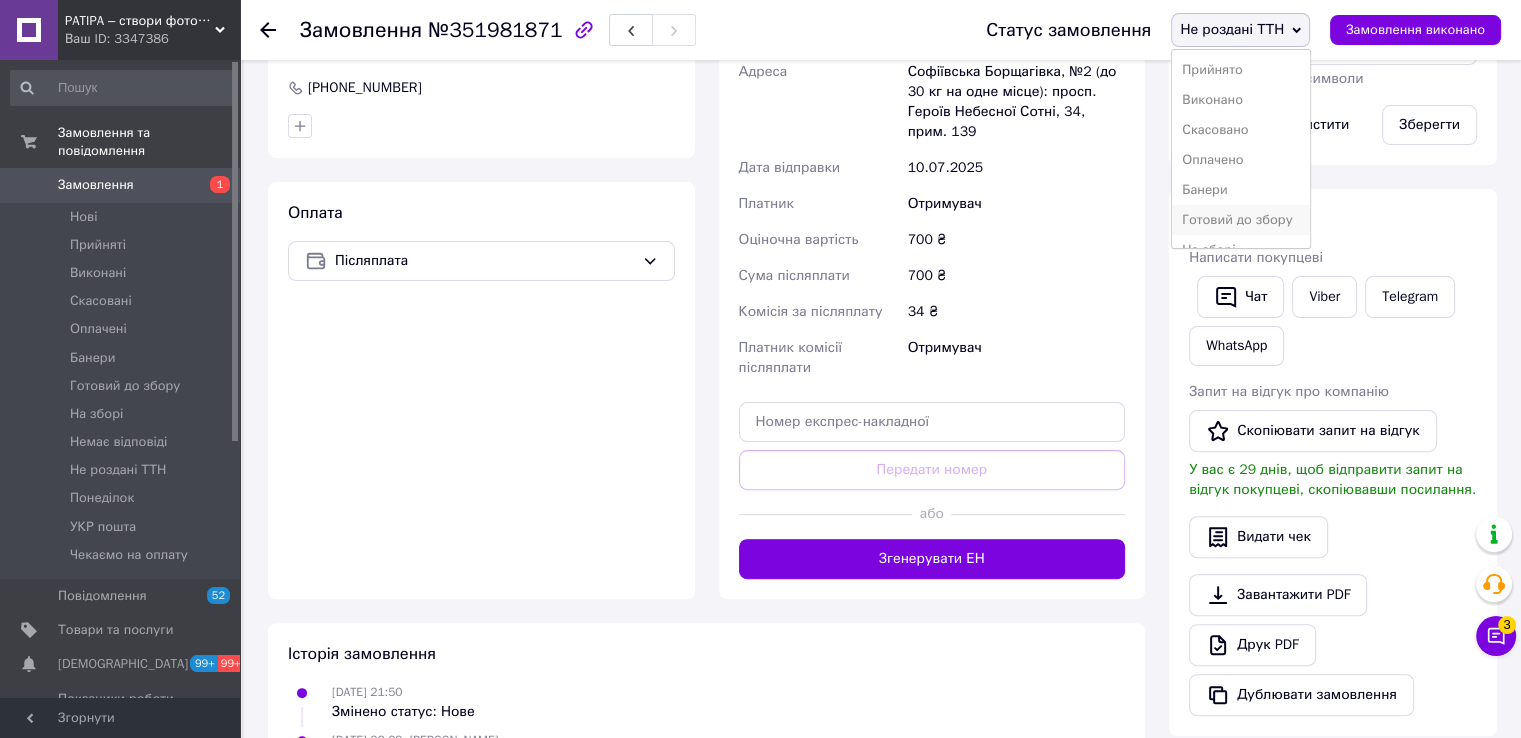 click on "Готовий до збору" at bounding box center (1241, 220) 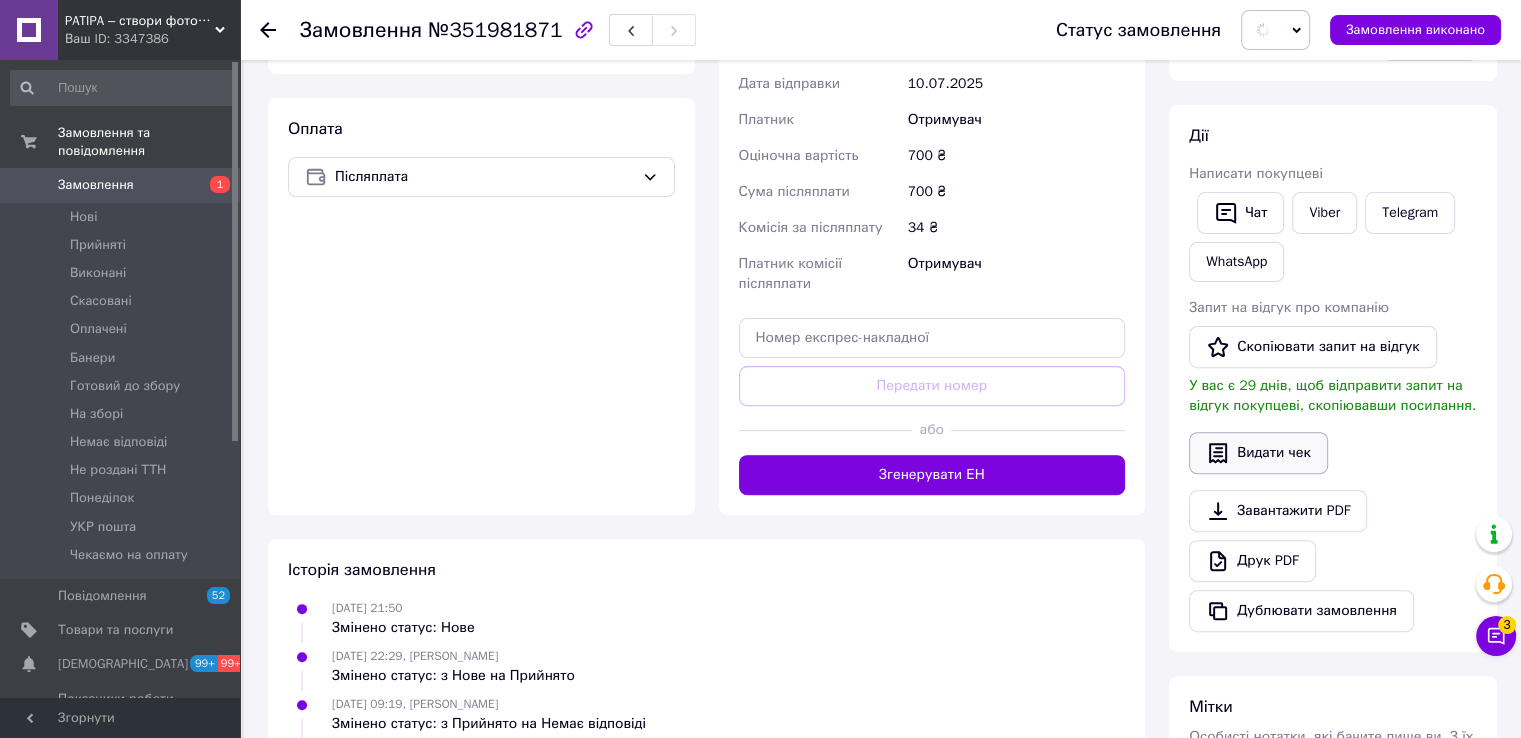 scroll, scrollTop: 720, scrollLeft: 0, axis: vertical 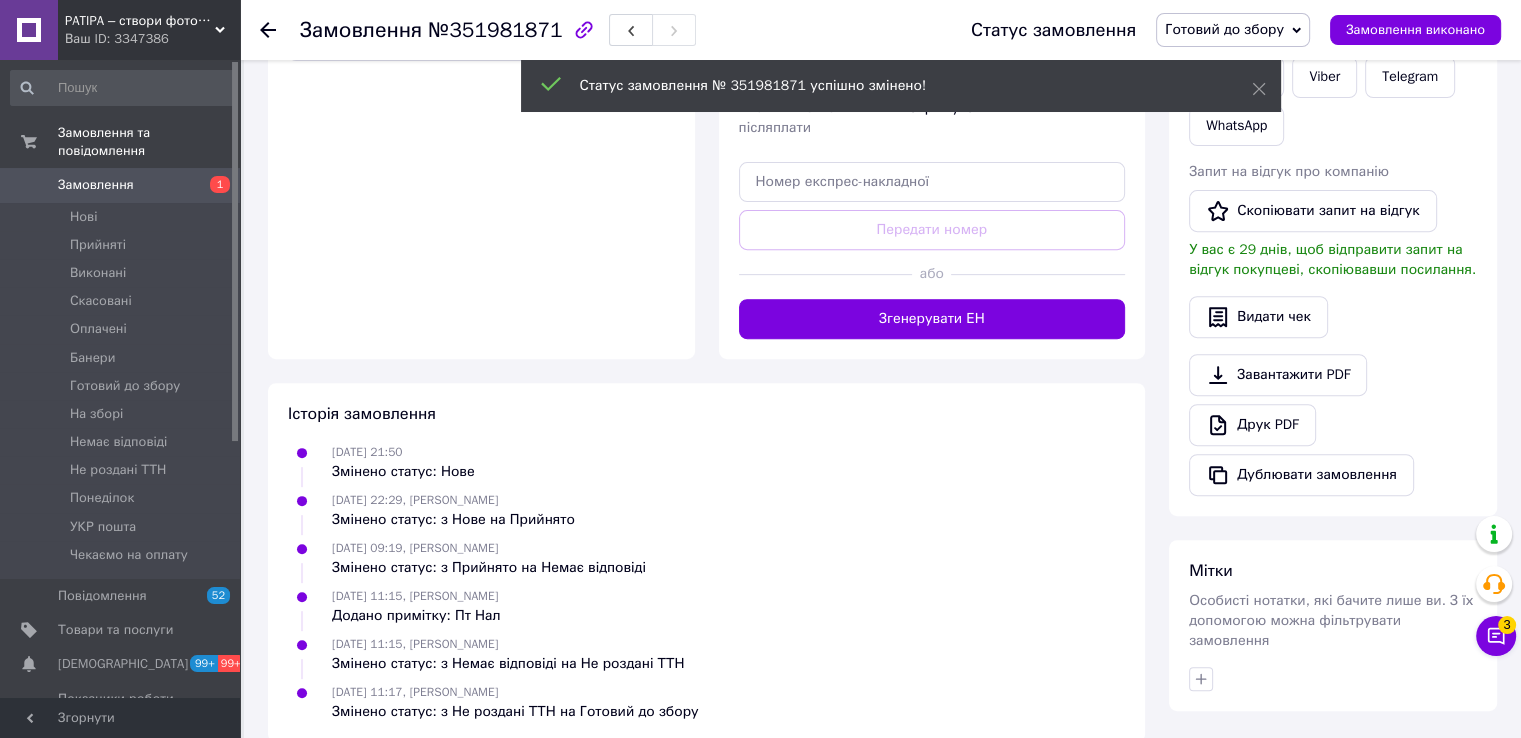 click on "Друк PDF" at bounding box center [1252, 425] 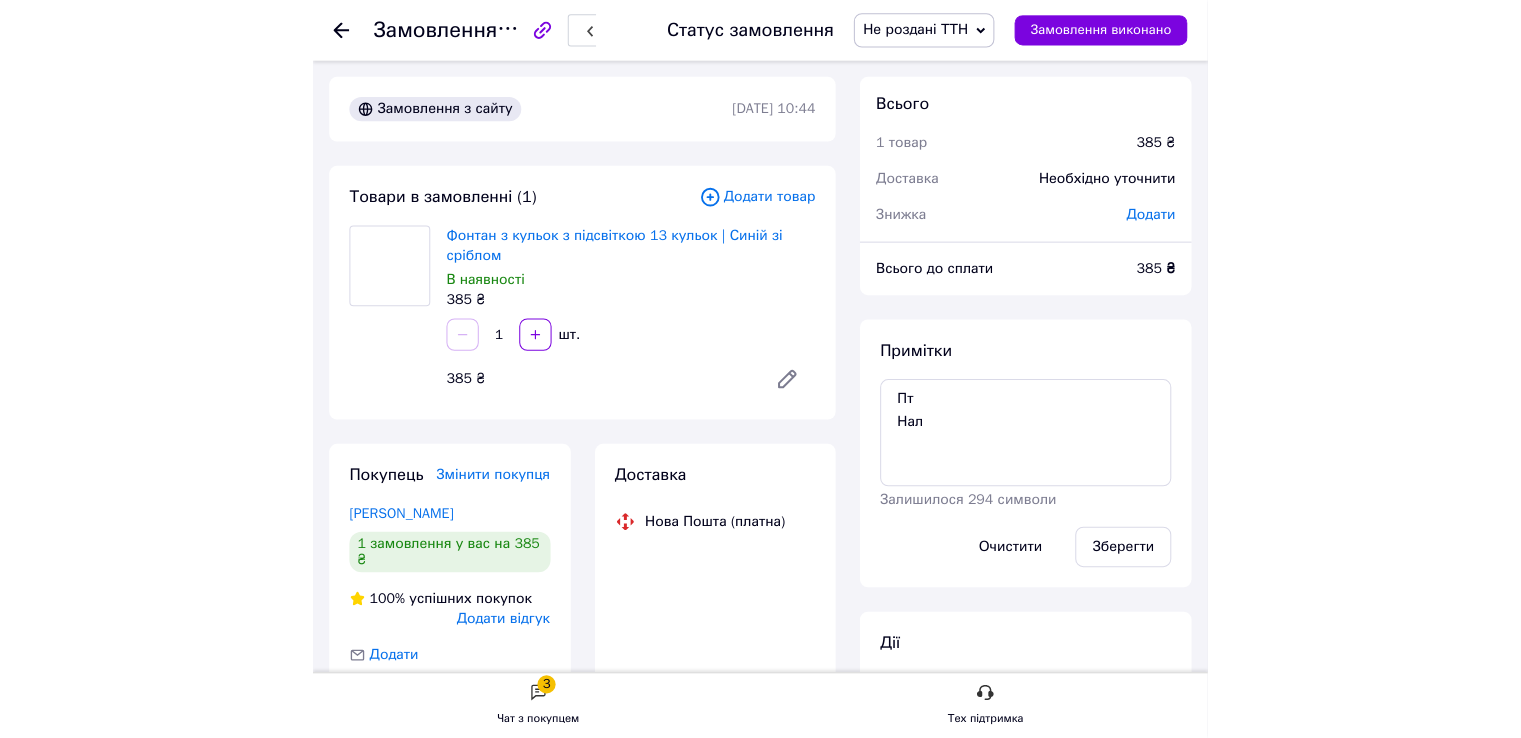 scroll, scrollTop: 0, scrollLeft: 0, axis: both 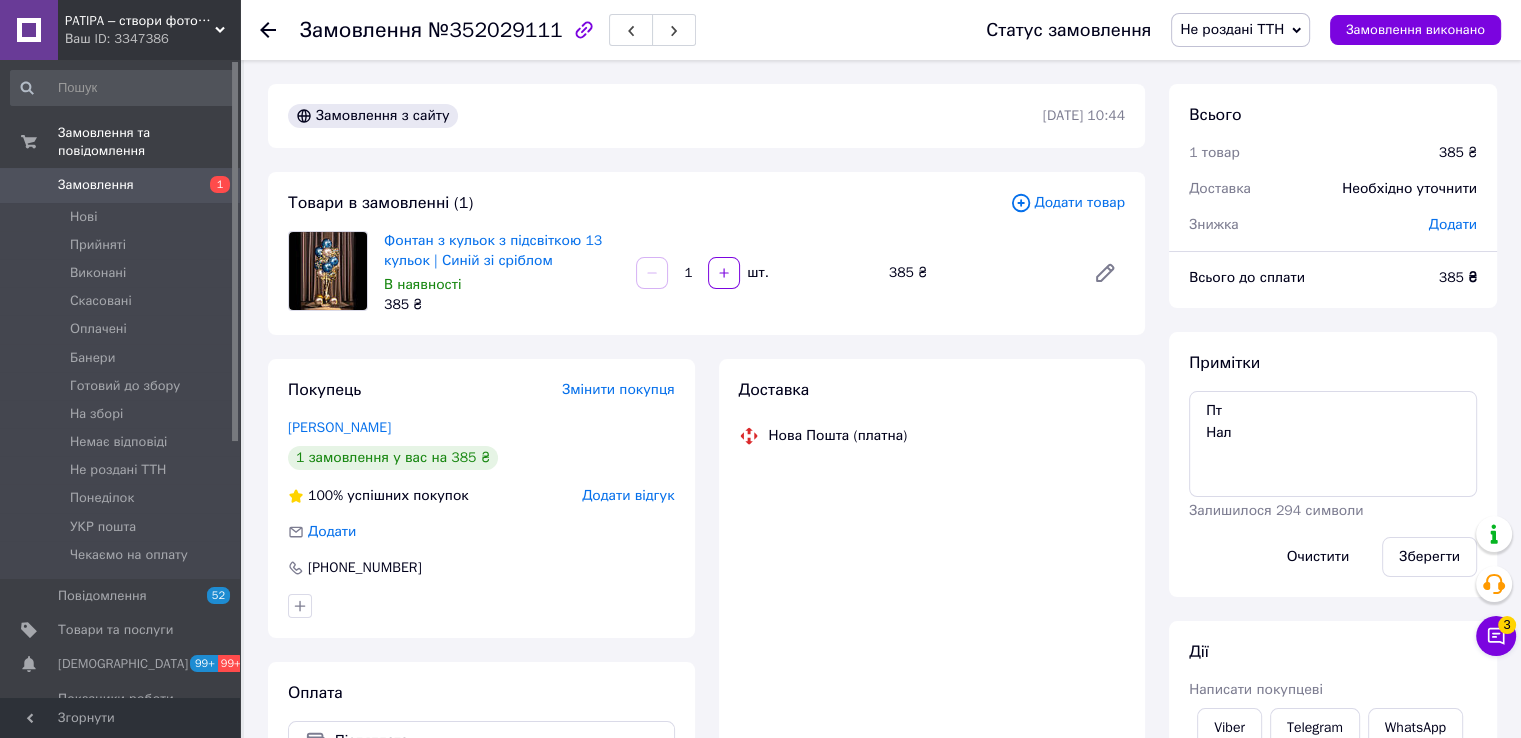 click on "Не роздані ТТН" at bounding box center (1232, 29) 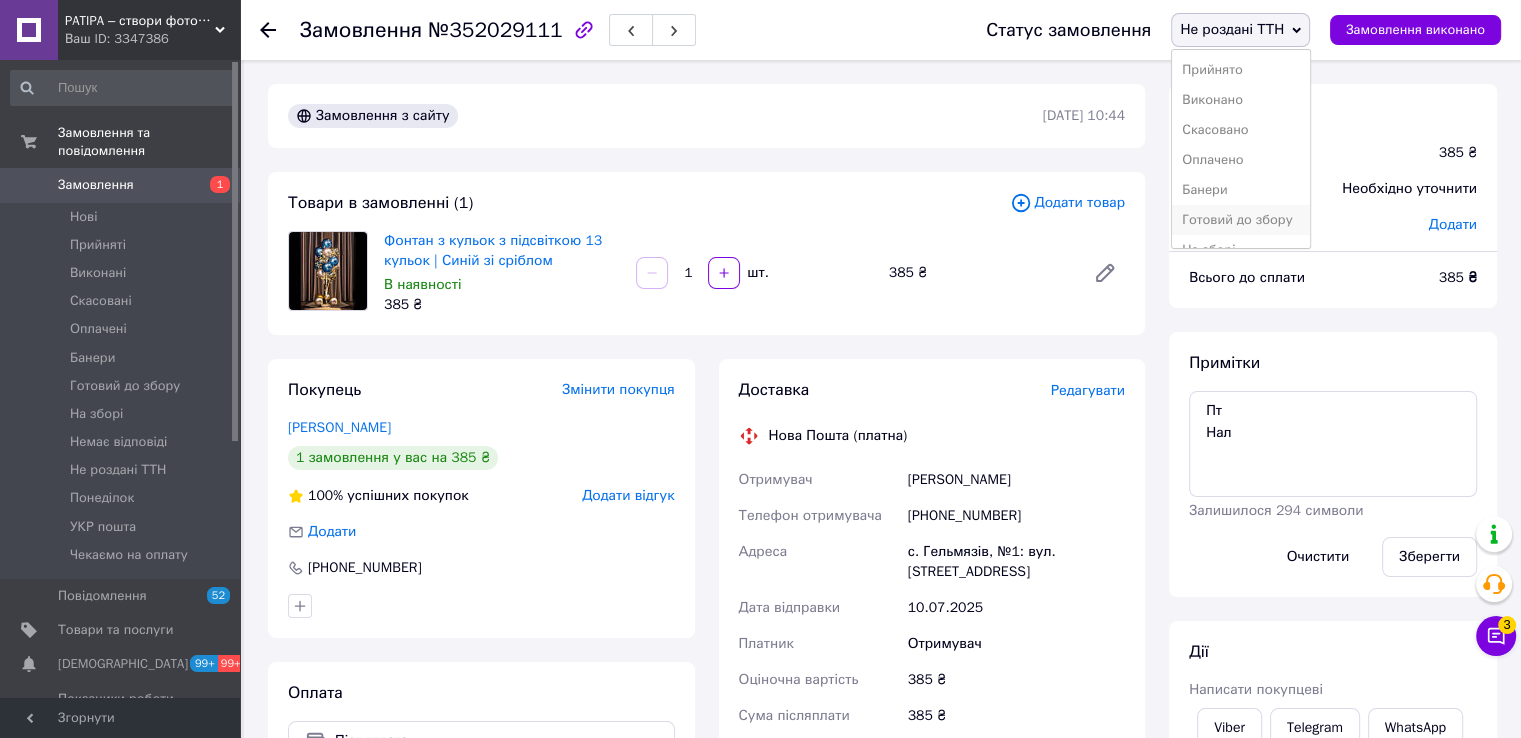 click on "Готовий до збору" at bounding box center (1241, 220) 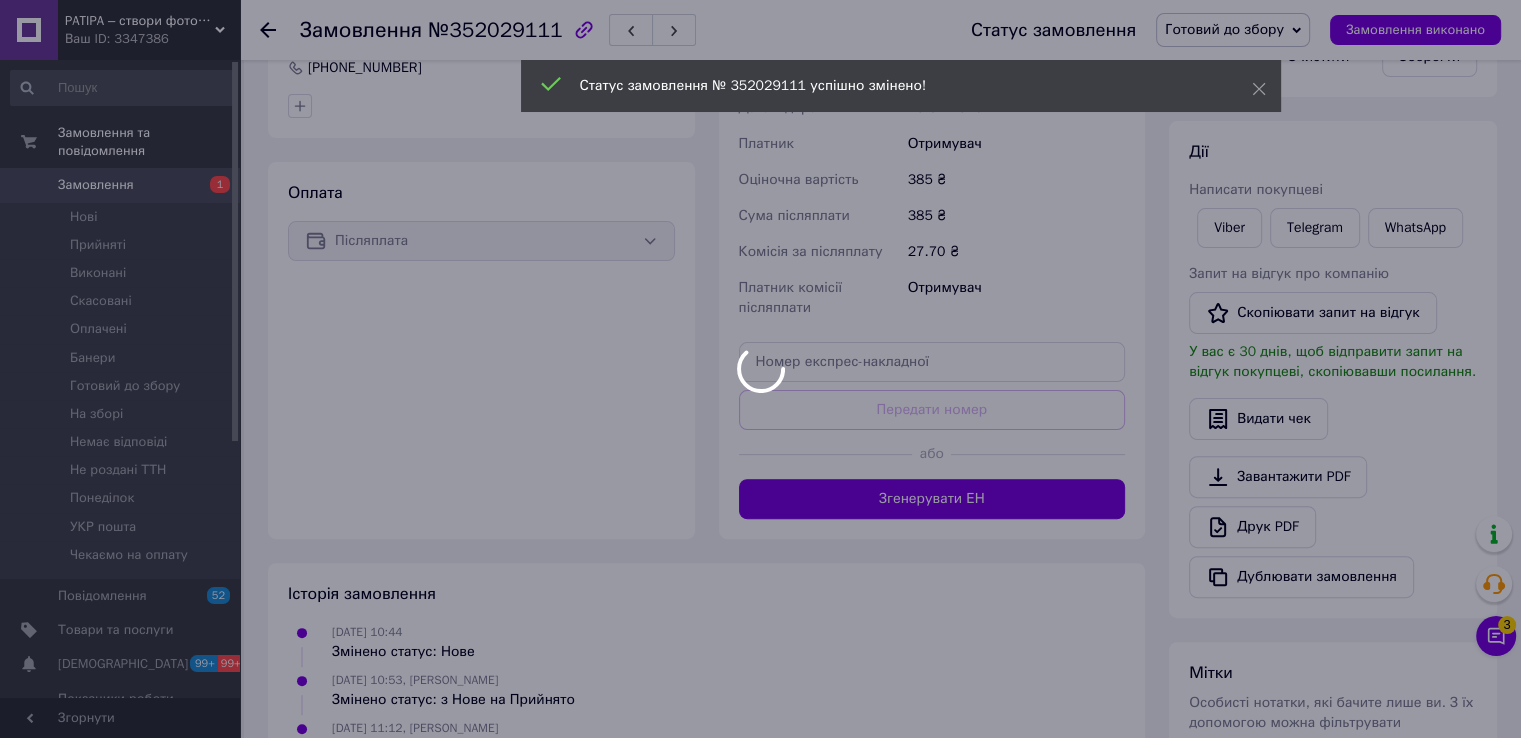 scroll, scrollTop: 612, scrollLeft: 0, axis: vertical 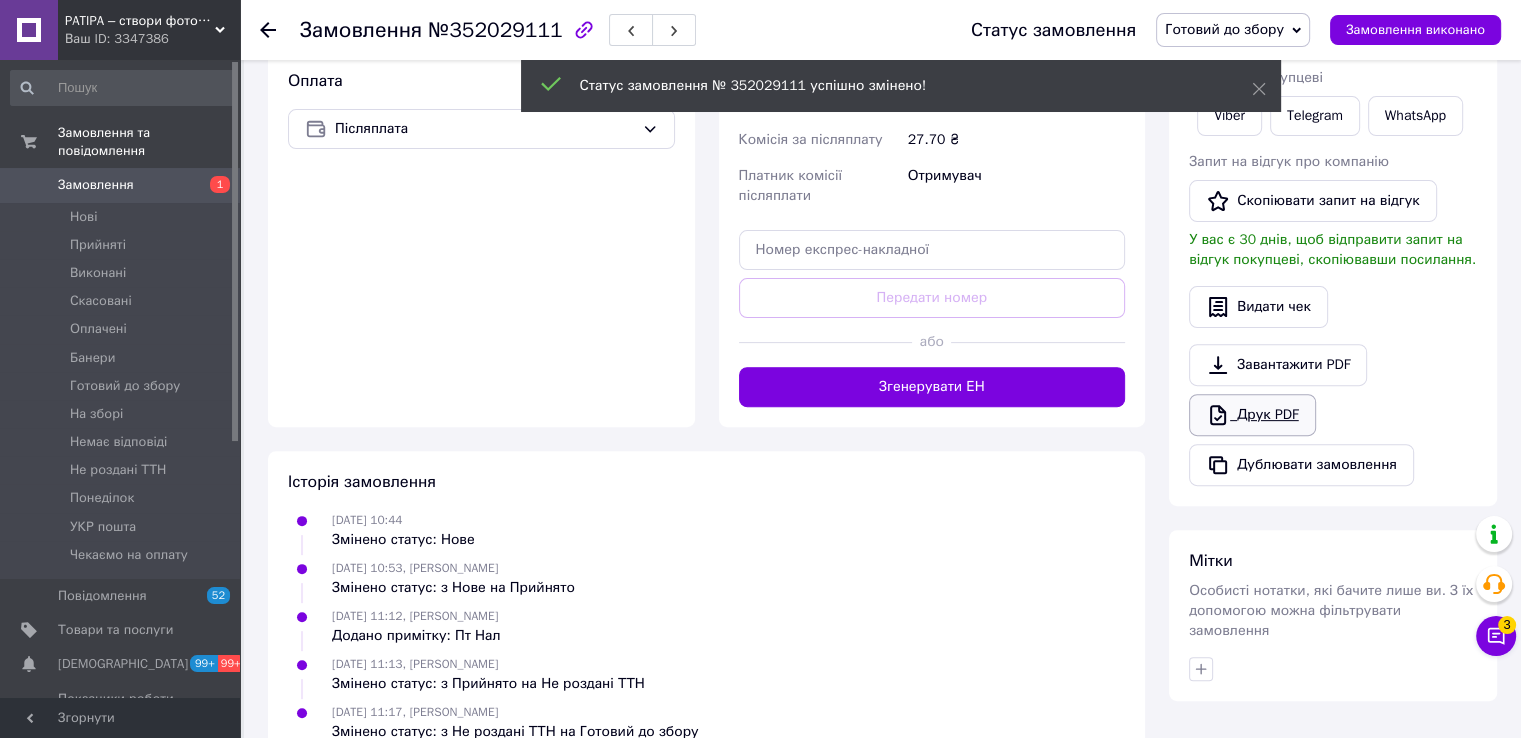 click on "Друк PDF" at bounding box center (1252, 415) 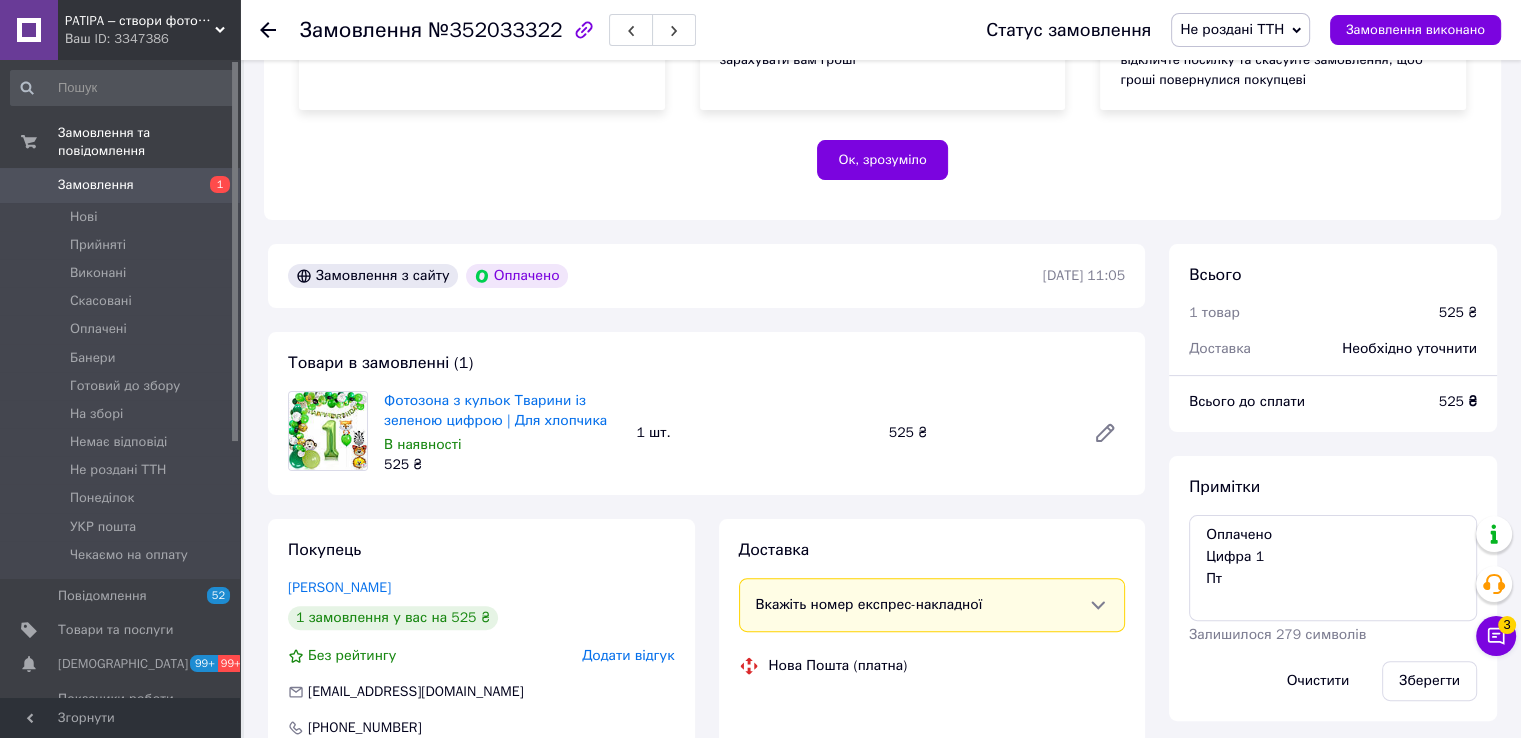 scroll, scrollTop: 500, scrollLeft: 0, axis: vertical 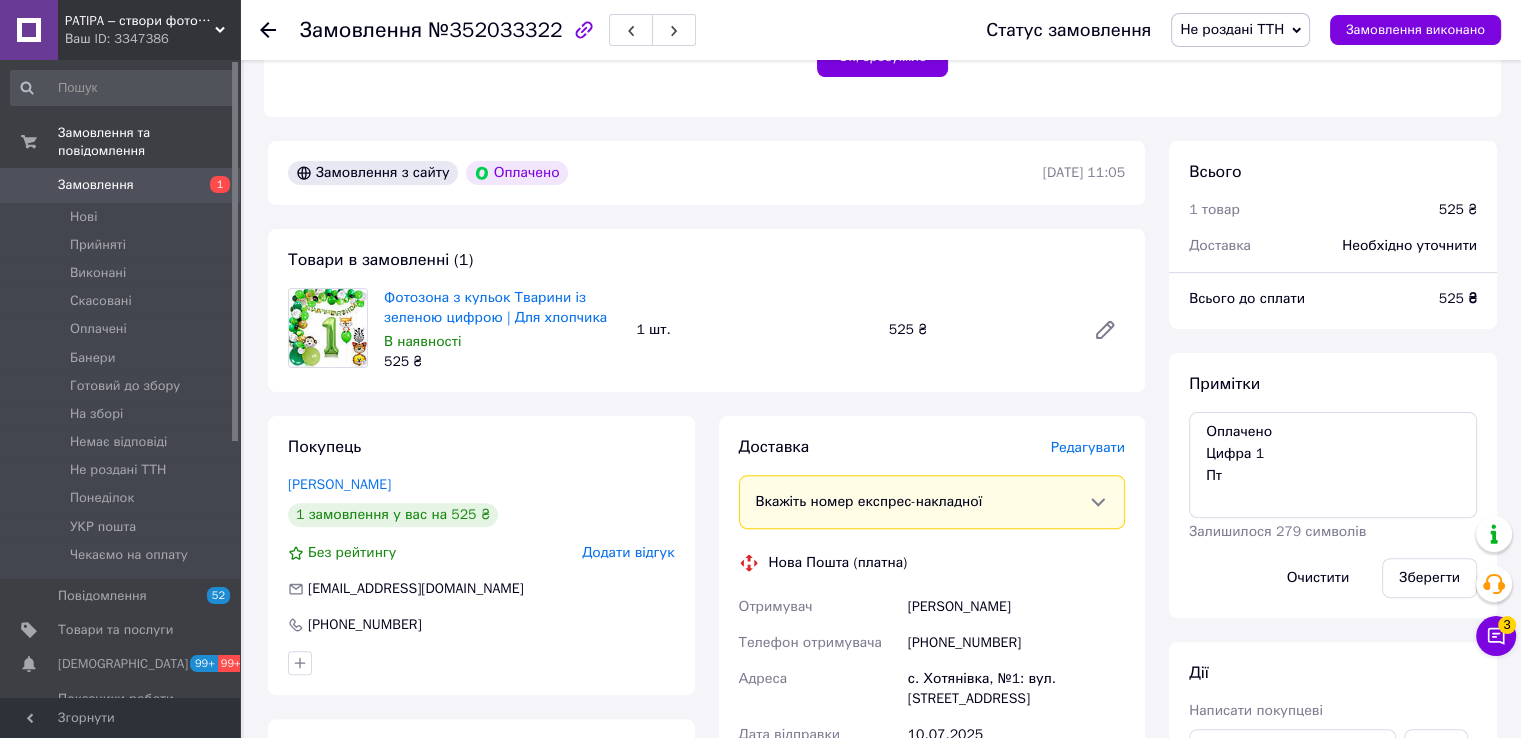 click on "Не роздані ТТН" at bounding box center [1240, 30] 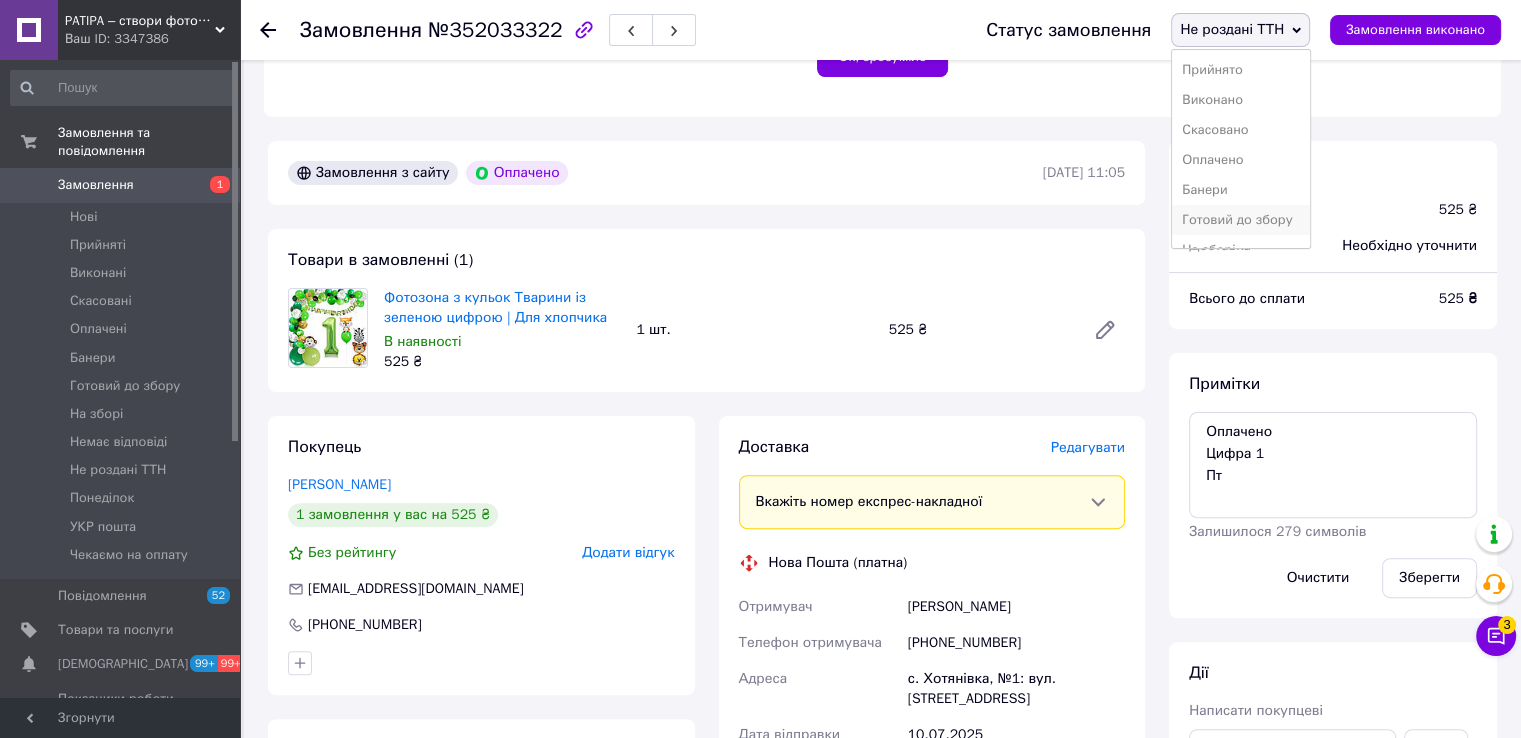 click on "Готовий до збору" at bounding box center [1241, 220] 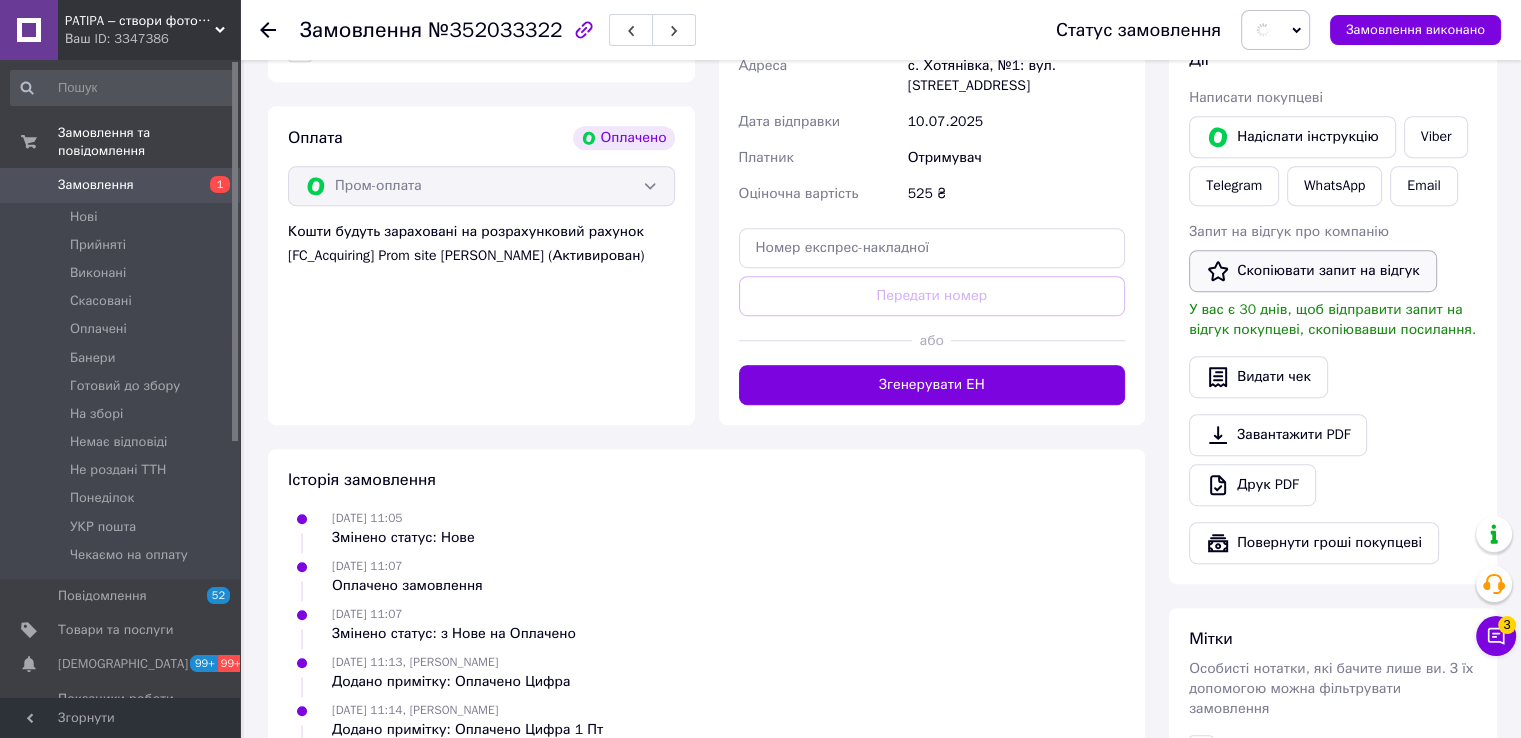 scroll, scrollTop: 1189, scrollLeft: 0, axis: vertical 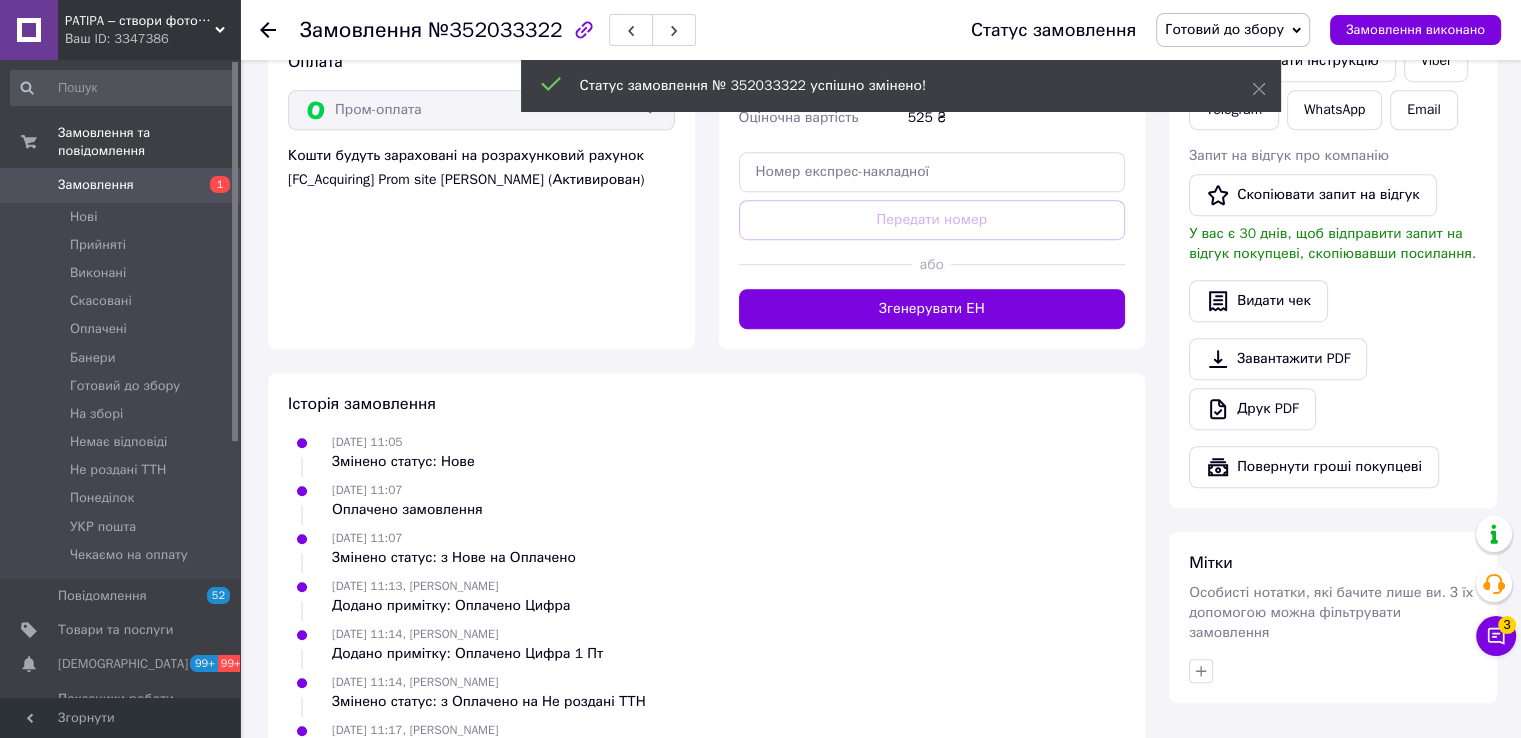 click on "Друк PDF" at bounding box center (1252, 409) 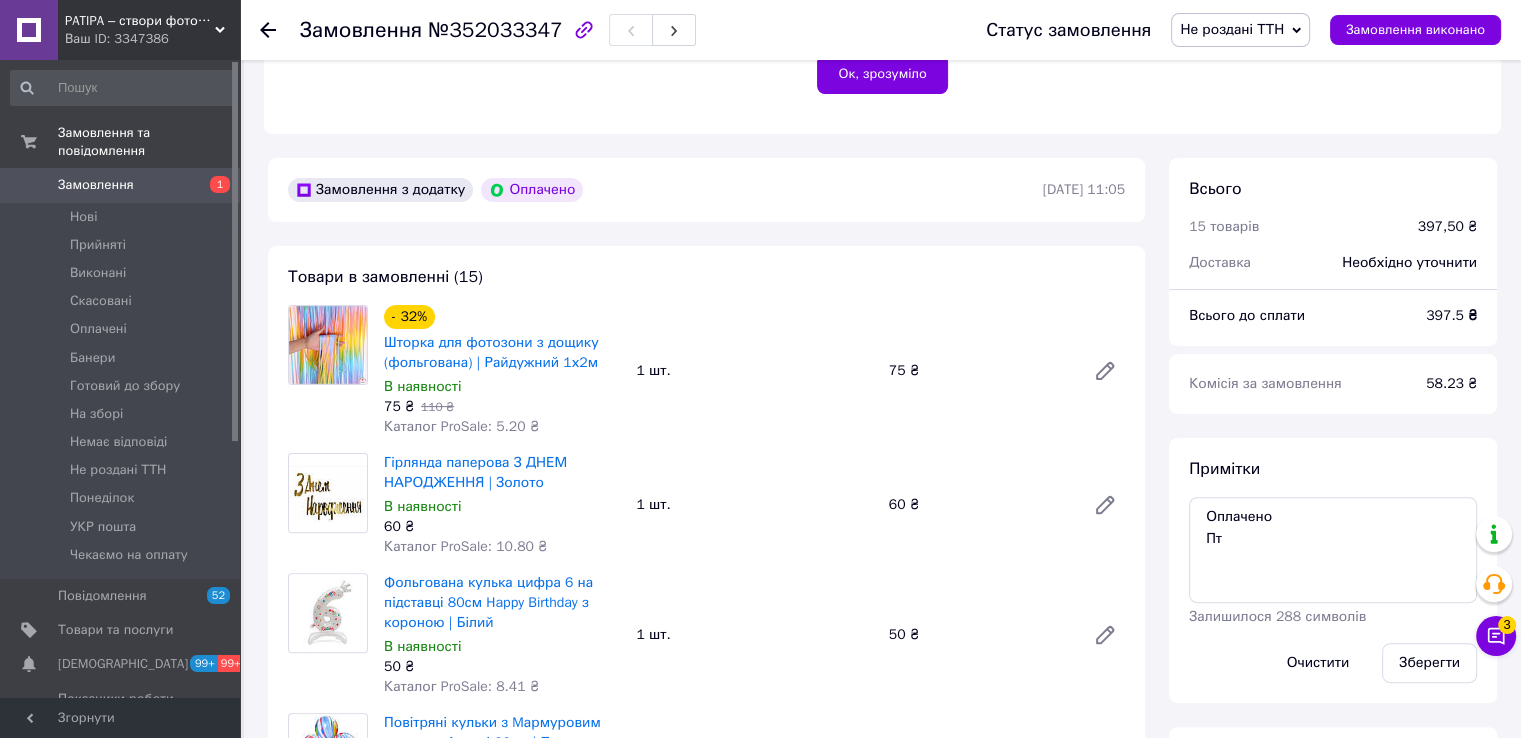 scroll, scrollTop: 800, scrollLeft: 0, axis: vertical 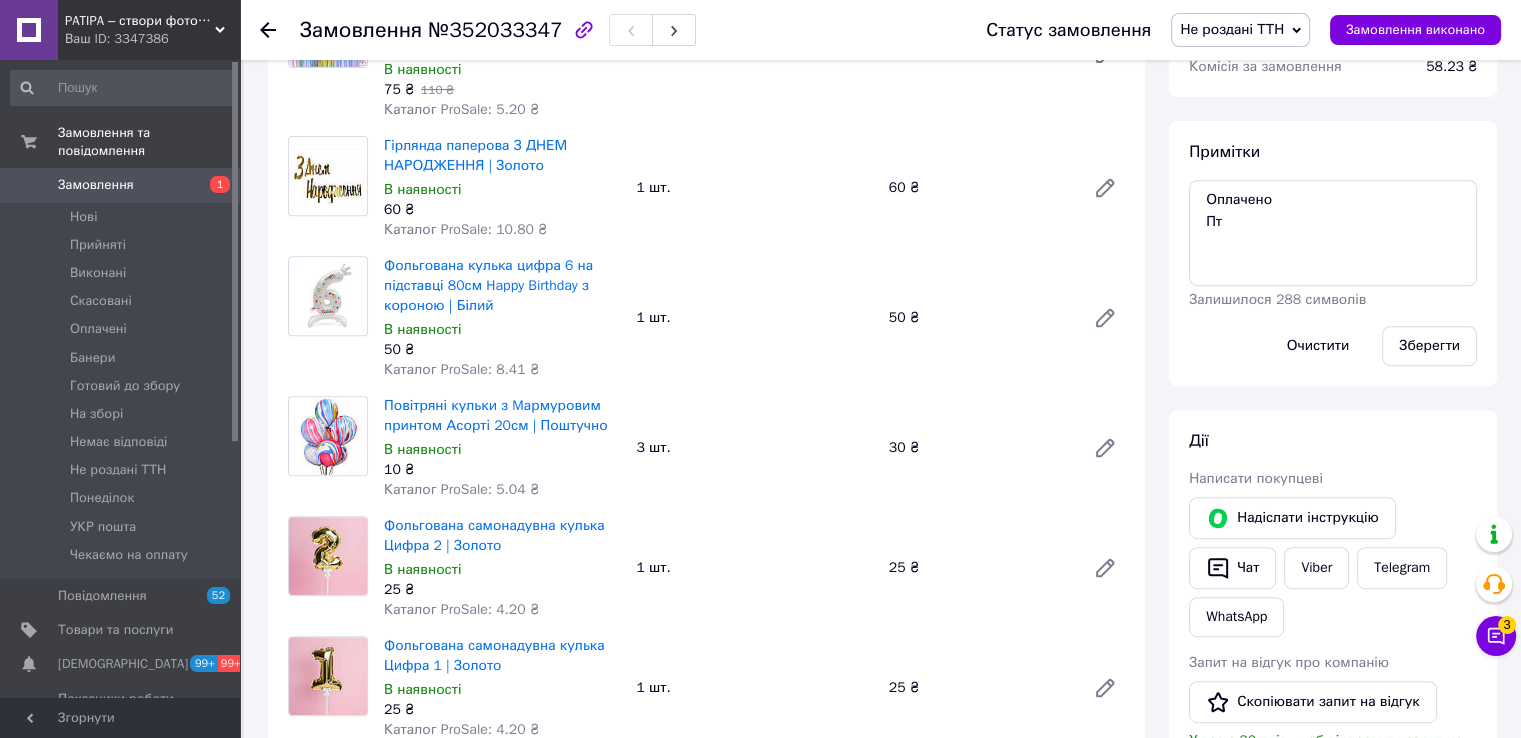 click on "Не роздані ТТН" at bounding box center [1232, 29] 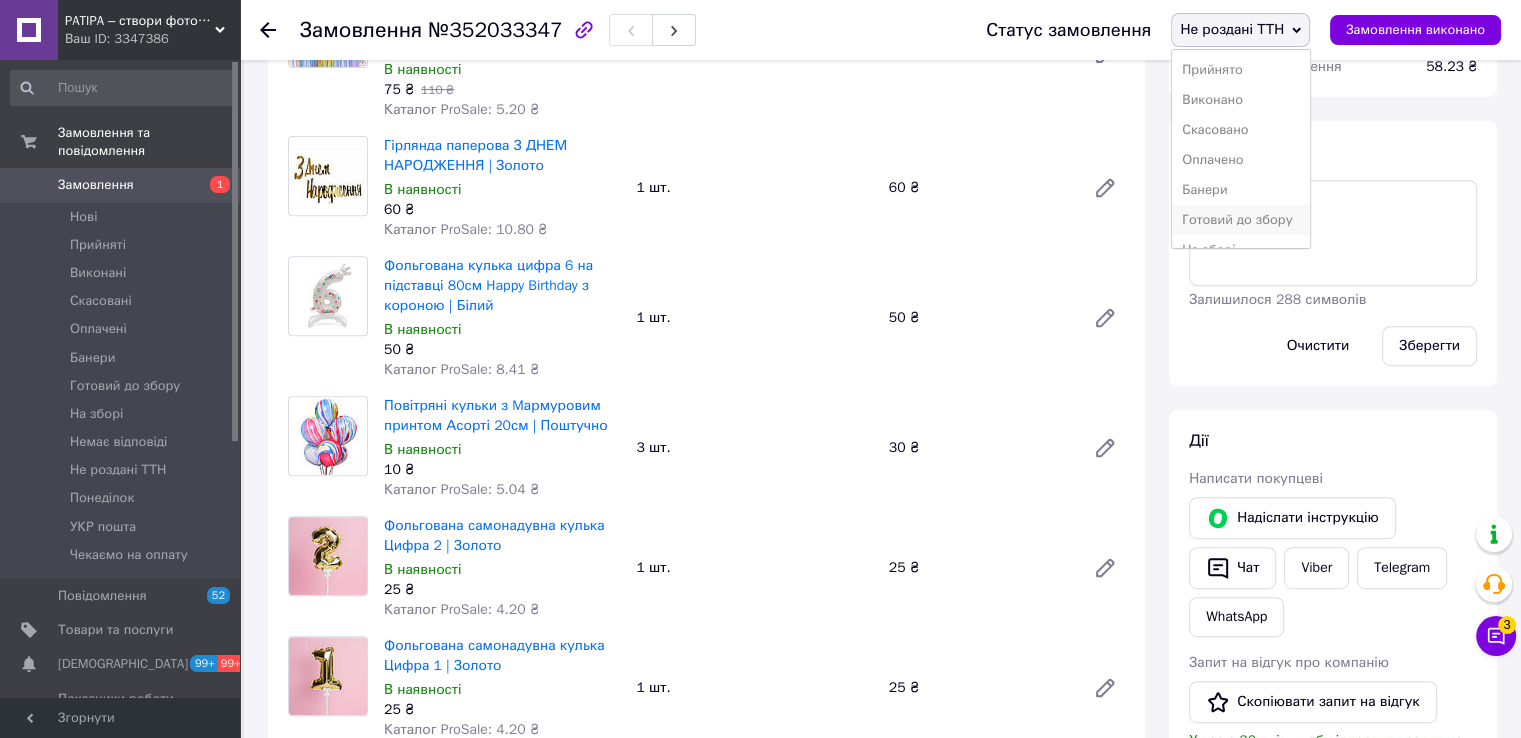 click on "Готовий до збору" at bounding box center (1241, 220) 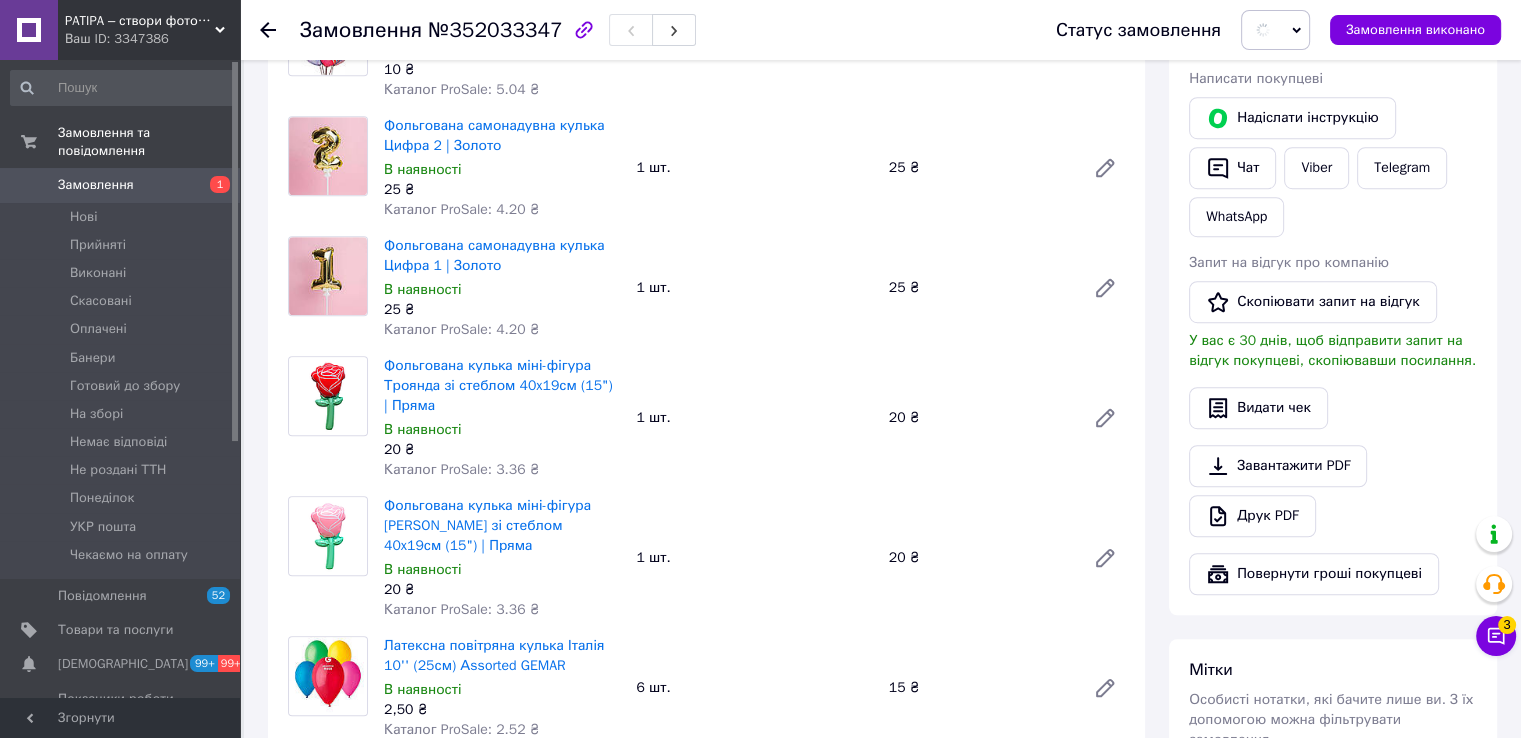 scroll, scrollTop: 1400, scrollLeft: 0, axis: vertical 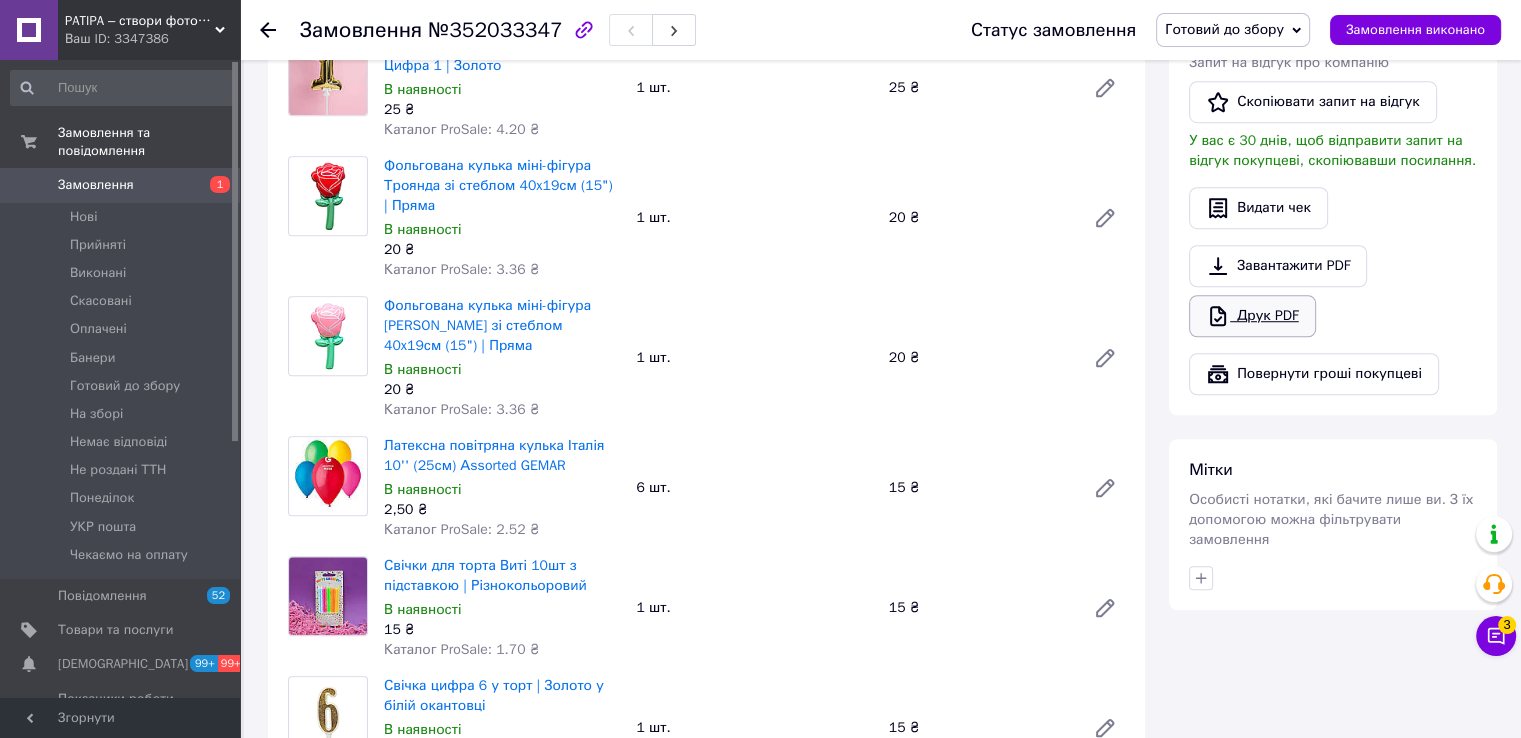 click on "Друк PDF" at bounding box center (1252, 316) 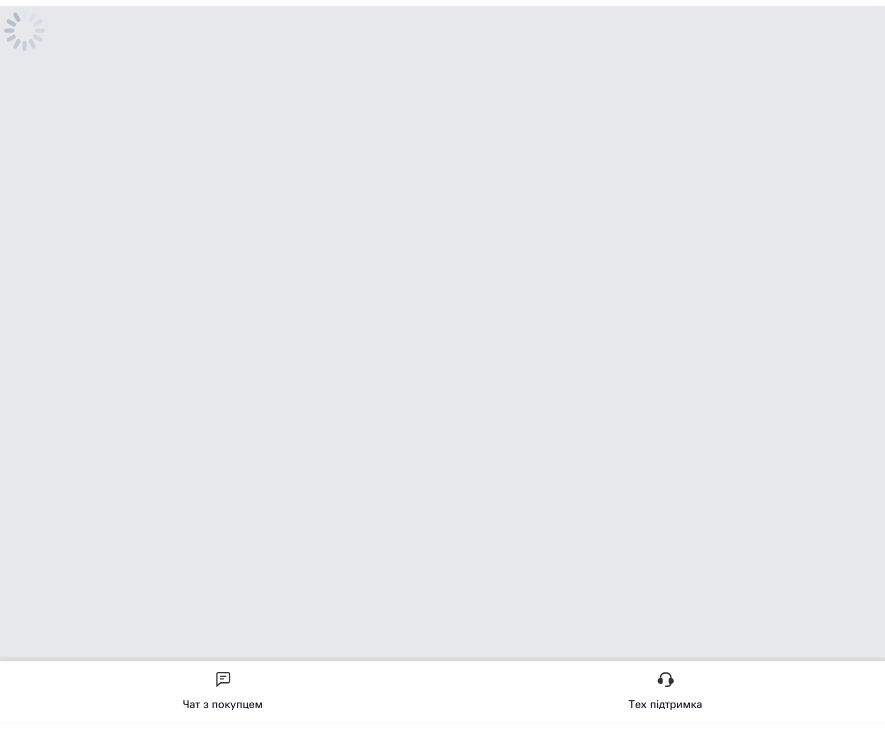 scroll, scrollTop: 0, scrollLeft: 0, axis: both 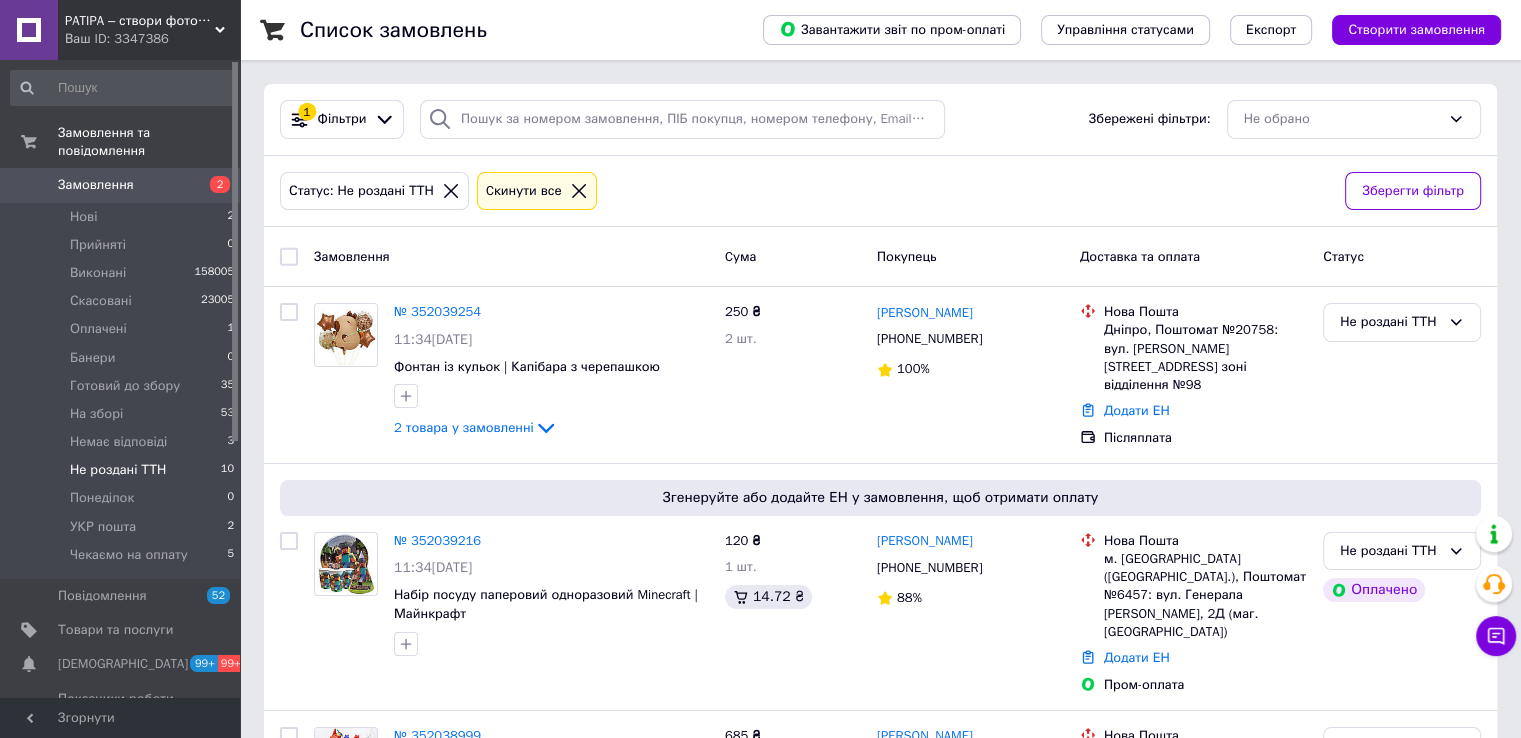 click at bounding box center [289, 257] 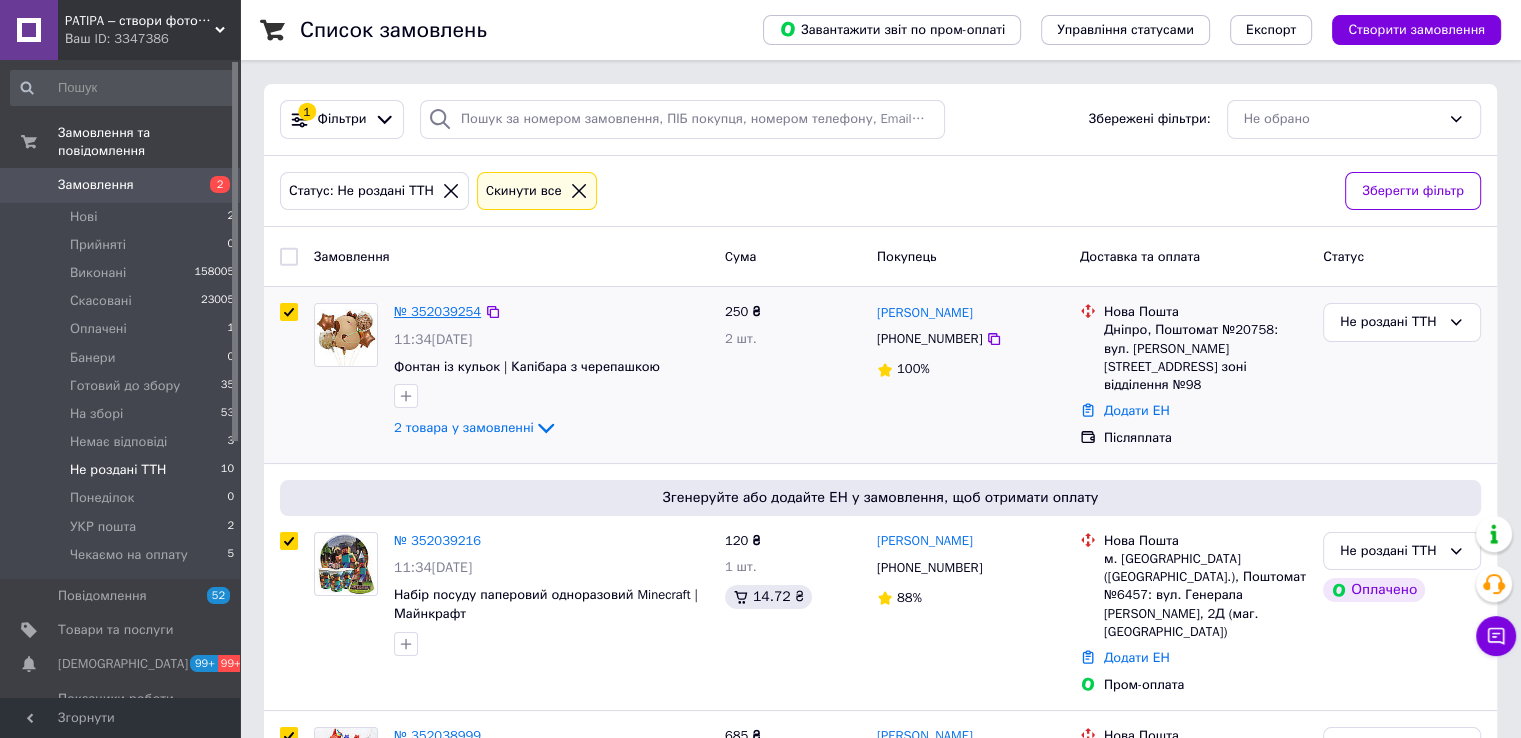 checkbox on "true" 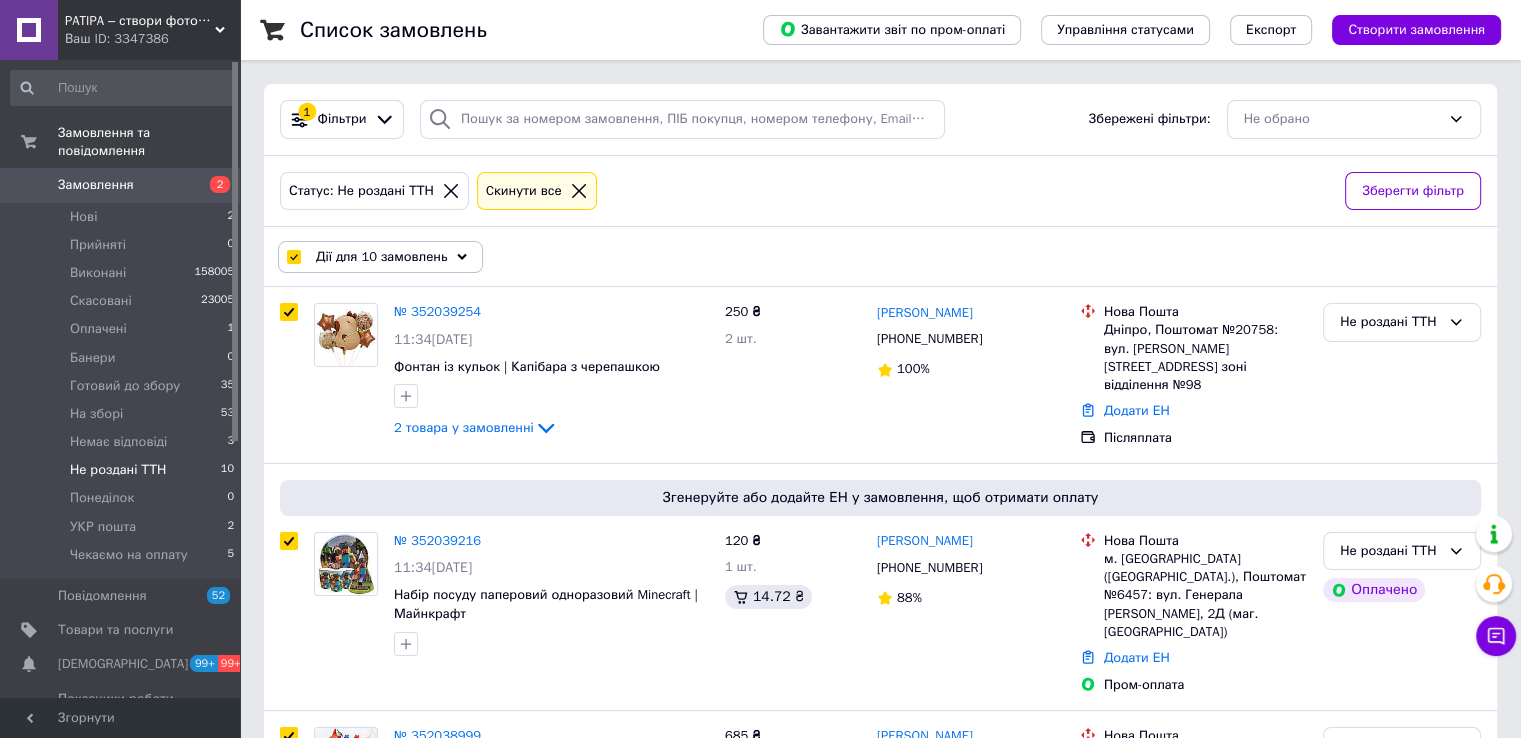 click 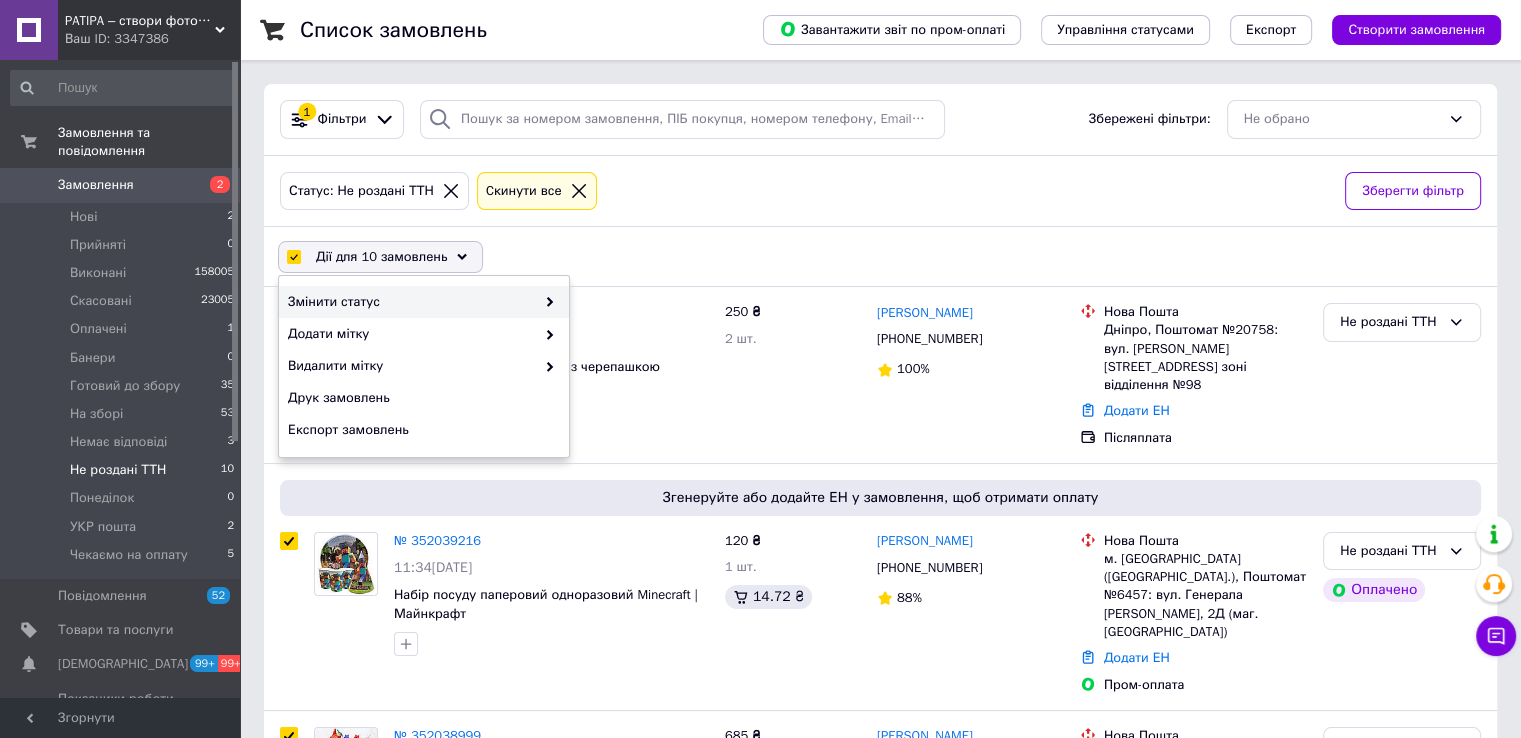 click on "Змінити статус" at bounding box center [424, 302] 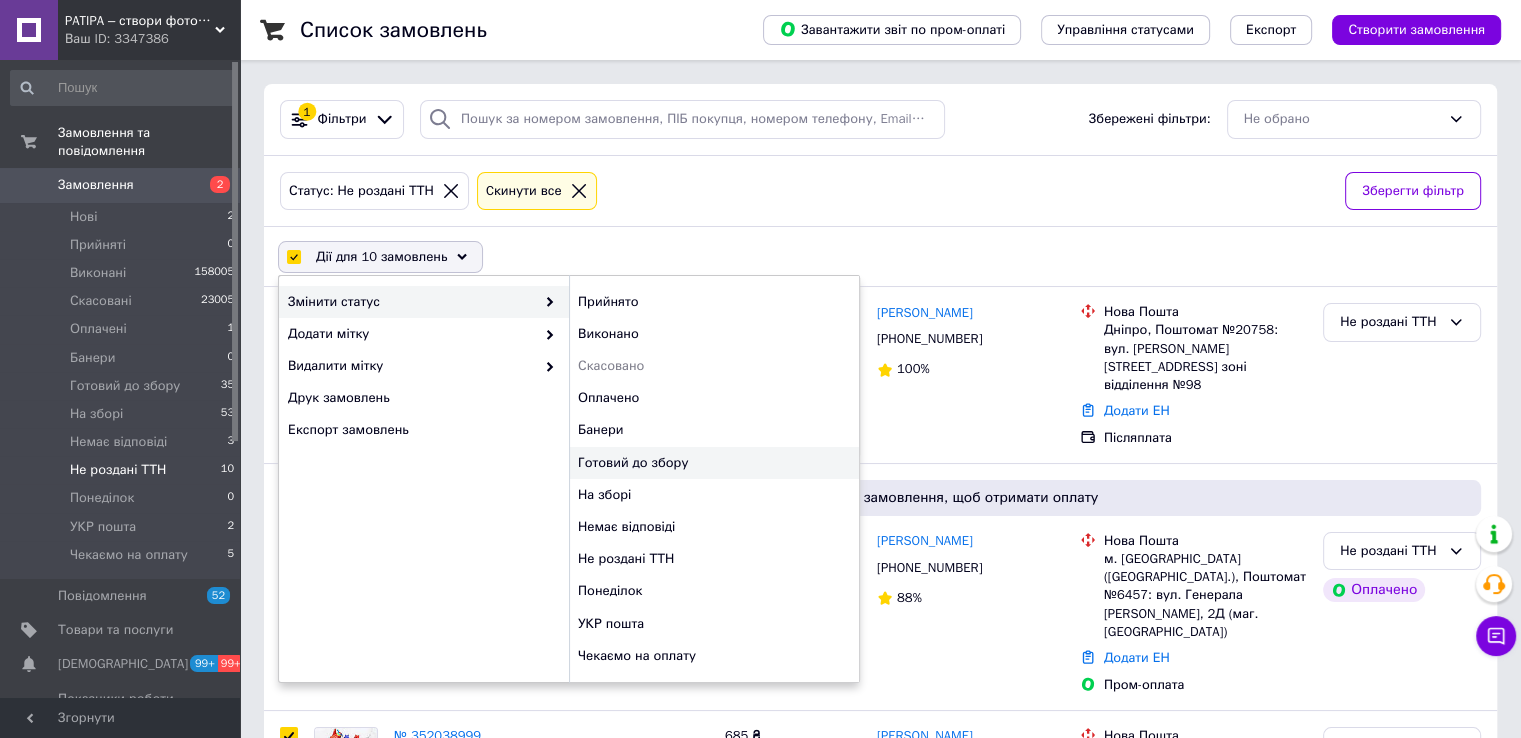 click on "Готовий до збору" at bounding box center [714, 463] 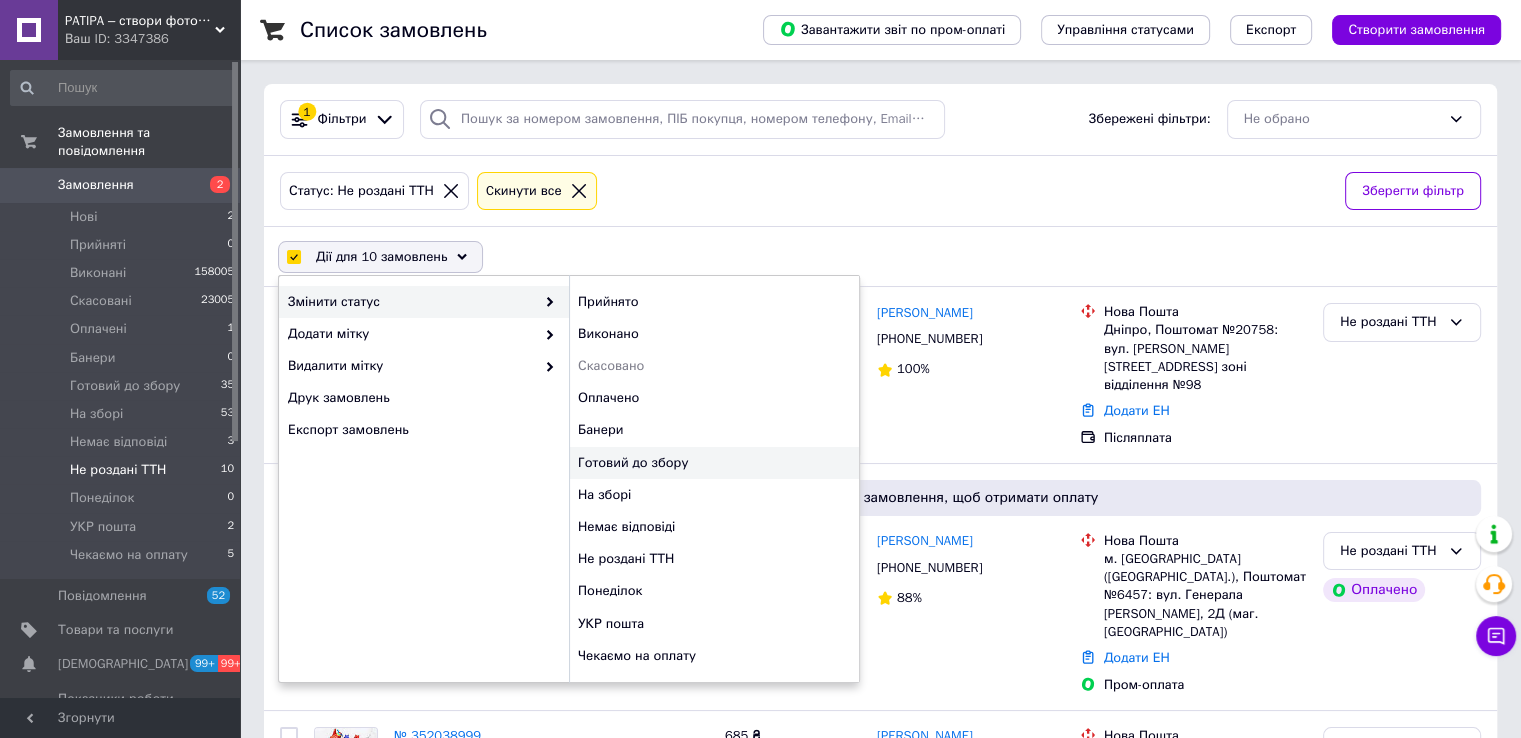checkbox on "false" 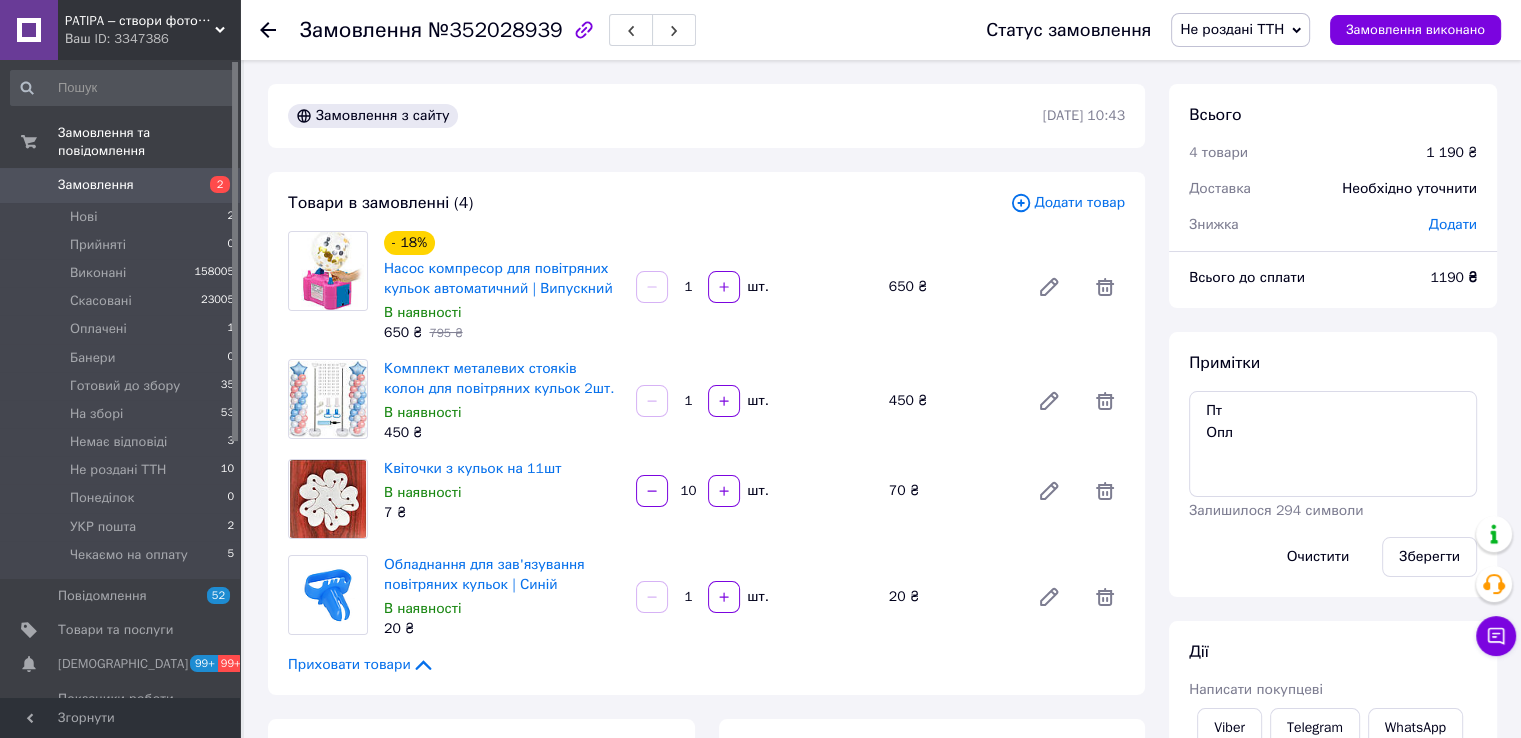 scroll, scrollTop: 500, scrollLeft: 0, axis: vertical 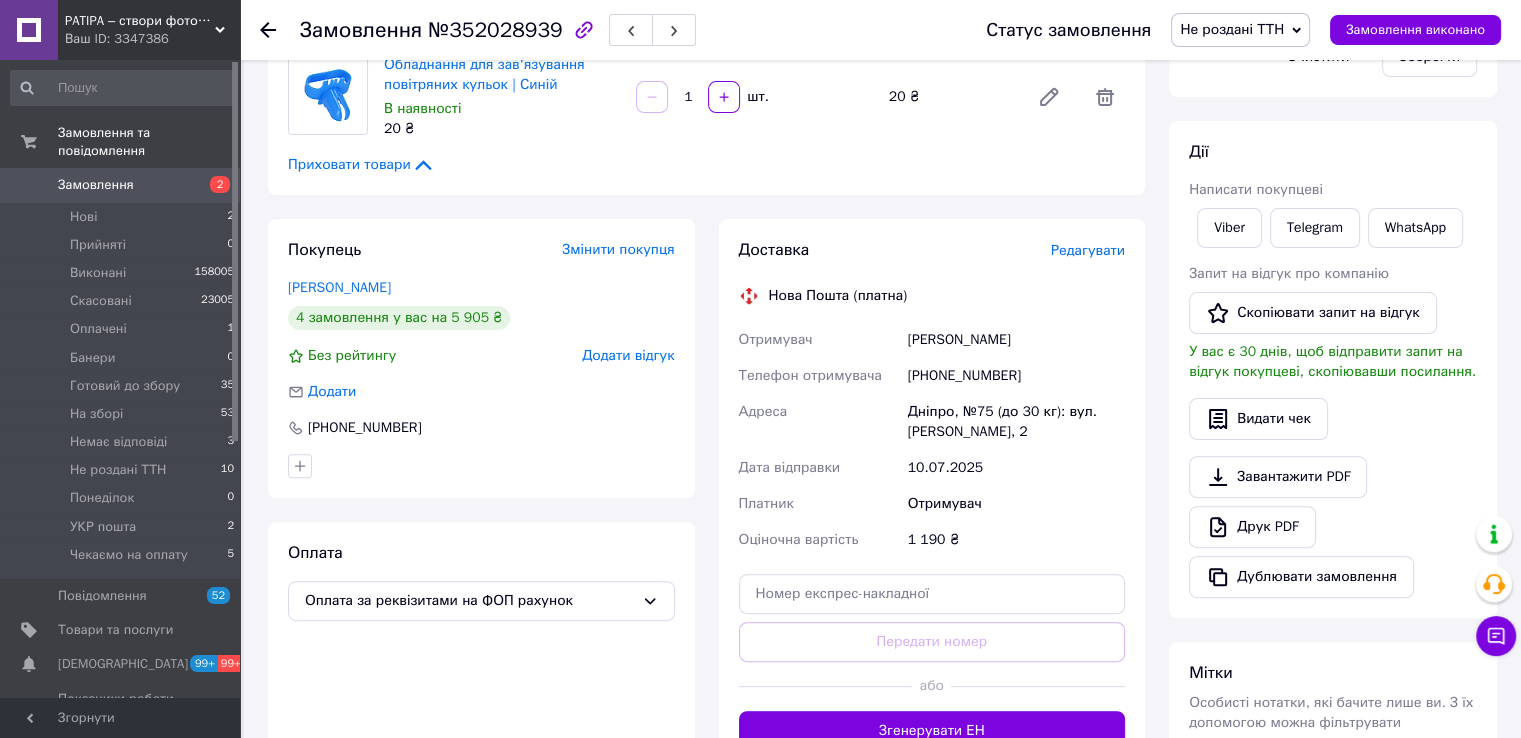 click on "Доставка Редагувати Нова Пошта (платна) Отримувач Дець Світлана Телефон отримувача +380971810449 Адреса Дніпро, №75 (до 30 кг): вул. Василя Барки, 2 Дата відправки 10.07.2025 Платник Отримувач Оціночна вартість 1 190 ₴ Передати номер або Згенерувати ЕН Платник Отримувач Відправник Прізвище отримувача Дець Ім'я отримувача Світлана По батькові отримувача Телефон отримувача +380971810449 Тип доставки У відділенні Кур'єром В поштоматі Місто Дніпро Відділення №75 (до 30 кг): вул. Василя Барки, 2 Місце відправки смт. Катлабуг (Одеська обл.): №1: вул. Пушкіна, 64 Додати ще місце відправки" at bounding box center [932, 495] 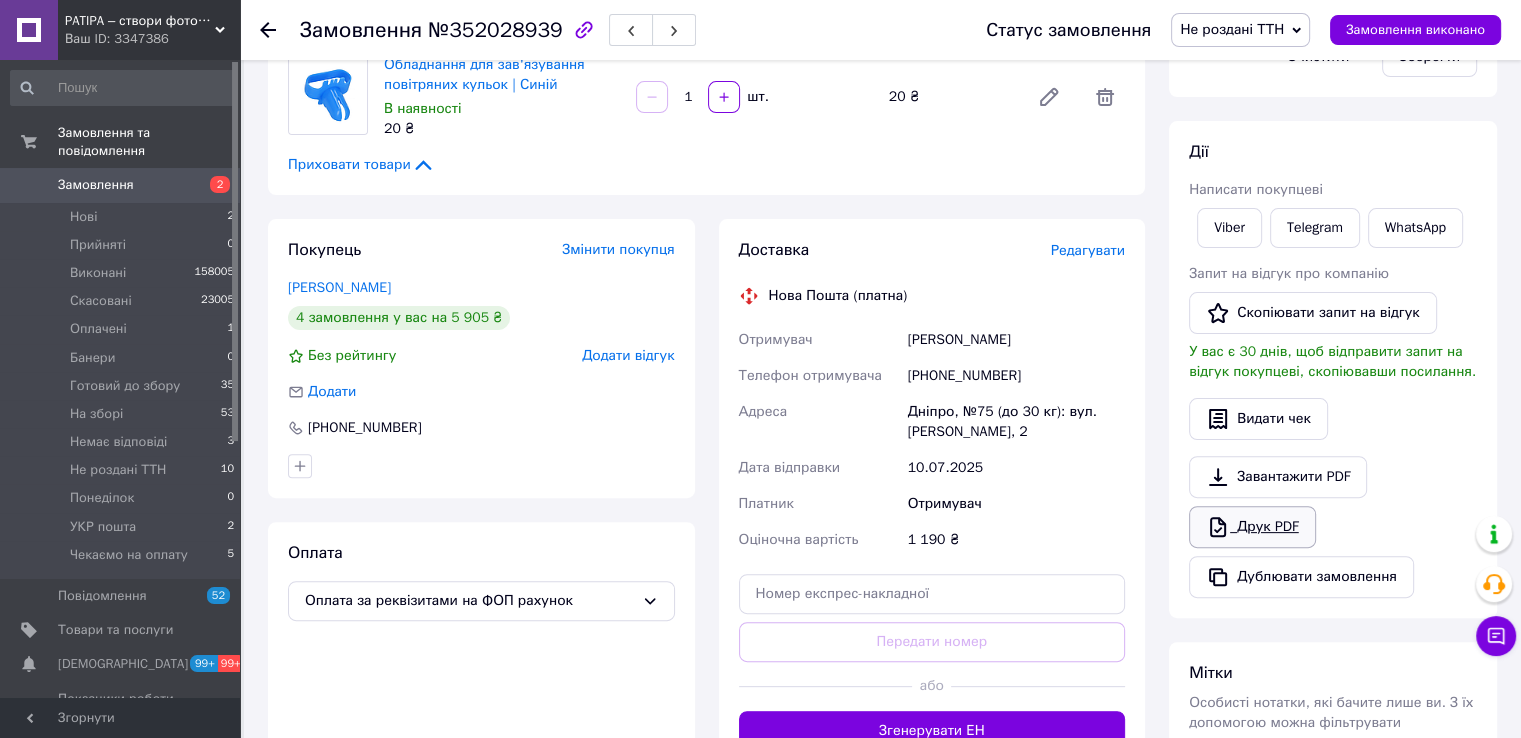 click on "Друк PDF" at bounding box center (1252, 527) 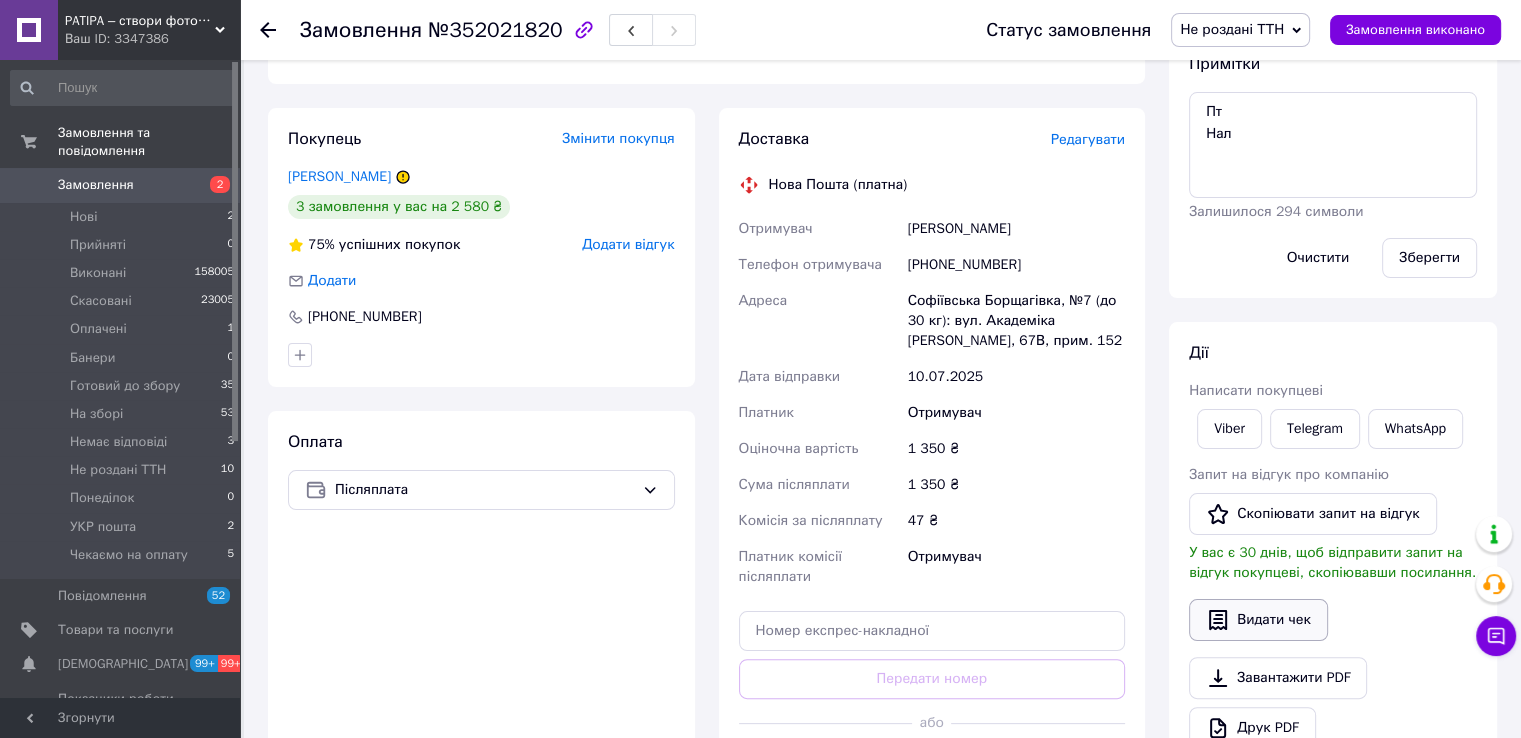 scroll, scrollTop: 500, scrollLeft: 0, axis: vertical 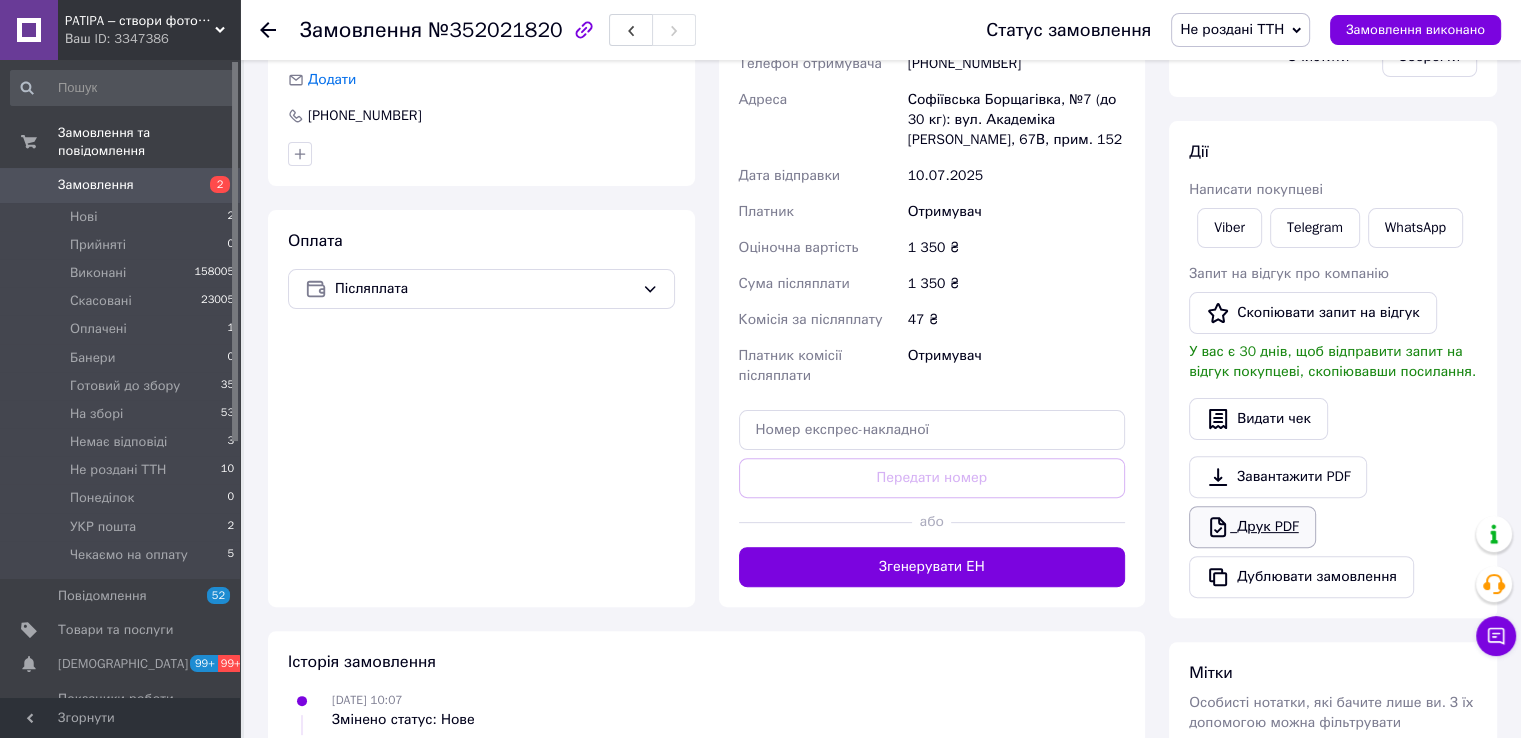 click on "Друк PDF" at bounding box center [1252, 527] 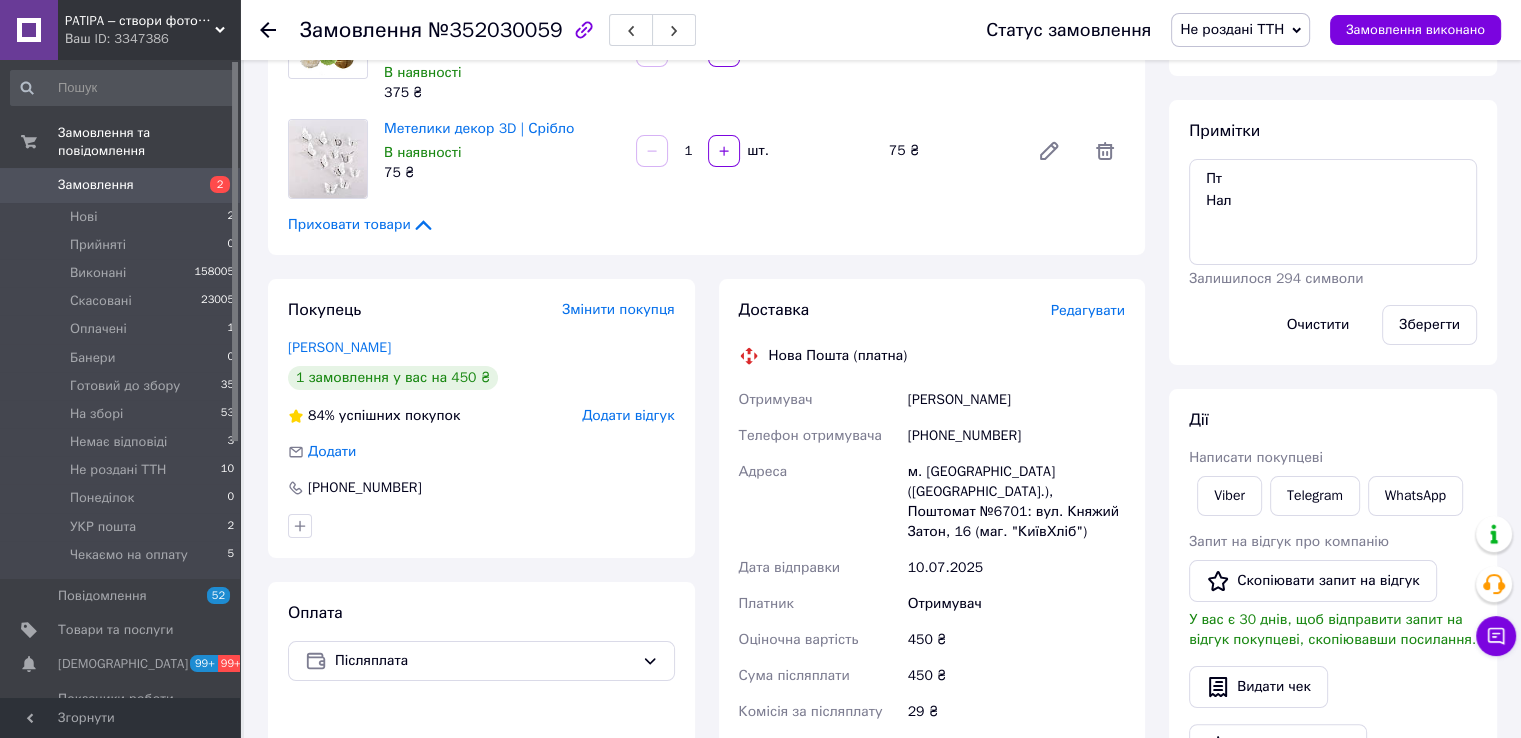 scroll, scrollTop: 400, scrollLeft: 0, axis: vertical 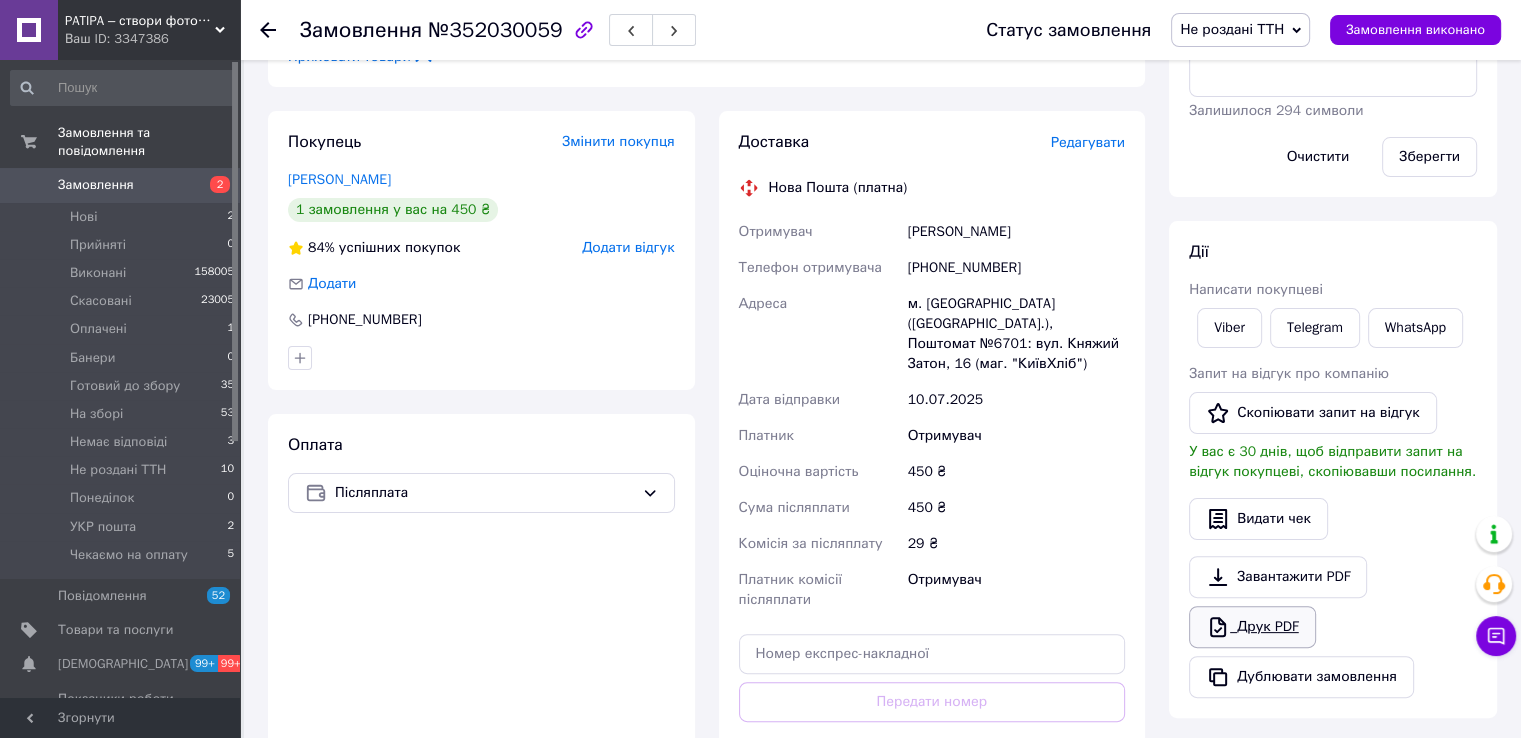 click on "Друк PDF" at bounding box center [1252, 627] 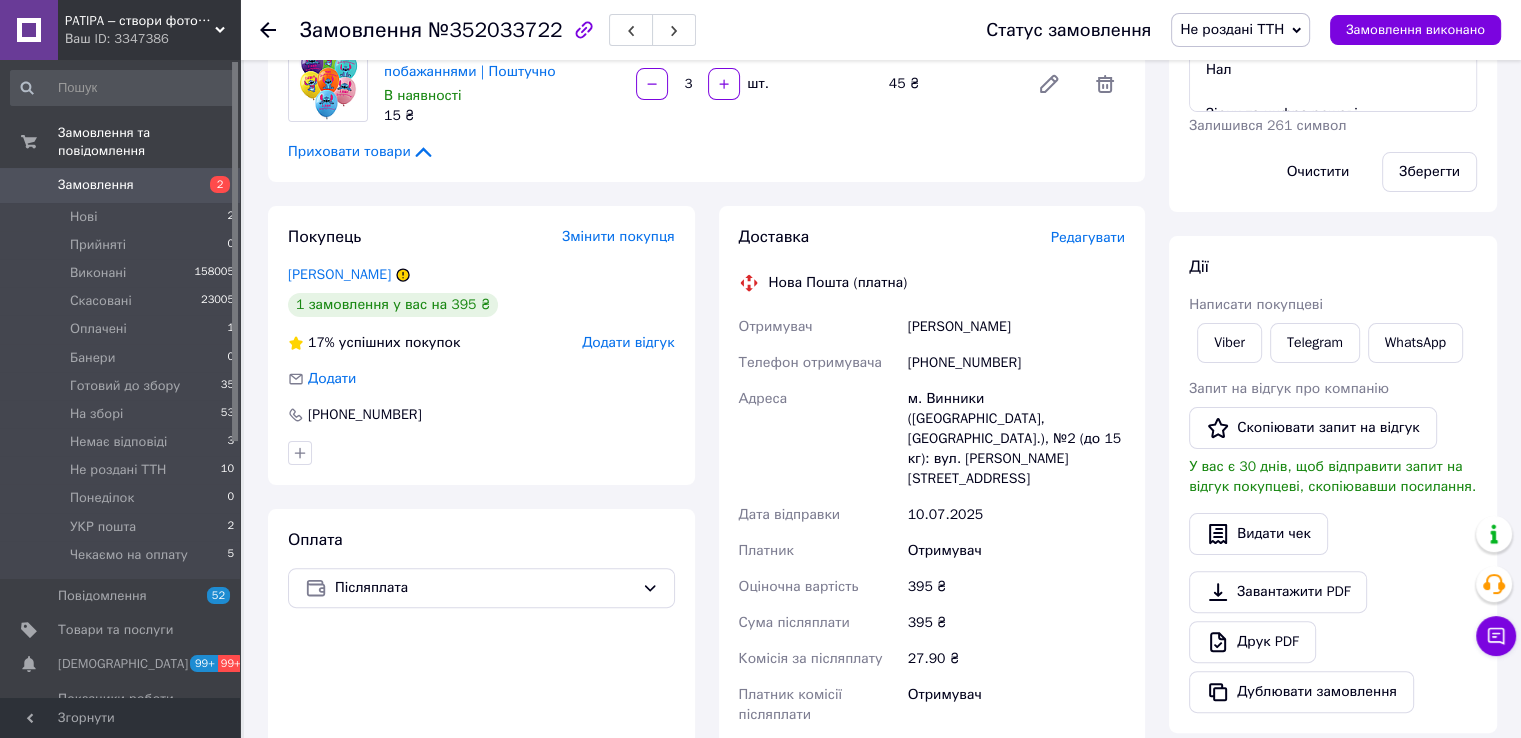 scroll, scrollTop: 500, scrollLeft: 0, axis: vertical 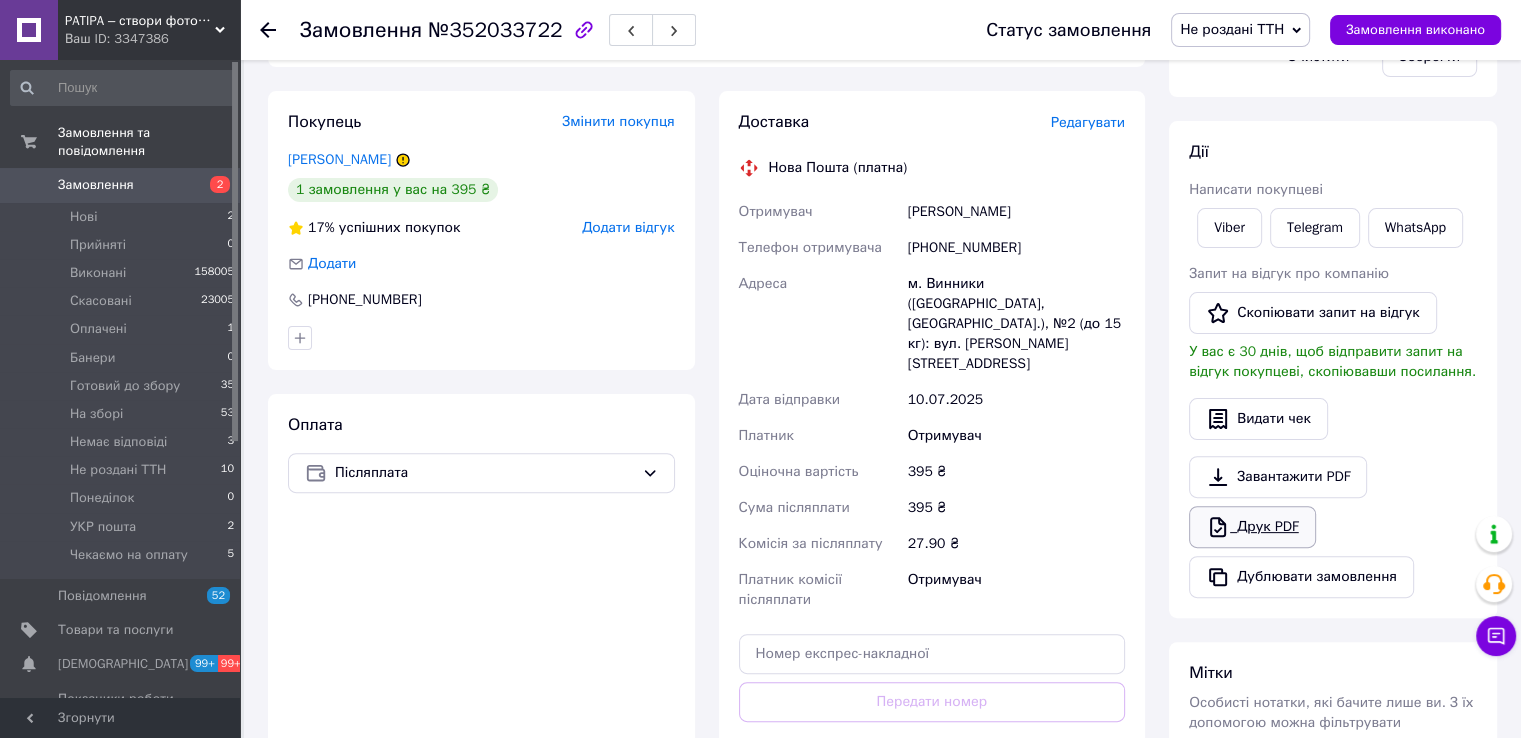 click on "Друк PDF" at bounding box center [1252, 527] 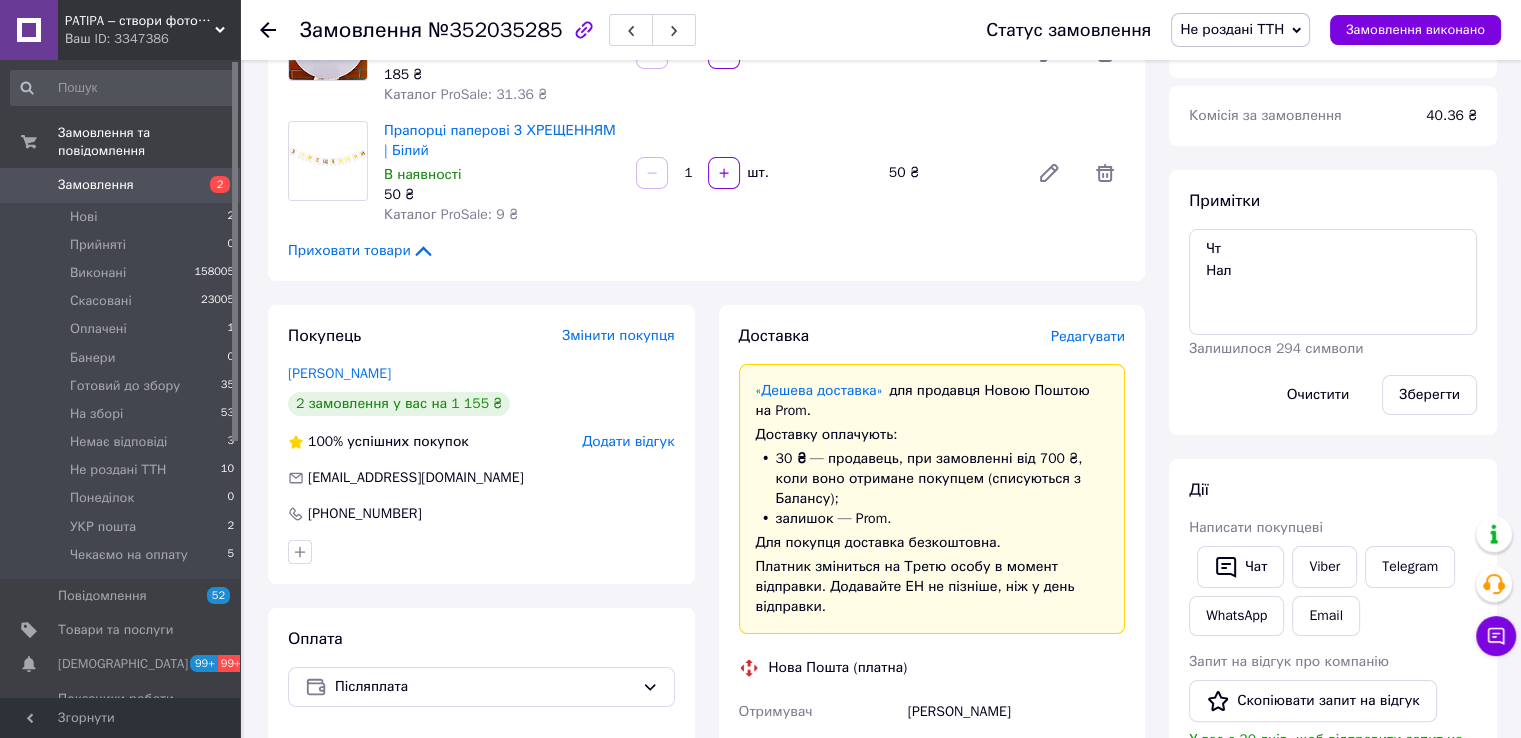 scroll, scrollTop: 500, scrollLeft: 0, axis: vertical 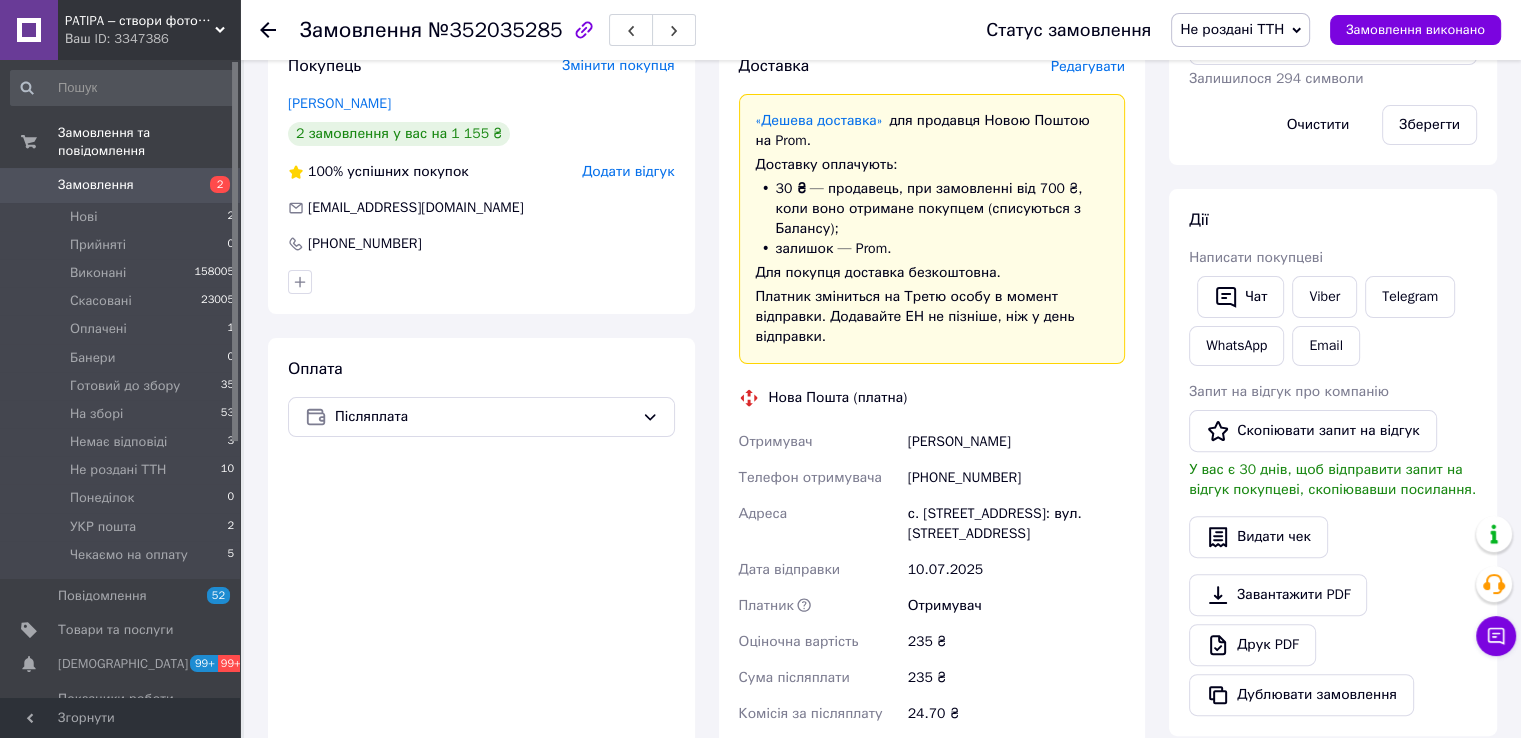click on "Не роздані ТТН" at bounding box center [1232, 29] 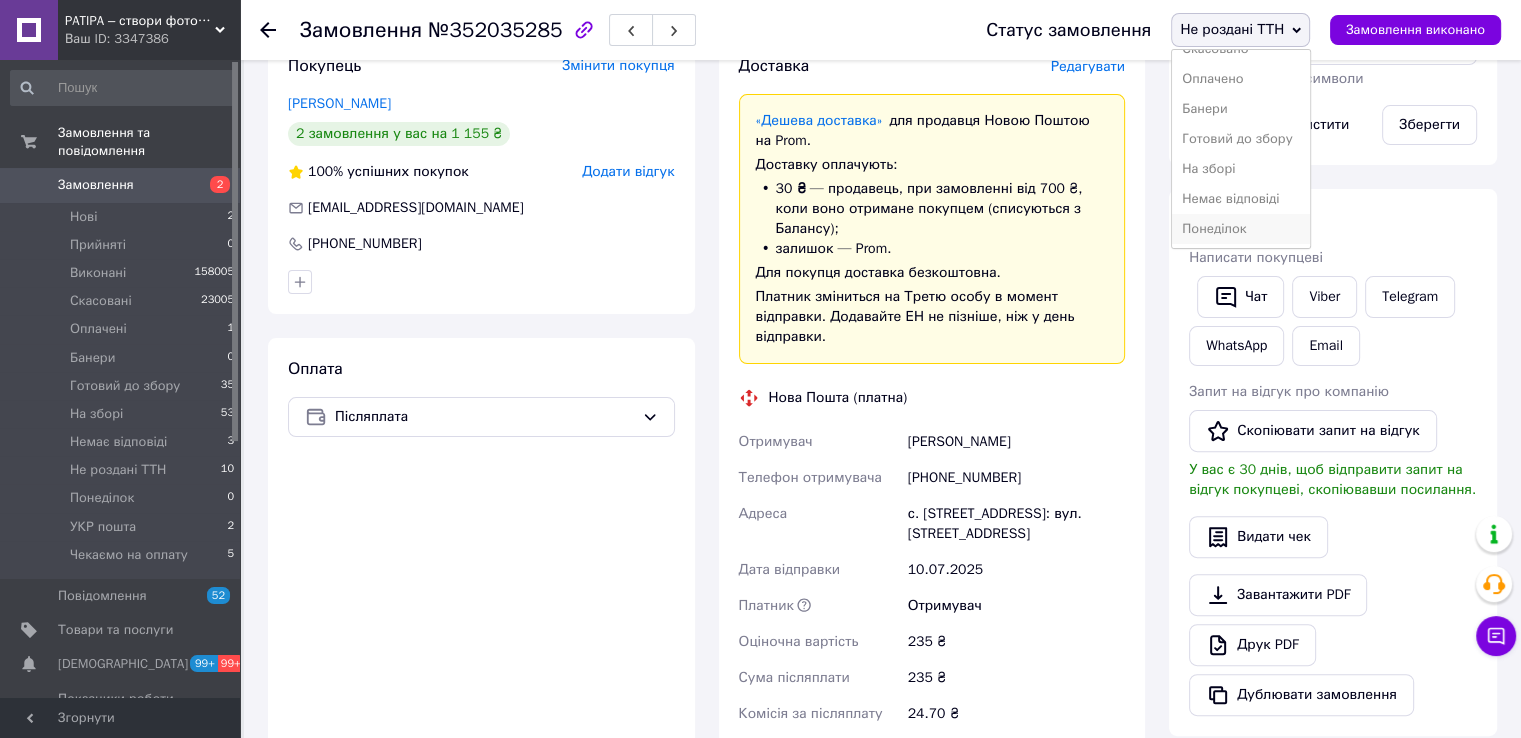 scroll, scrollTop: 141, scrollLeft: 0, axis: vertical 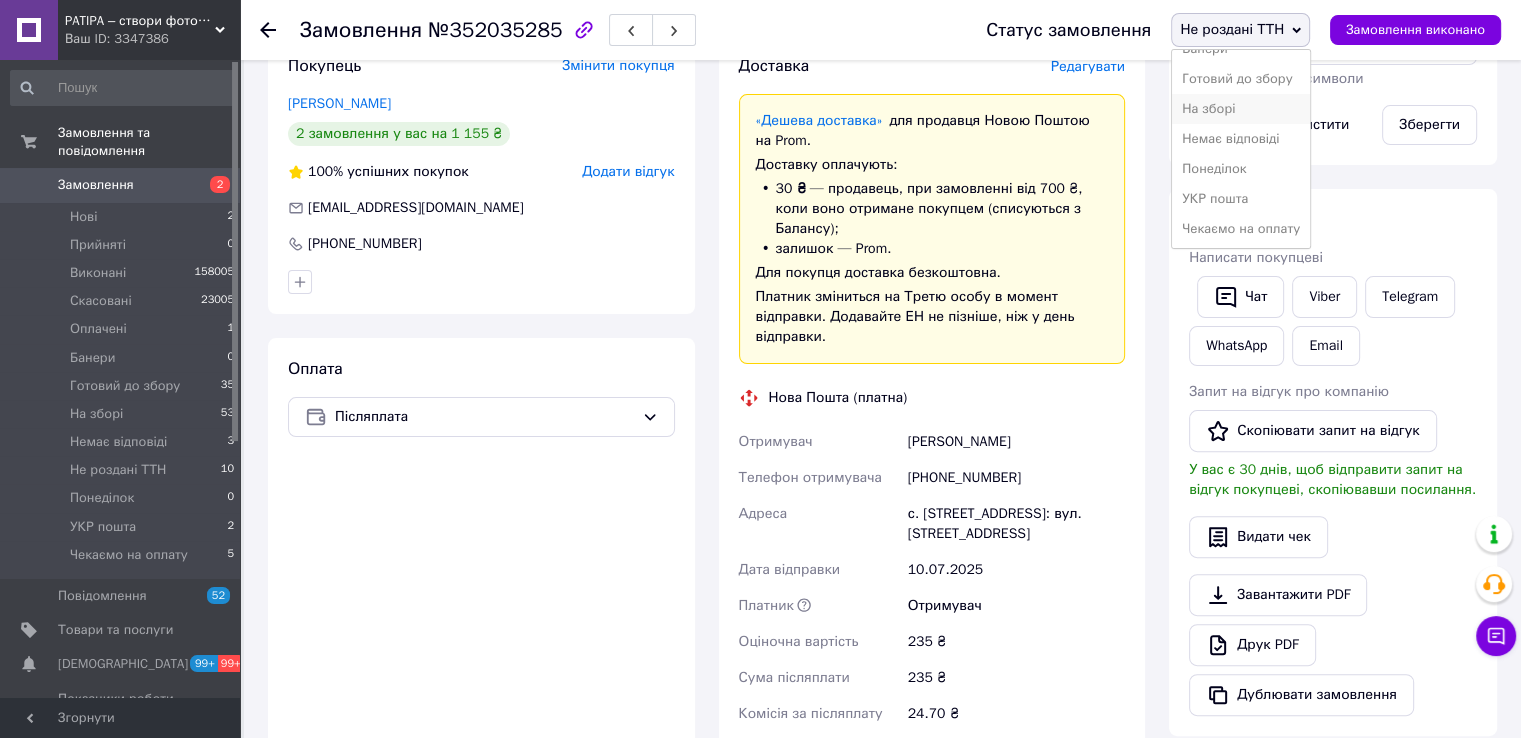 click on "На зборі" at bounding box center (1241, 109) 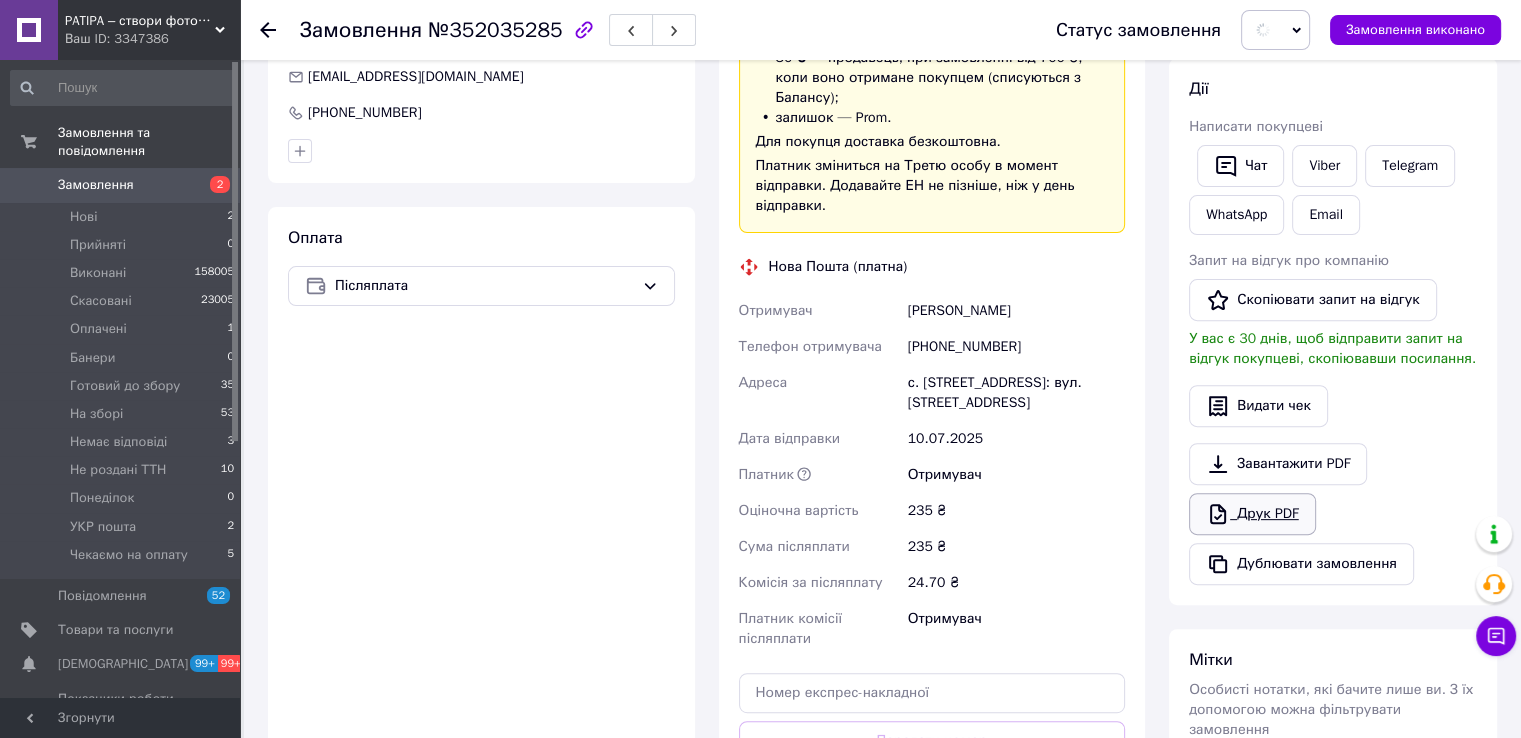scroll, scrollTop: 900, scrollLeft: 0, axis: vertical 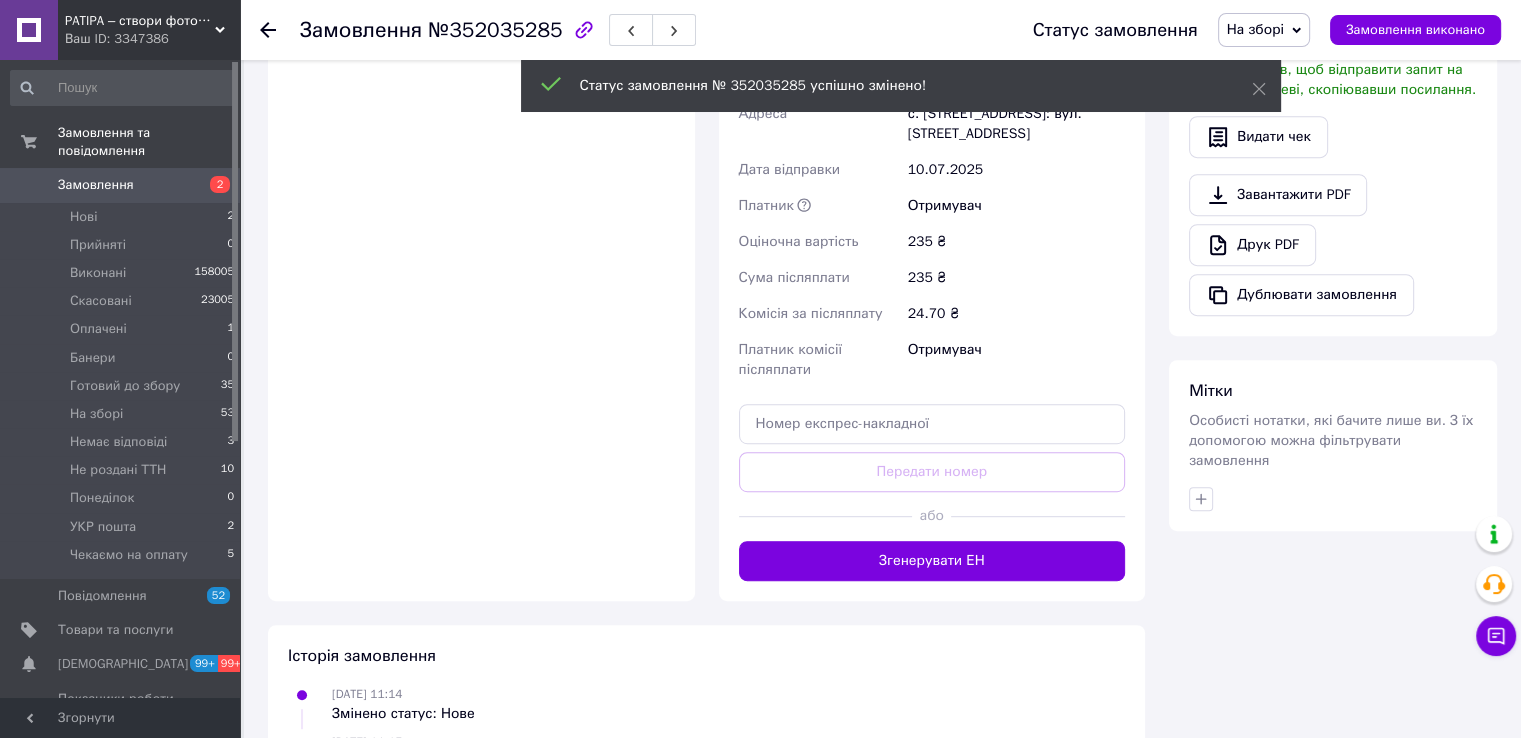 click on "Друк PDF" at bounding box center [1252, 245] 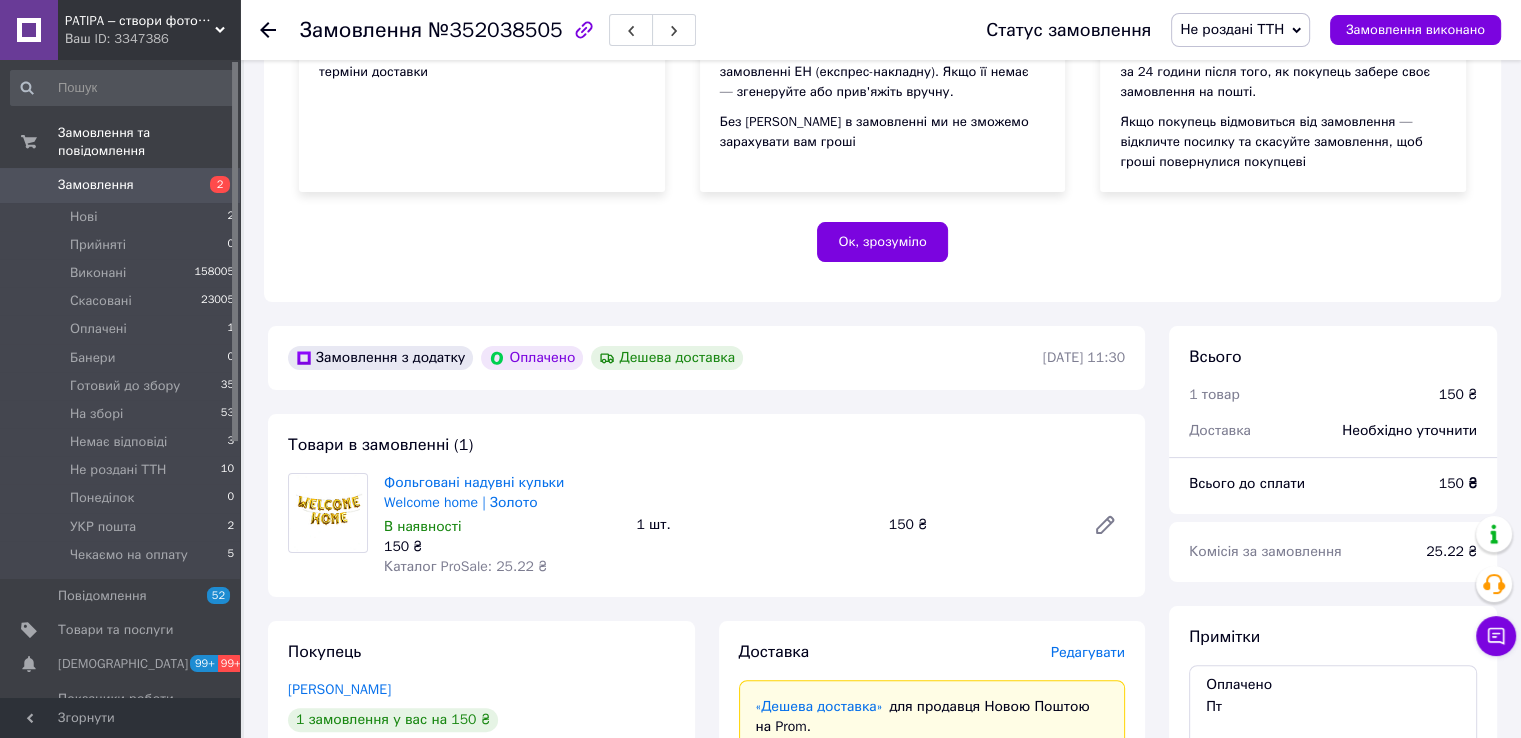 scroll, scrollTop: 500, scrollLeft: 0, axis: vertical 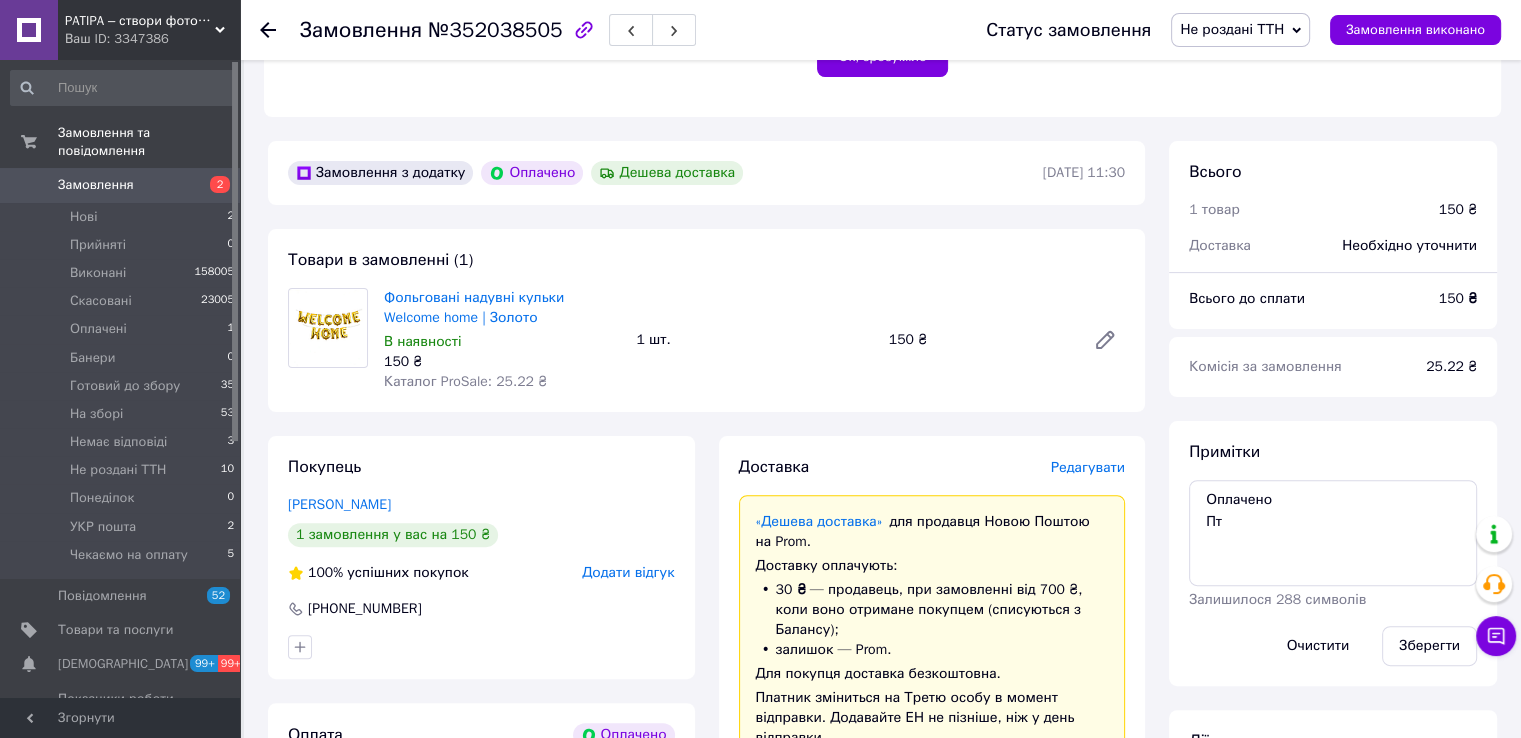 click on "Не роздані ТТН" at bounding box center (1232, 29) 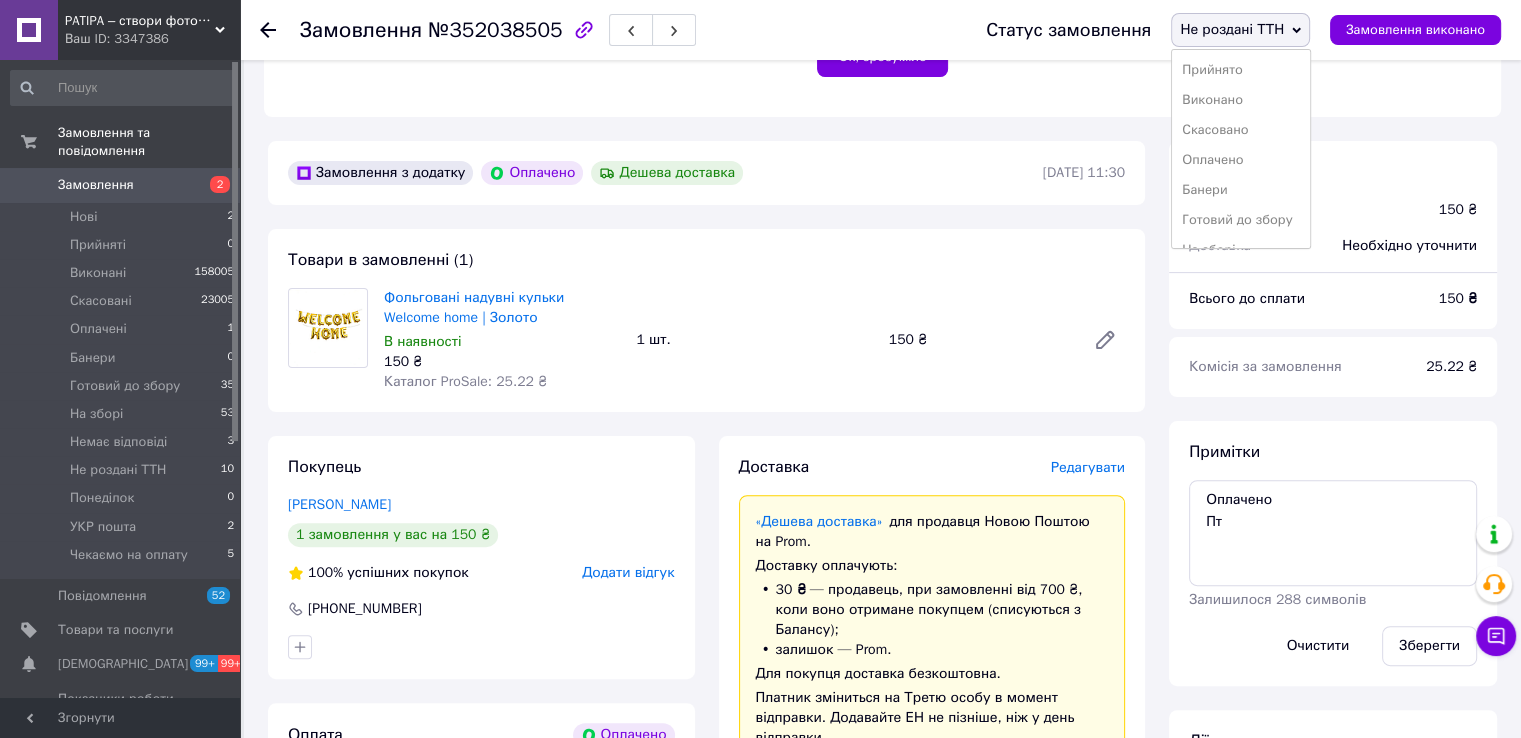 click on "Необхідно уточнити" at bounding box center (1409, 246) 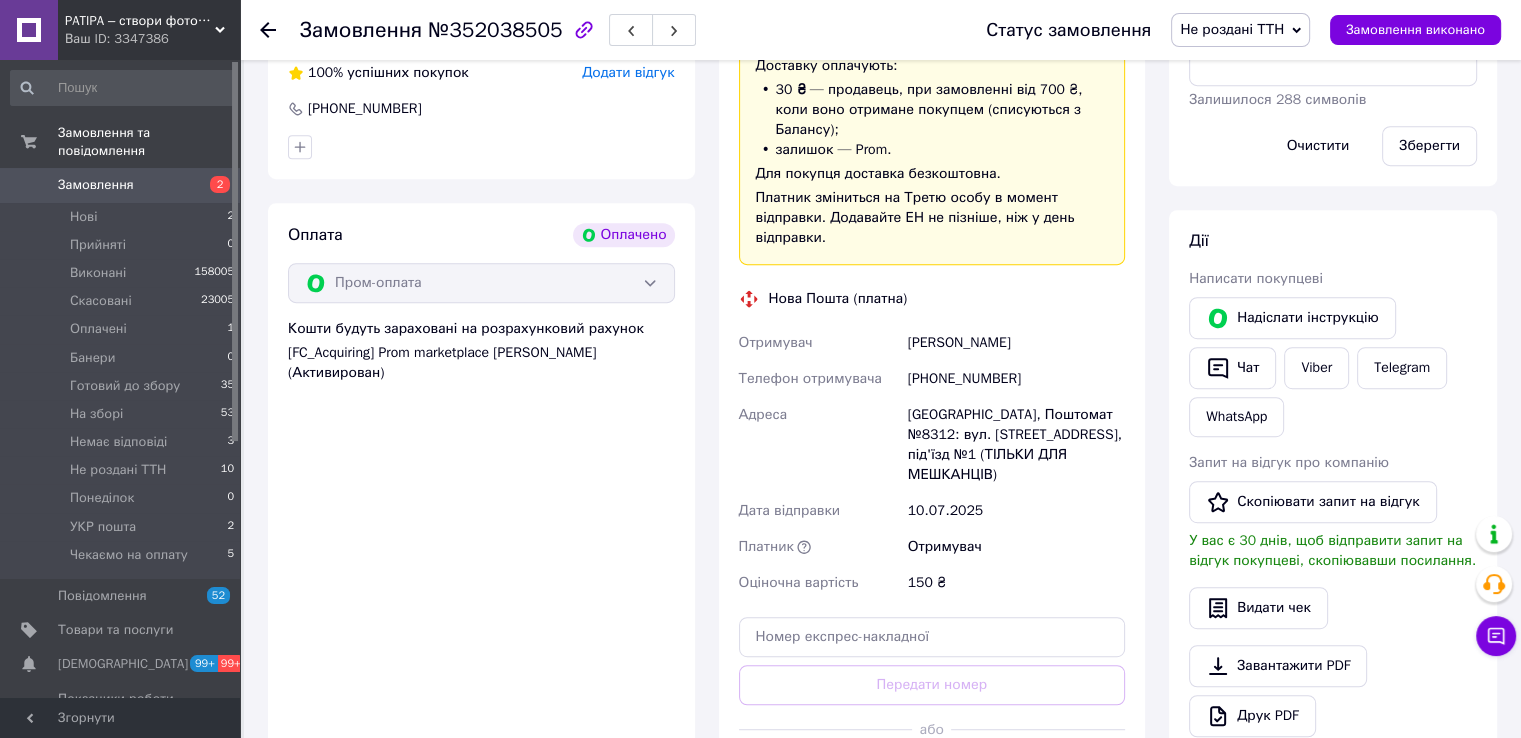 scroll, scrollTop: 1300, scrollLeft: 0, axis: vertical 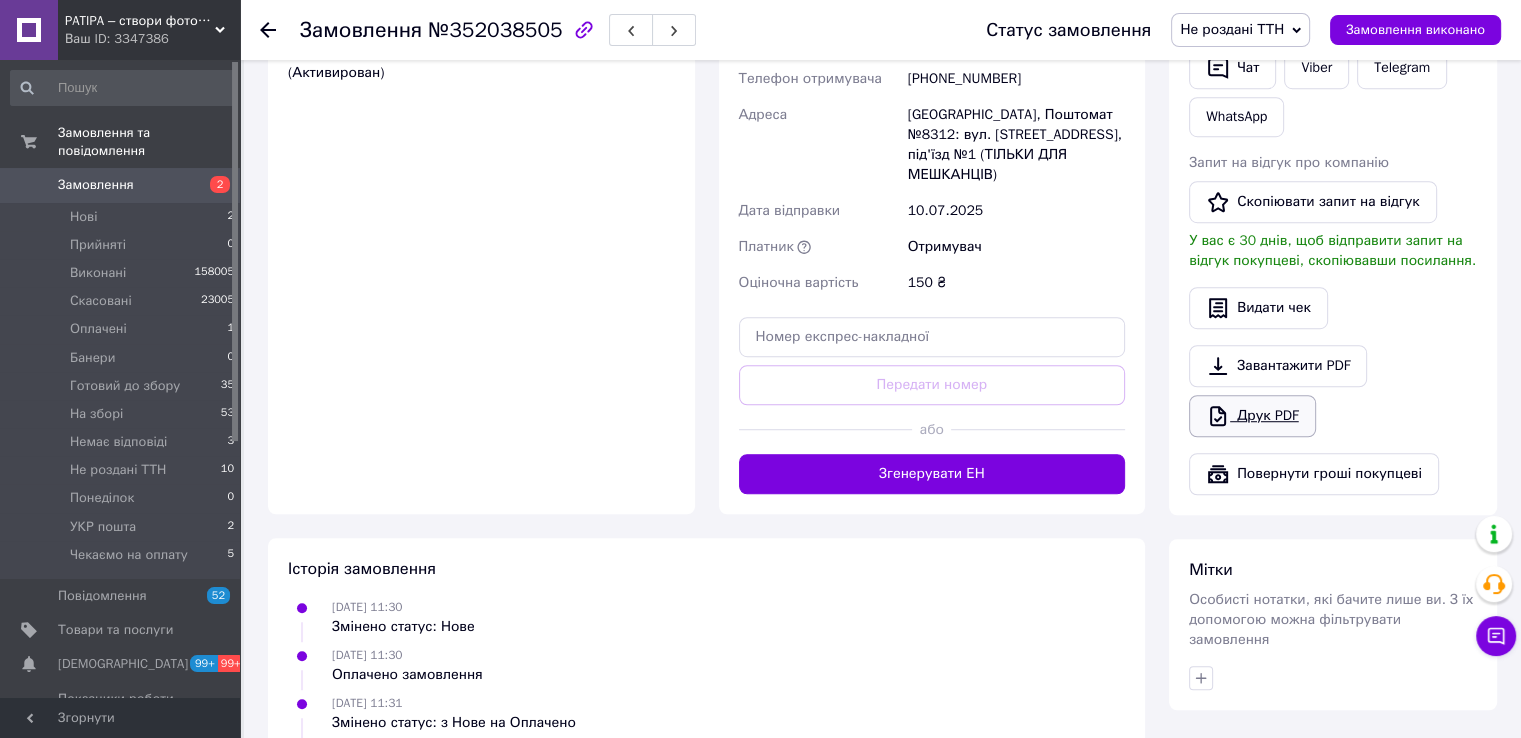 click on "Друк PDF" at bounding box center (1252, 416) 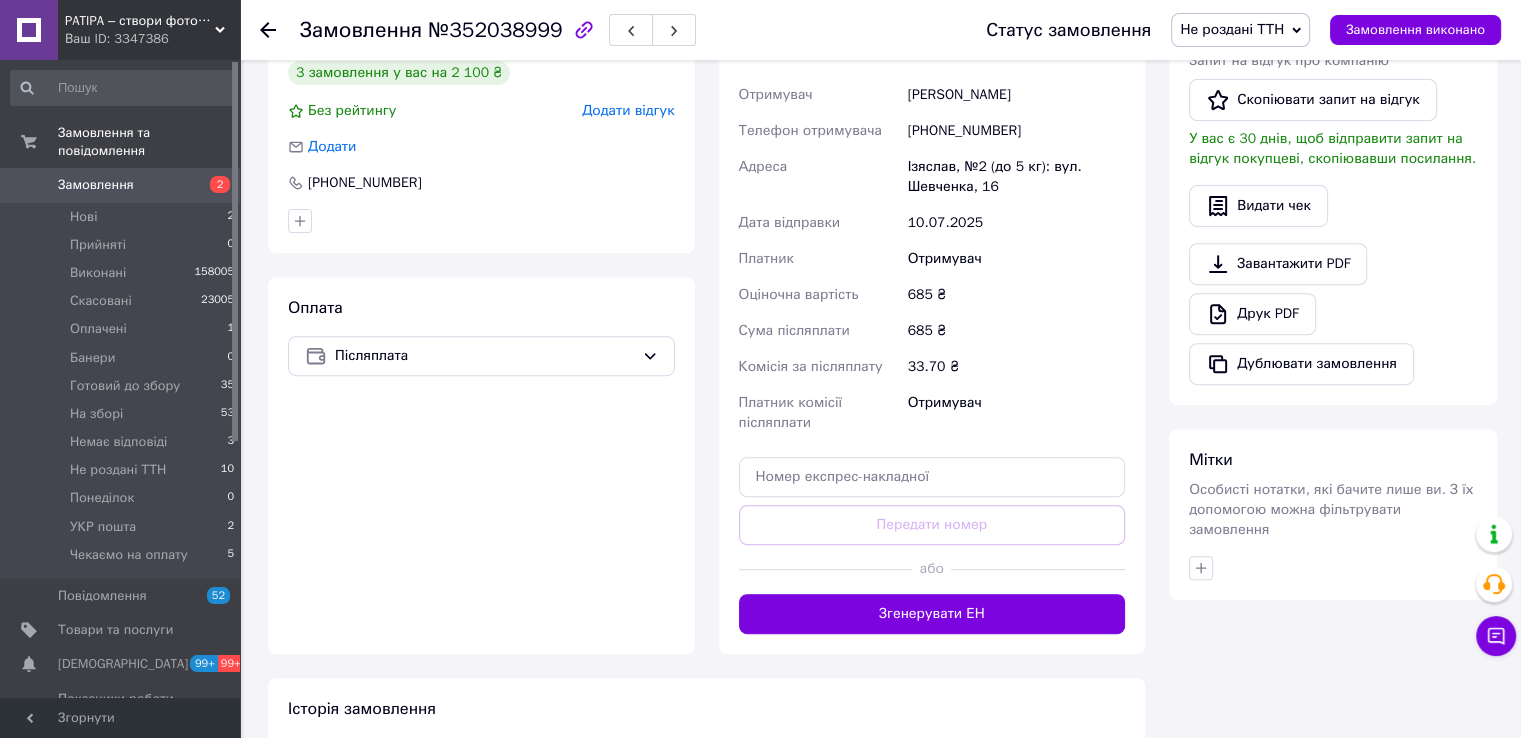 scroll, scrollTop: 800, scrollLeft: 0, axis: vertical 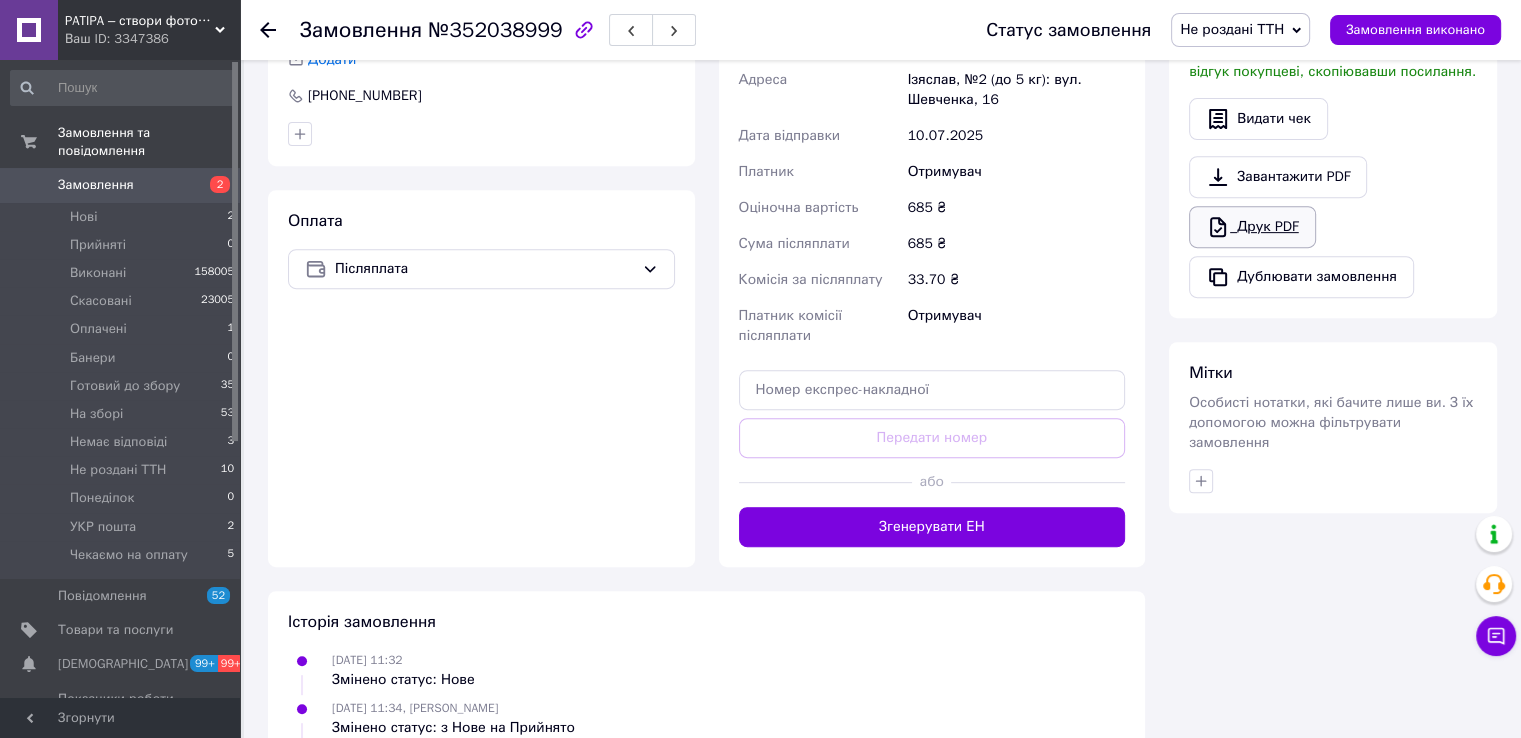 click on "Друк PDF" at bounding box center (1252, 227) 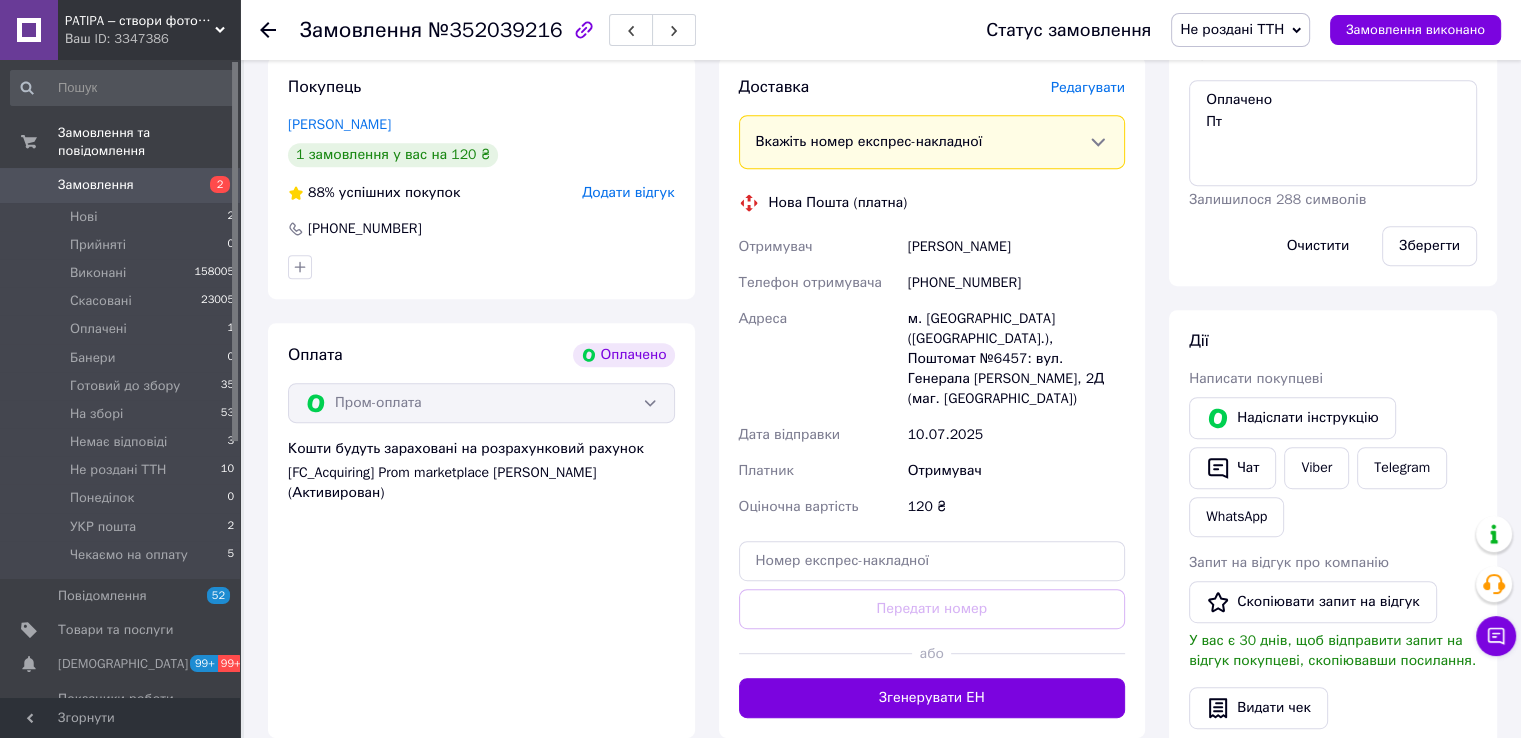 scroll, scrollTop: 1274, scrollLeft: 0, axis: vertical 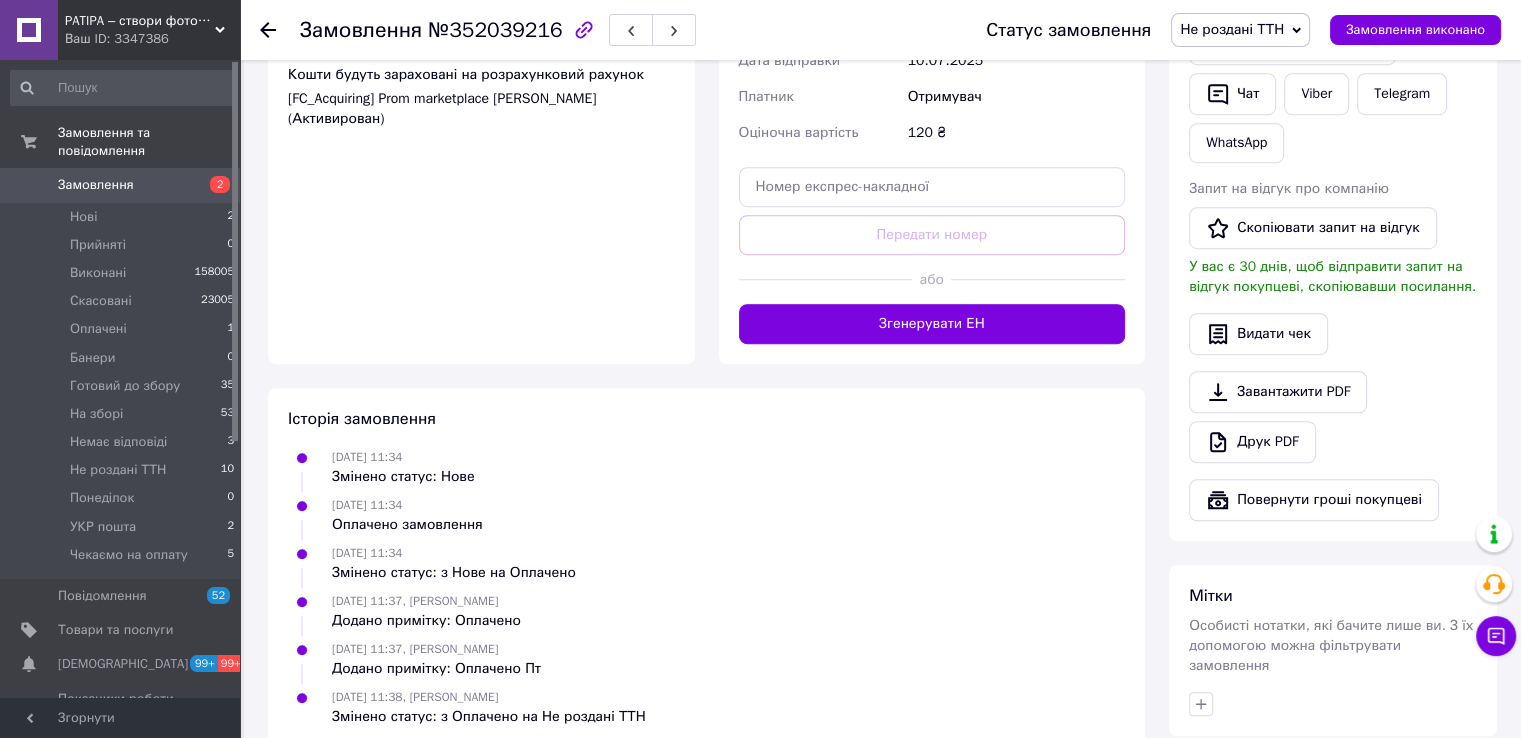click on "[PERSON_NAME] покупцеві   [PERSON_NAME] інструкцію   Чат Viber Telegram WhatsApp Запит на відгук про компанію   Скопіювати запит на відгук У вас є 30 днів, щоб відправити запит на відгук покупцеві, скопіювавши посилання.   Видати чек   Завантажити PDF   Друк PDF   Повернути гроші покупцеві" at bounding box center (1333, 238) 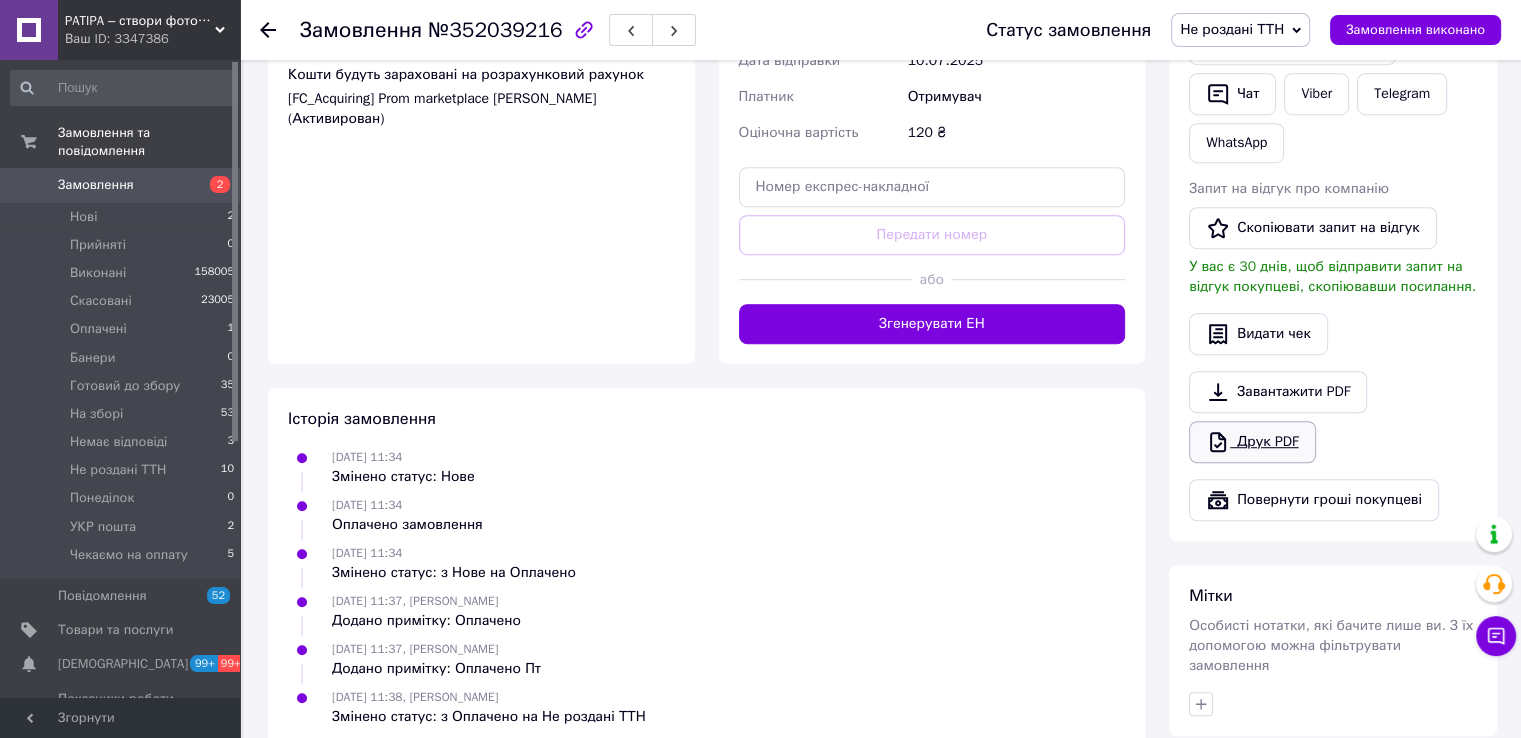 click on "Друк PDF" at bounding box center [1252, 442] 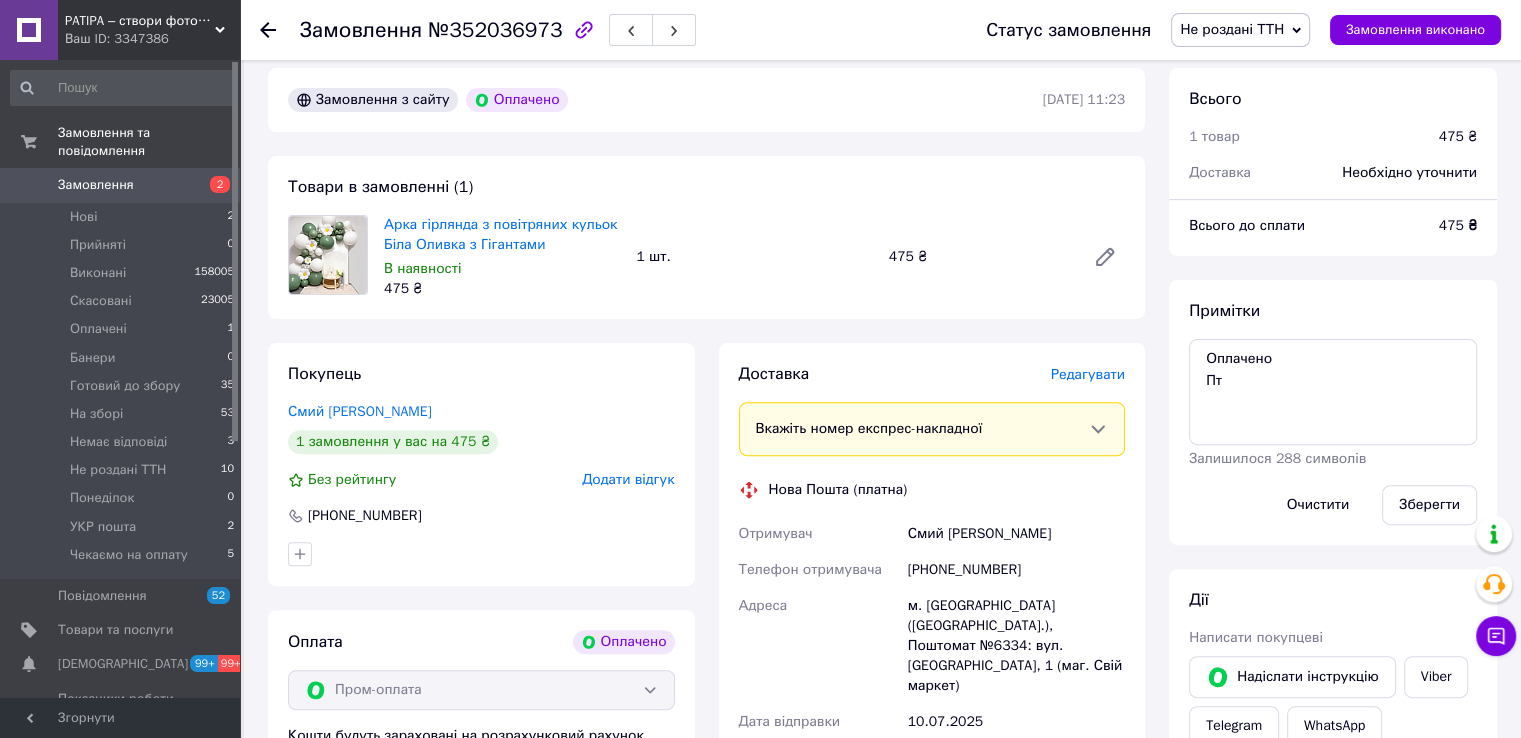 scroll, scrollTop: 800, scrollLeft: 0, axis: vertical 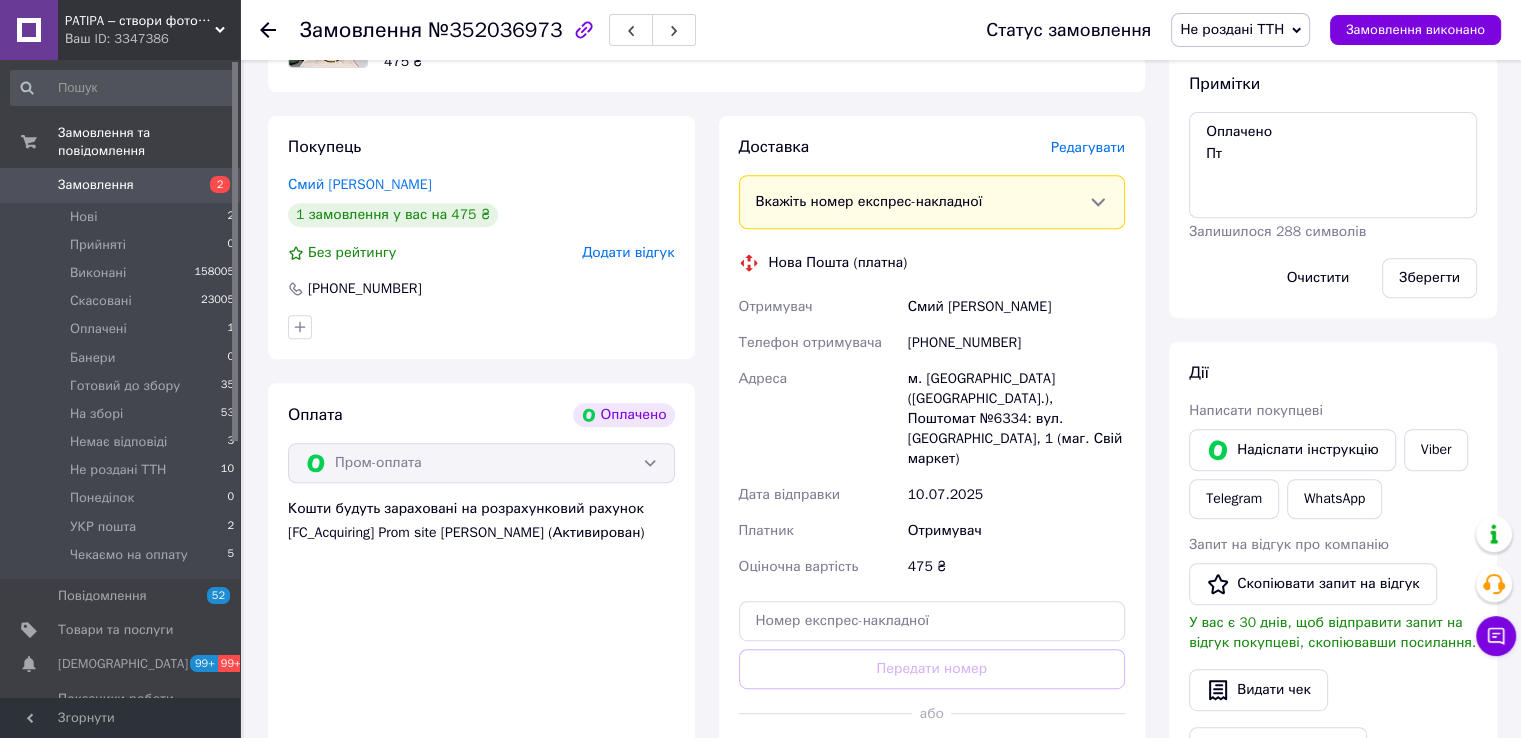click on "Не роздані ТТН" at bounding box center (1232, 29) 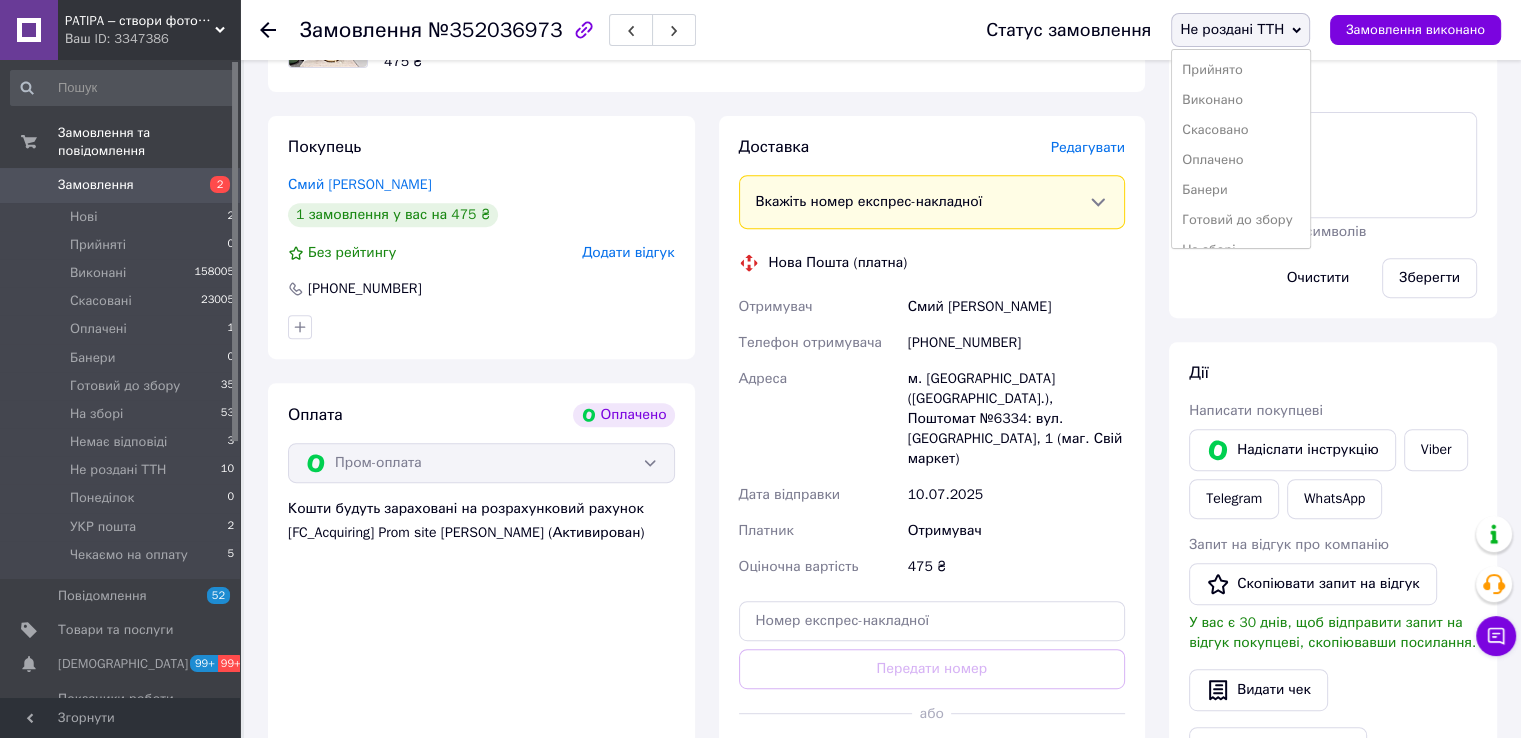 click on "Не роздані ТТН" at bounding box center (1232, 29) 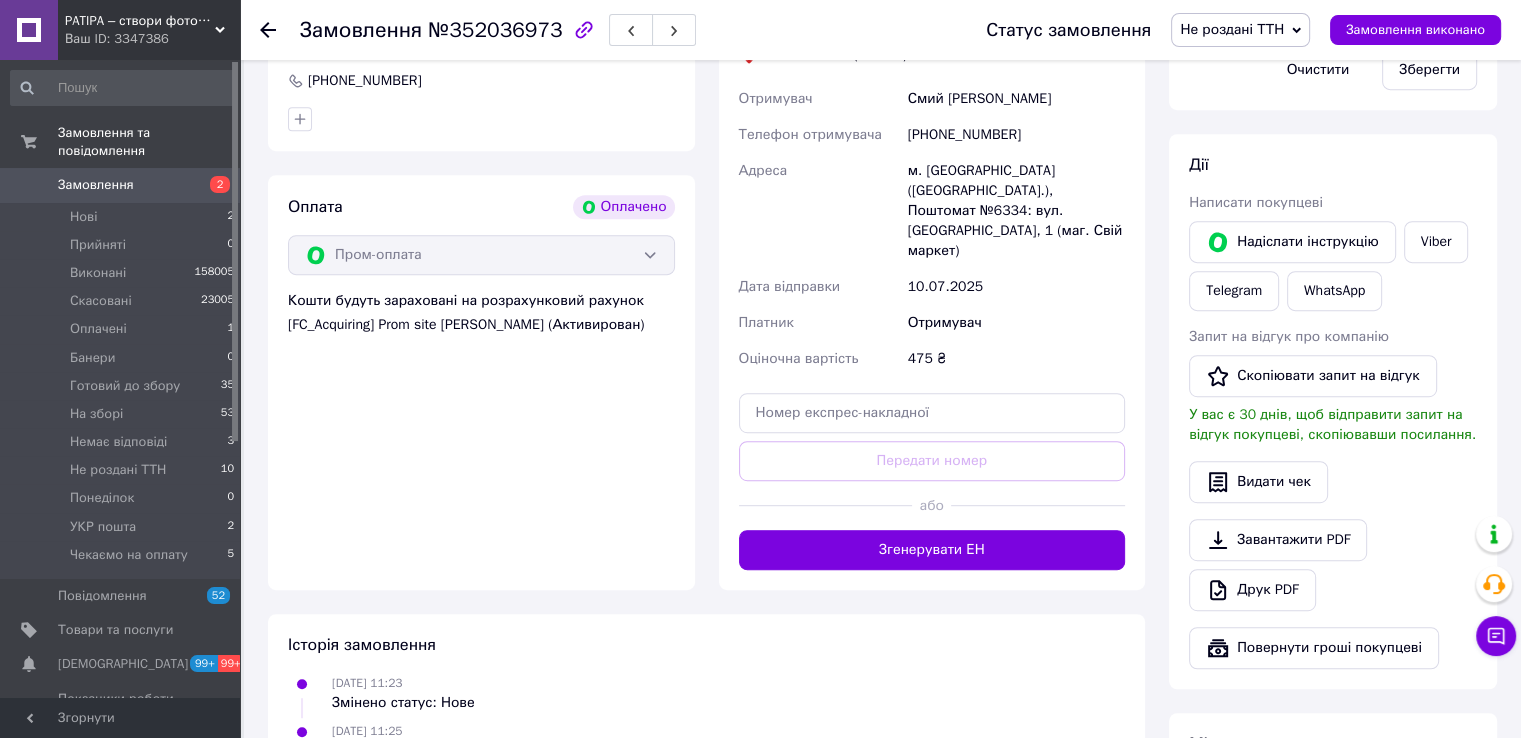 scroll, scrollTop: 1229, scrollLeft: 0, axis: vertical 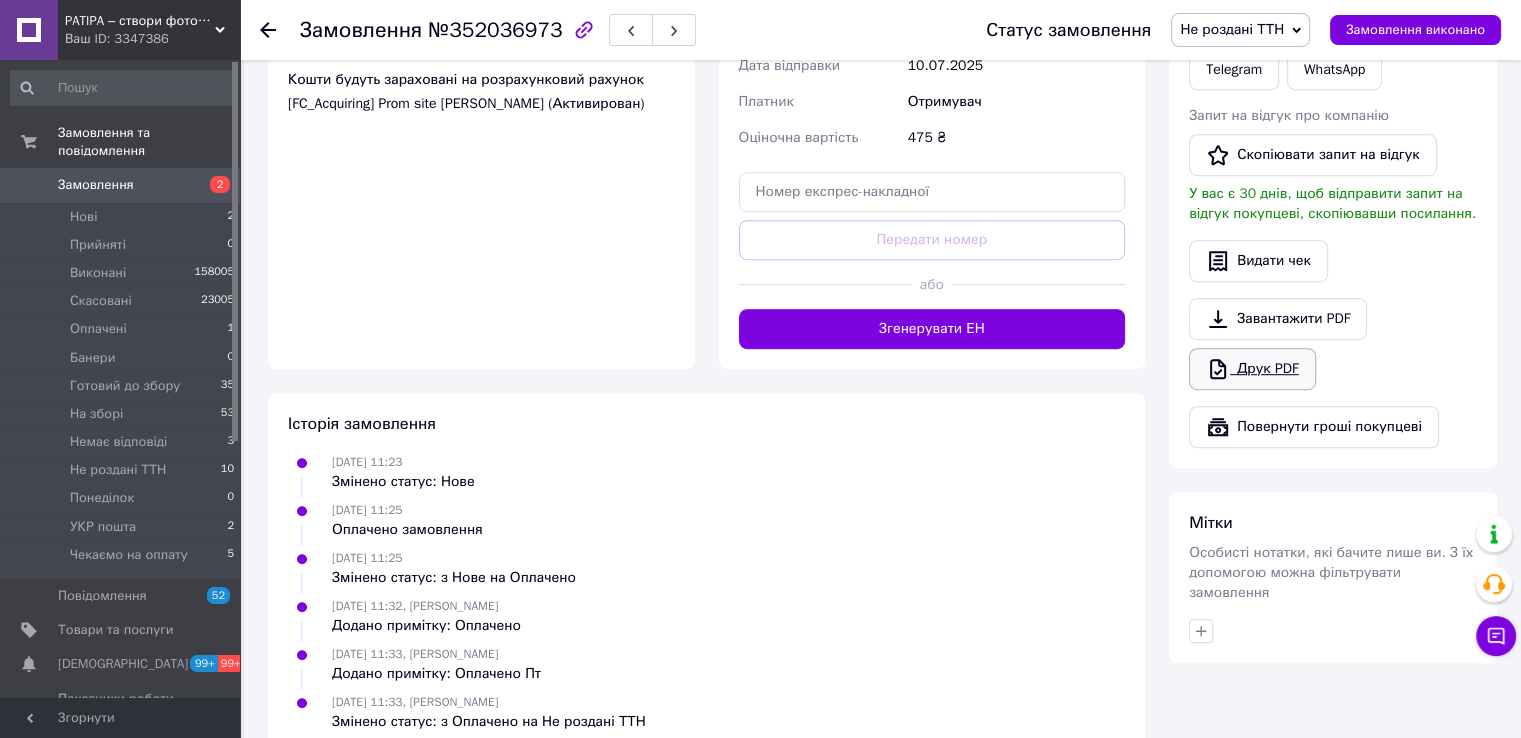 click on "Друк PDF" at bounding box center (1252, 369) 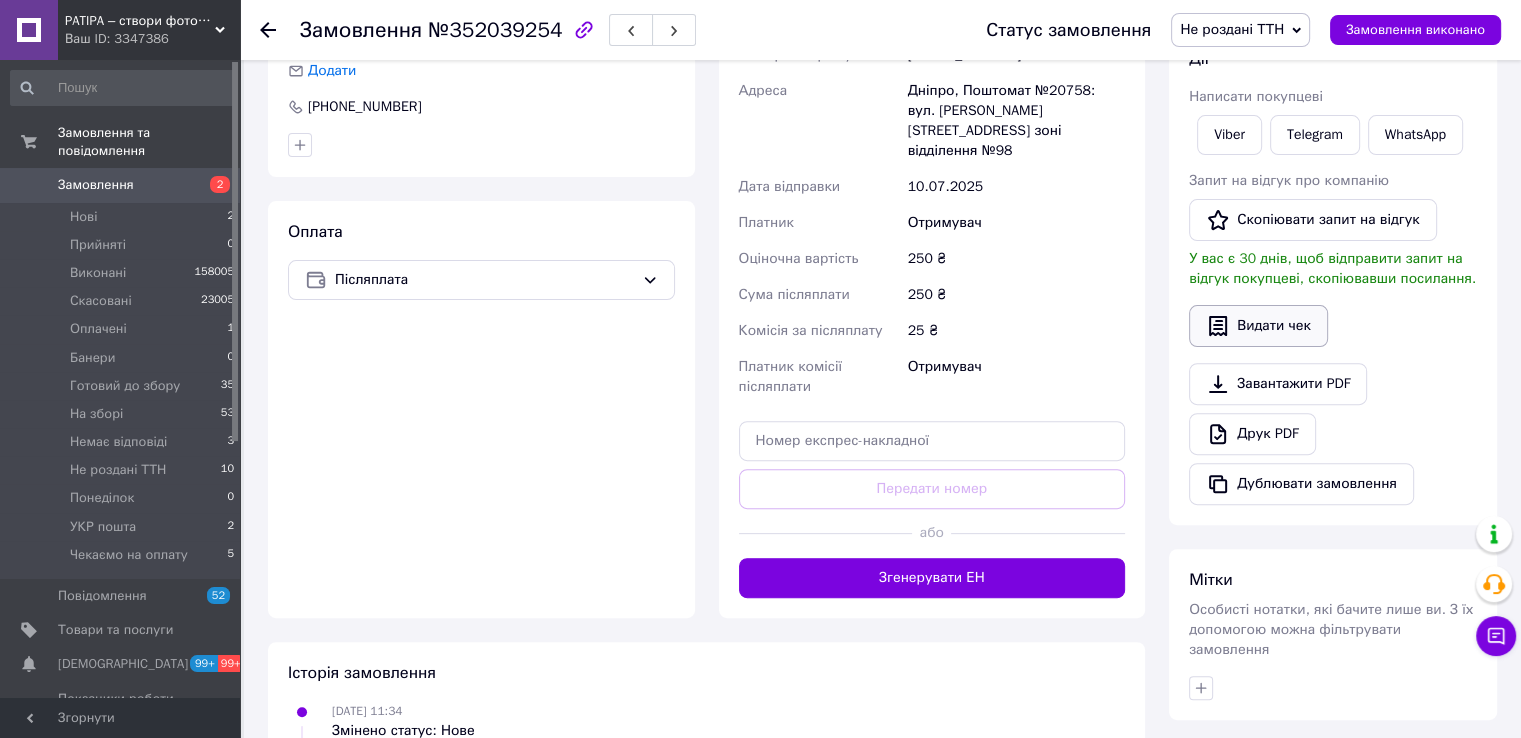 scroll, scrollTop: 764, scrollLeft: 0, axis: vertical 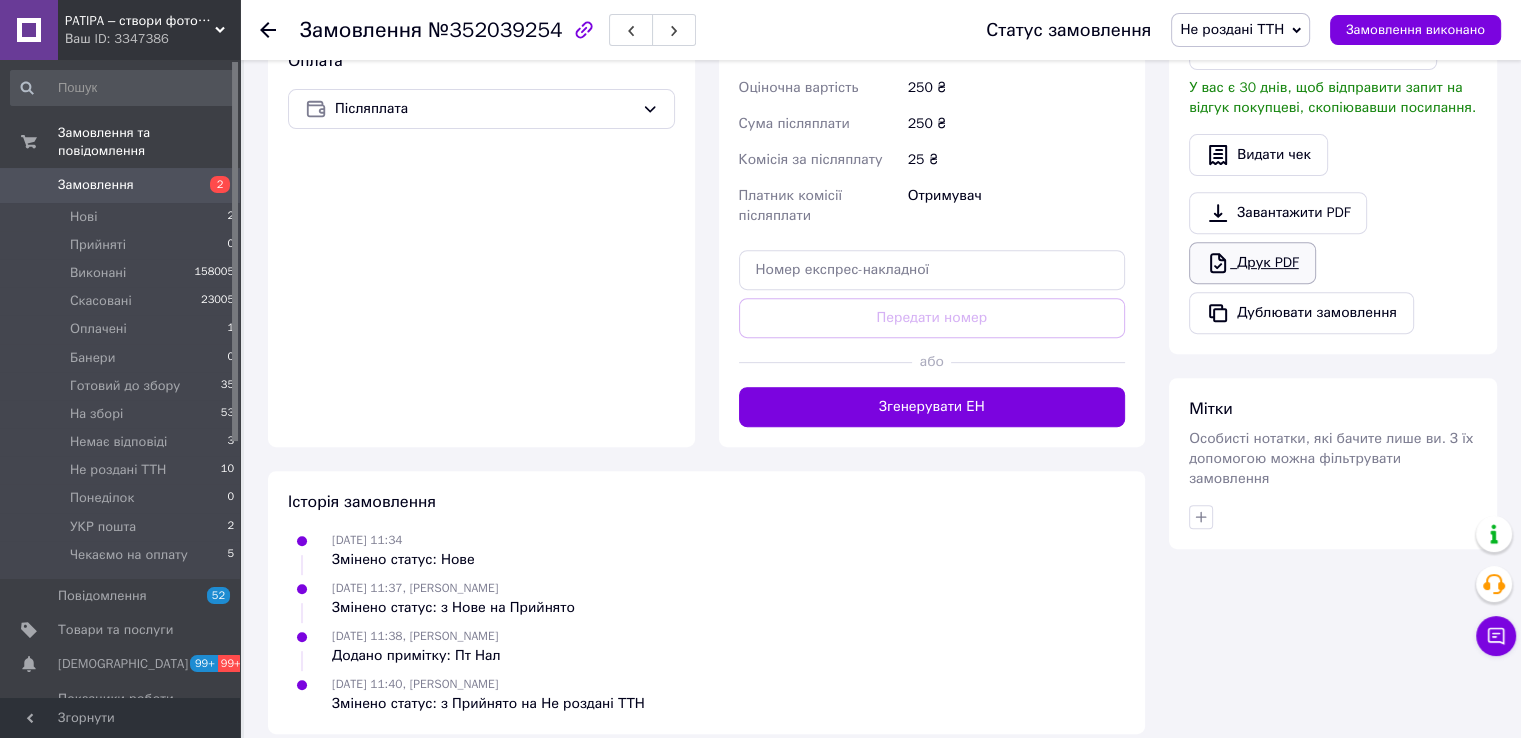 click on "Друк PDF" at bounding box center [1252, 263] 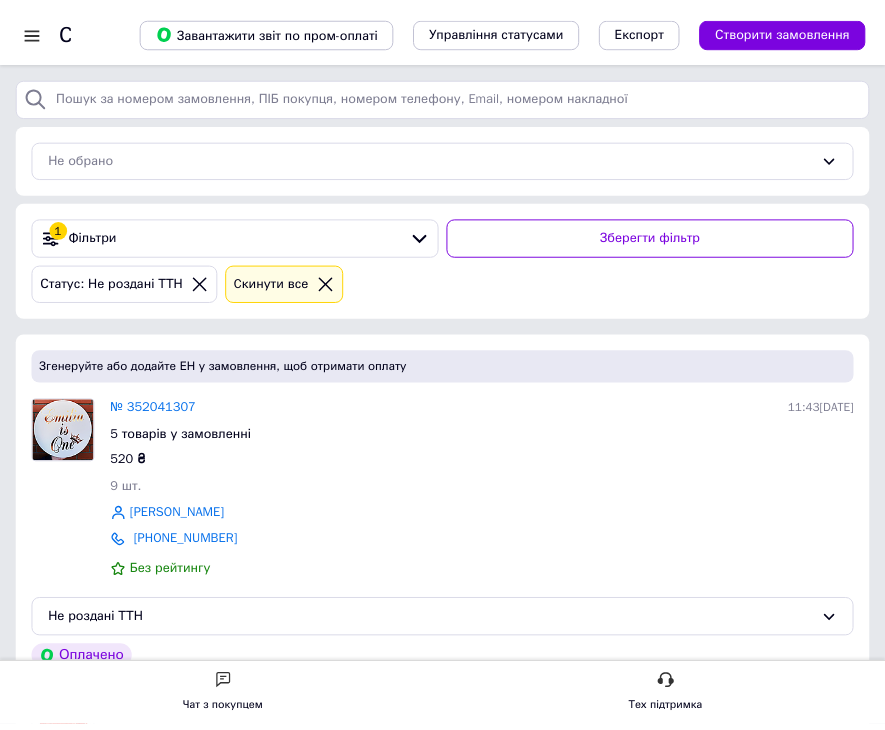 scroll, scrollTop: 0, scrollLeft: 0, axis: both 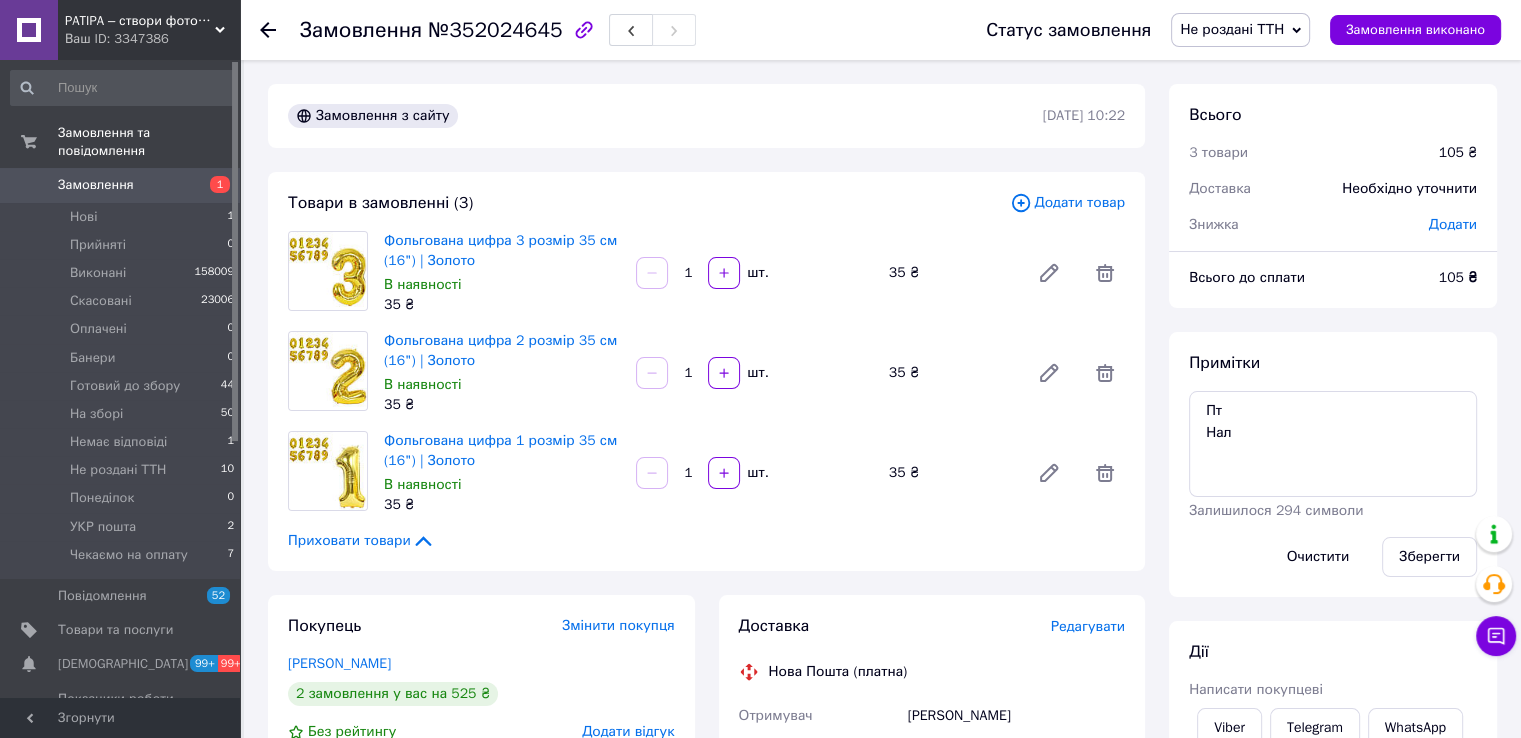 click on "Не роздані ТТН" at bounding box center [1232, 29] 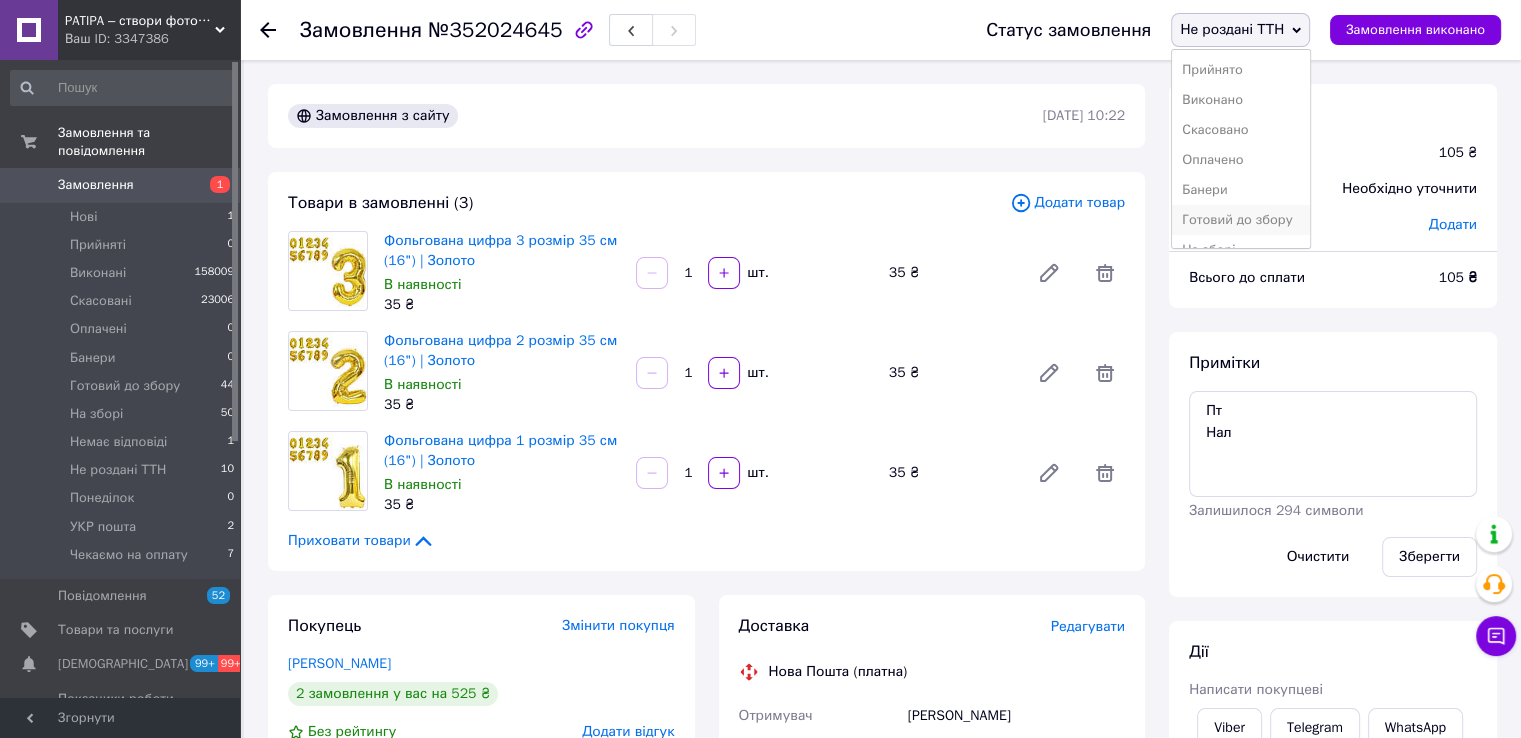 click on "Готовий до збору" at bounding box center [1241, 220] 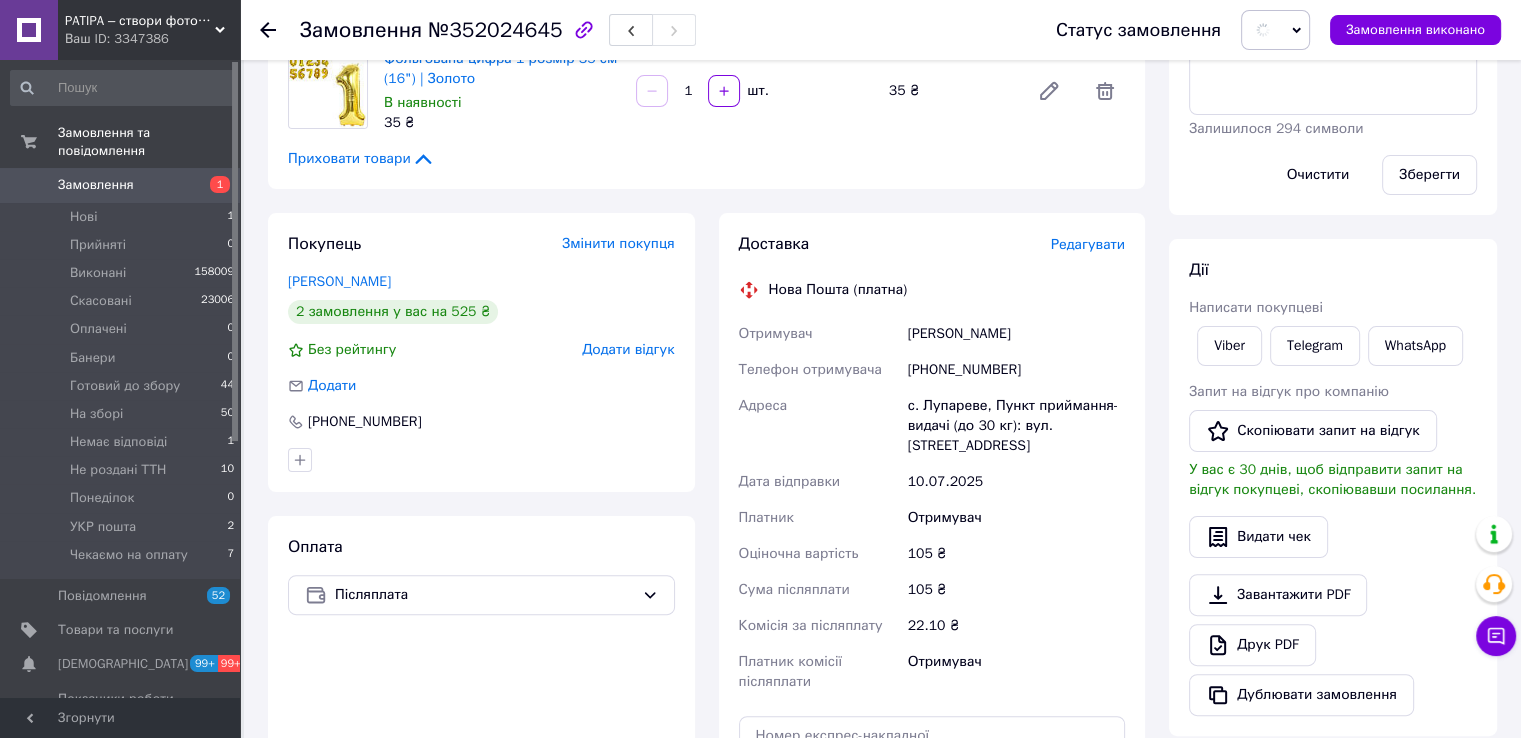 scroll, scrollTop: 400, scrollLeft: 0, axis: vertical 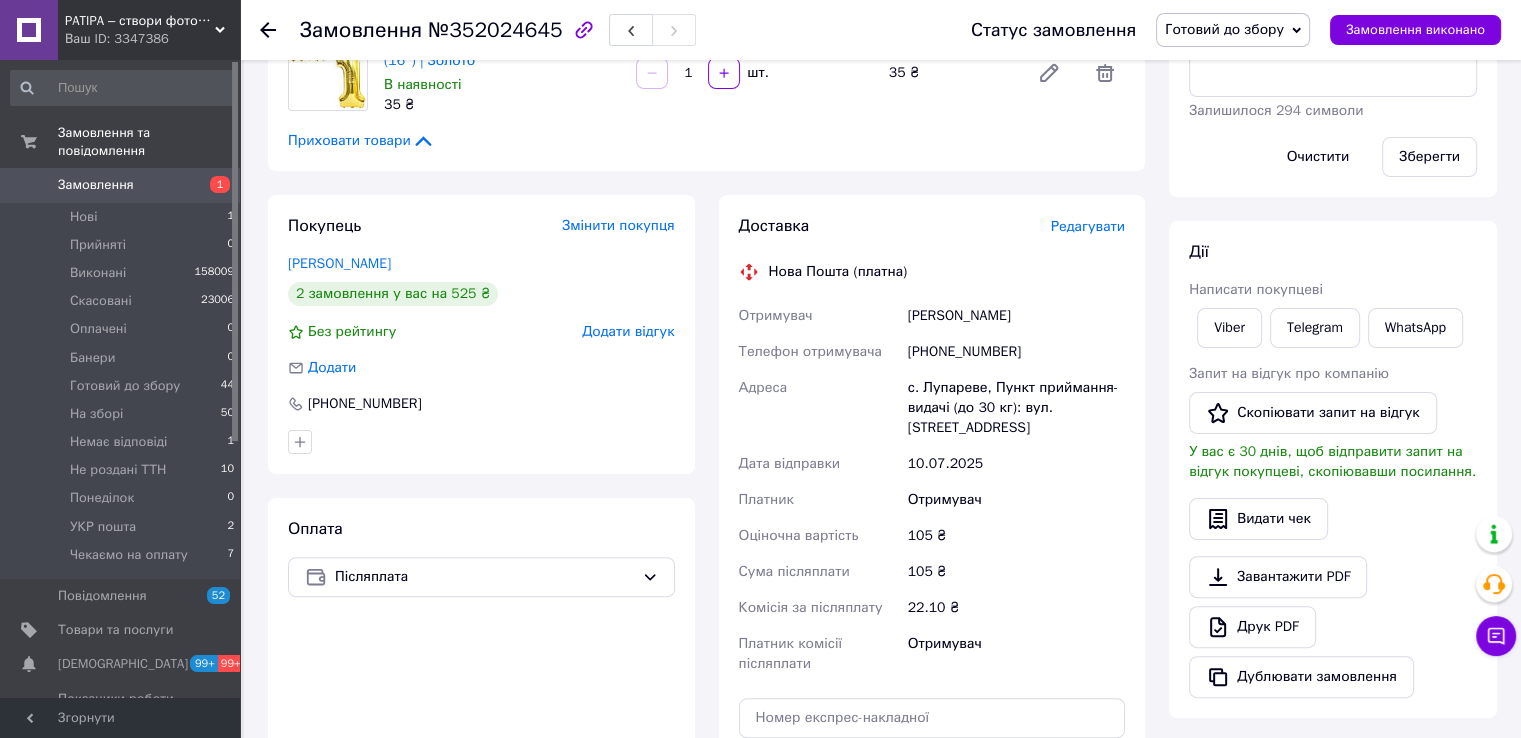 click on "Друк PDF" at bounding box center (1252, 627) 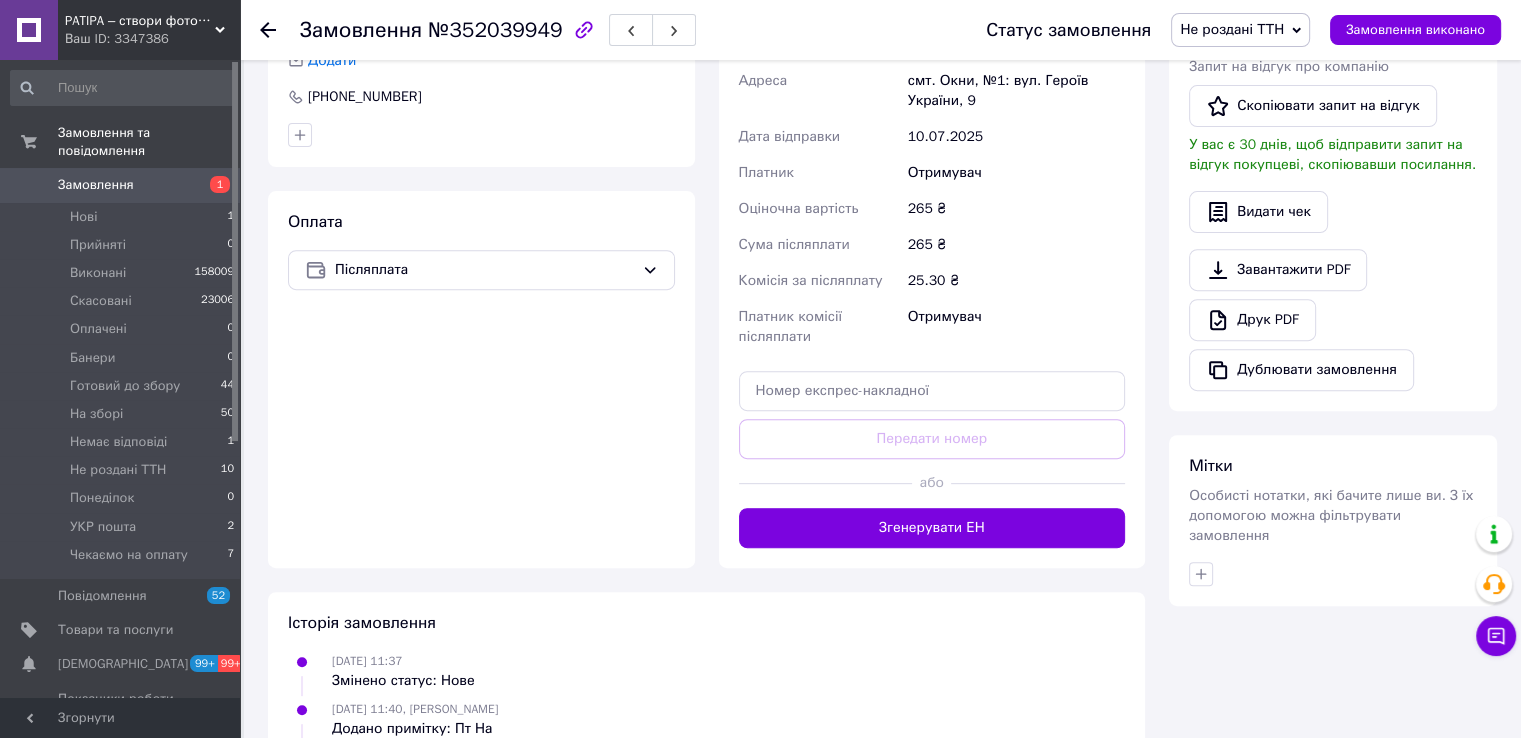 scroll, scrollTop: 900, scrollLeft: 0, axis: vertical 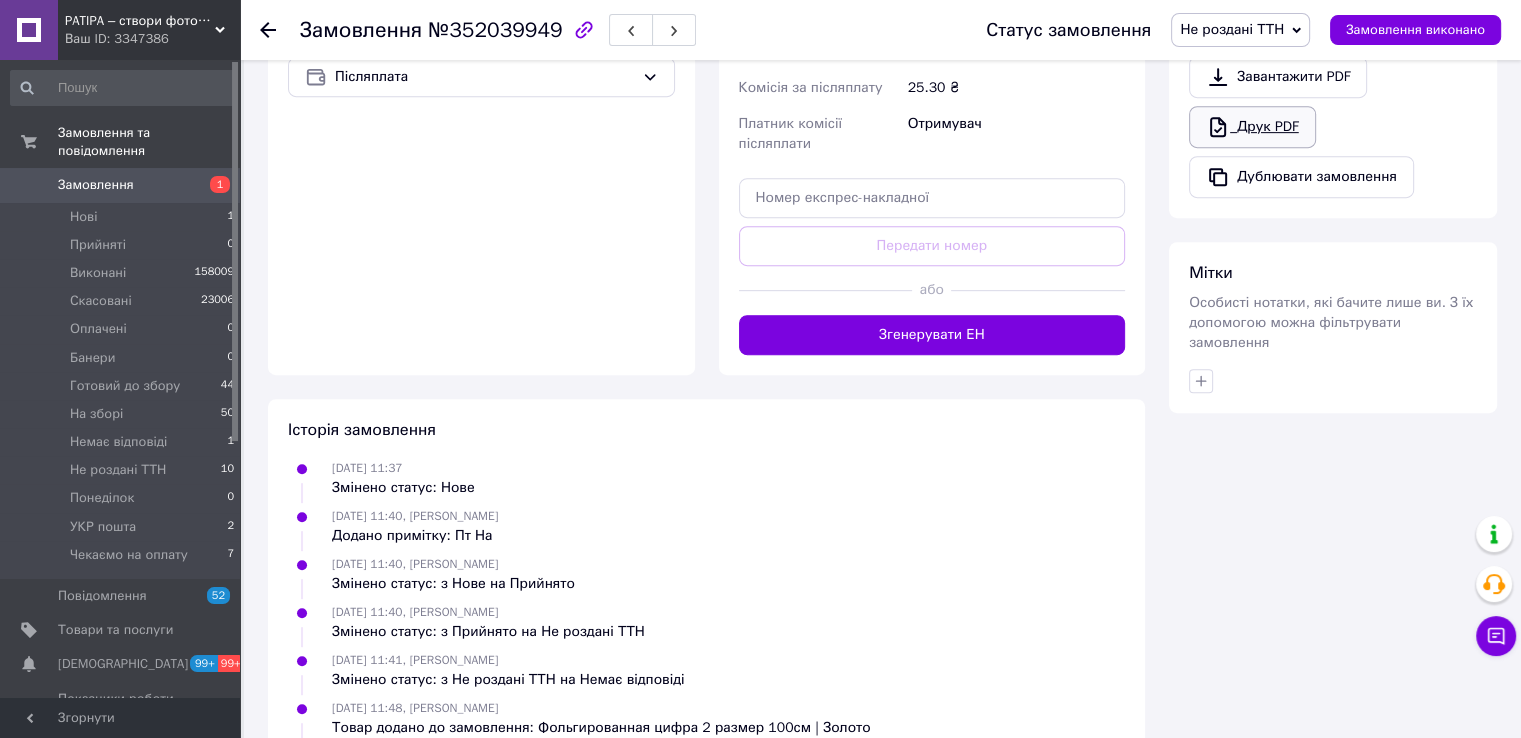 click on "Друк PDF" at bounding box center (1252, 127) 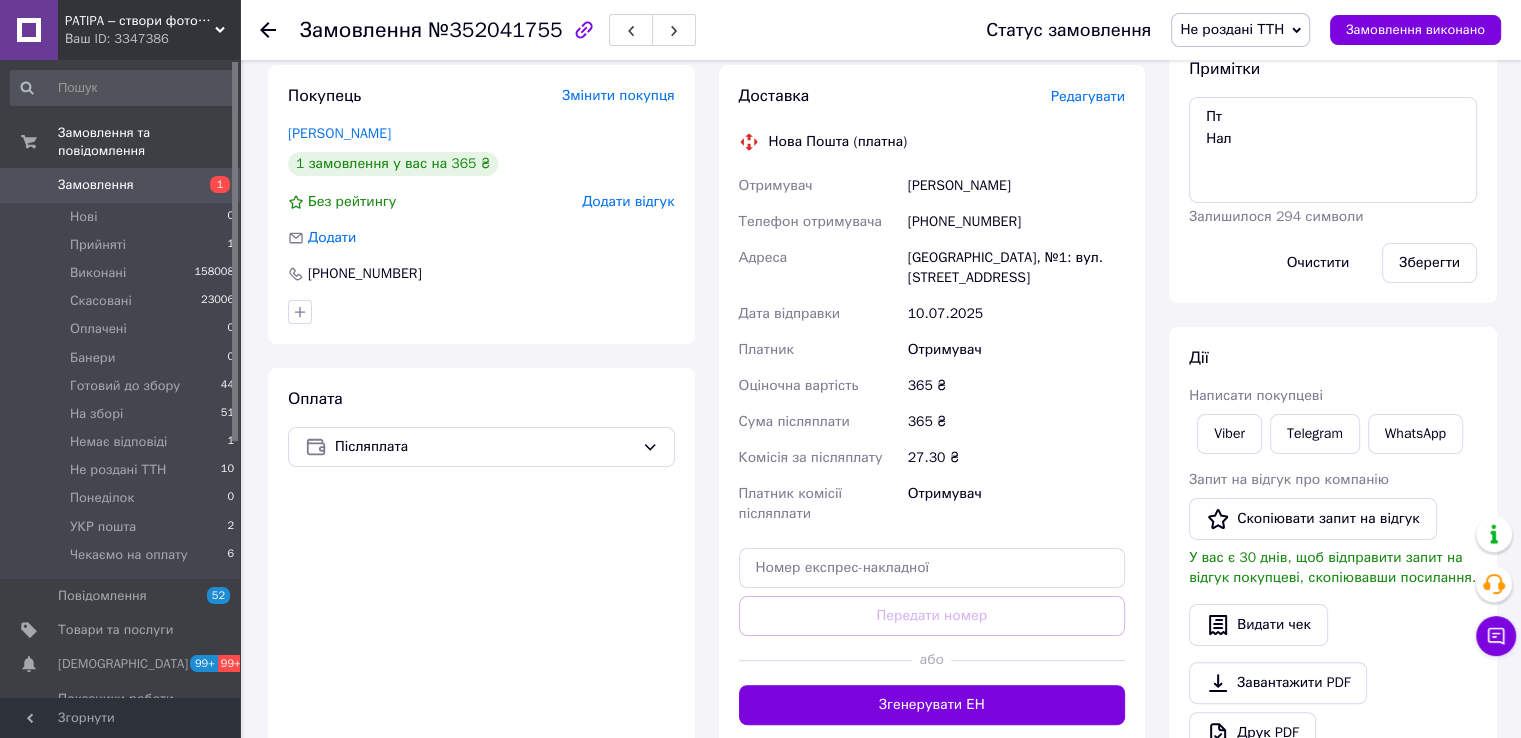 scroll, scrollTop: 500, scrollLeft: 0, axis: vertical 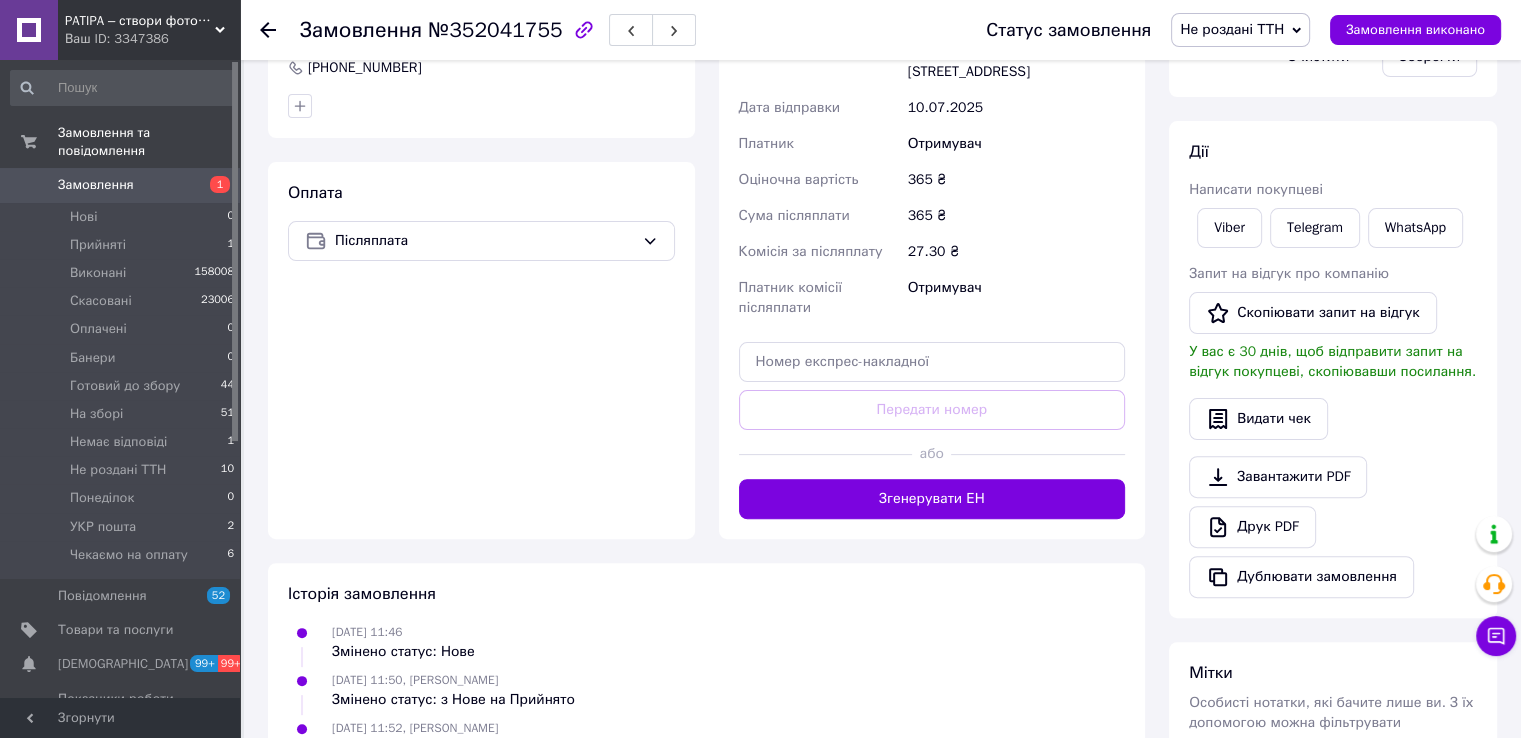 click on "Не роздані ТТН" at bounding box center [1240, 30] 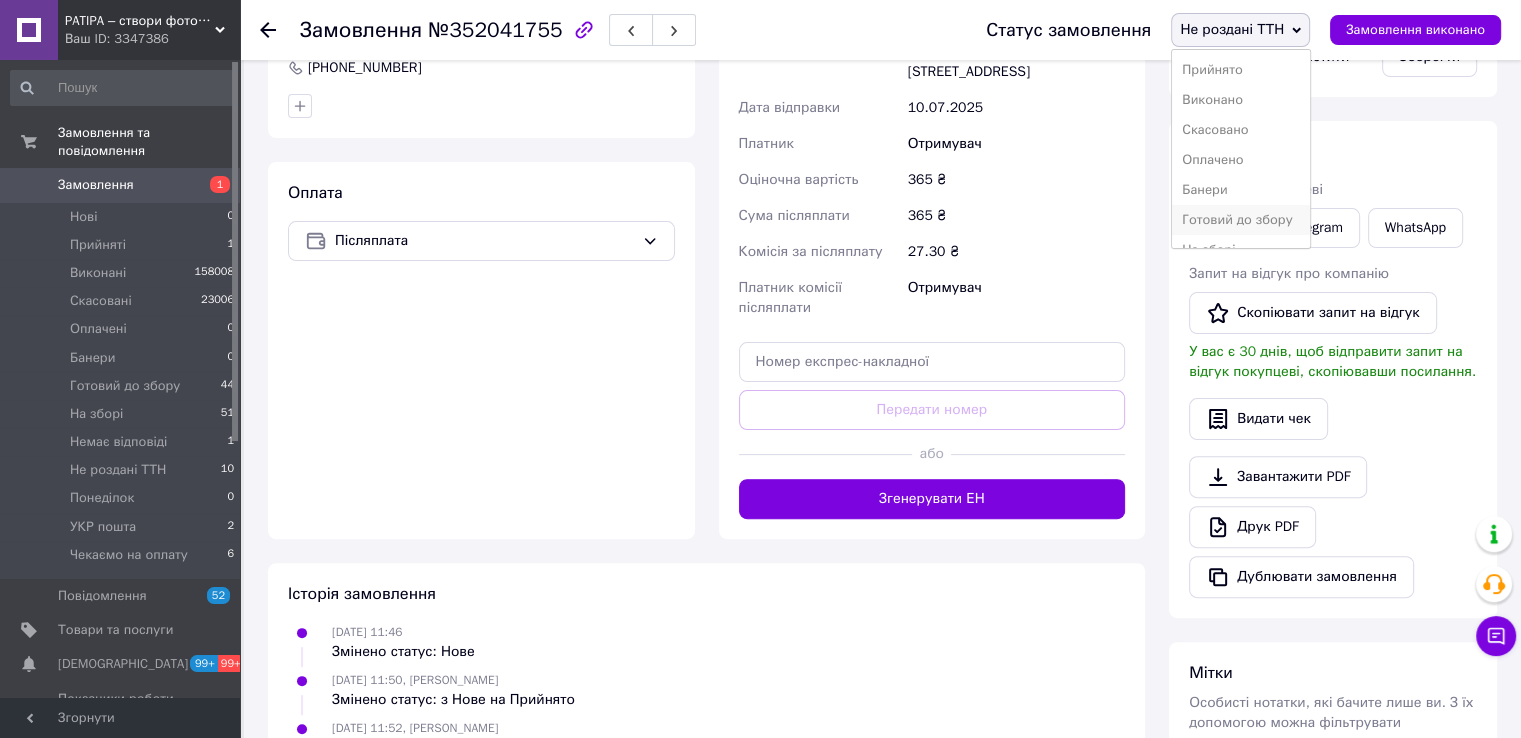 click on "Готовий до збору" at bounding box center (1241, 220) 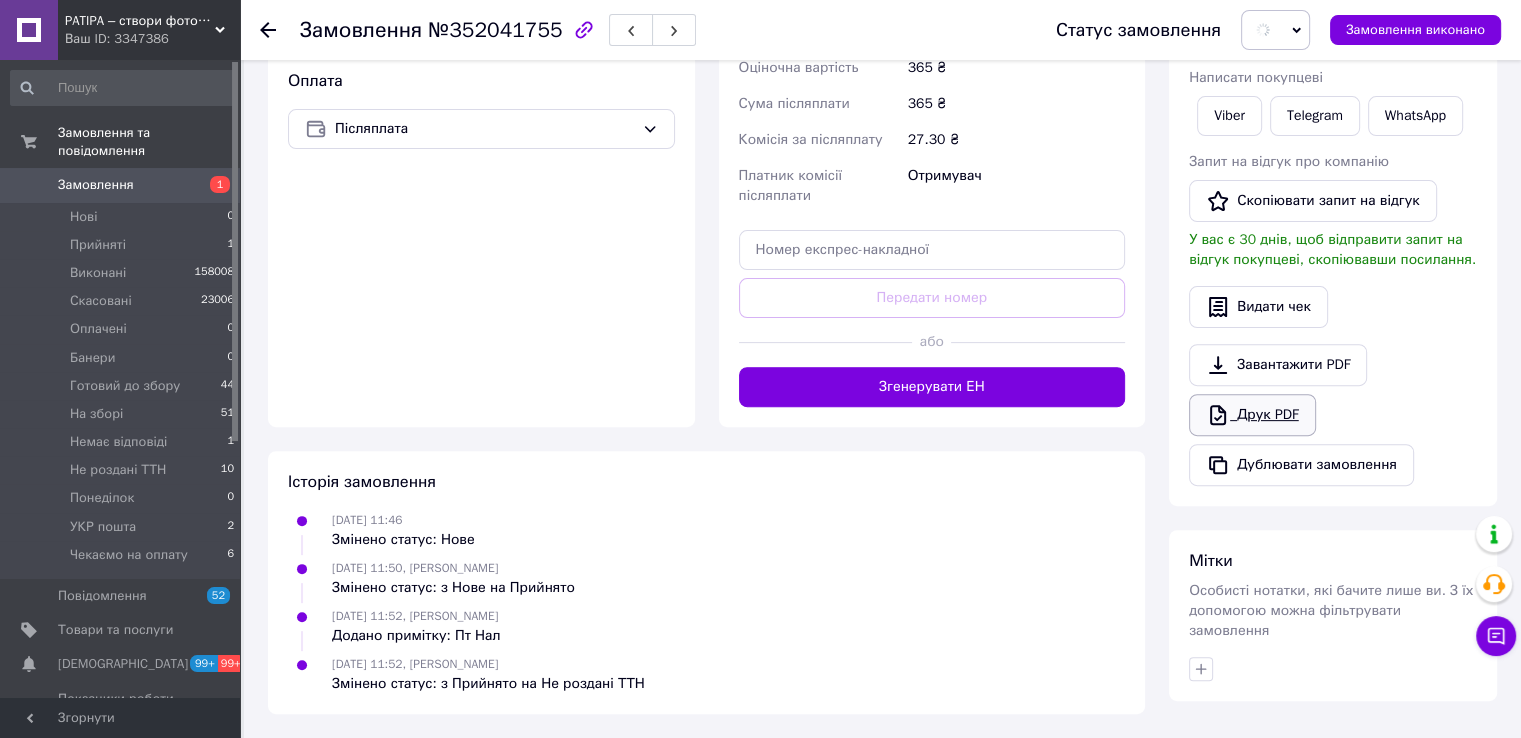 scroll, scrollTop: 612, scrollLeft: 0, axis: vertical 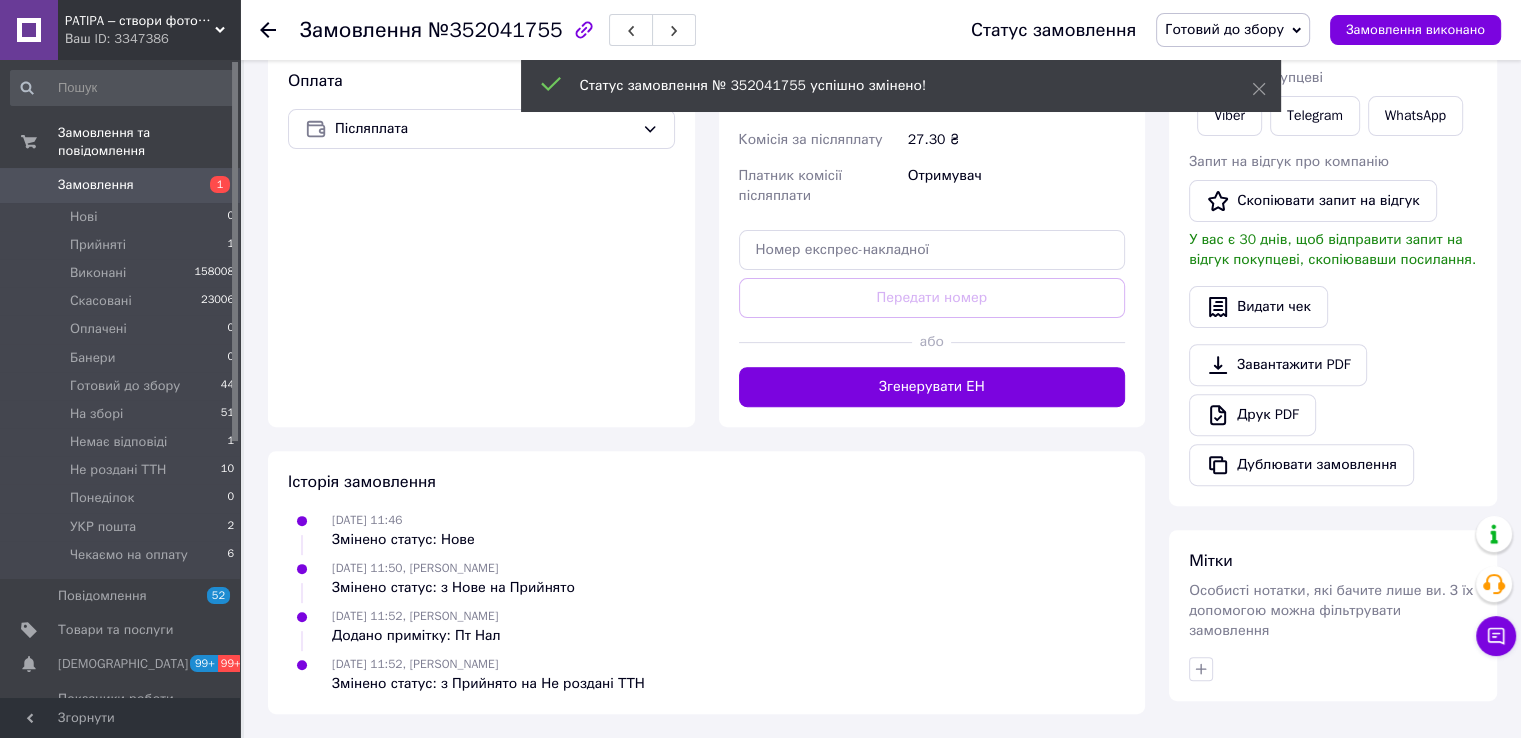 click on "Друк PDF" at bounding box center (1252, 415) 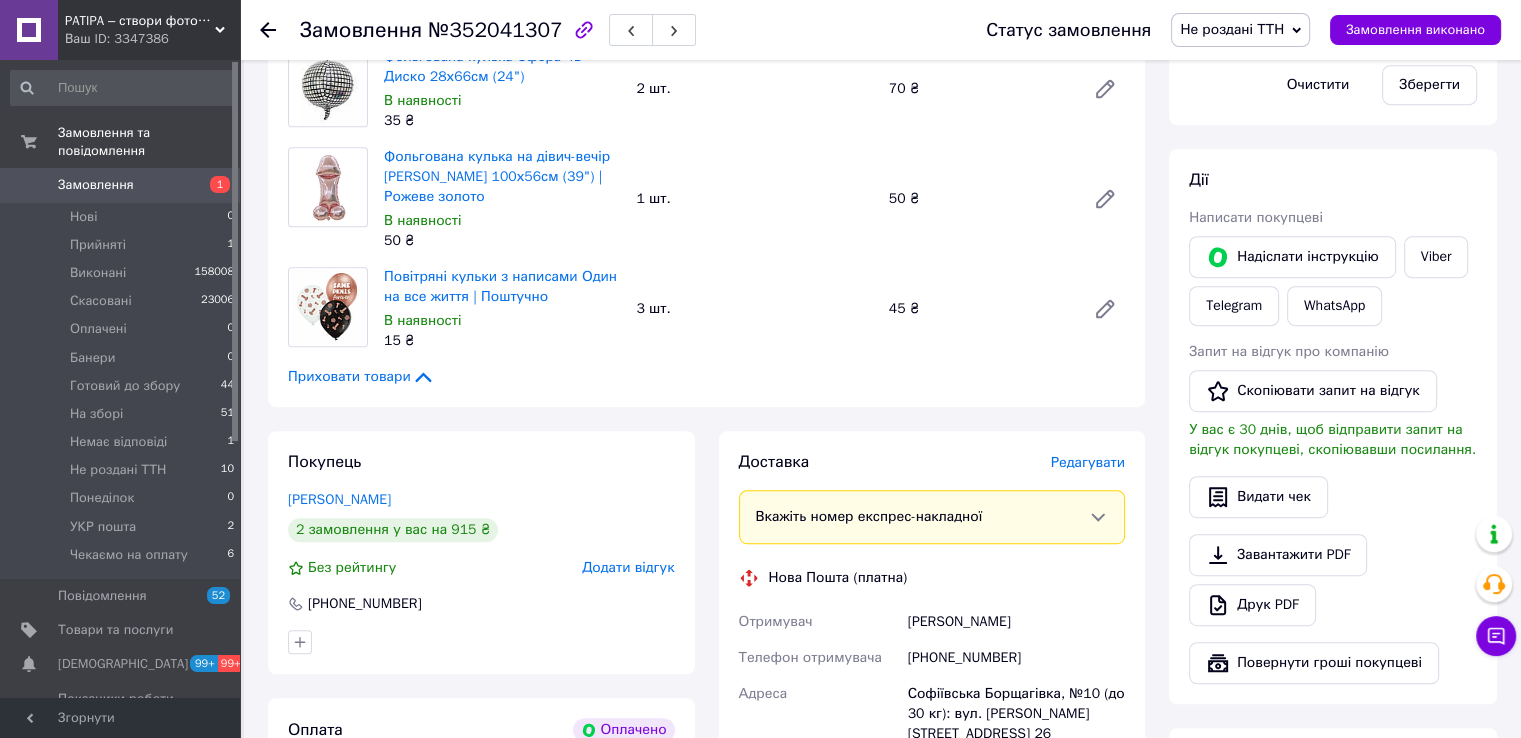scroll, scrollTop: 1100, scrollLeft: 0, axis: vertical 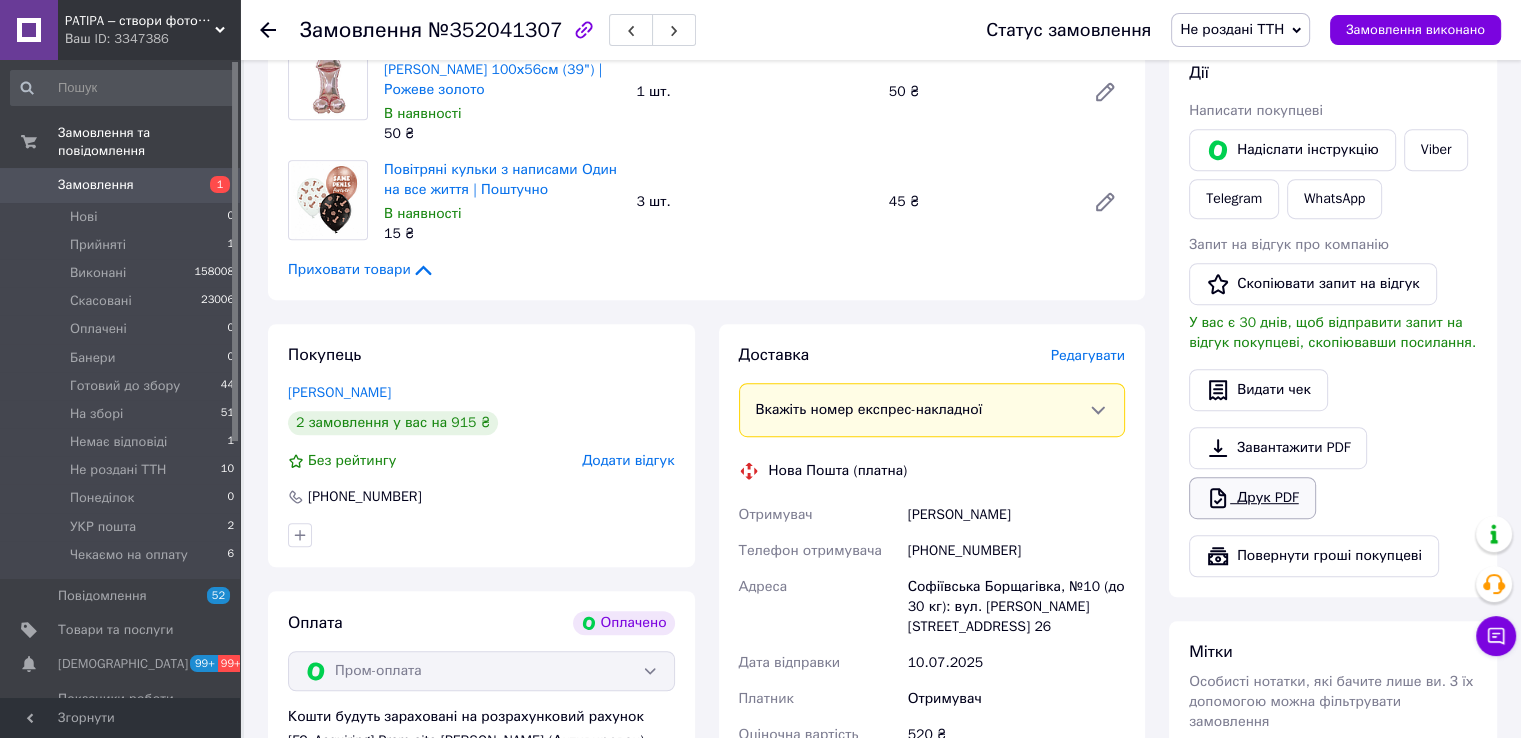 click on "Друк PDF" at bounding box center [1252, 498] 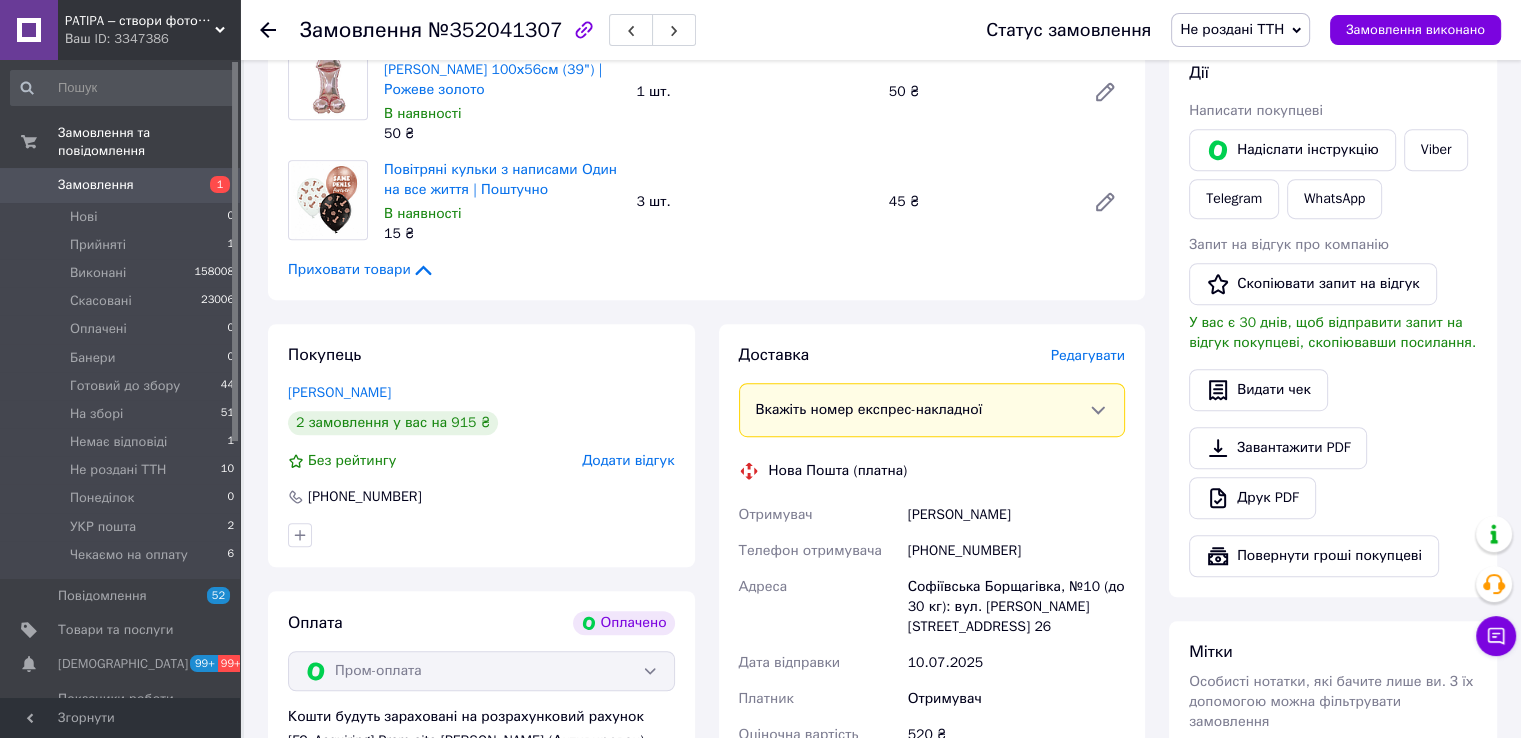 click on "Не роздані ТТН" at bounding box center [1232, 29] 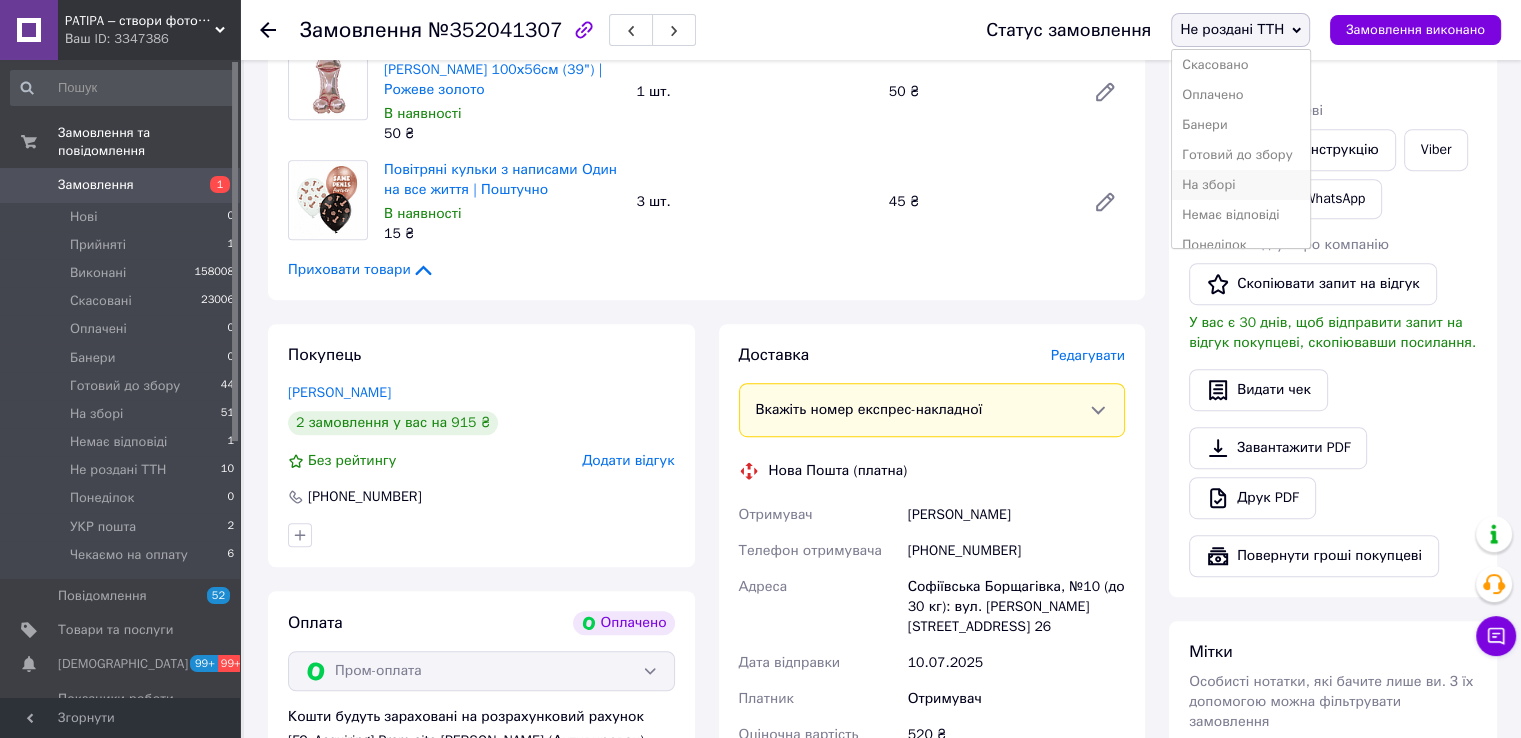 scroll, scrollTop: 141, scrollLeft: 0, axis: vertical 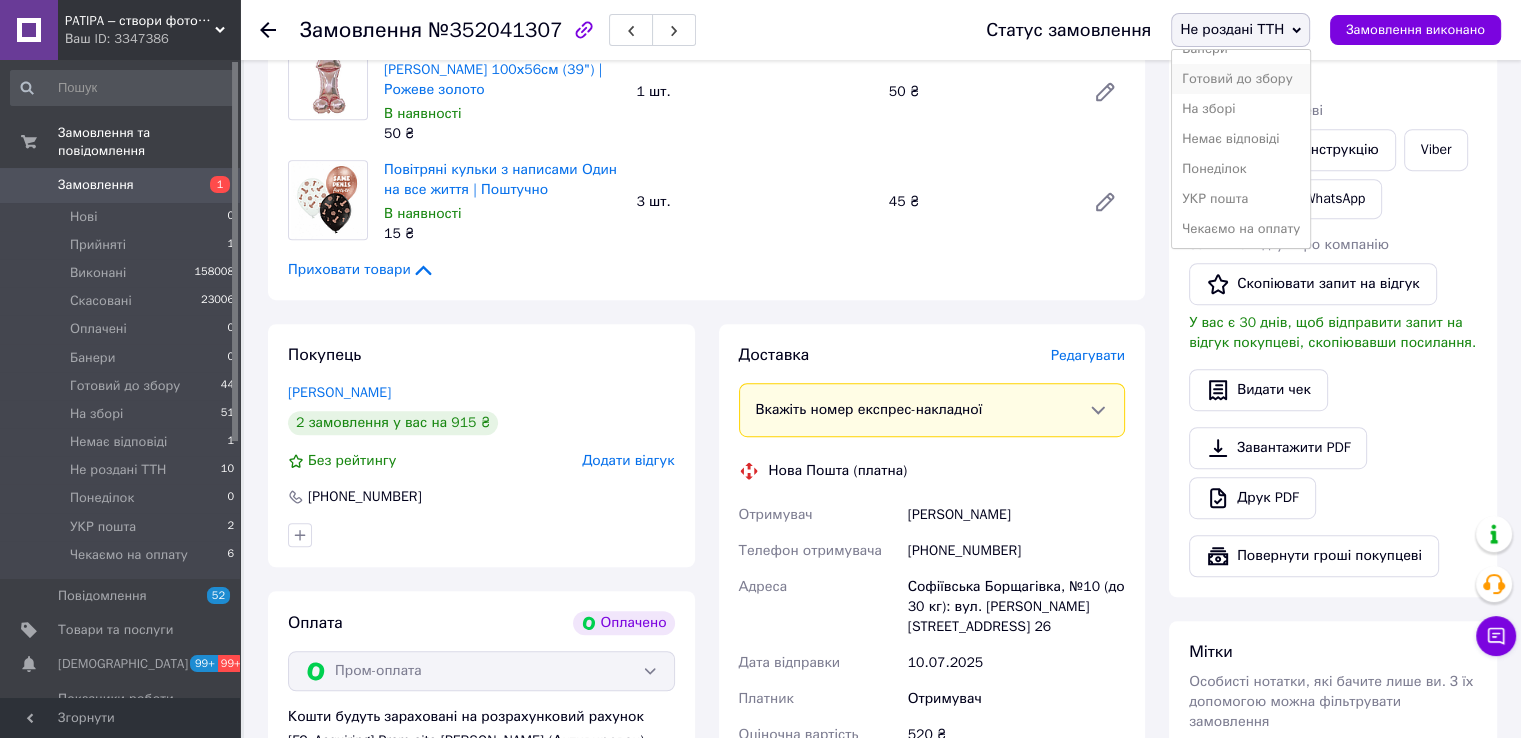 click on "Готовий до збору" at bounding box center (1241, 79) 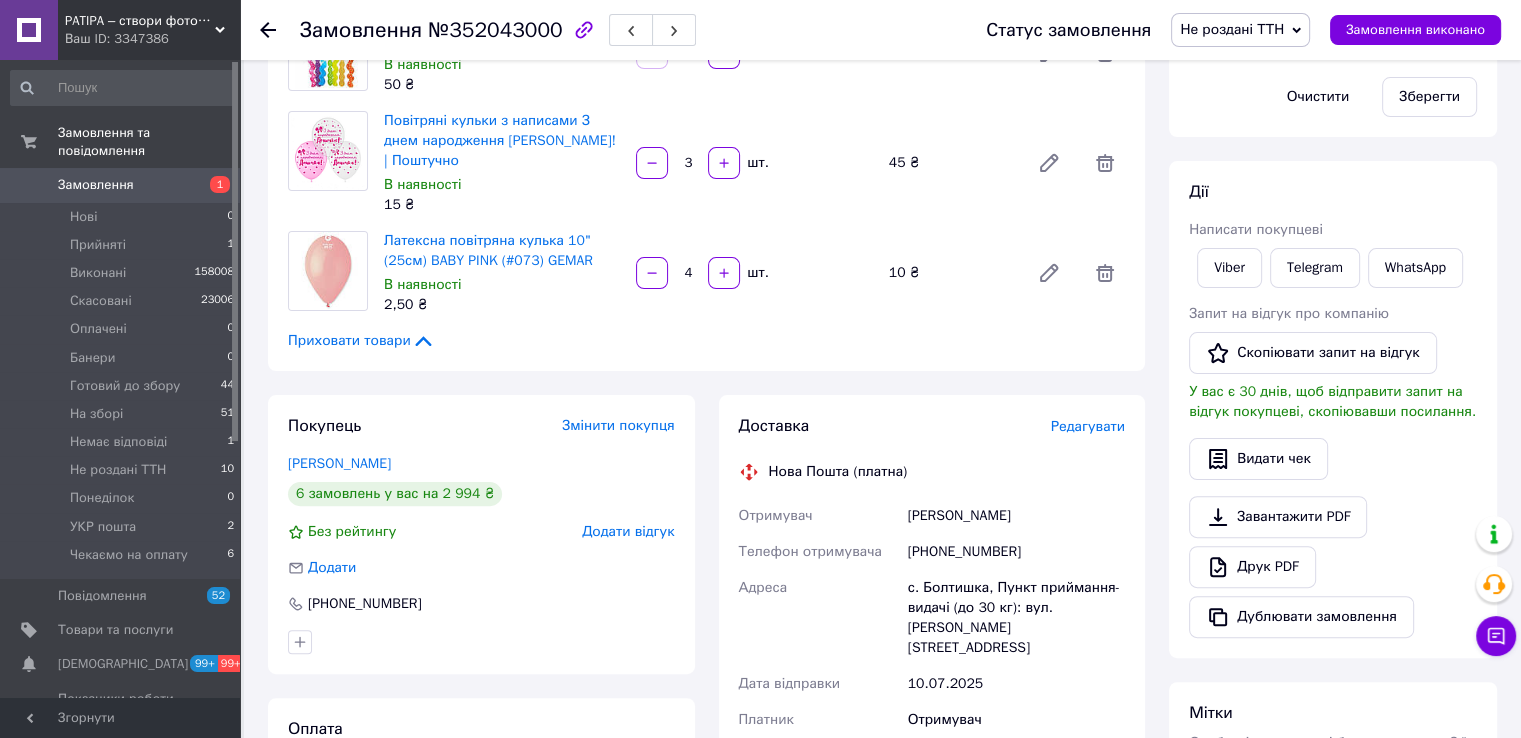 scroll, scrollTop: 200, scrollLeft: 0, axis: vertical 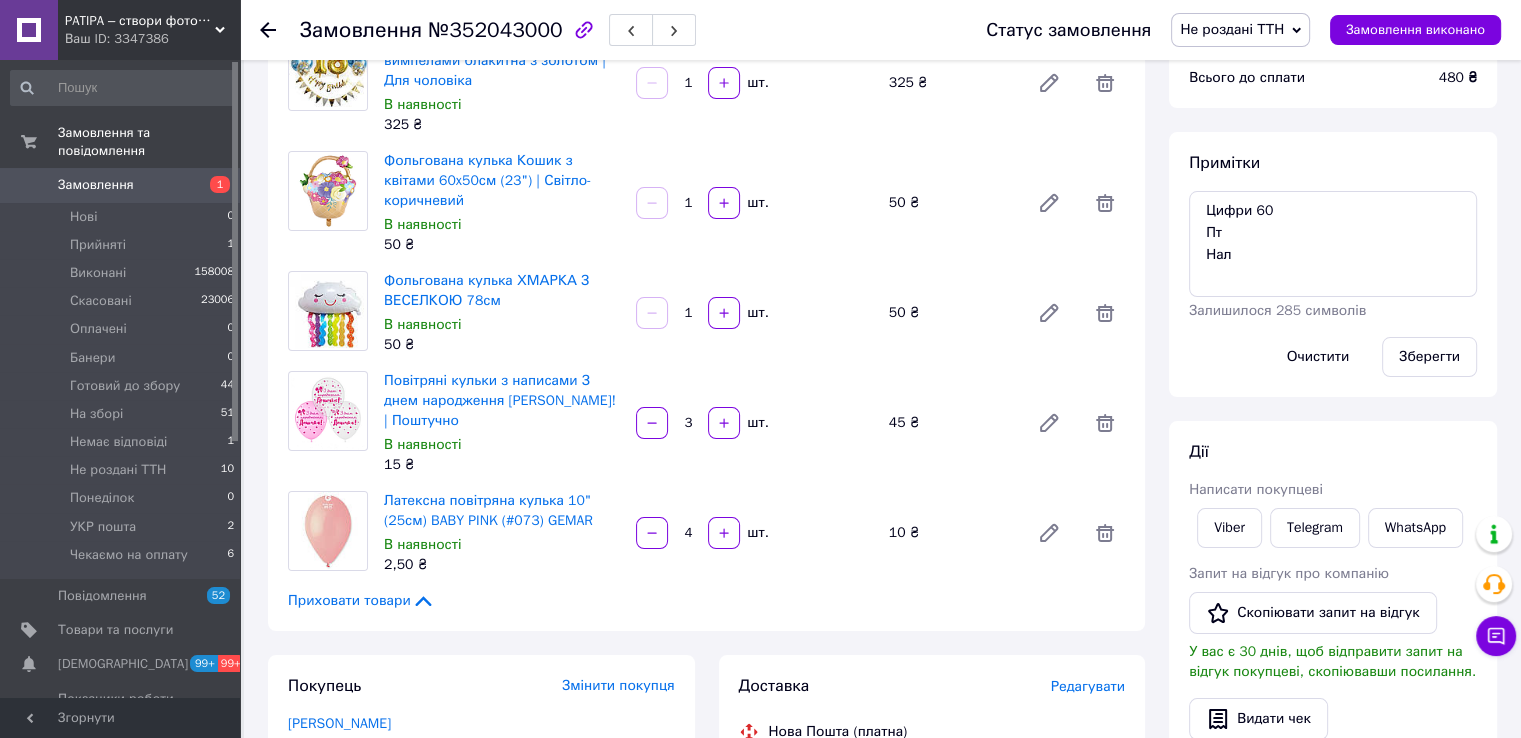 click on "Не роздані ТТН" at bounding box center [1232, 29] 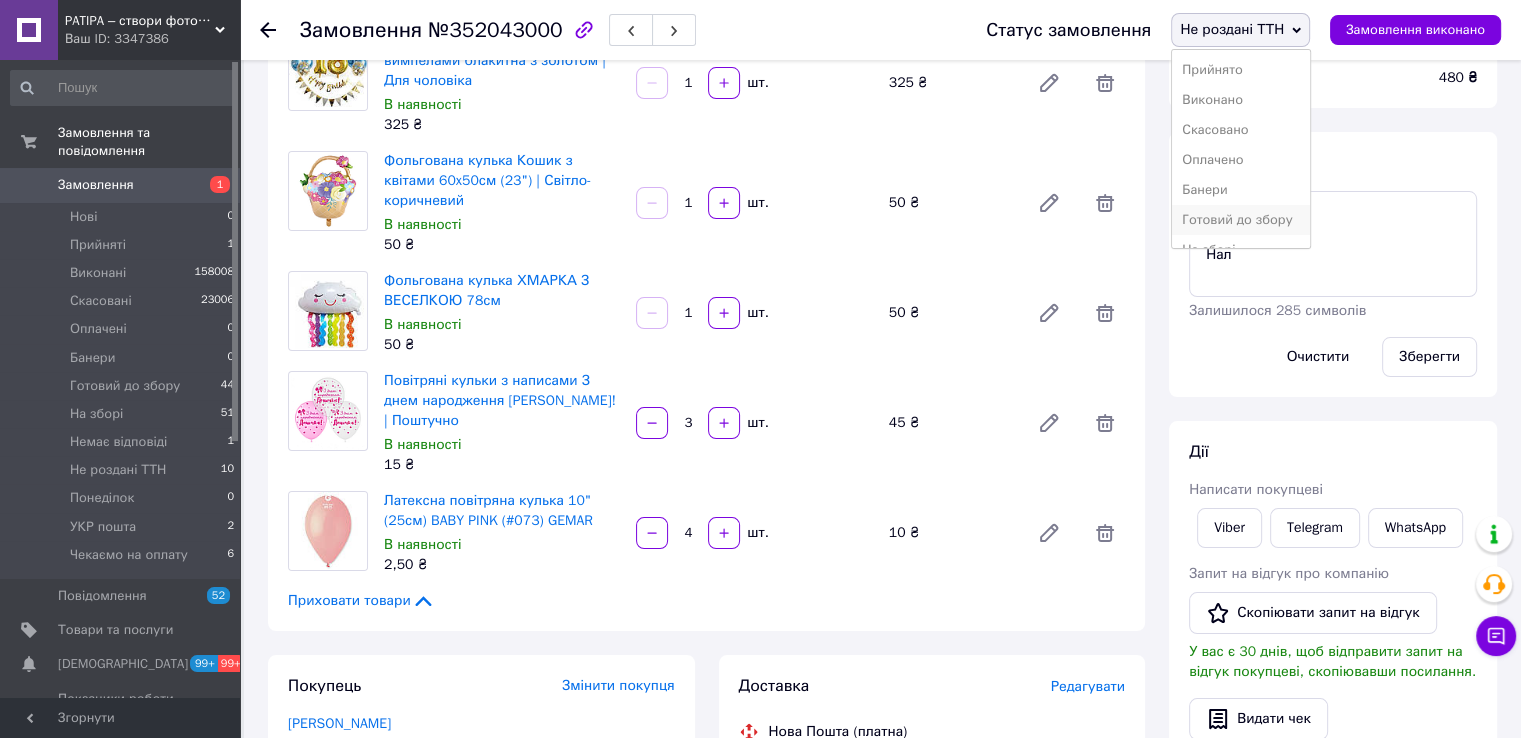 click on "Готовий до збору" at bounding box center [1241, 220] 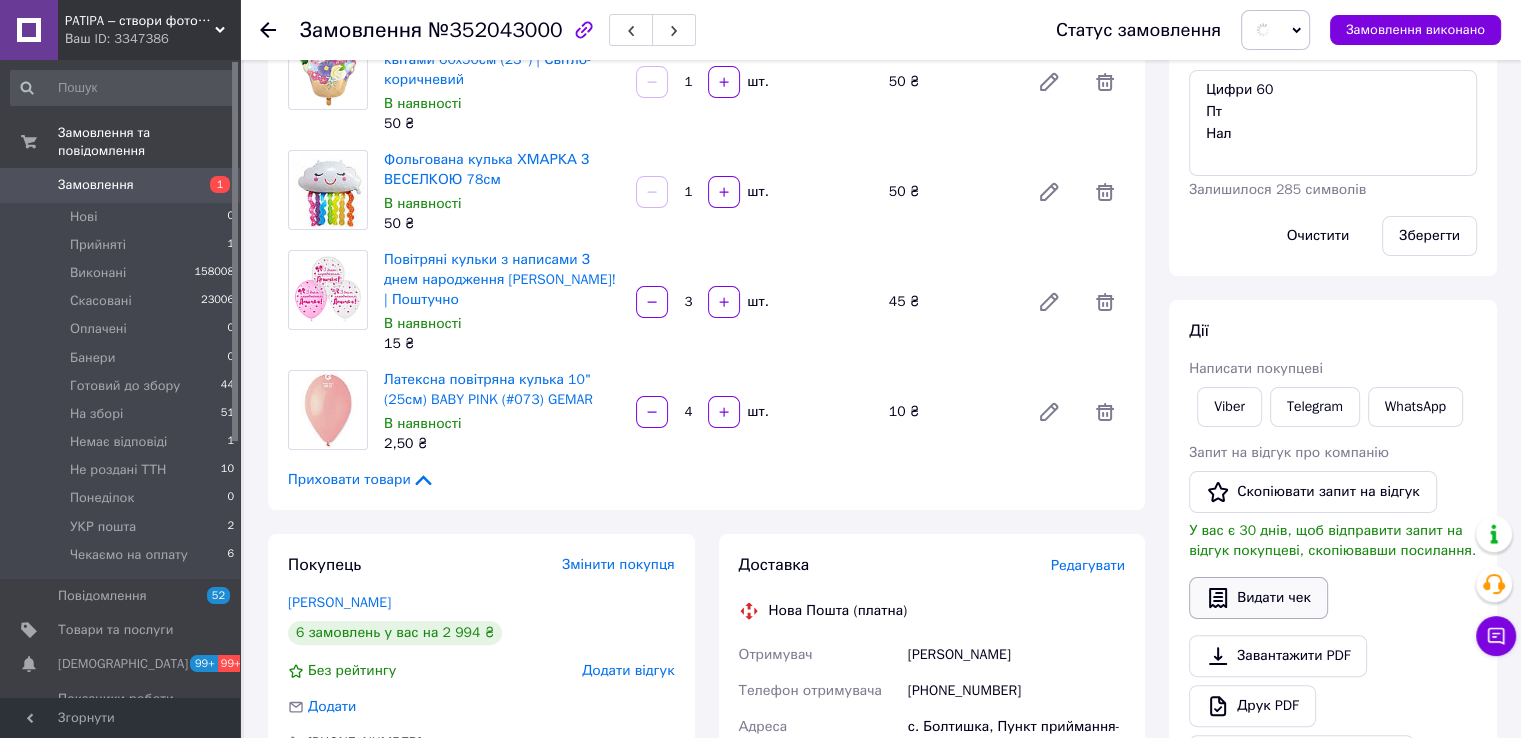 scroll, scrollTop: 500, scrollLeft: 0, axis: vertical 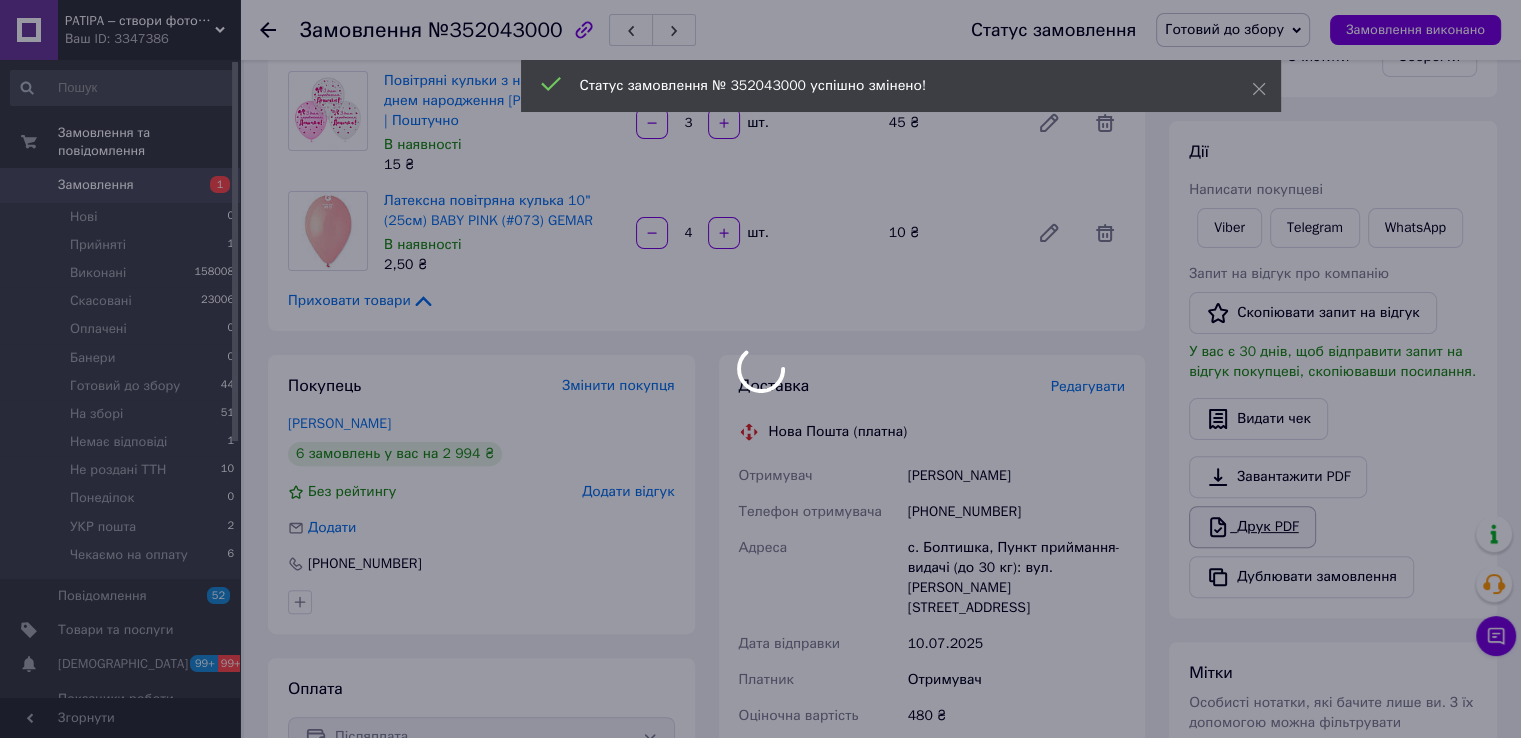 click on "PATIPA – створи фотозону своїми руками! Ваш ID: 3347386 Сайт PATIPA – створи фотозону своїми рук... Кабінет покупця Перевірити стан системи Сторінка на порталі Степан Арнаутов Довідка Вийти Замовлення та повідомлення Замовлення 1 Нові 0 Прийняті 1 Виконані 158008 Скасовані 23006 Оплачені 0 Банери 0 Готовий до збору 44 На зборі 51 Немає відповіді 1 Не роздані ТТН 10 Понеділок 0 УКР пошта 2 Чекаємо на оплату 6 Повідомлення 52 Товари та послуги Сповіщення 99+ 99+ Показники роботи компанії Панель управління Відгуки Клієнти Каталог ProSale 1 1" at bounding box center [760, 467] 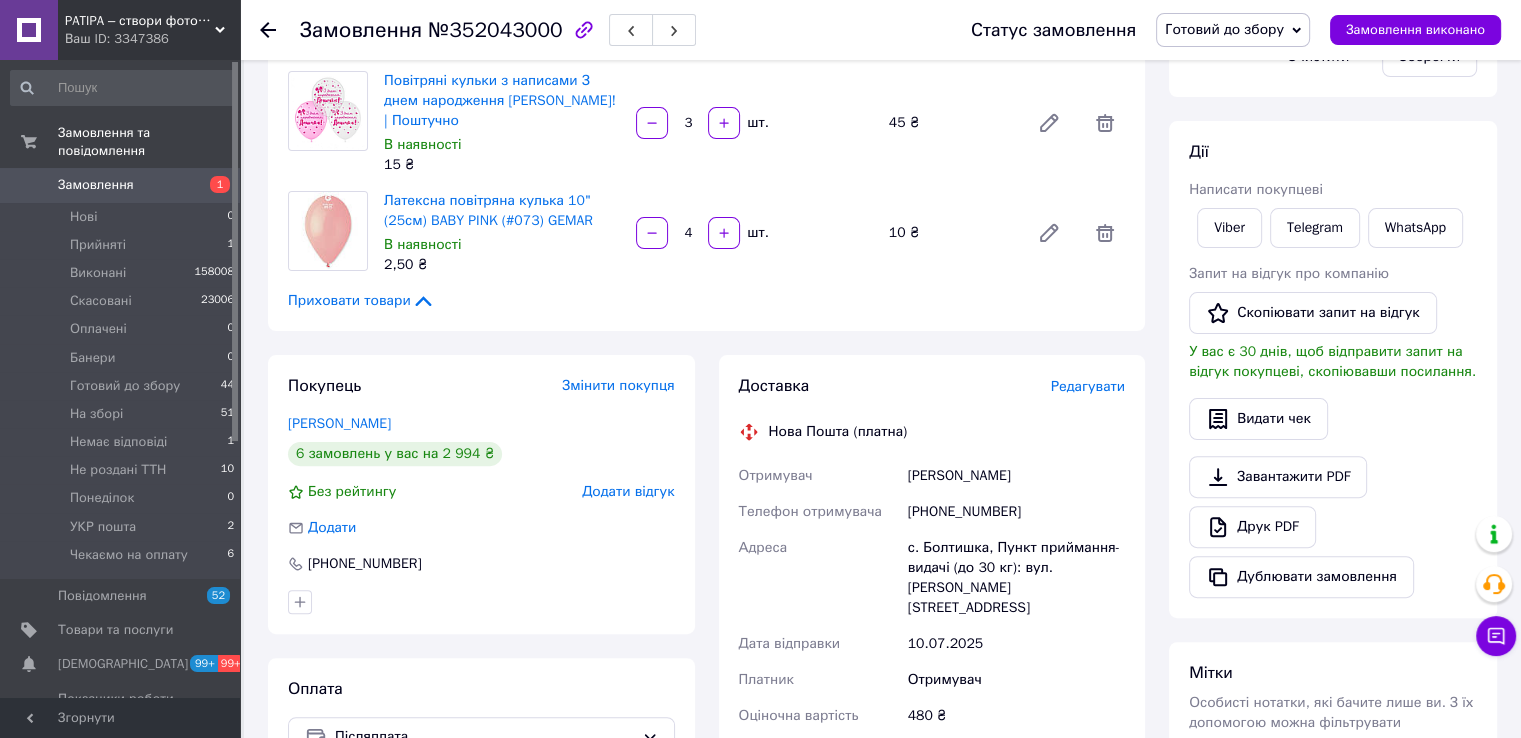 click on "Дії" at bounding box center (1333, 152) 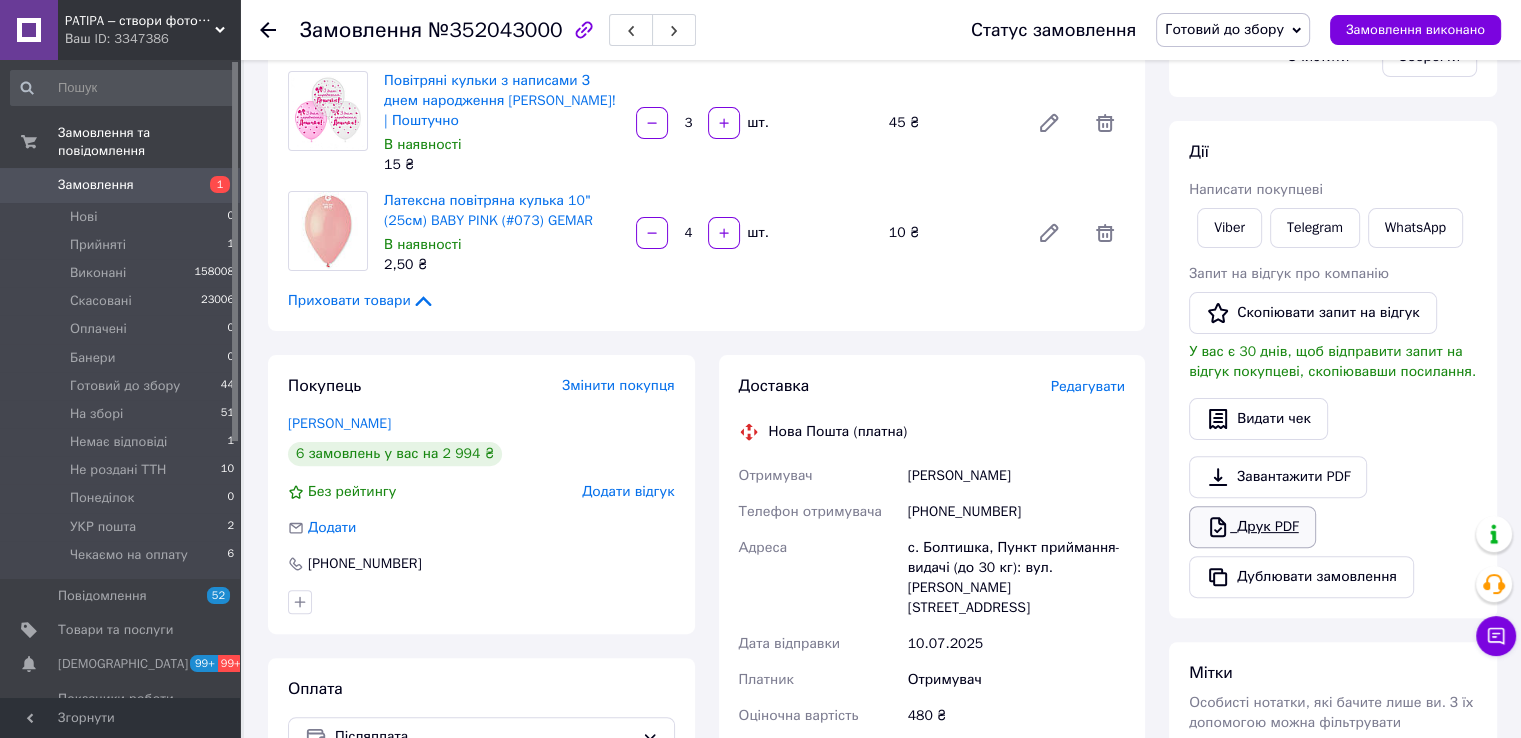 click on "Друк PDF" at bounding box center [1252, 527] 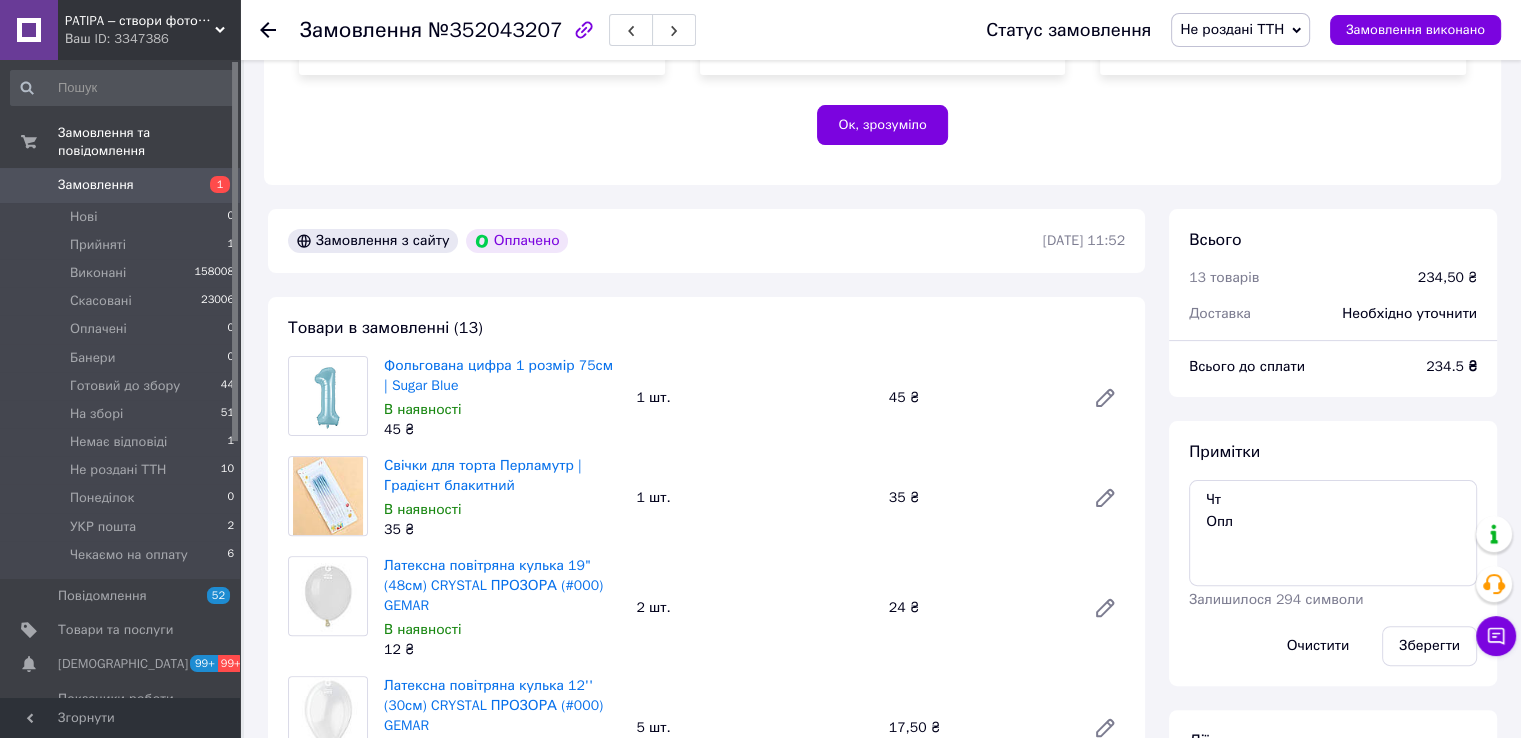 scroll, scrollTop: 500, scrollLeft: 0, axis: vertical 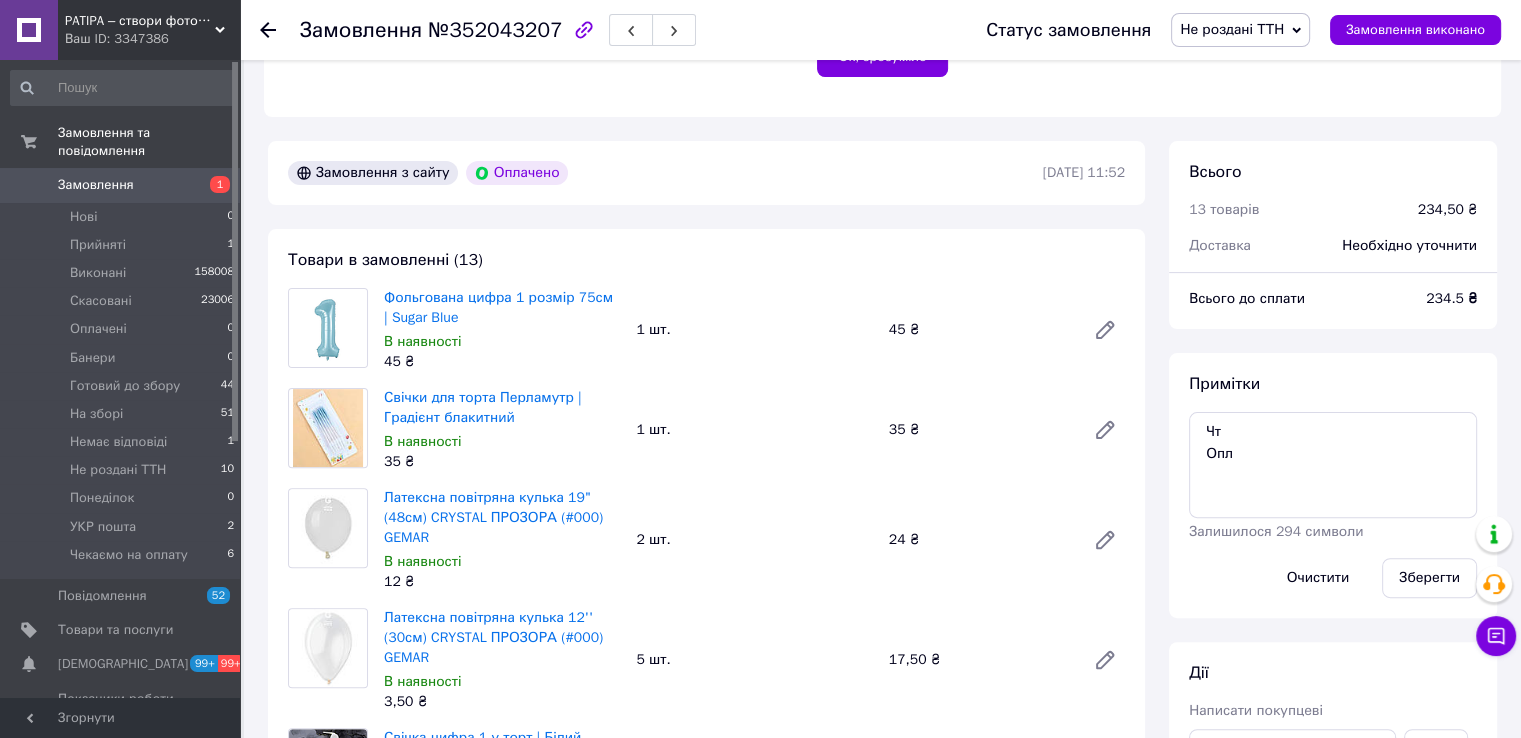 drag, startPoint x: 1284, startPoint y: 44, endPoint x: 1284, endPoint y: 67, distance: 23 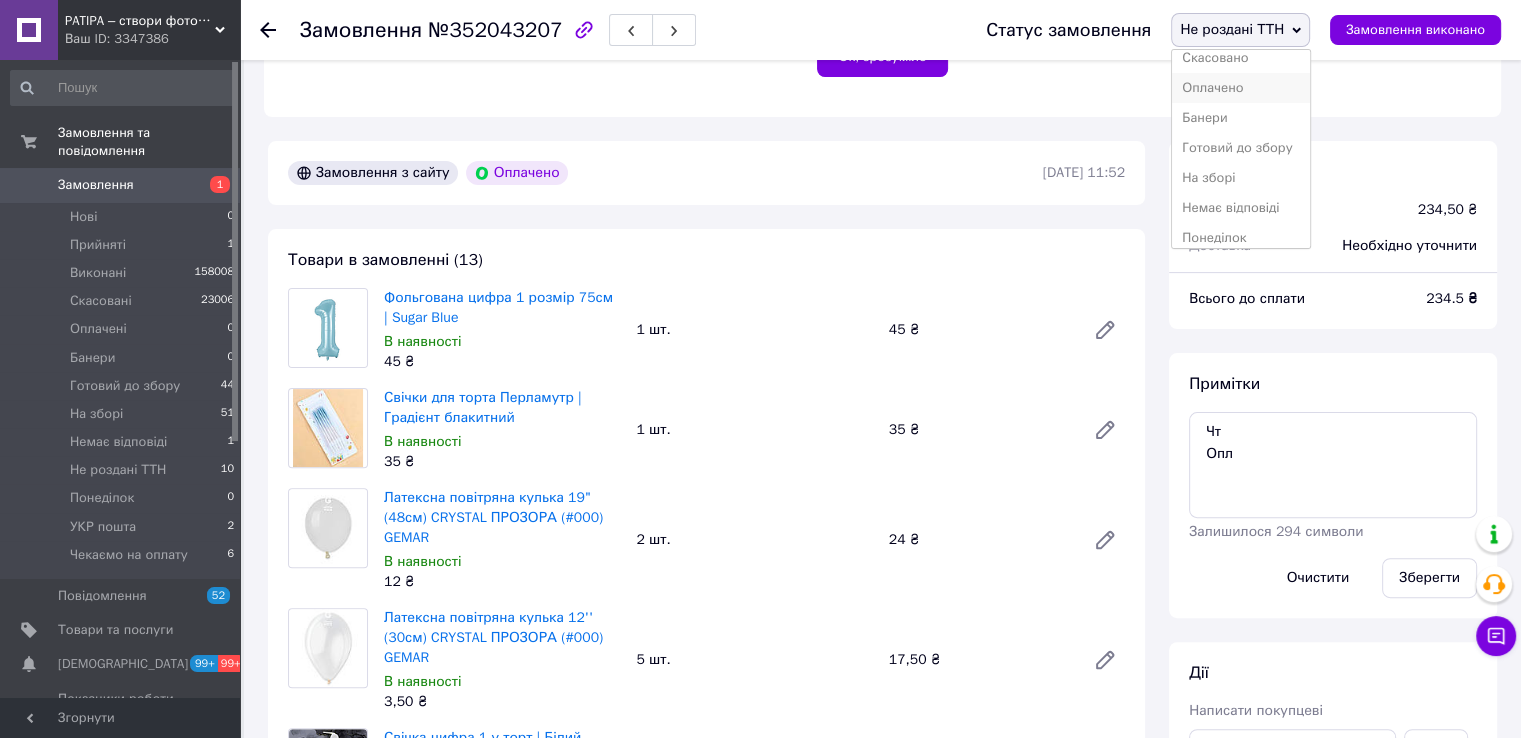 scroll, scrollTop: 141, scrollLeft: 0, axis: vertical 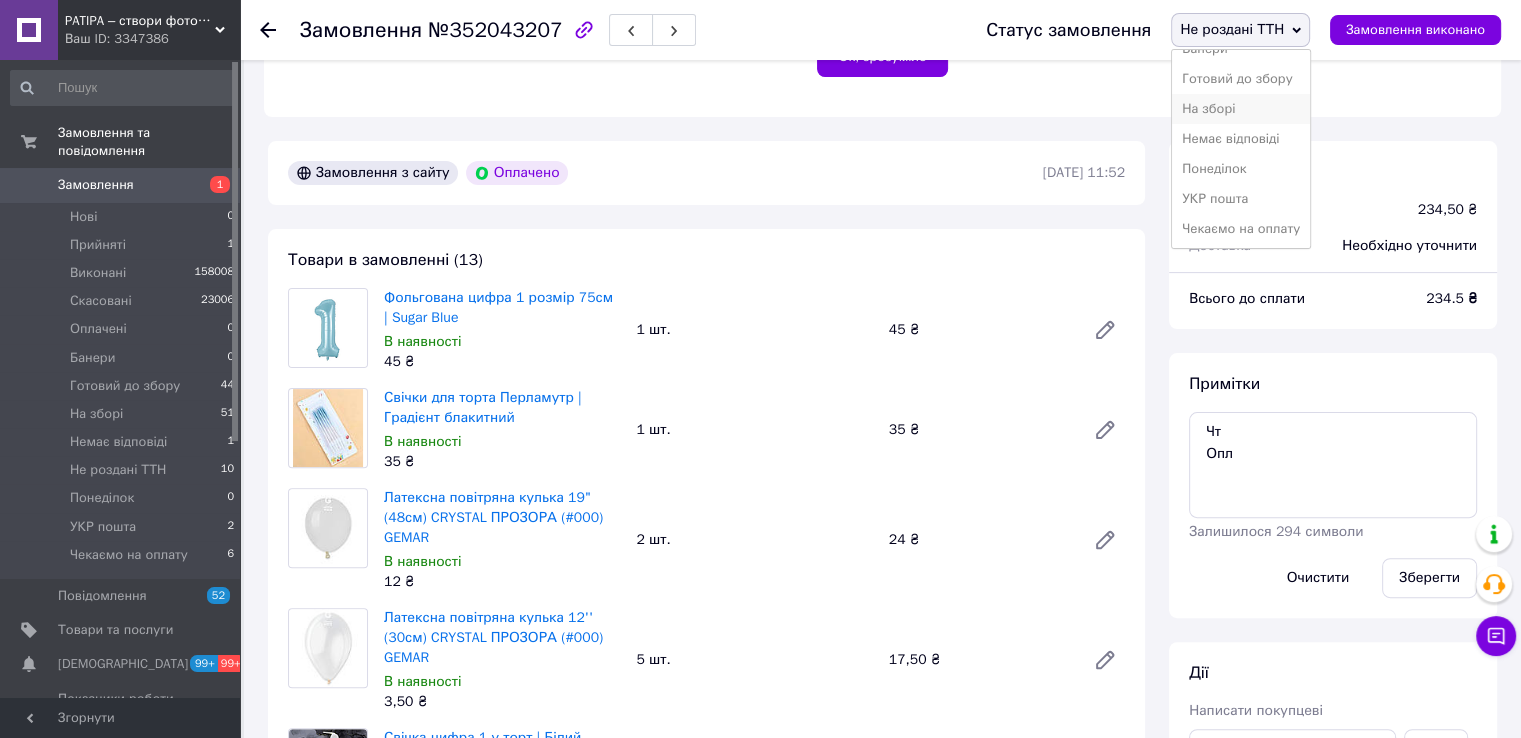 click on "На зборі" at bounding box center (1241, 109) 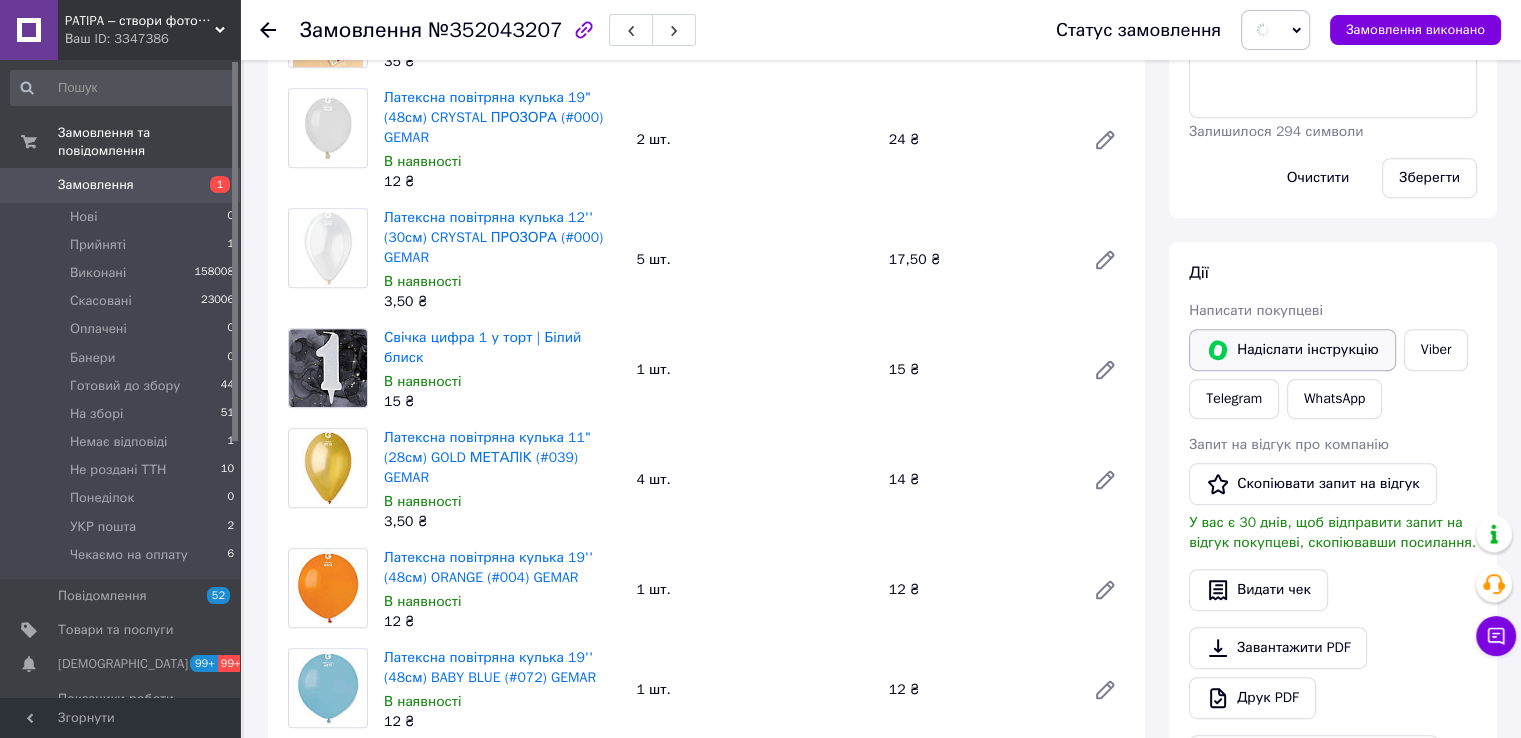 scroll, scrollTop: 1300, scrollLeft: 0, axis: vertical 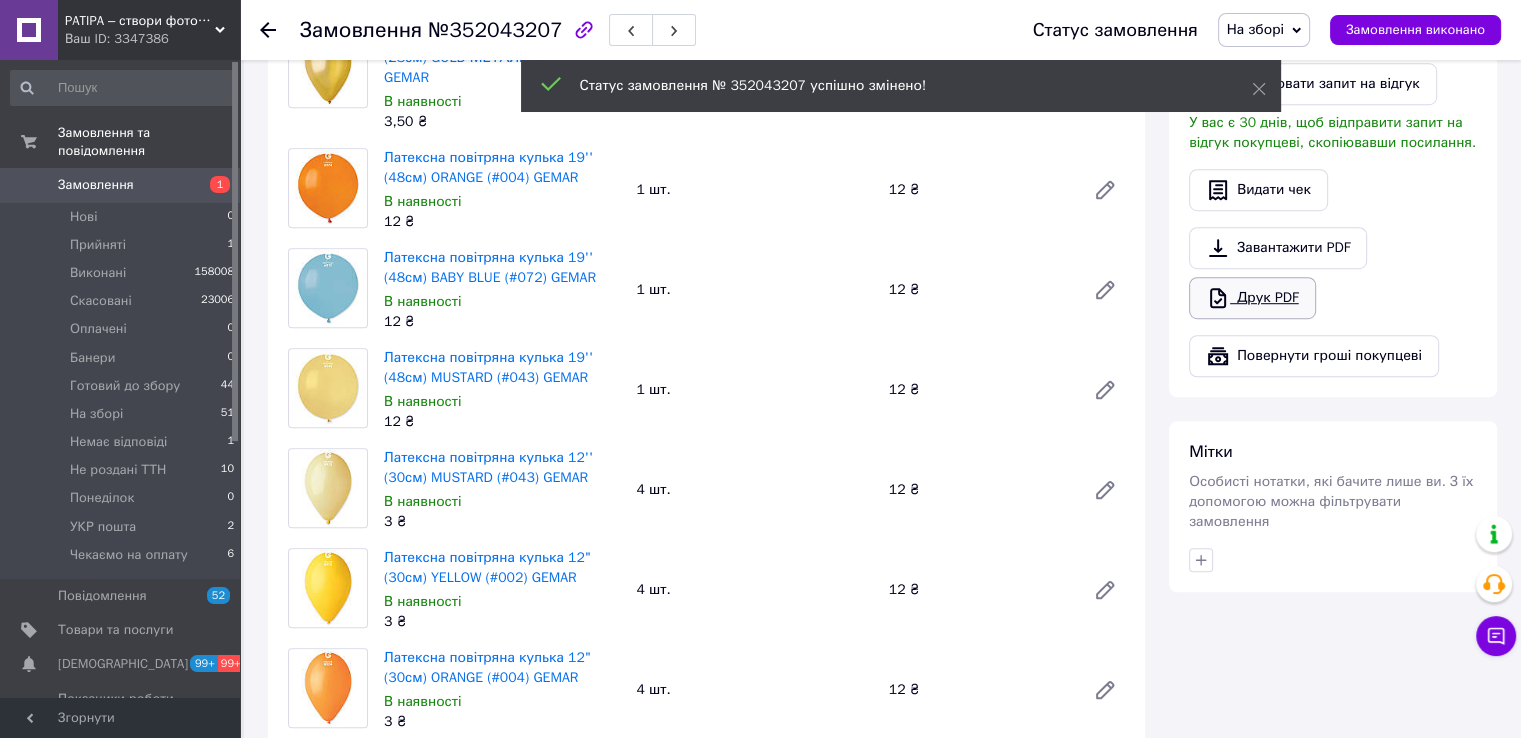 click on "Друк PDF" at bounding box center (1252, 298) 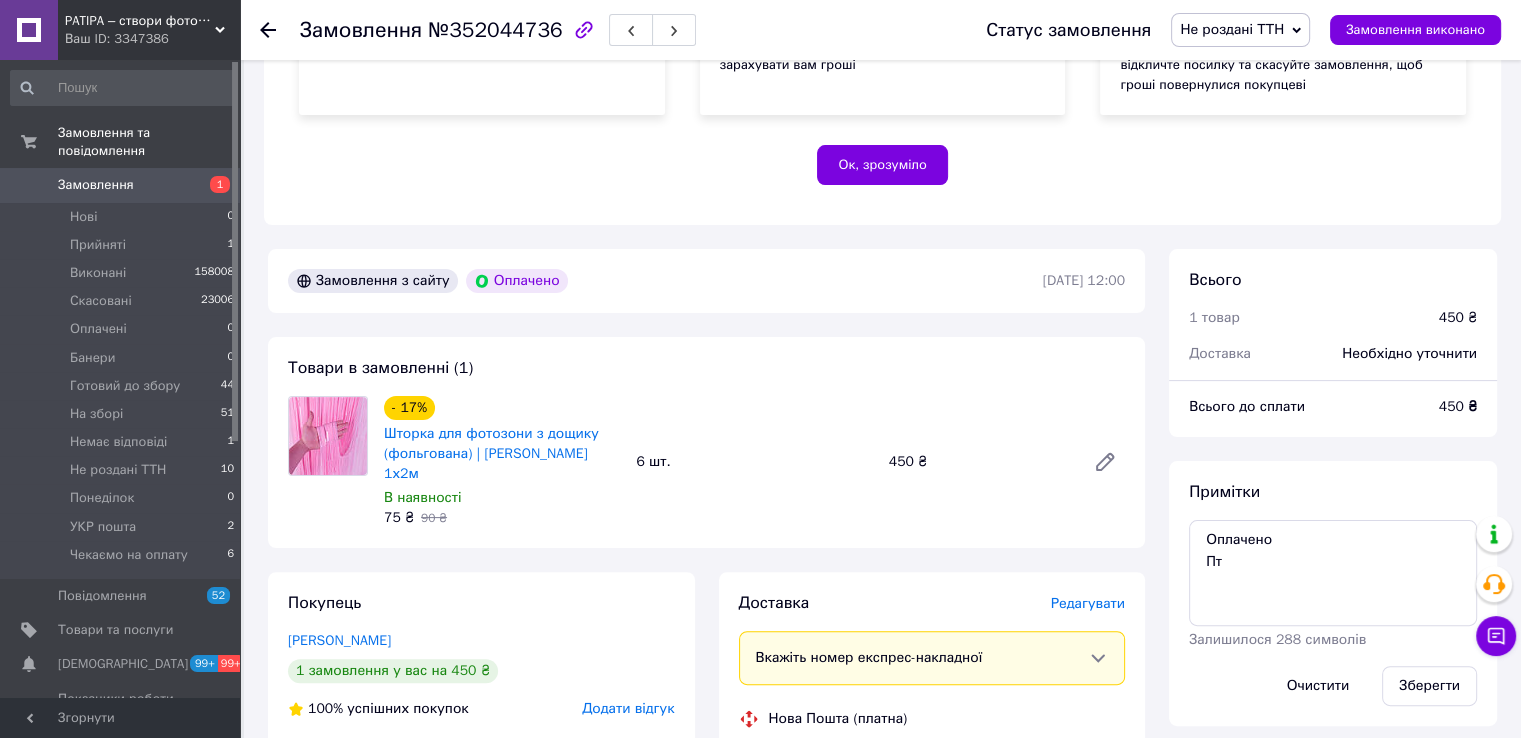 scroll, scrollTop: 500, scrollLeft: 0, axis: vertical 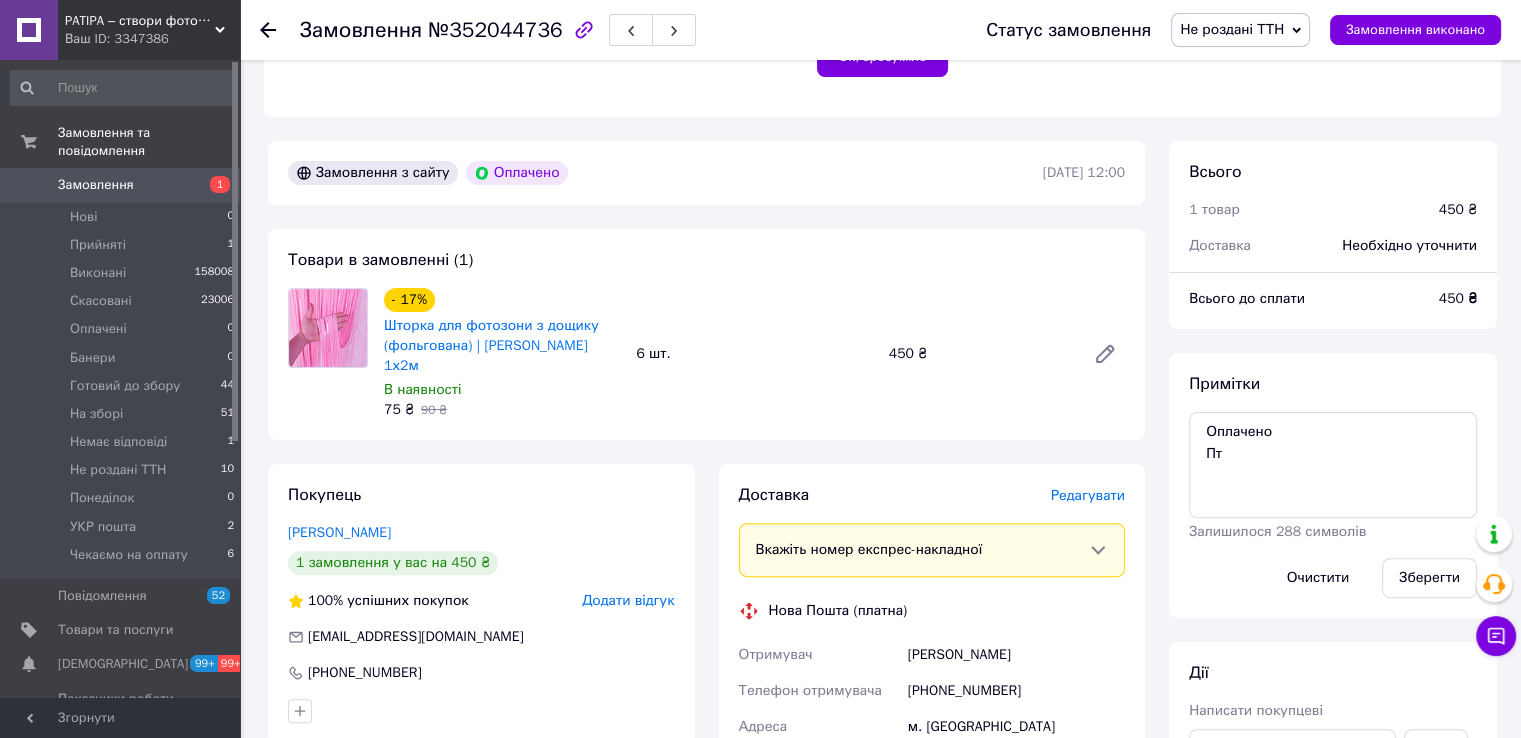 click on "Не роздані ТТН" at bounding box center [1240, 30] 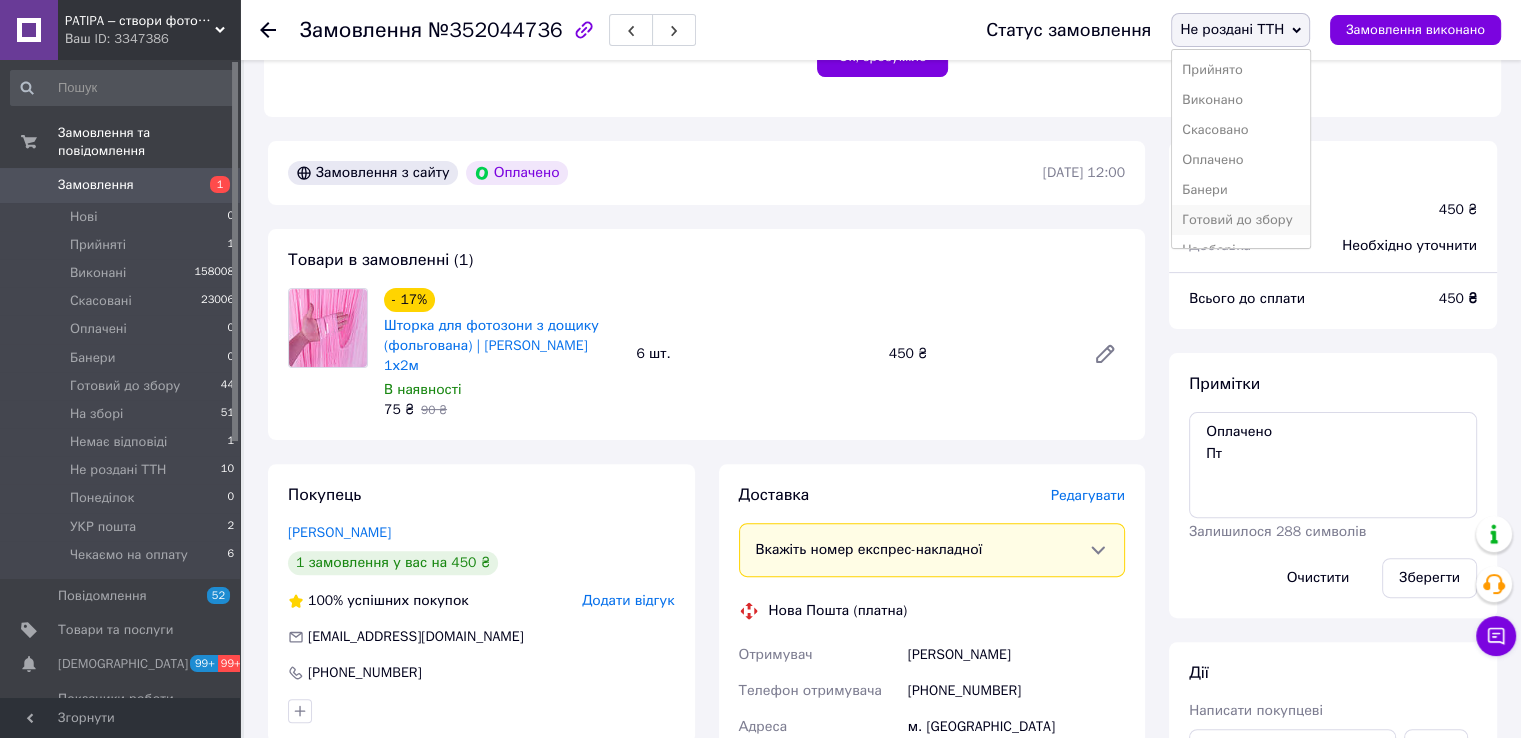 click on "Готовий до збору" at bounding box center [1241, 220] 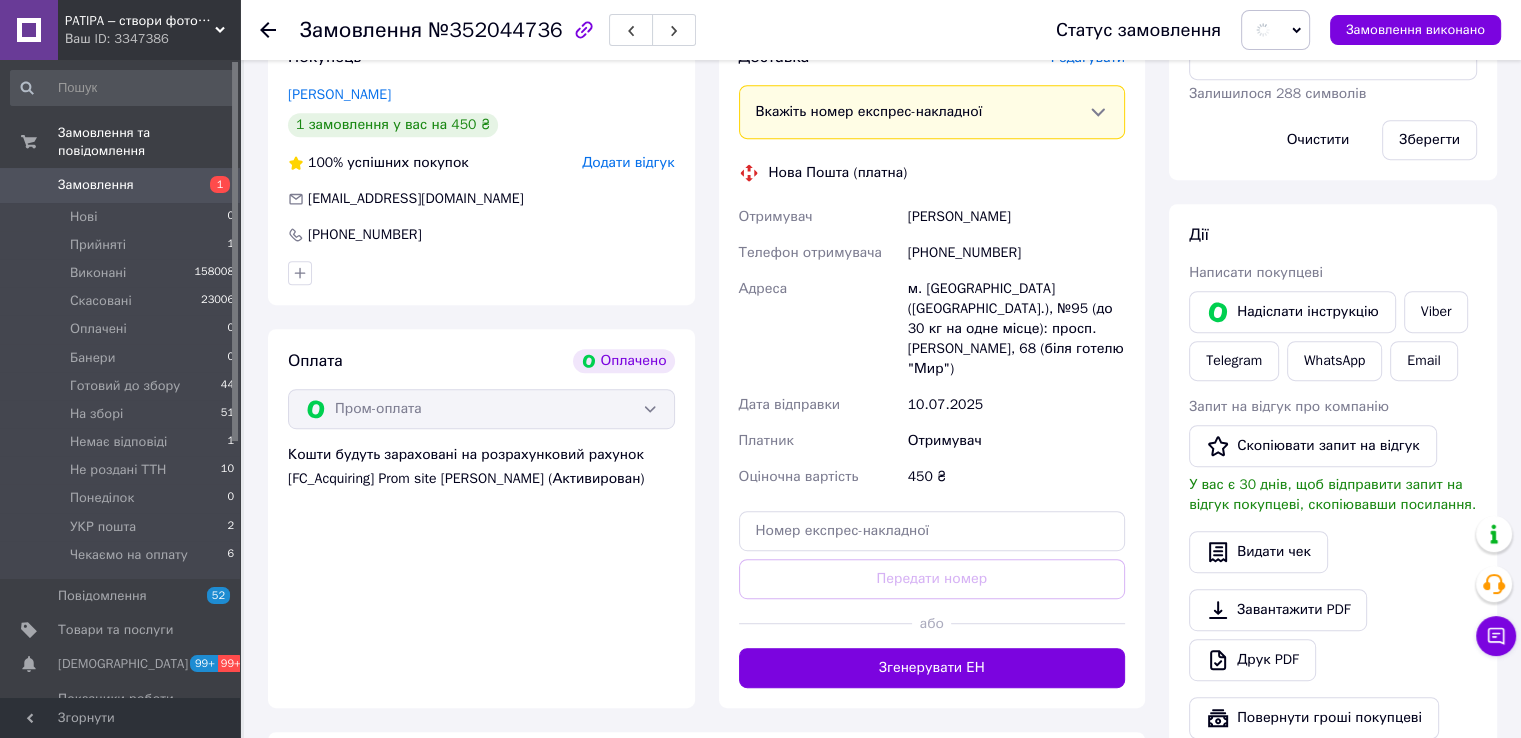 scroll, scrollTop: 1100, scrollLeft: 0, axis: vertical 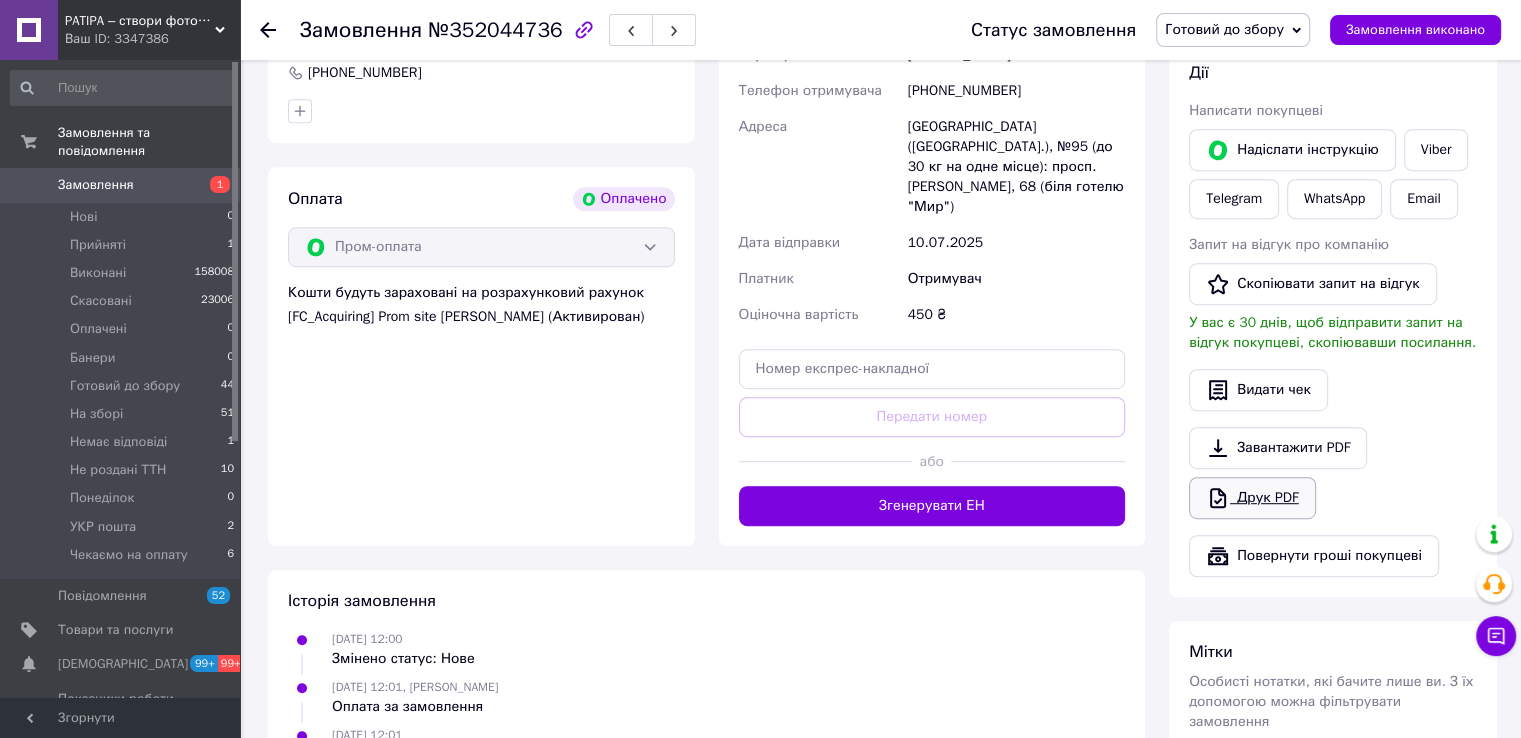 click on "Друк PDF" at bounding box center (1252, 498) 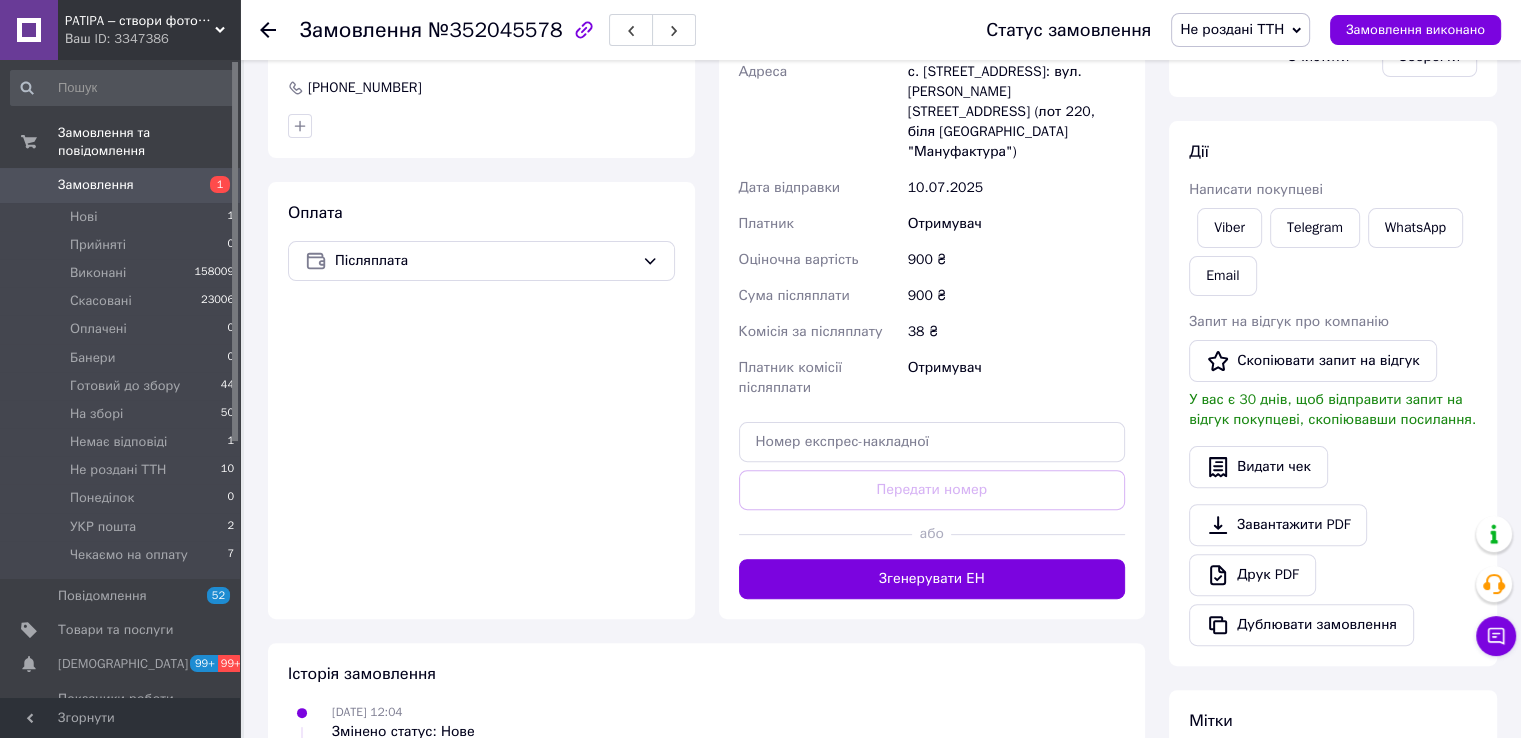 scroll, scrollTop: 100, scrollLeft: 0, axis: vertical 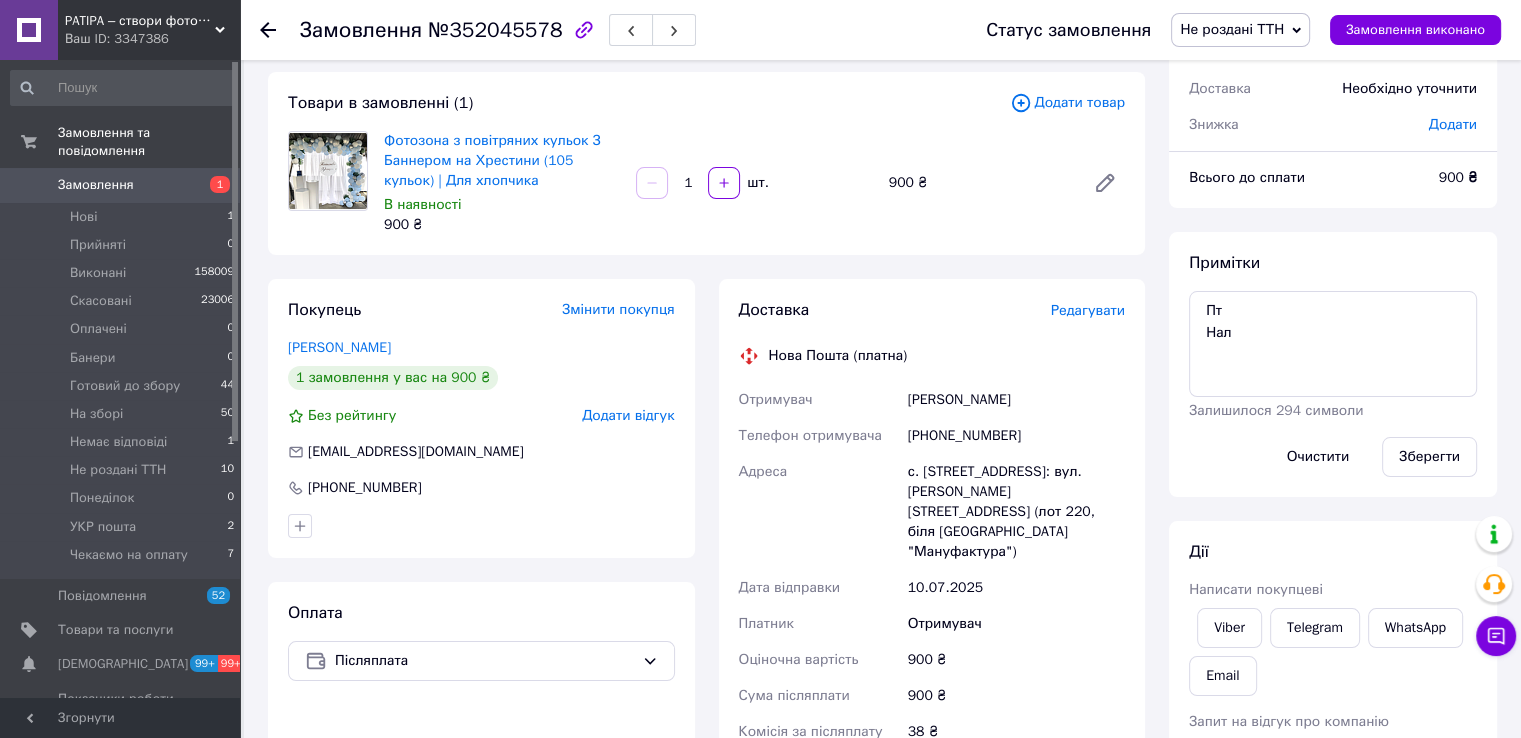 click on "Не роздані ТТН" at bounding box center (1240, 30) 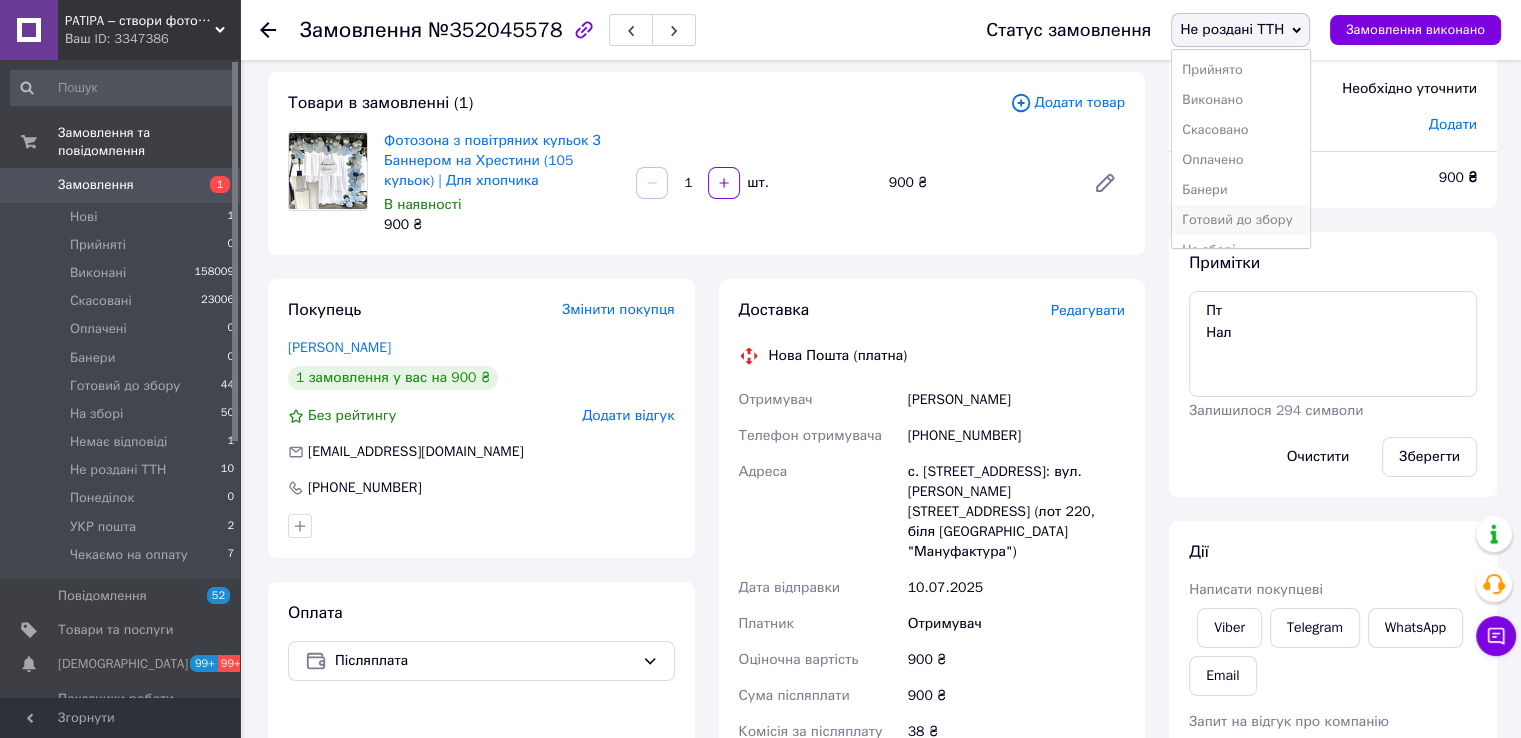 click on "Готовий до збору" at bounding box center (1241, 220) 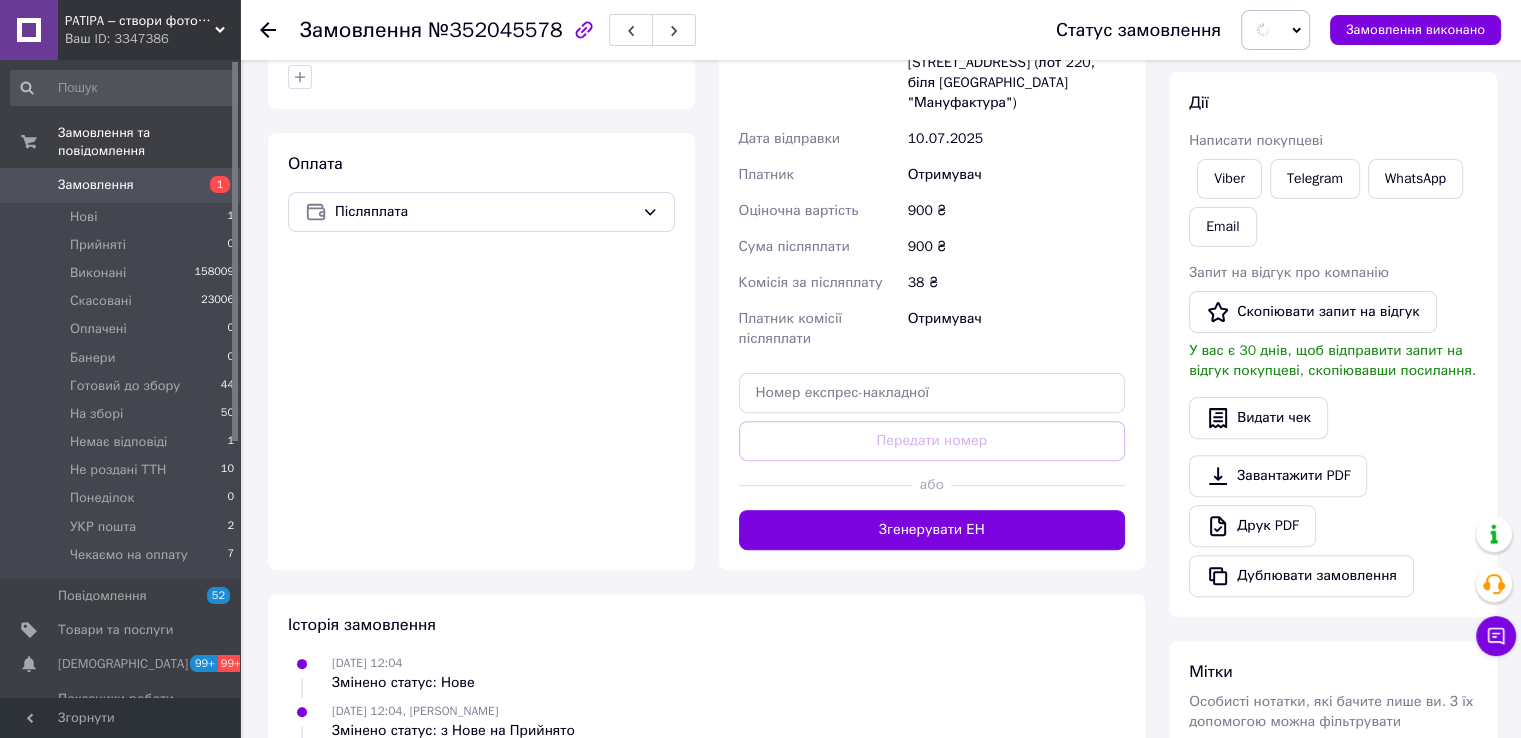 scroll, scrollTop: 700, scrollLeft: 0, axis: vertical 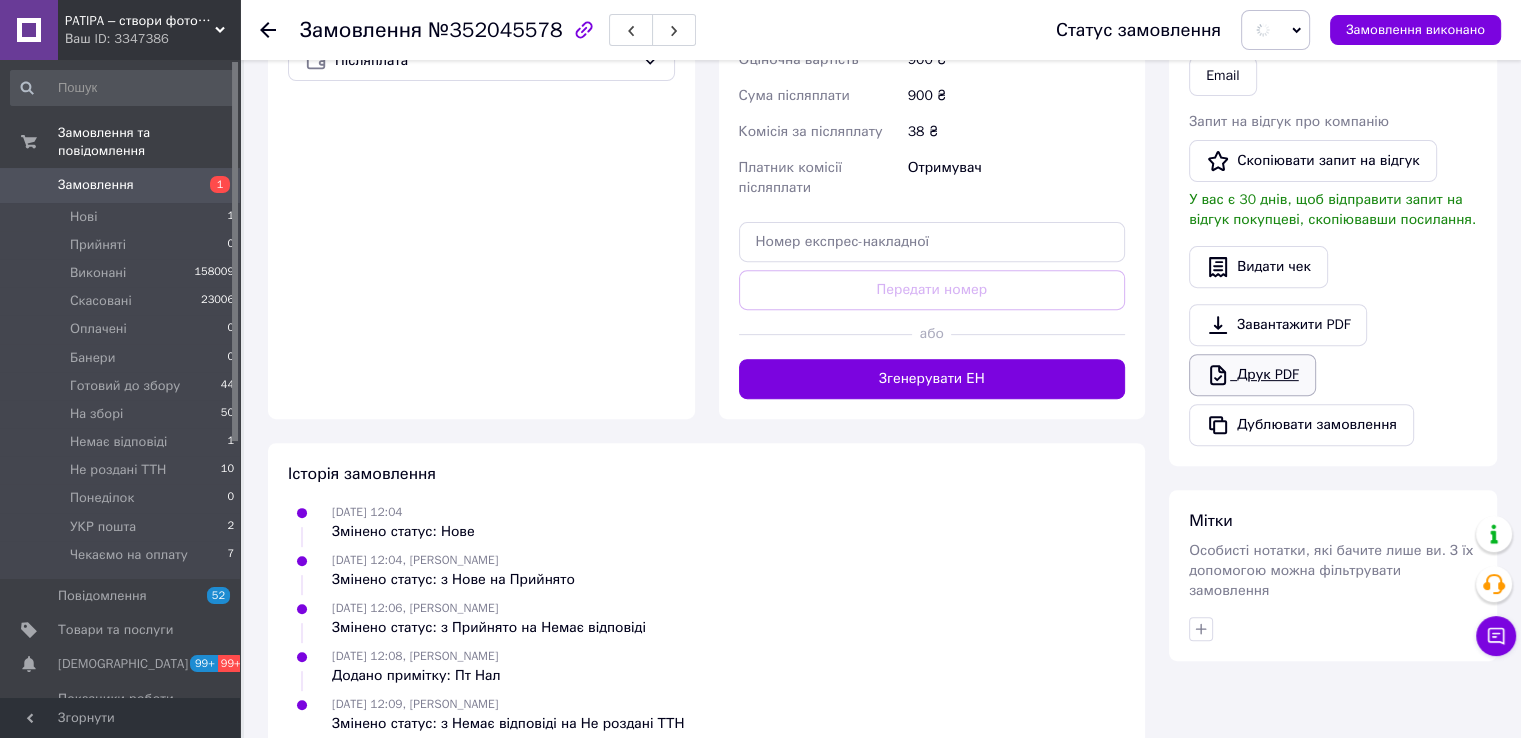 click on "Друк PDF" at bounding box center [1252, 375] 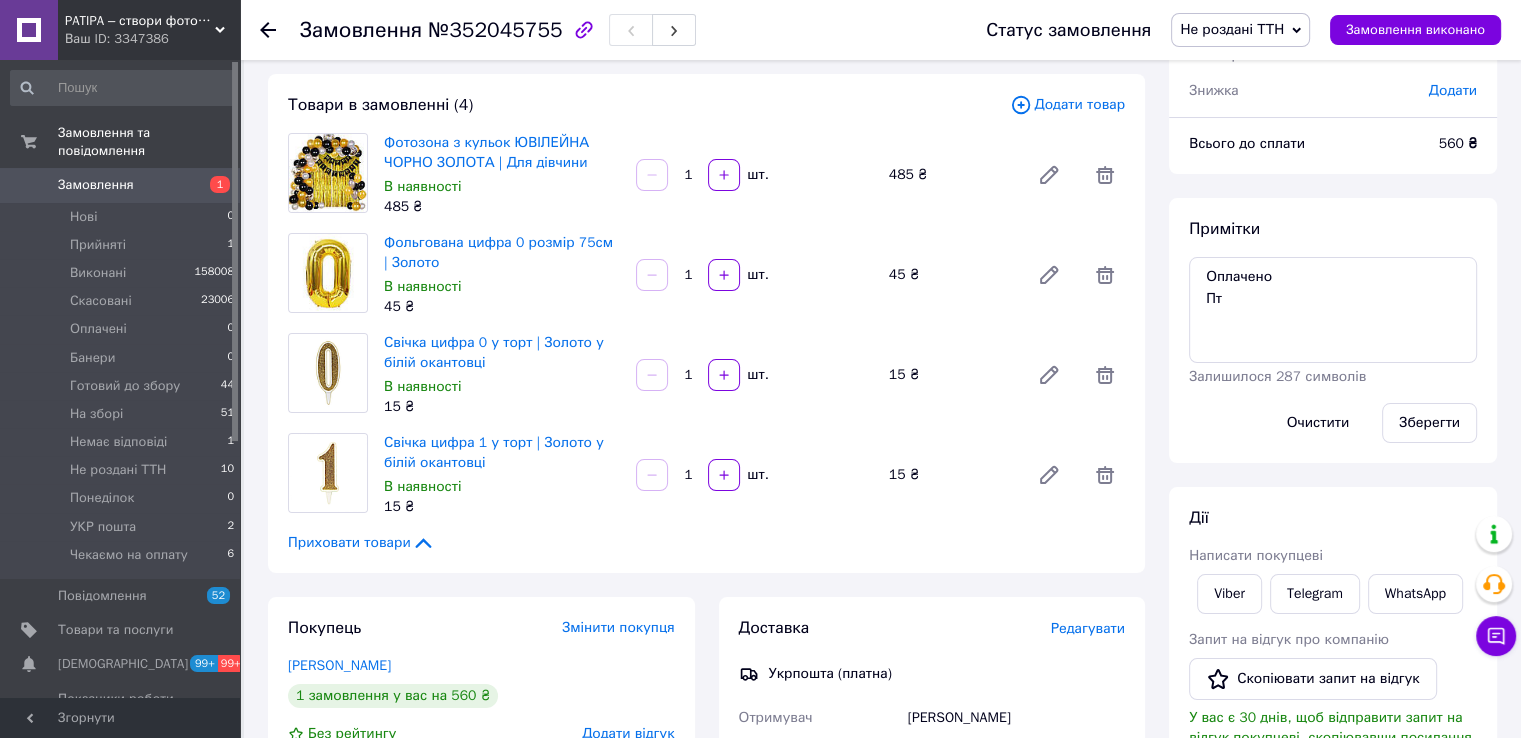 scroll, scrollTop: 0, scrollLeft: 0, axis: both 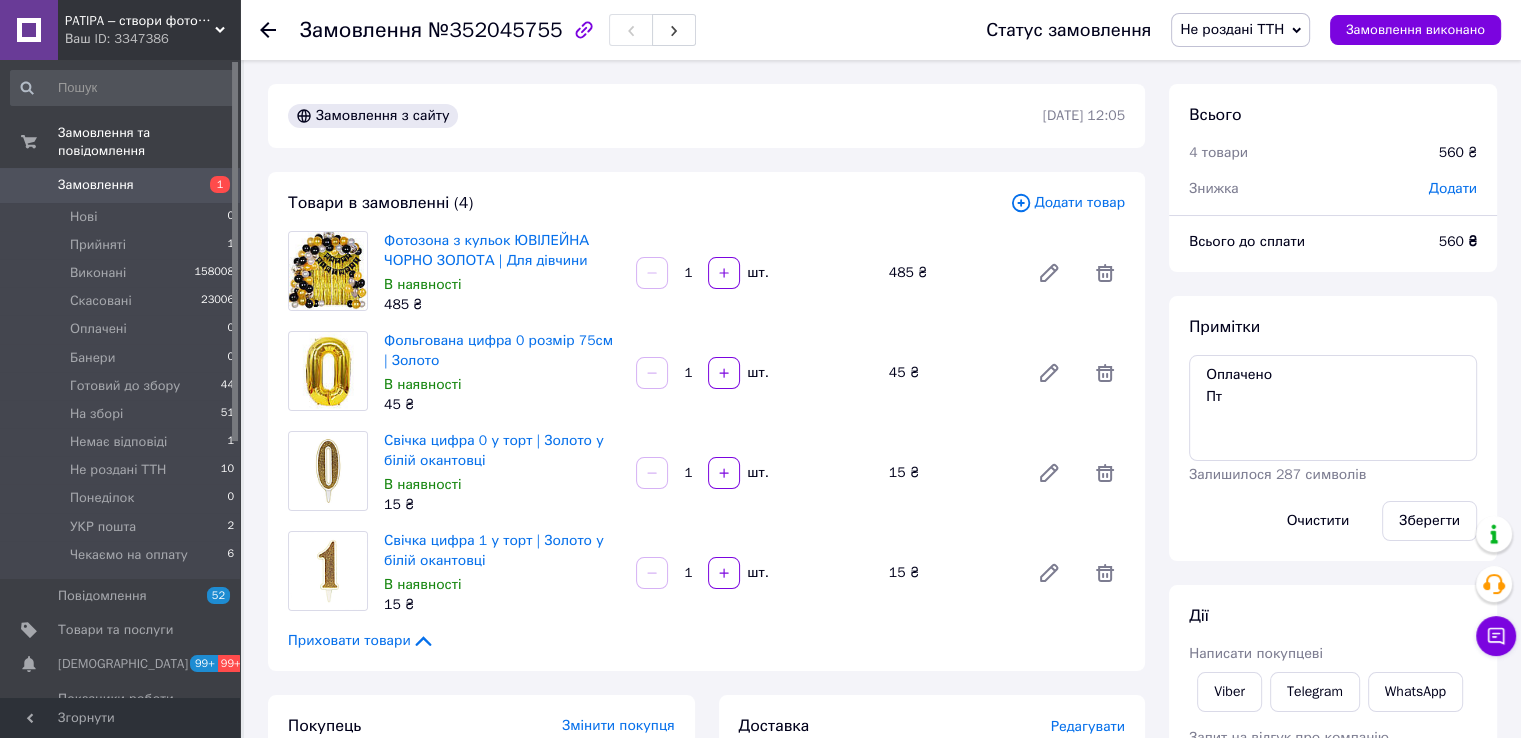 click on "Не роздані ТТН" at bounding box center (1232, 29) 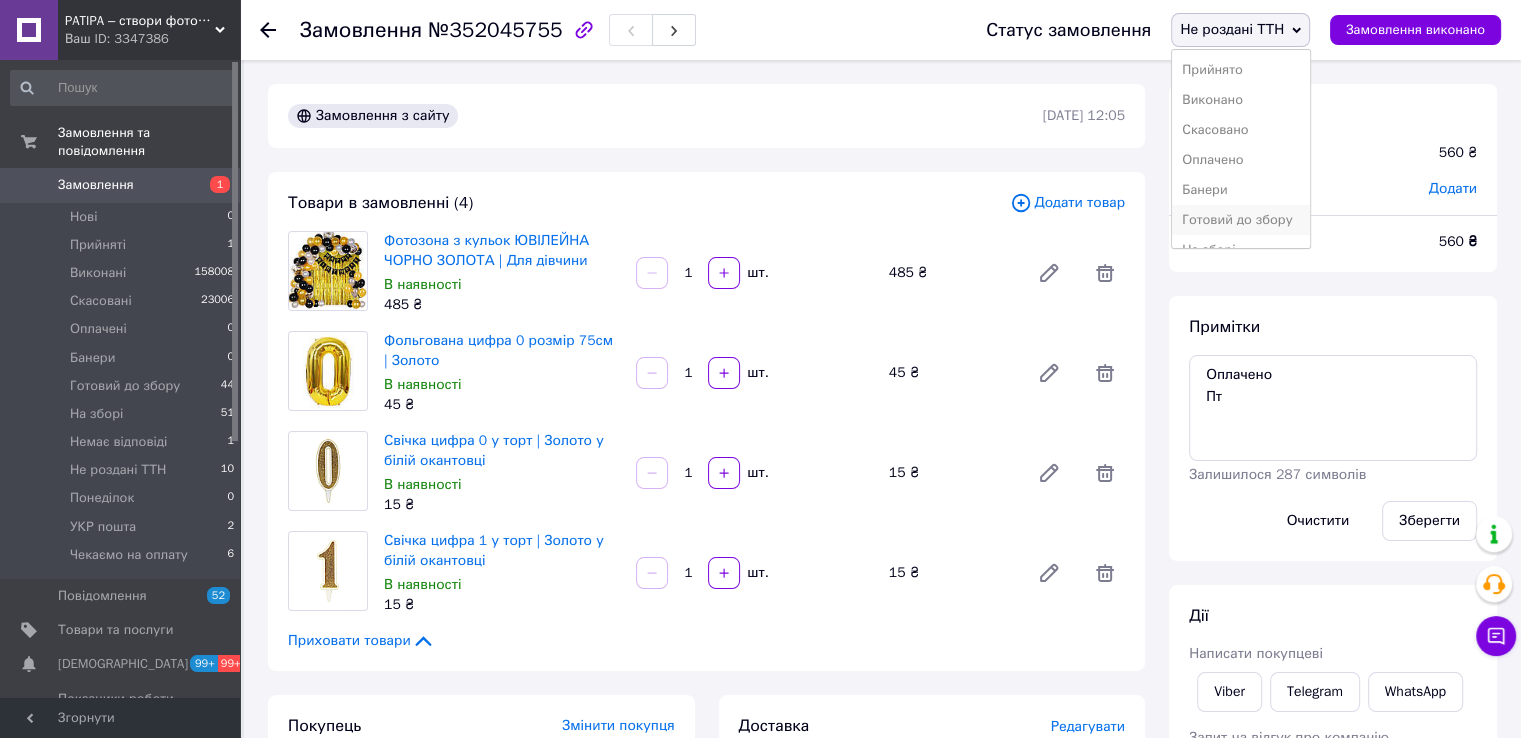 click on "Готовий до збору" at bounding box center [1241, 220] 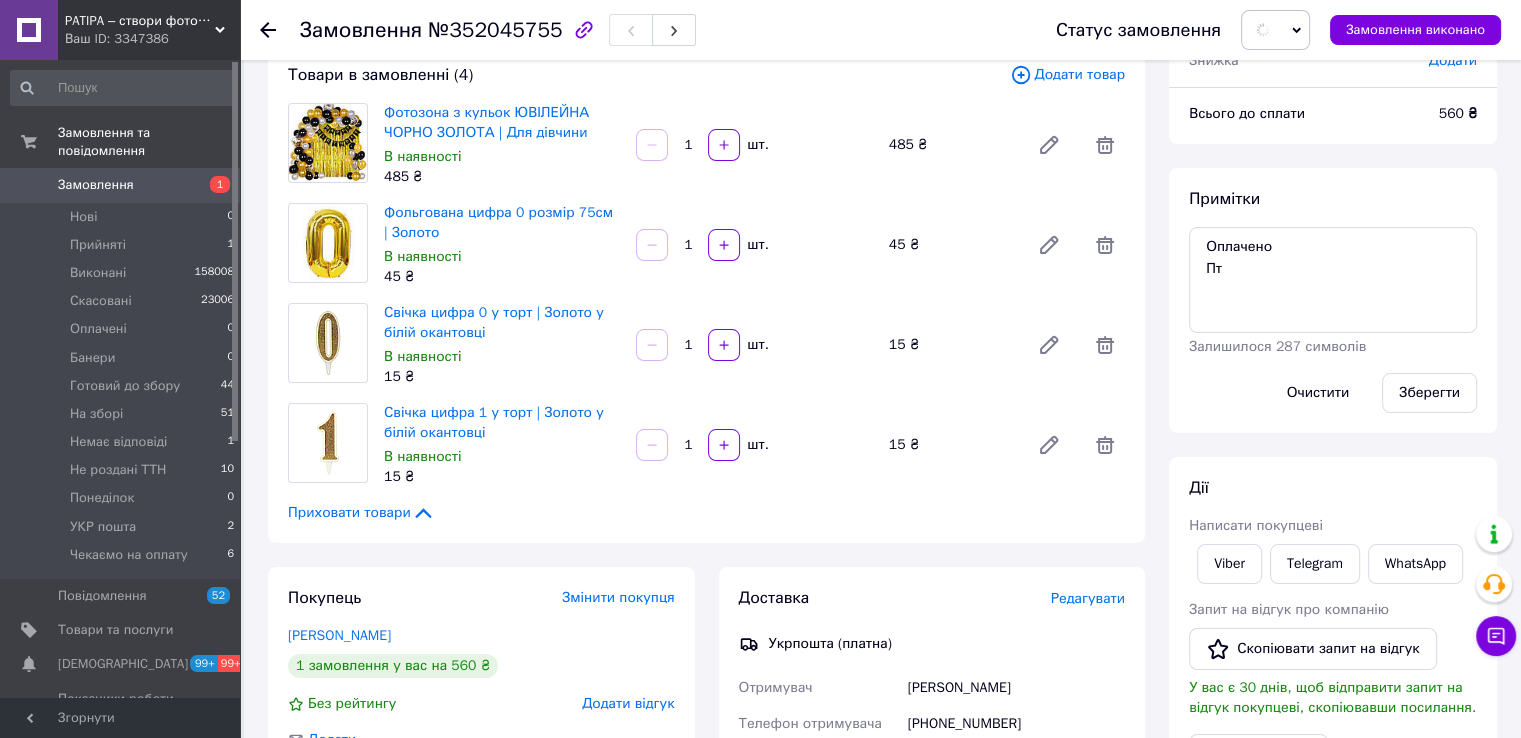 scroll, scrollTop: 400, scrollLeft: 0, axis: vertical 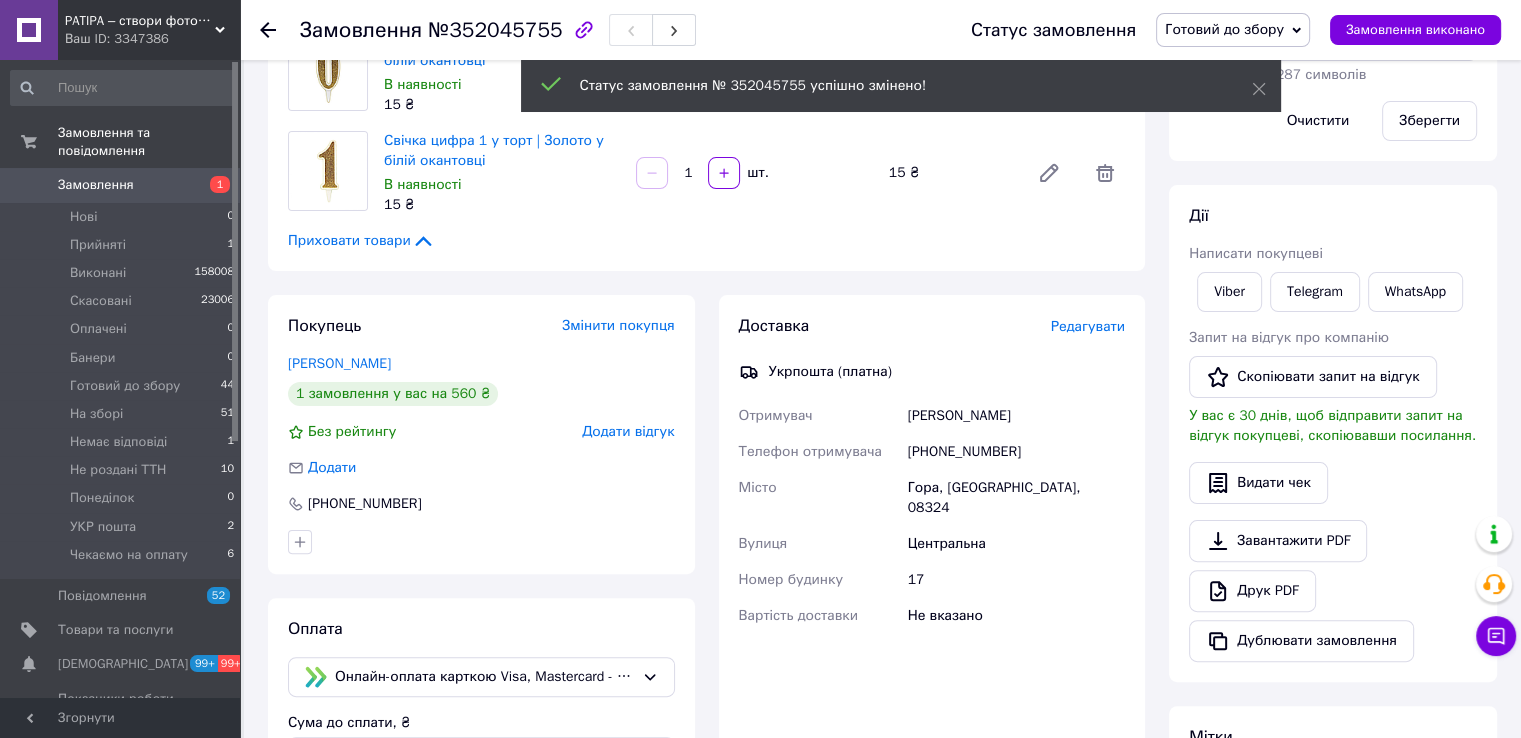 click on "Готовий до збору" at bounding box center [1224, 29] 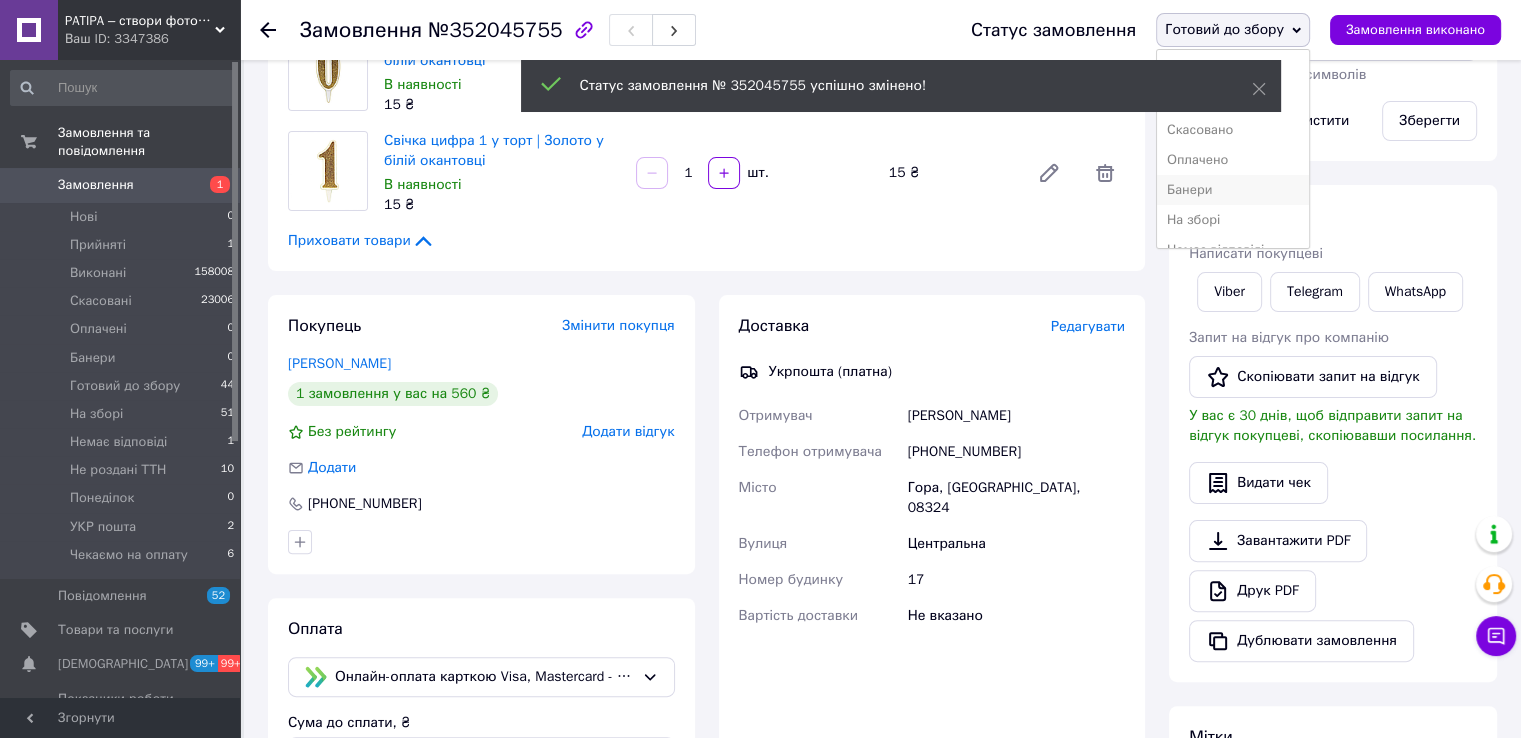 scroll, scrollTop: 141, scrollLeft: 0, axis: vertical 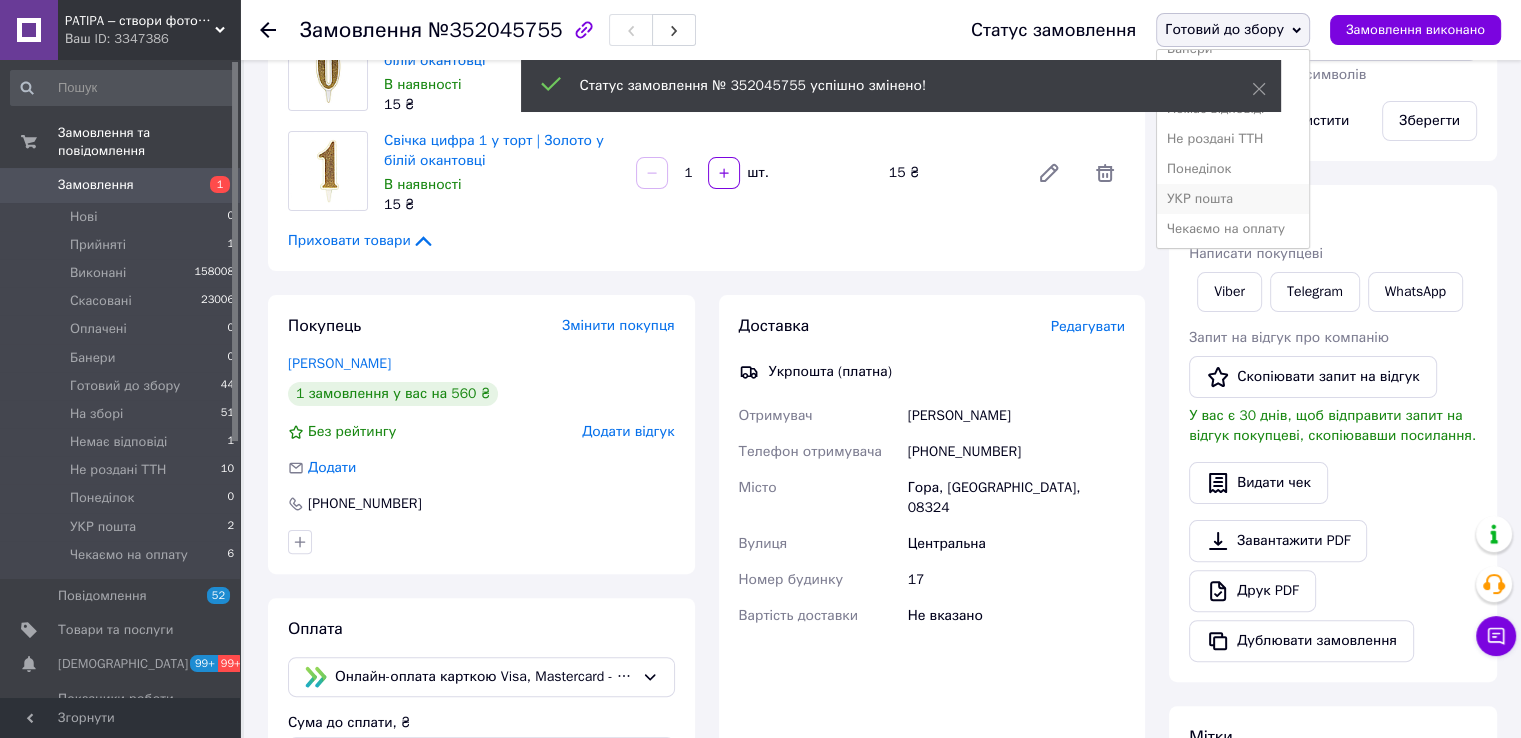 click on "УКР пошта" at bounding box center [1233, 199] 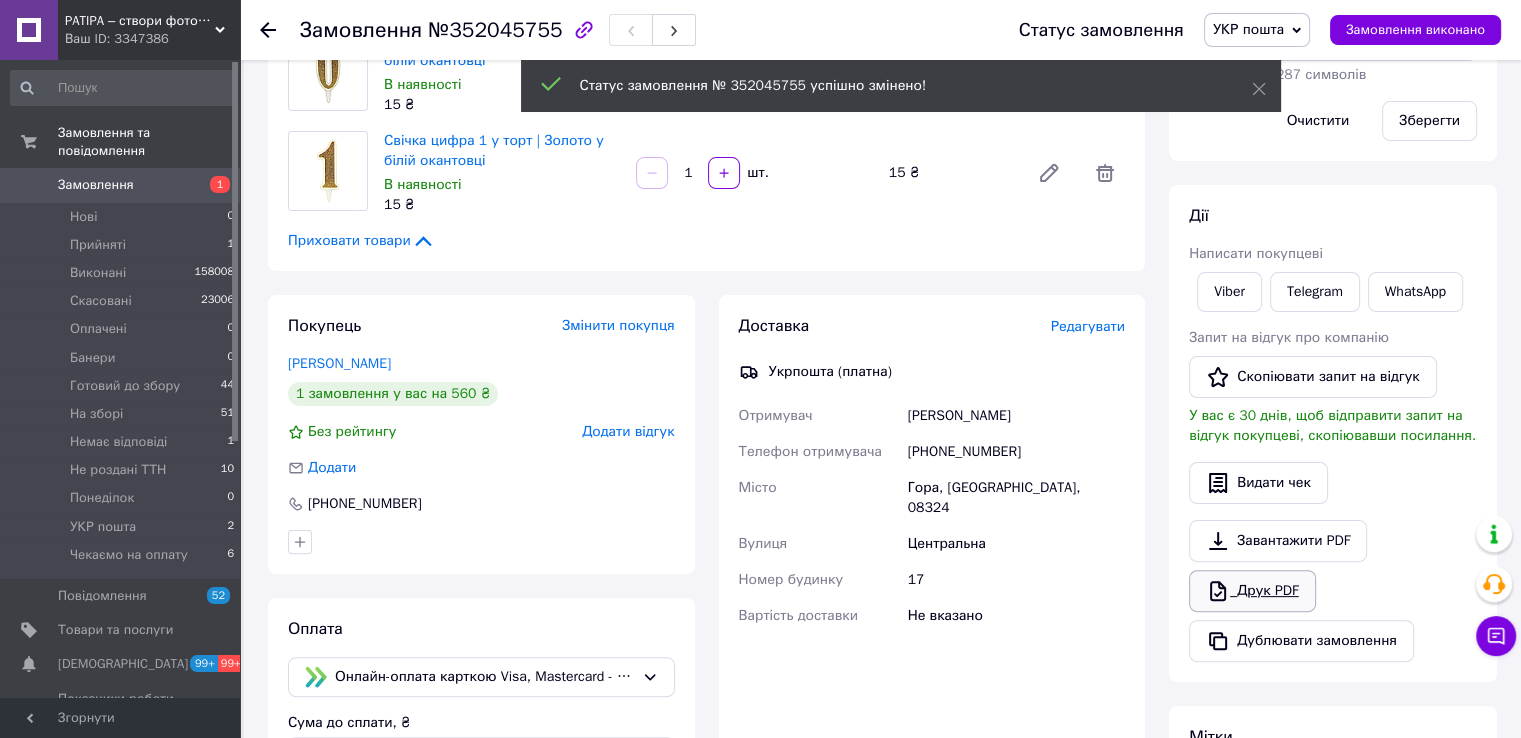 click on "Друк PDF" at bounding box center (1252, 591) 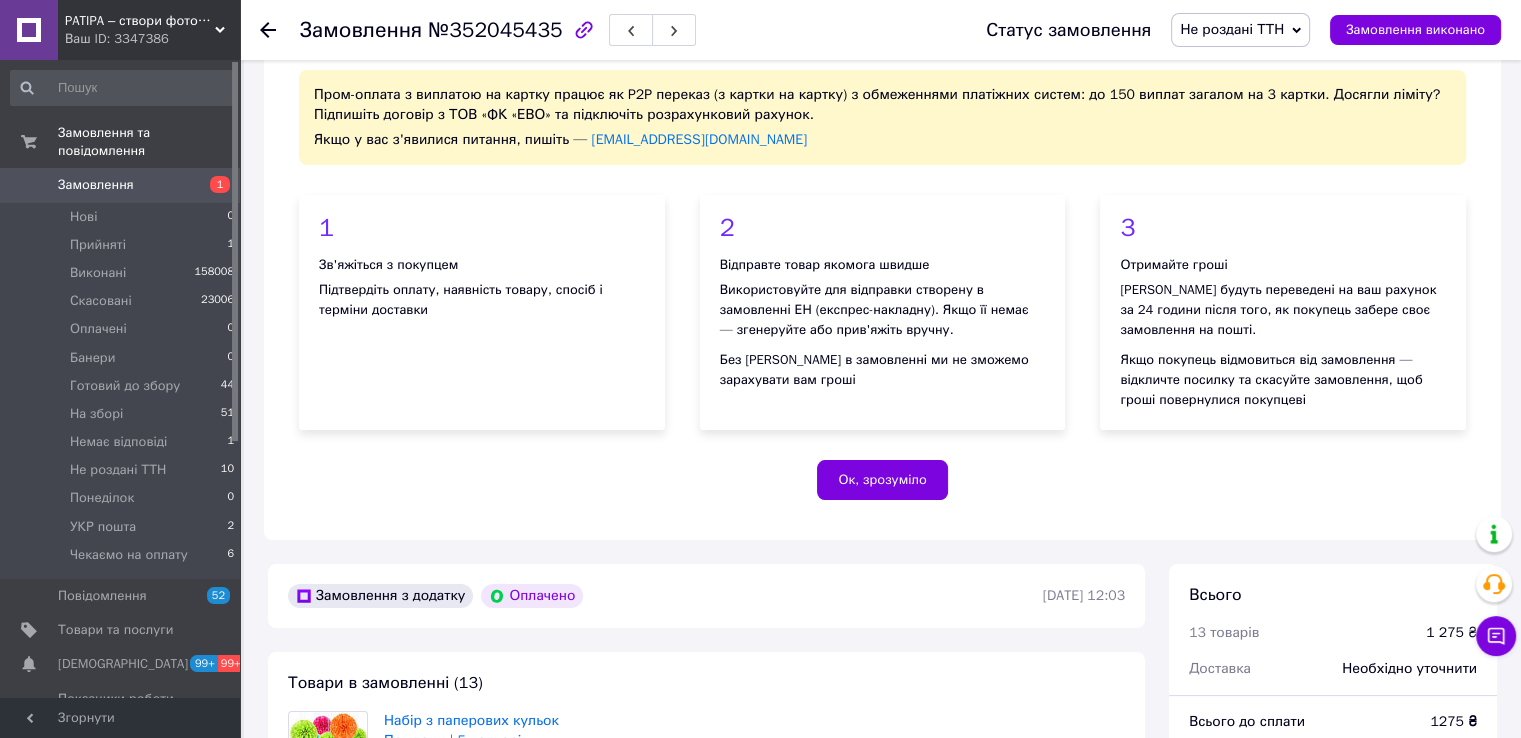 scroll, scrollTop: 300, scrollLeft: 0, axis: vertical 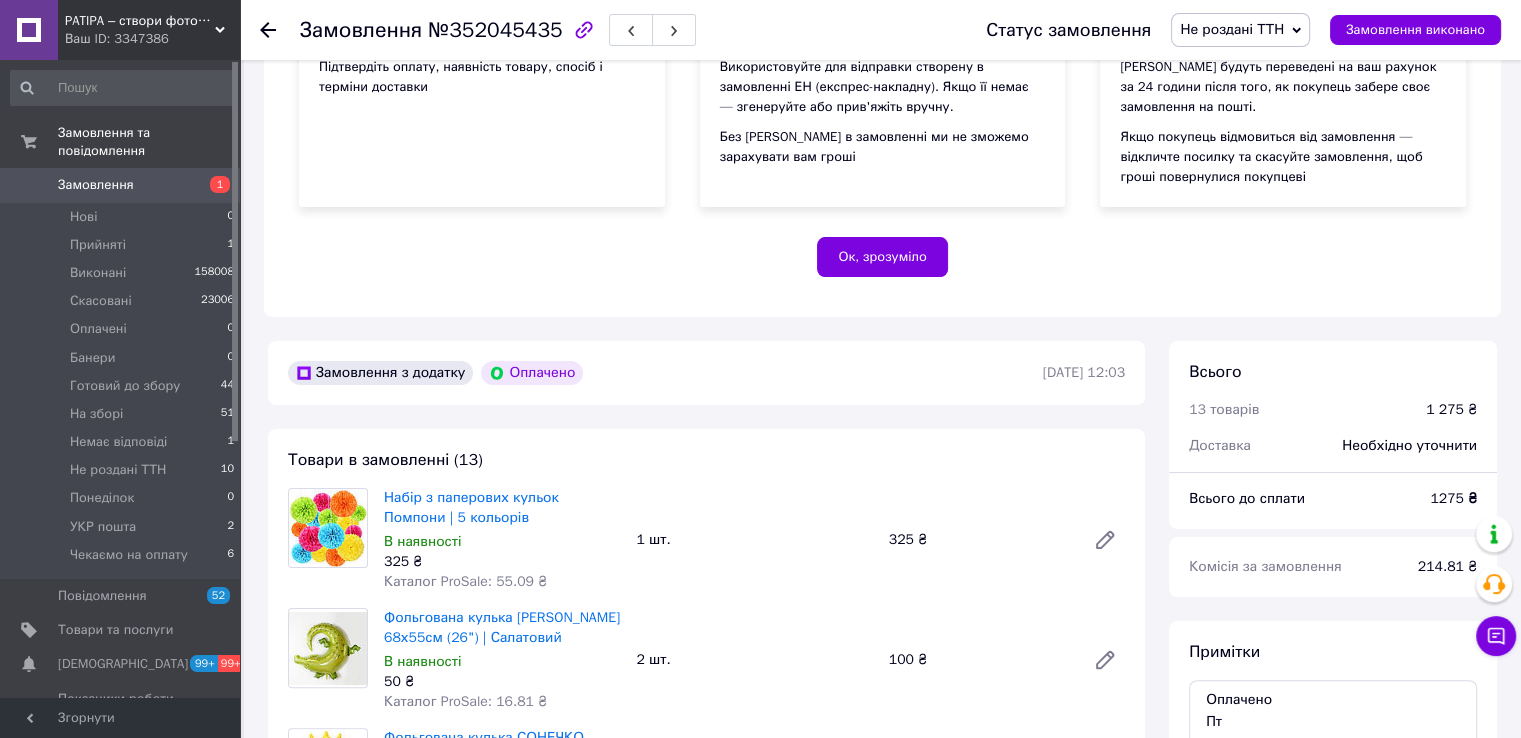 click on "Не роздані ТТН" at bounding box center [1232, 29] 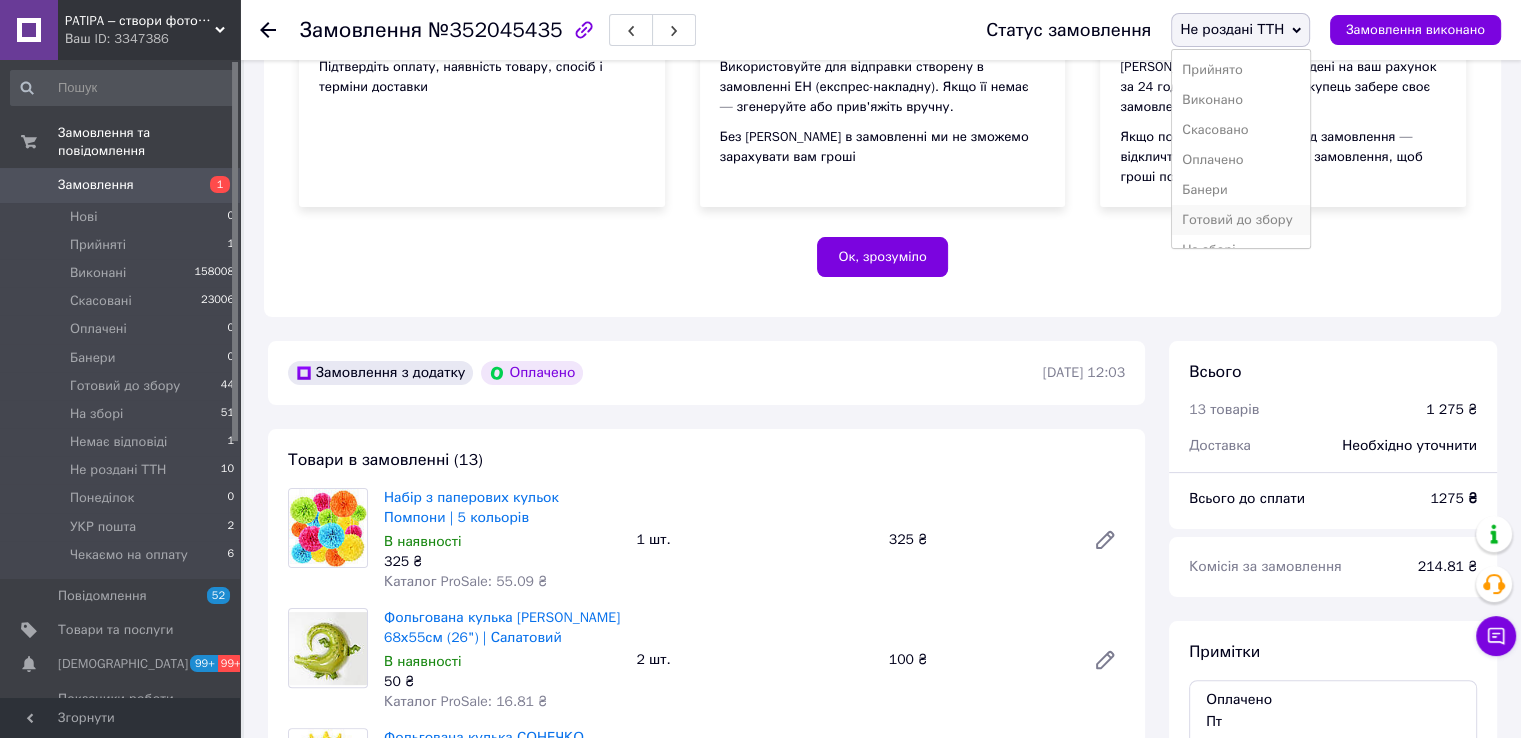 click on "Готовий до збору" at bounding box center [1241, 220] 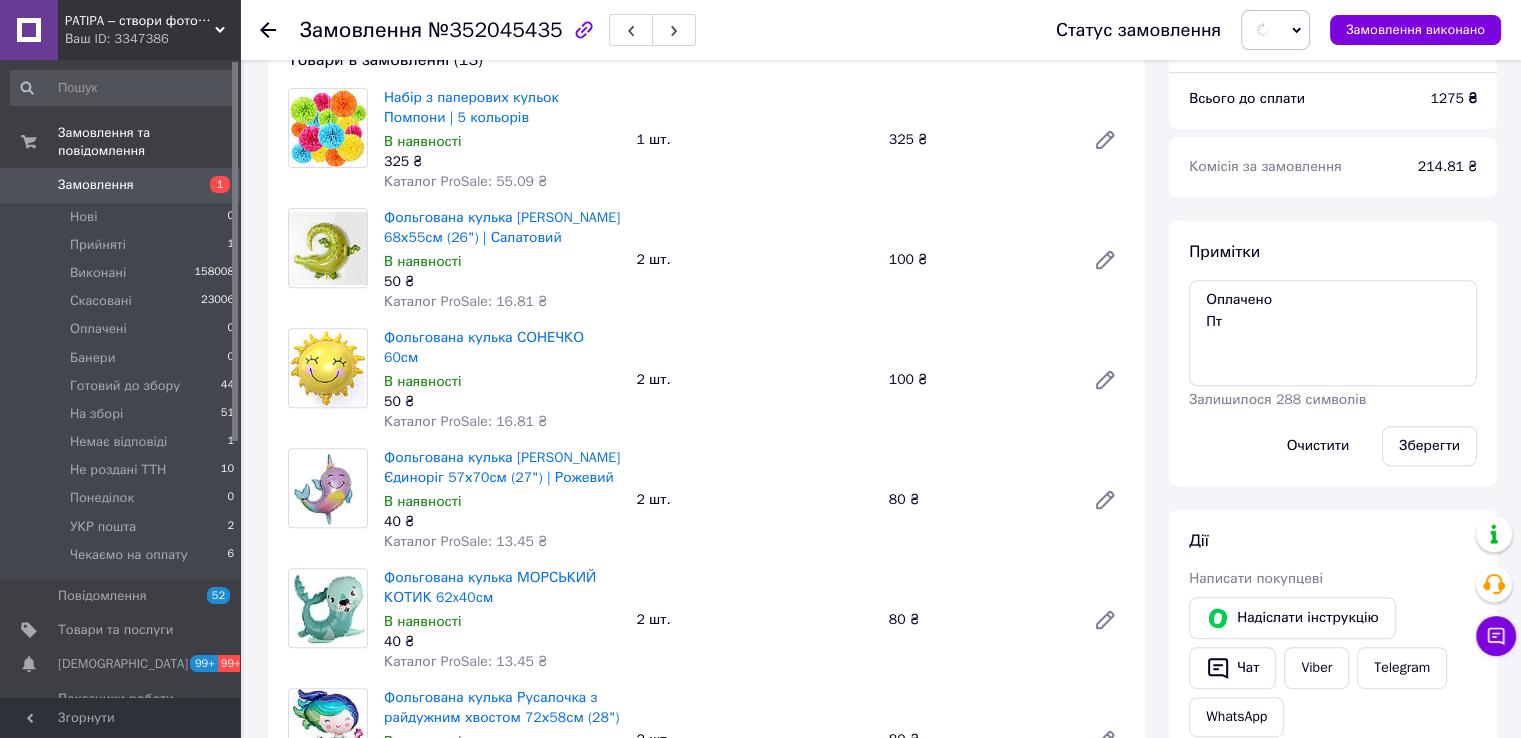 scroll, scrollTop: 1100, scrollLeft: 0, axis: vertical 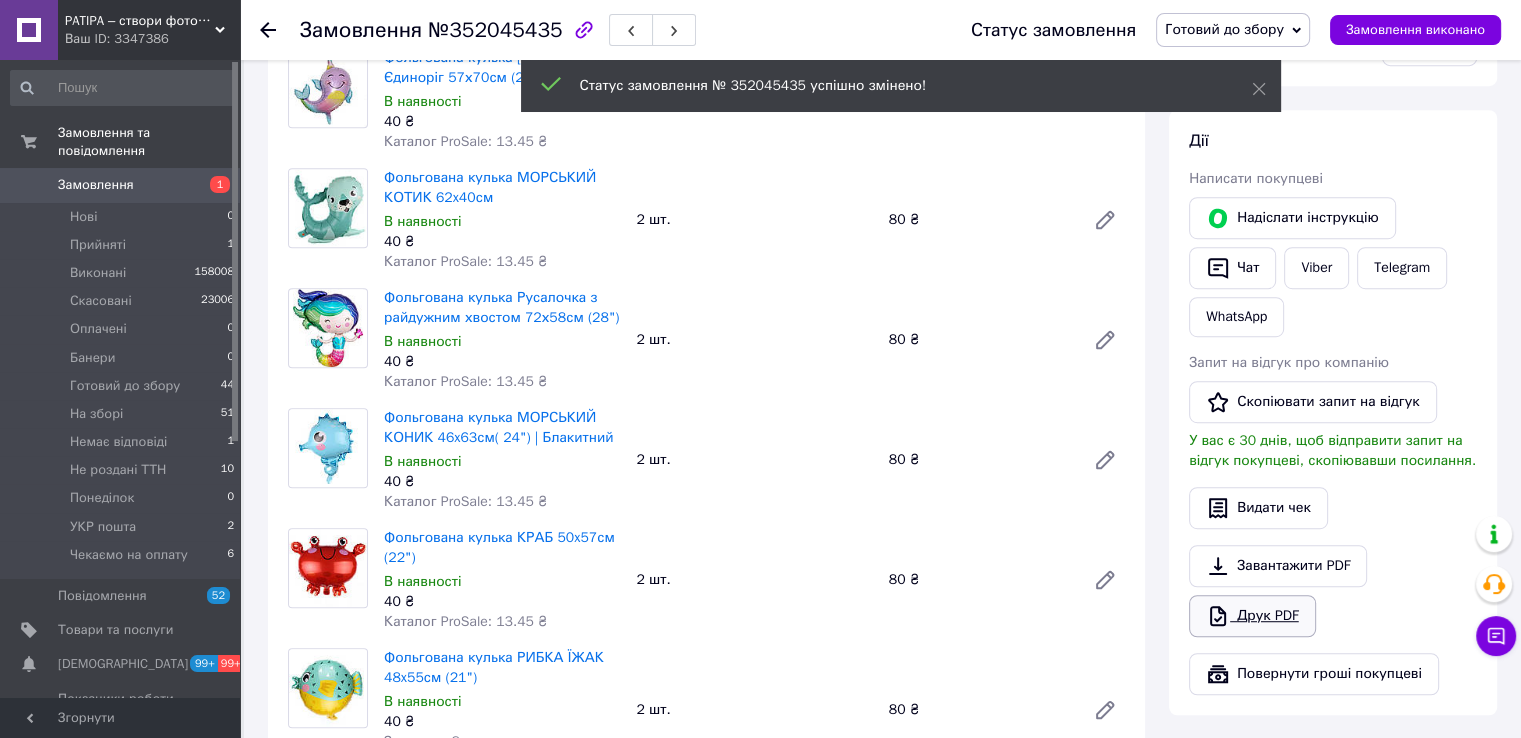 click on "Друк PDF" at bounding box center [1252, 616] 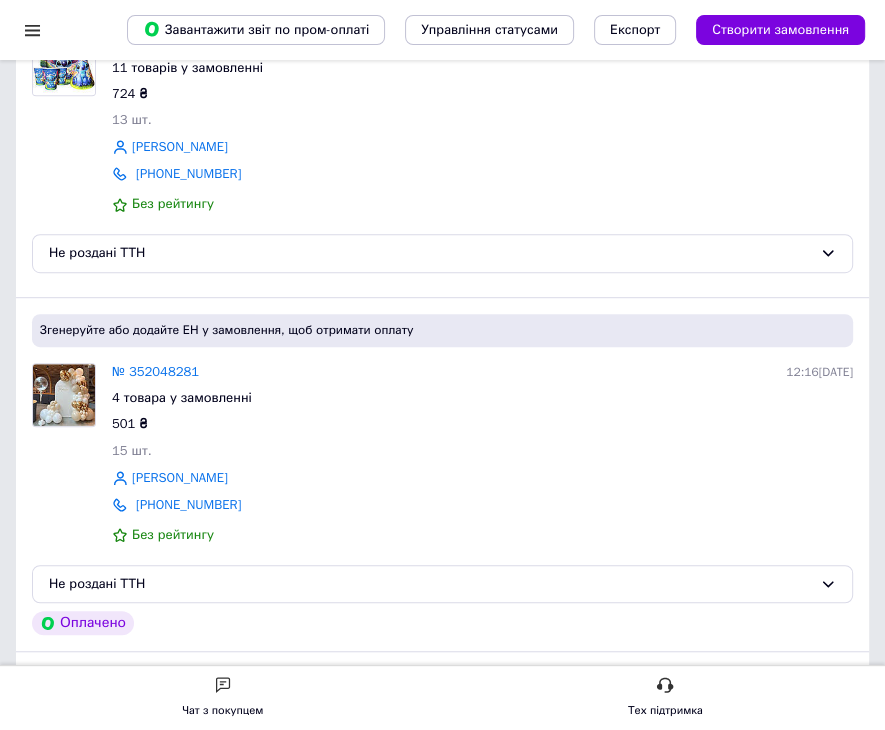 scroll, scrollTop: 947, scrollLeft: 0, axis: vertical 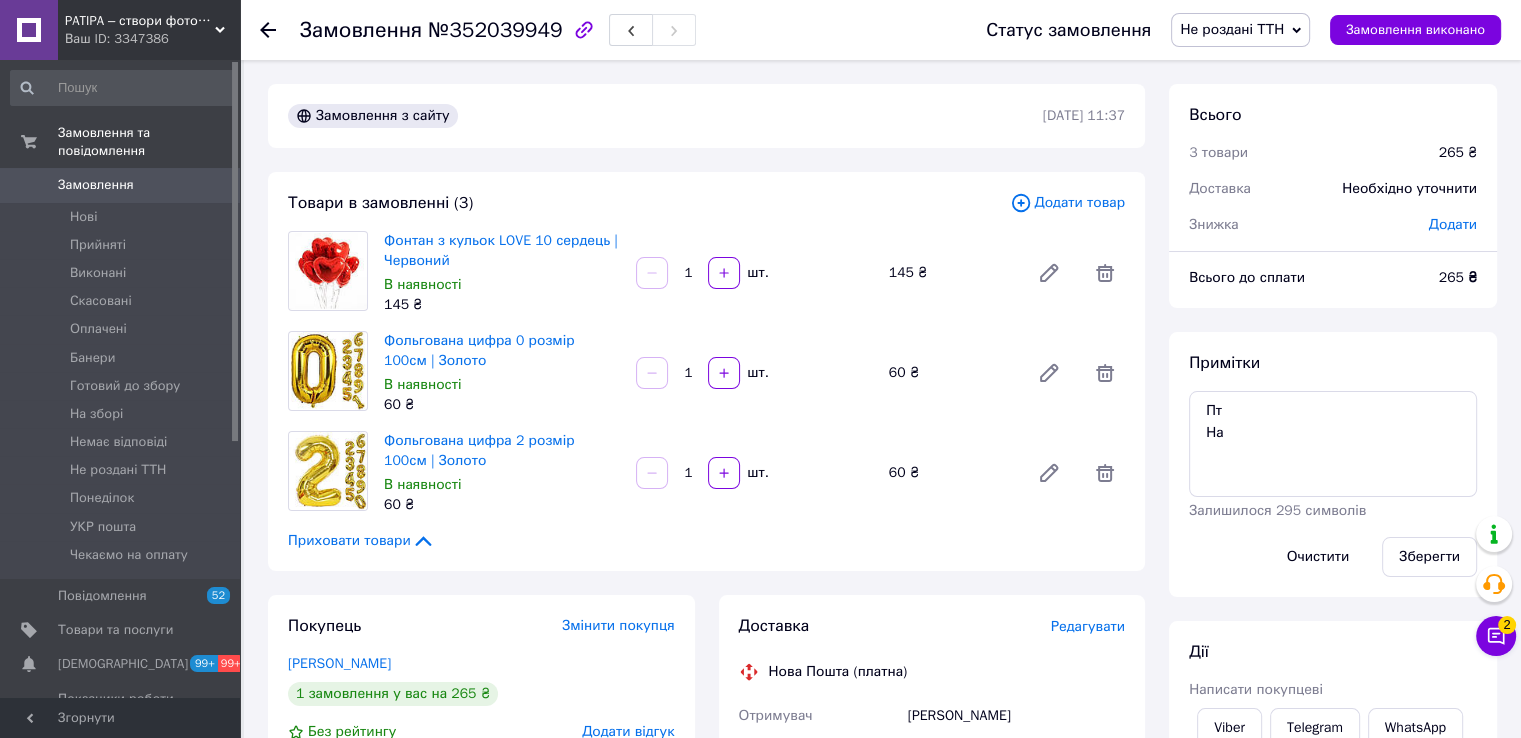 click on "Не роздані ТТН" at bounding box center [1232, 29] 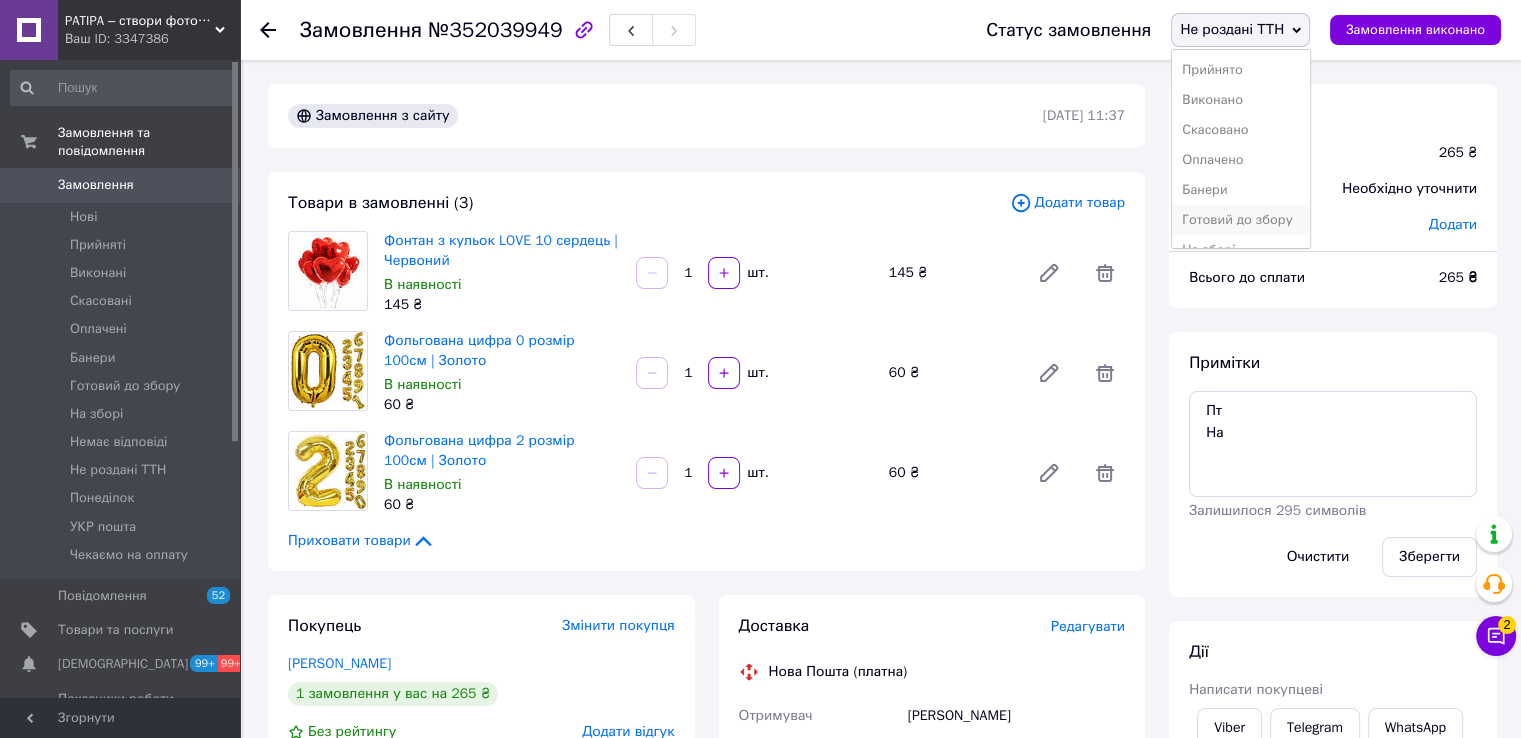 click on "Готовий до збору" at bounding box center [1241, 220] 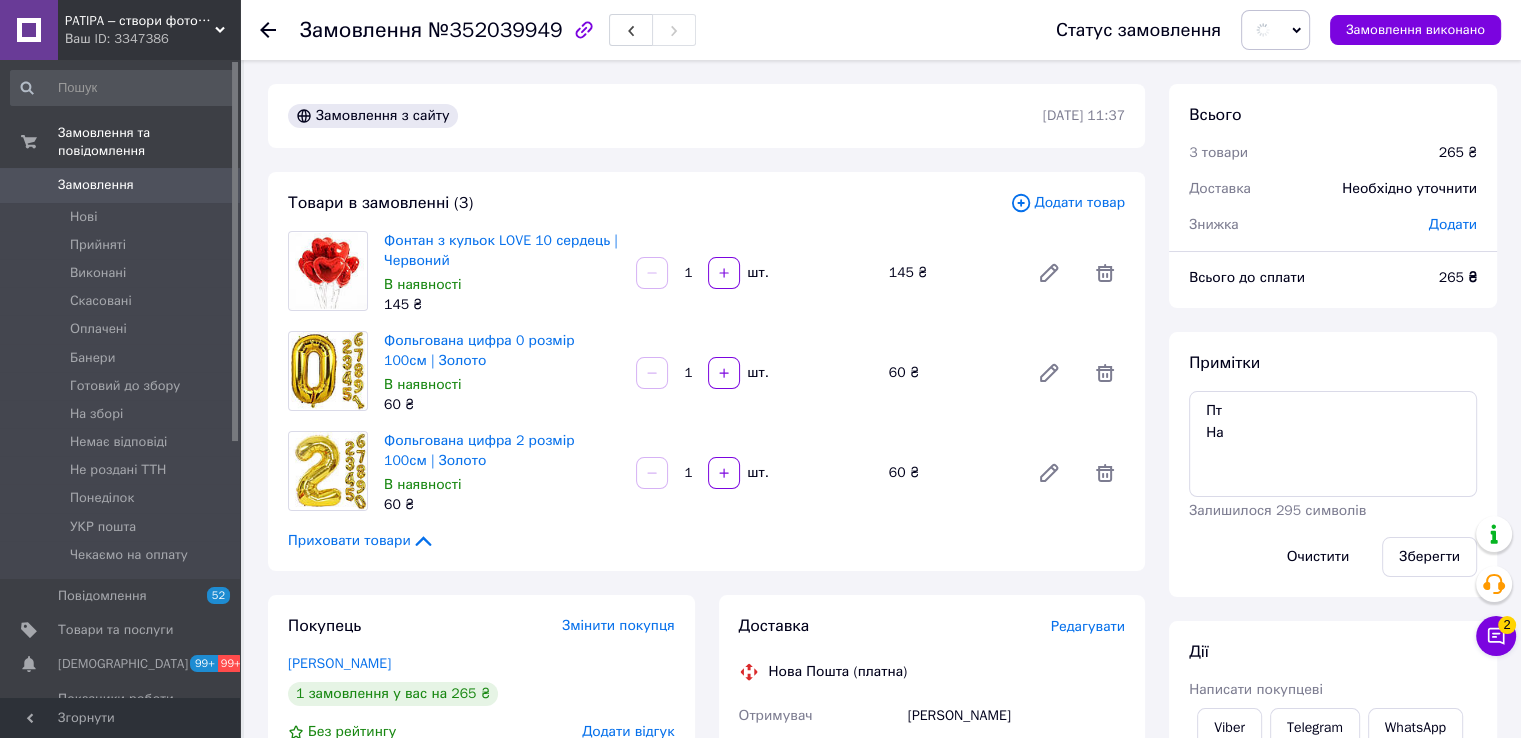 scroll, scrollTop: 500, scrollLeft: 0, axis: vertical 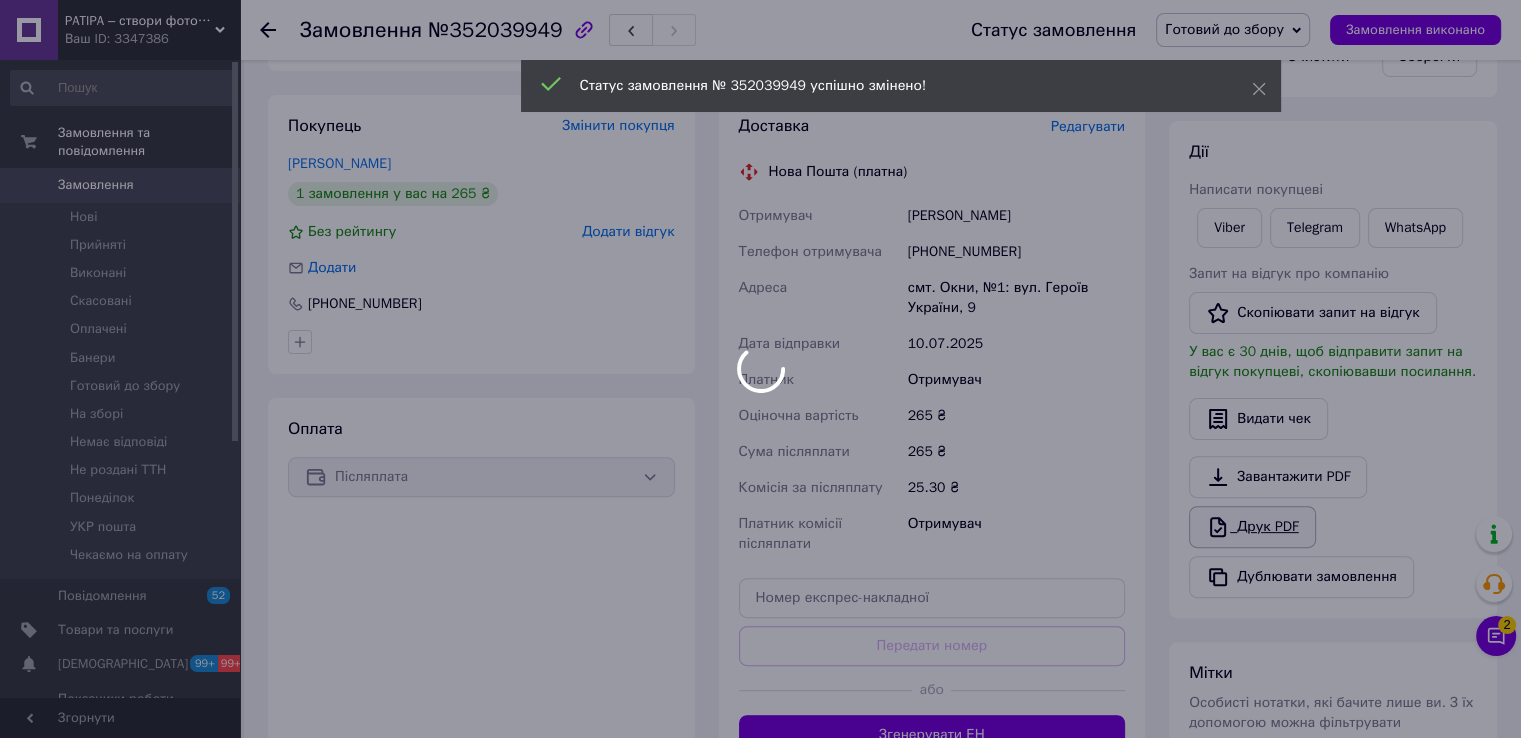 click on "PATIPA – створи фотозону своїми руками! Ваш ID: 3347386 Сайт PATIPA – створи фотозону своїми рук... Кабінет покупця Перевірити стан системи Сторінка на порталі Степан Арнаутов Довідка Вийти Замовлення та повідомлення Замовлення 0 Нові Прийняті Виконані Скасовані Оплачені Банери Готовий до збору На зборі Немає відповіді Не роздані ТТН Понеділок УКР пошта Чекаємо на оплату Повідомлення 52 Товари та послуги Сповіщення 99+ 99+ Показники роботи компанії Панель управління Відгуки Клієнти Каталог ProSale Аналітика Маркет 145 ₴ 1" at bounding box center [760, 437] 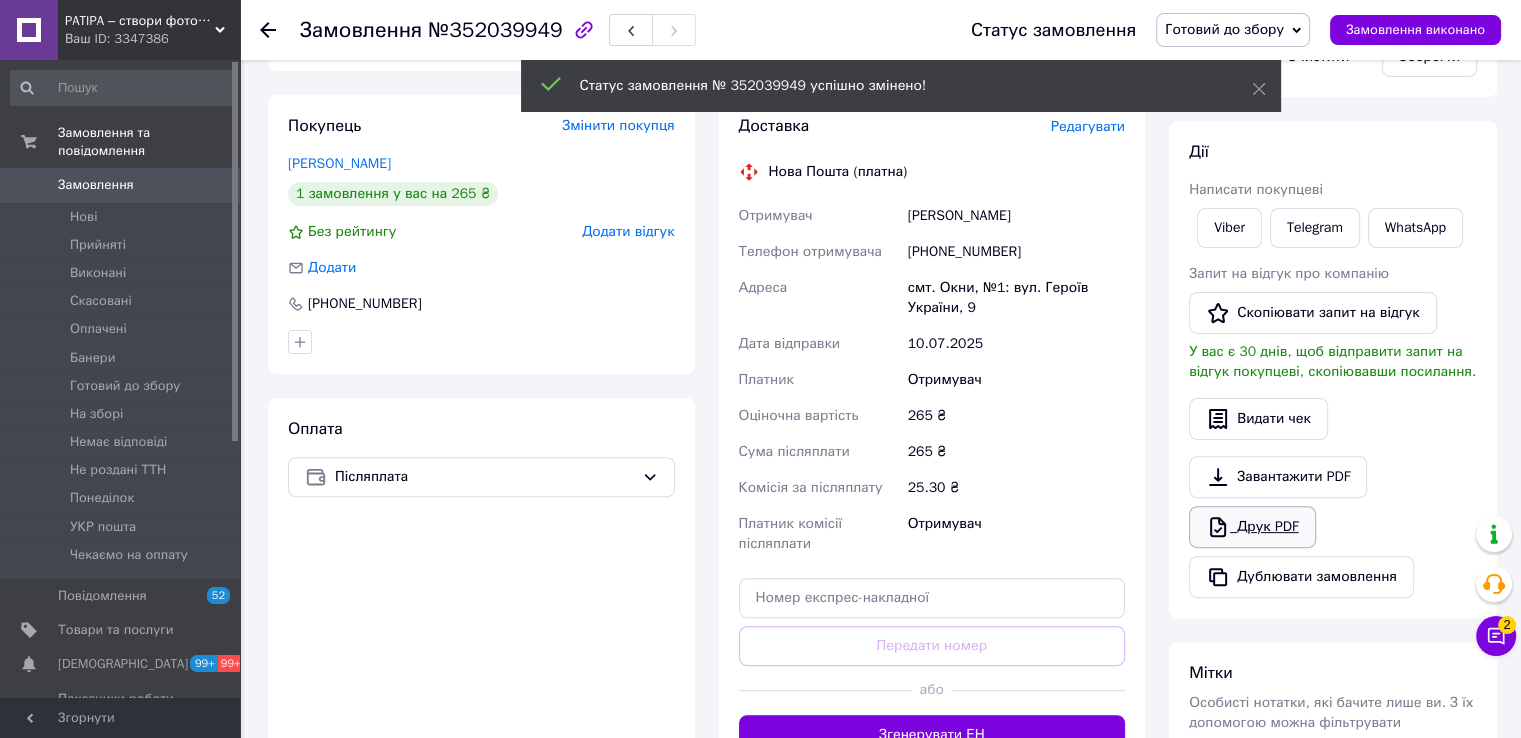 click on "Друк PDF" at bounding box center (1252, 527) 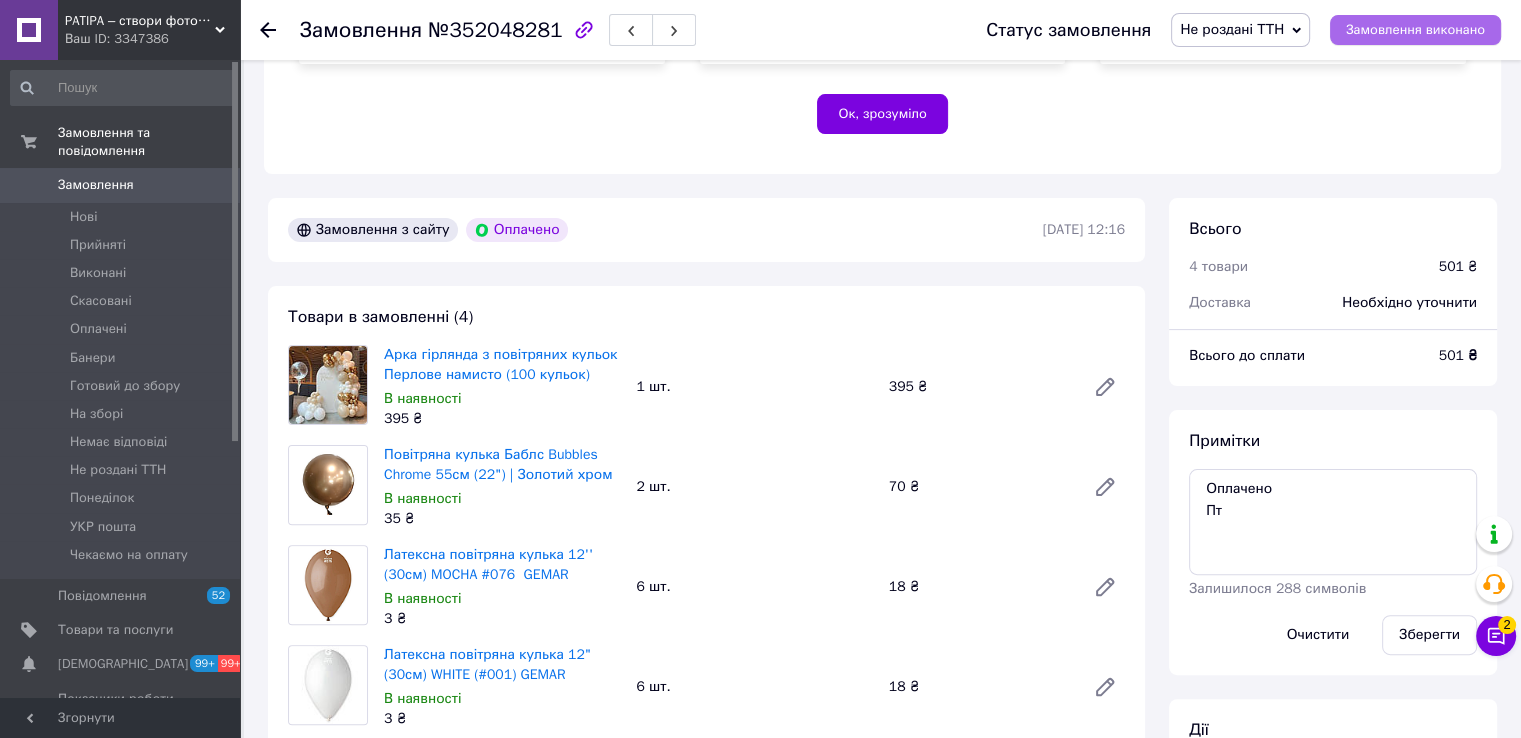 scroll, scrollTop: 500, scrollLeft: 0, axis: vertical 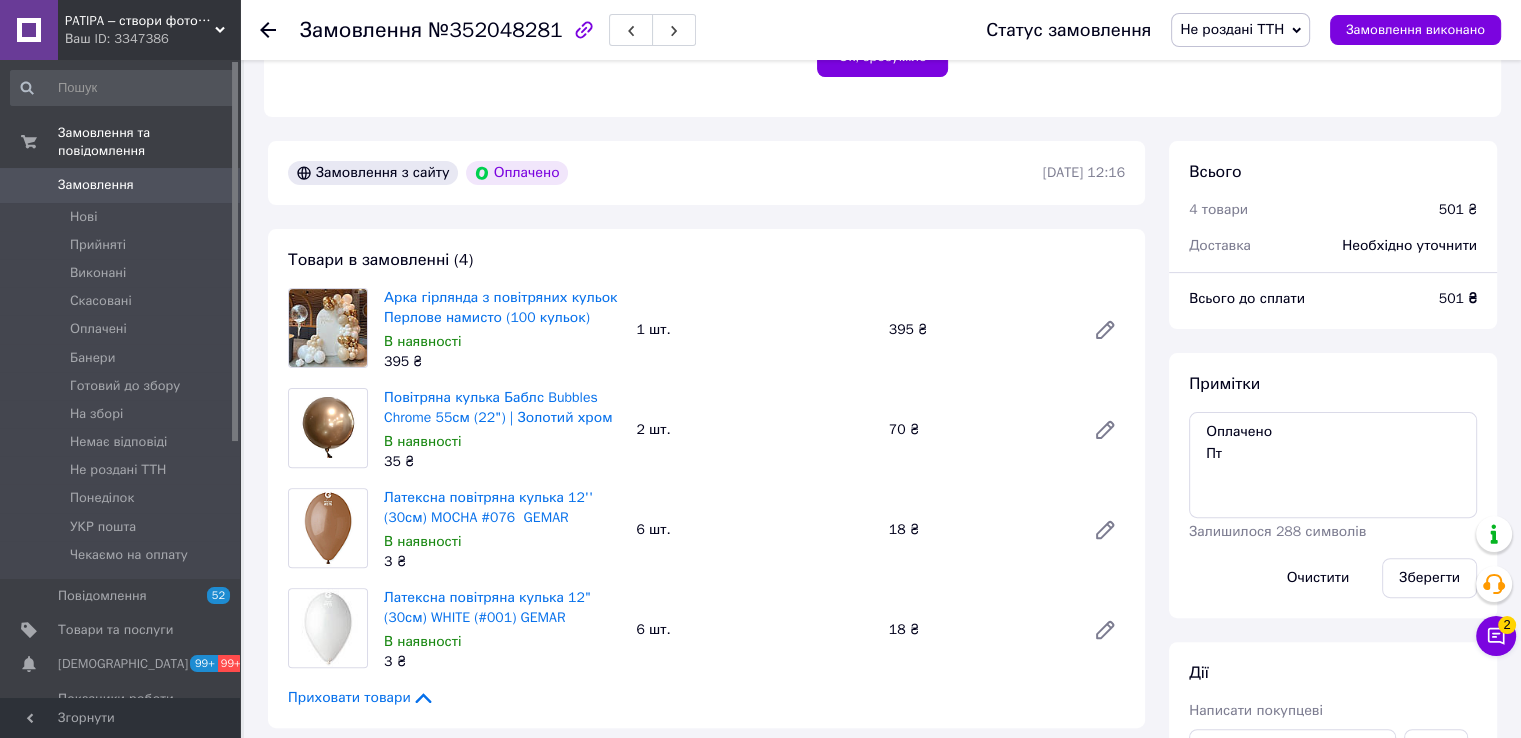 click on "Не роздані ТТН" at bounding box center (1240, 30) 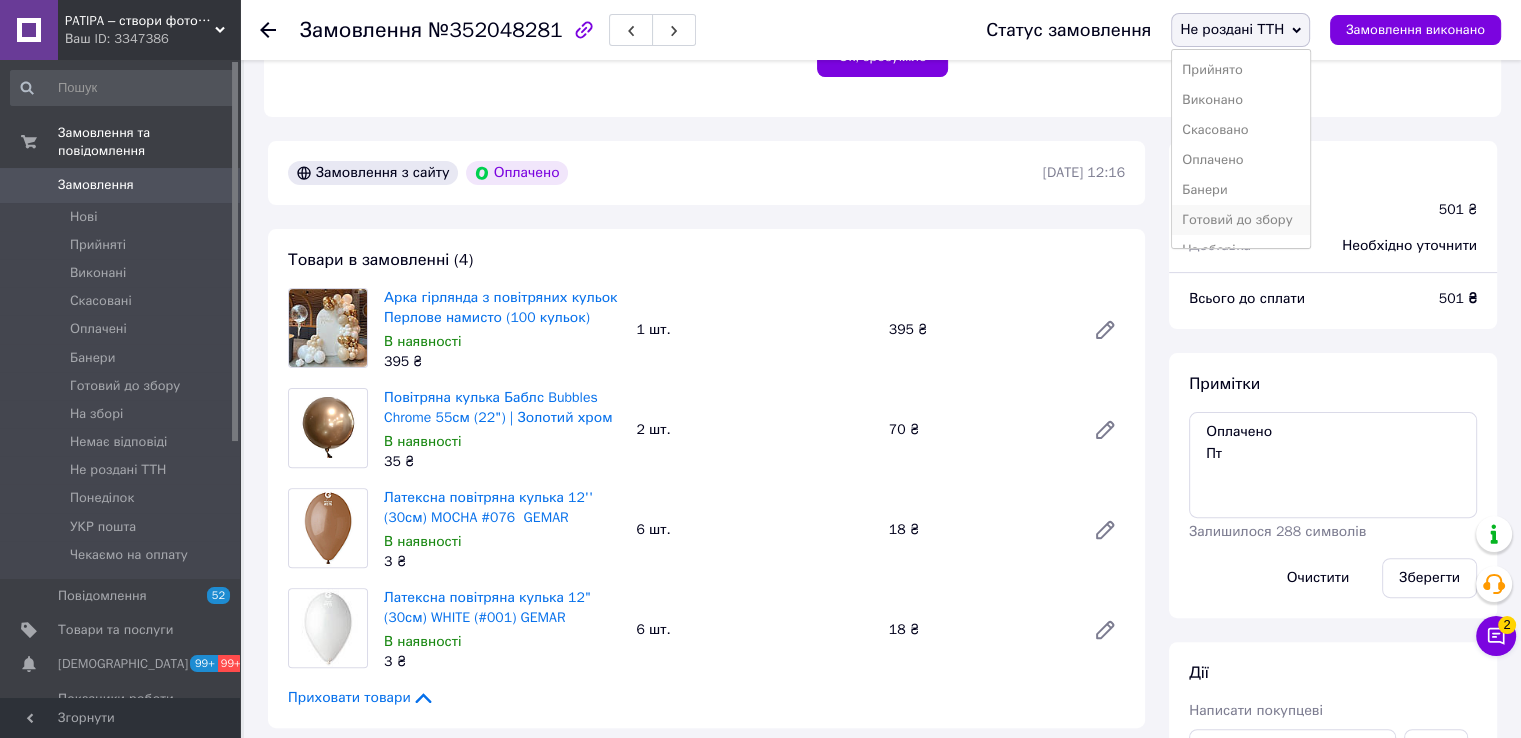 click on "Готовий до збору" at bounding box center [1241, 220] 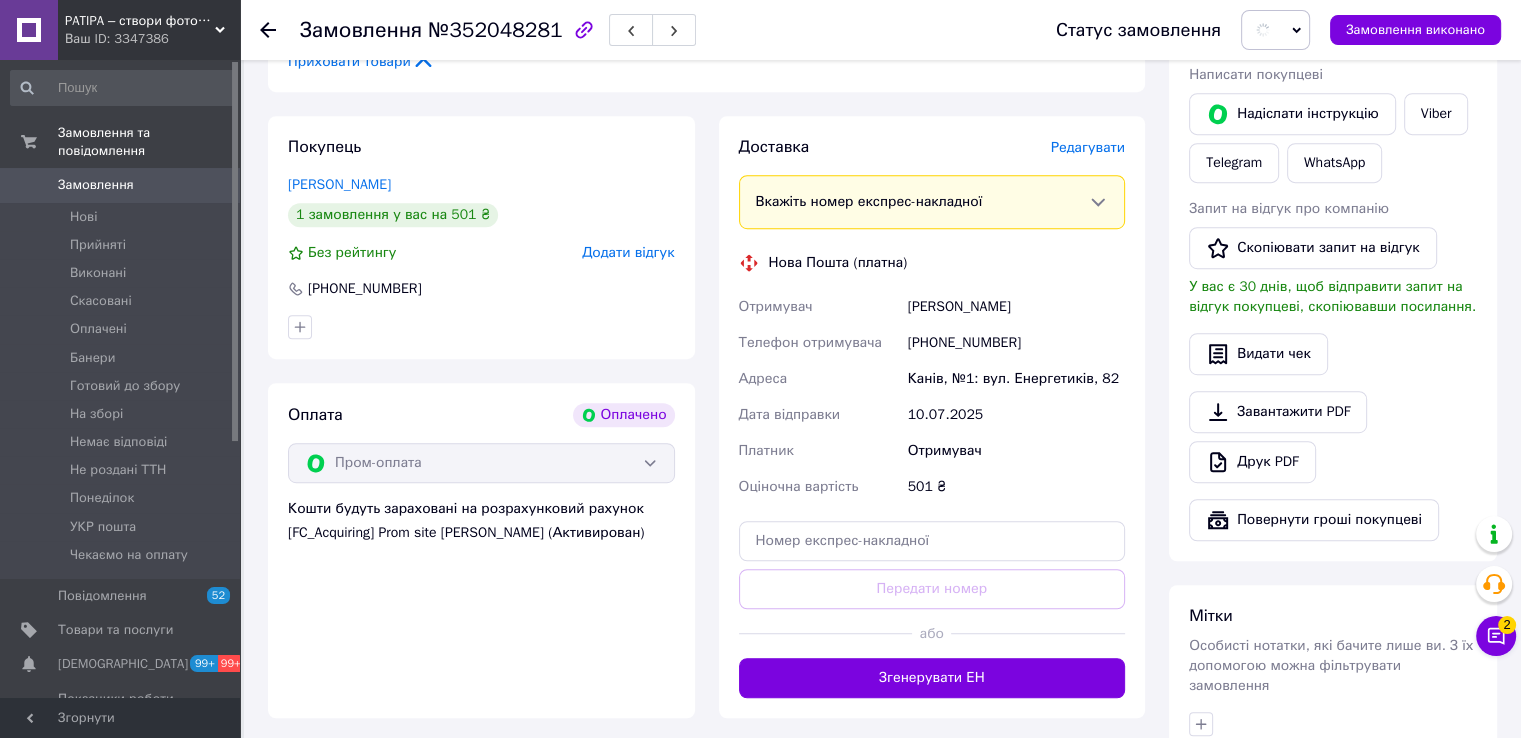 scroll, scrollTop: 1300, scrollLeft: 0, axis: vertical 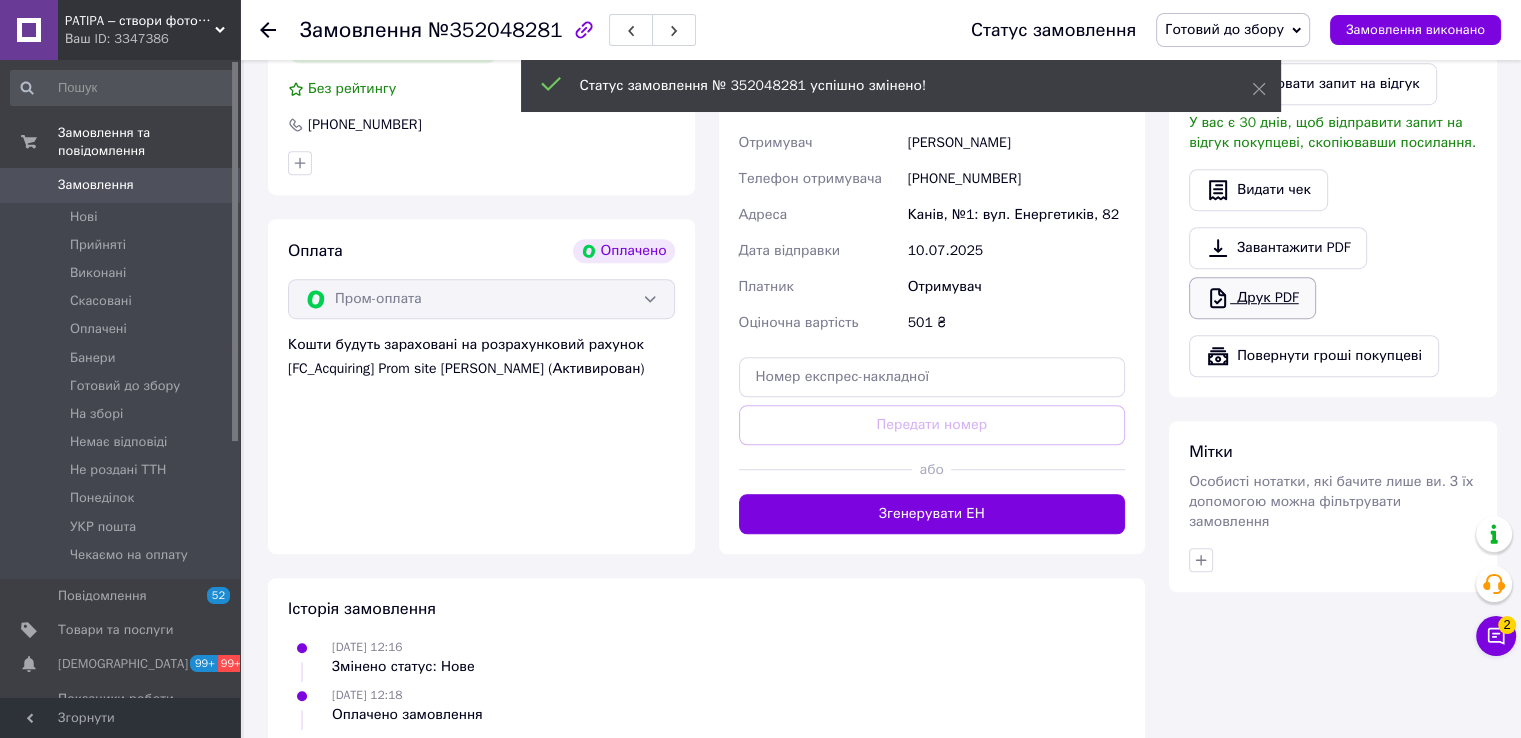 click on "Друк PDF" at bounding box center [1252, 298] 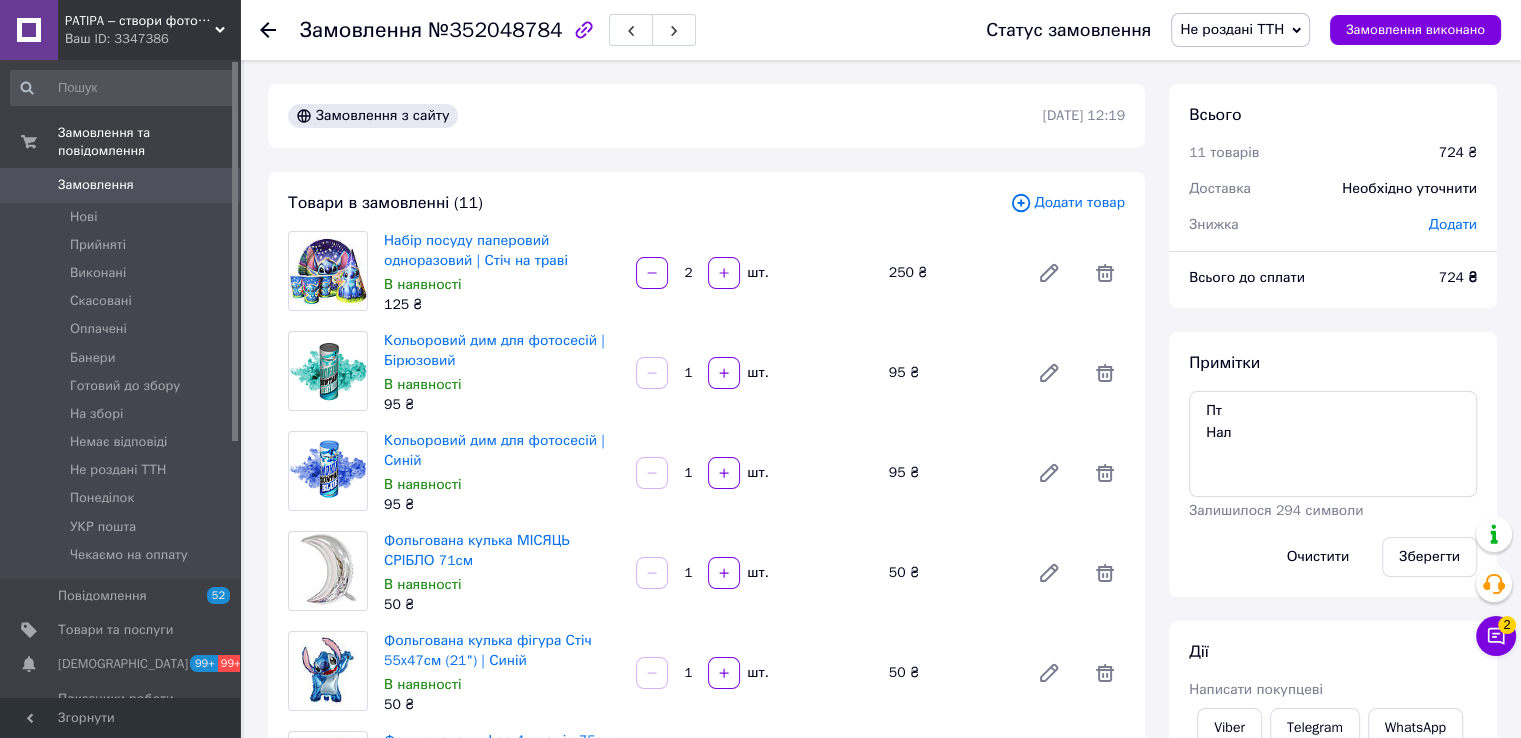 scroll, scrollTop: 300, scrollLeft: 0, axis: vertical 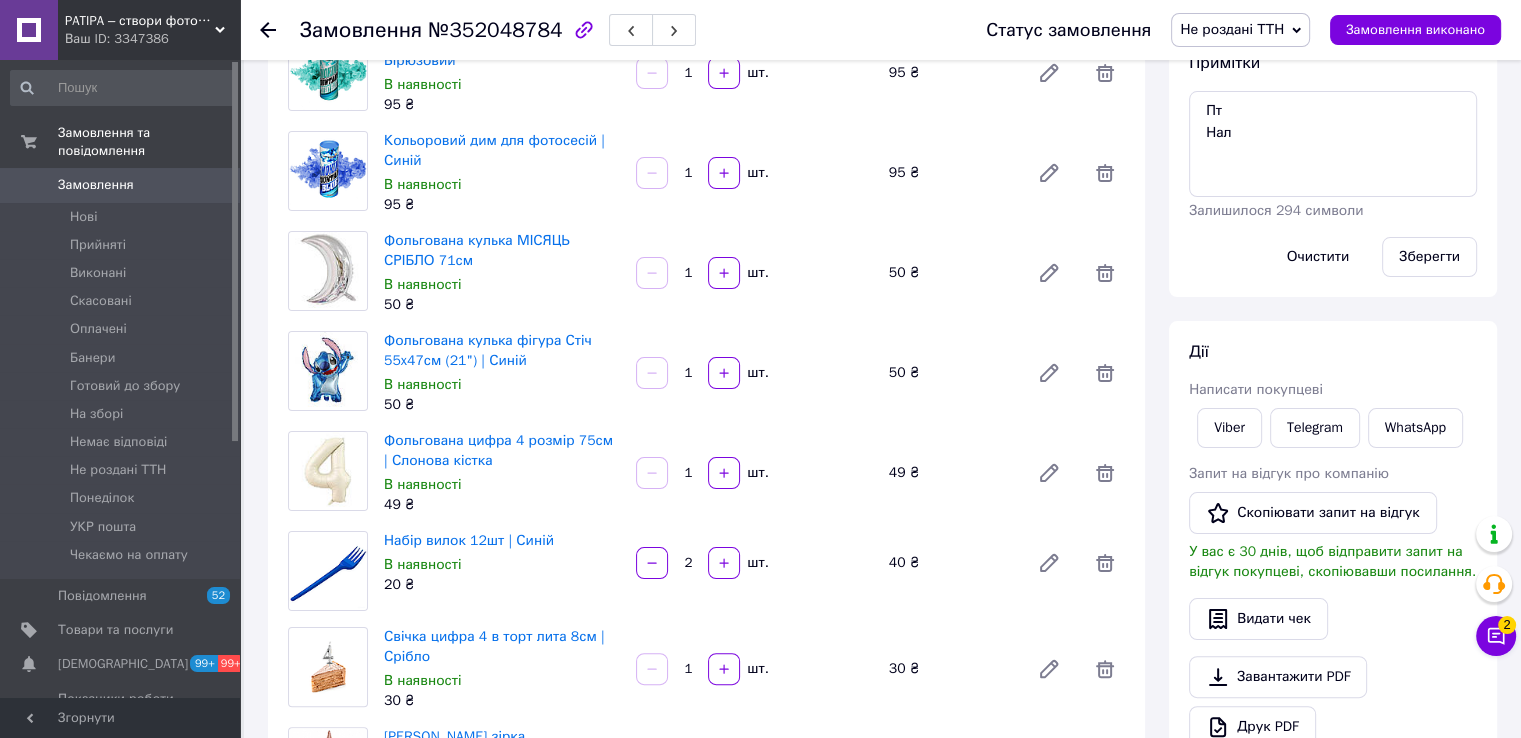 click 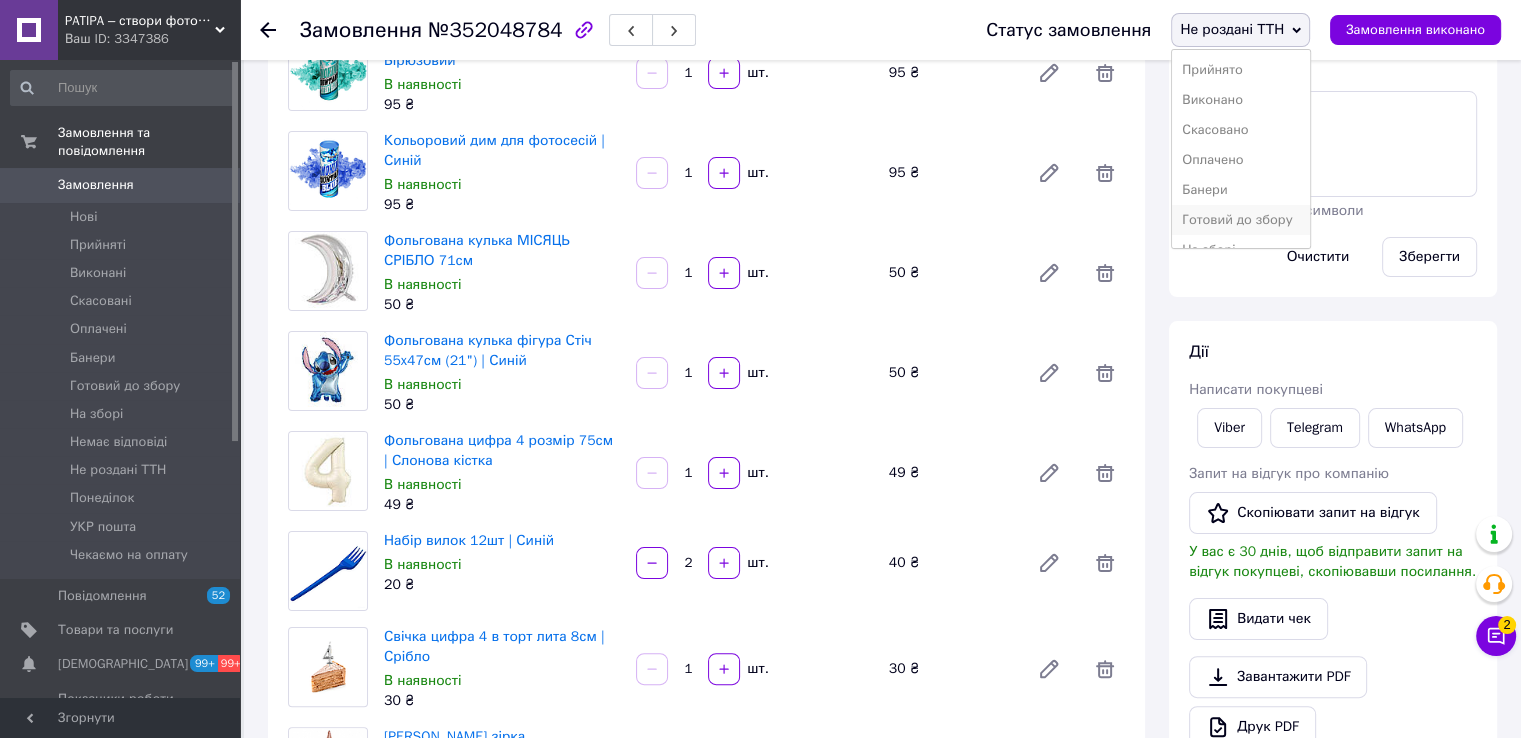 click on "Готовий до збору" at bounding box center [1241, 220] 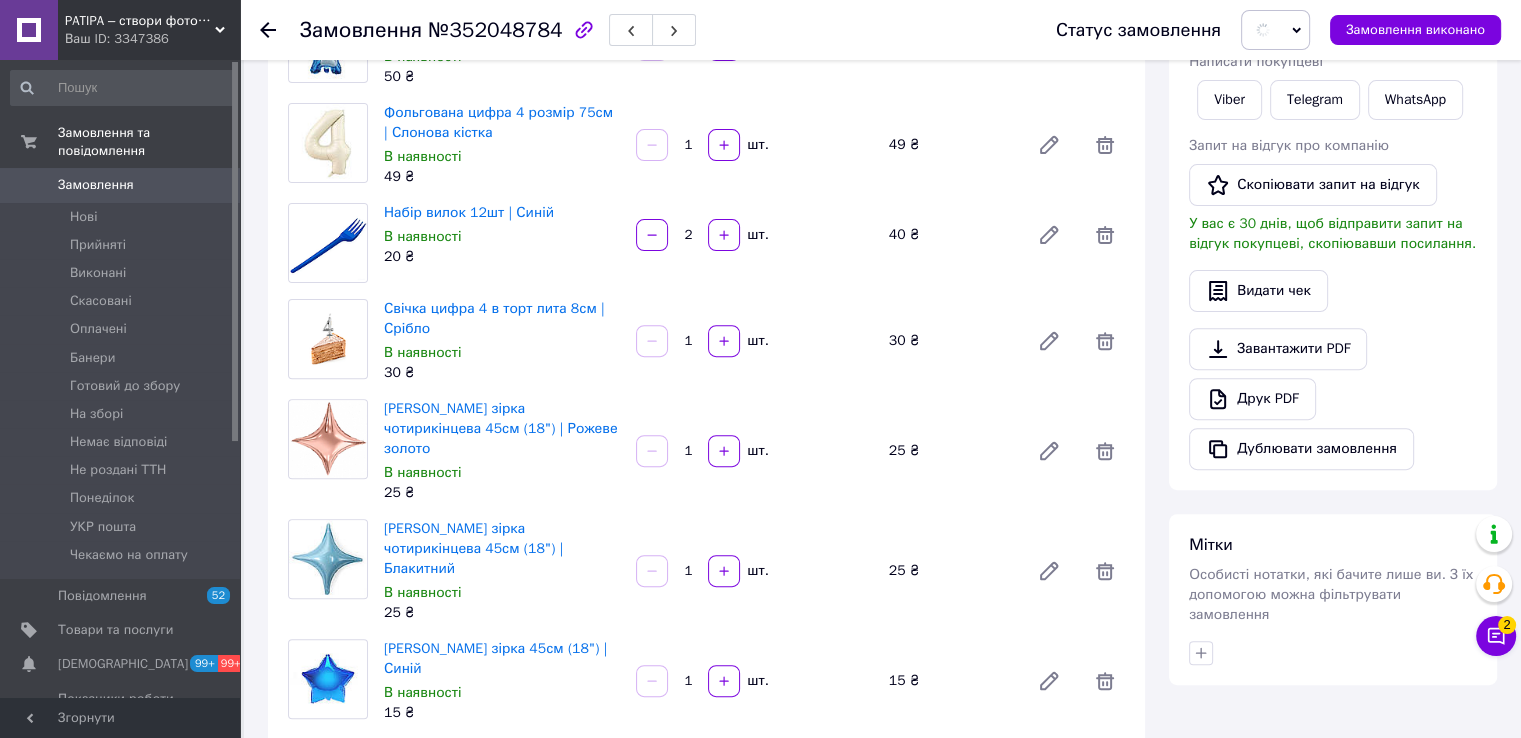 scroll, scrollTop: 900, scrollLeft: 0, axis: vertical 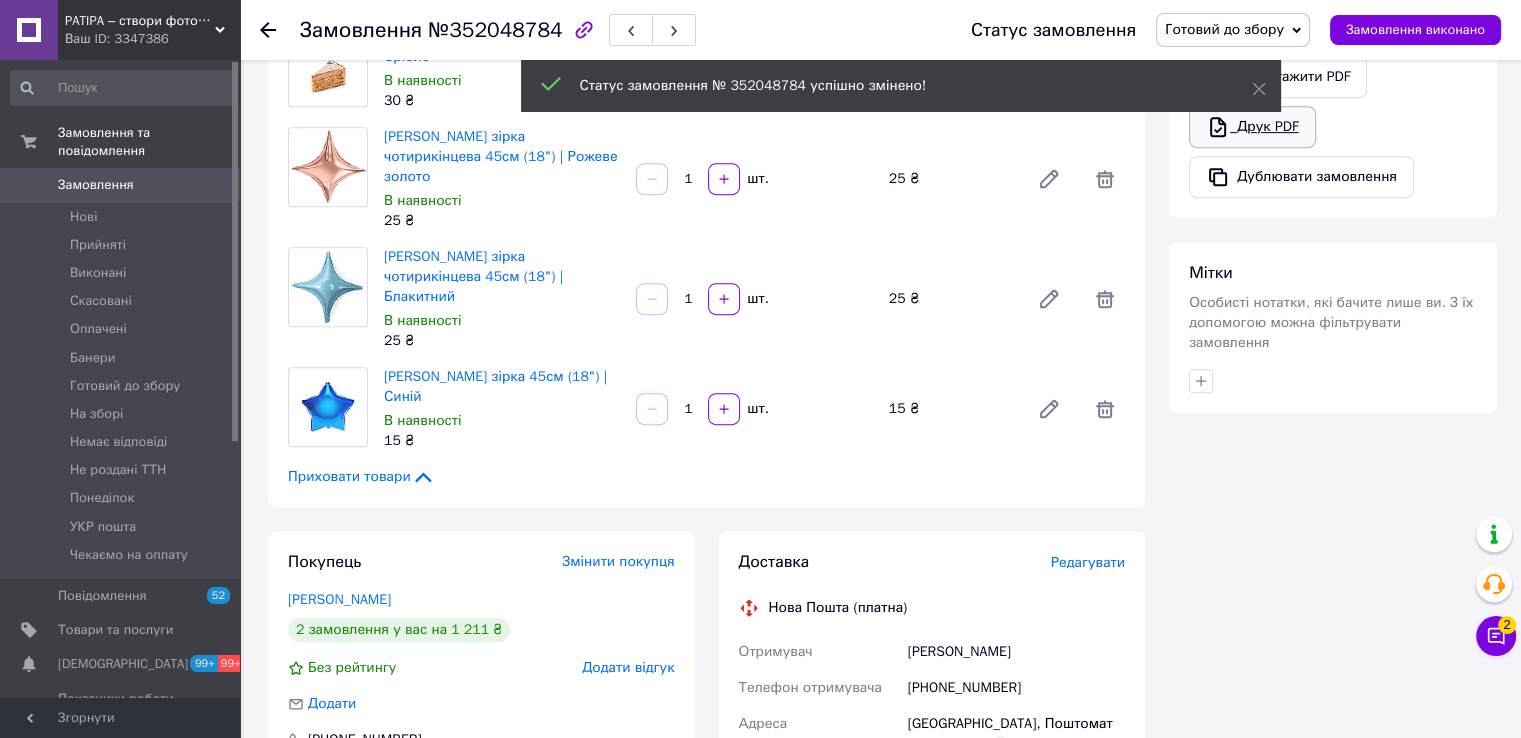 click on "Друк PDF" at bounding box center [1252, 127] 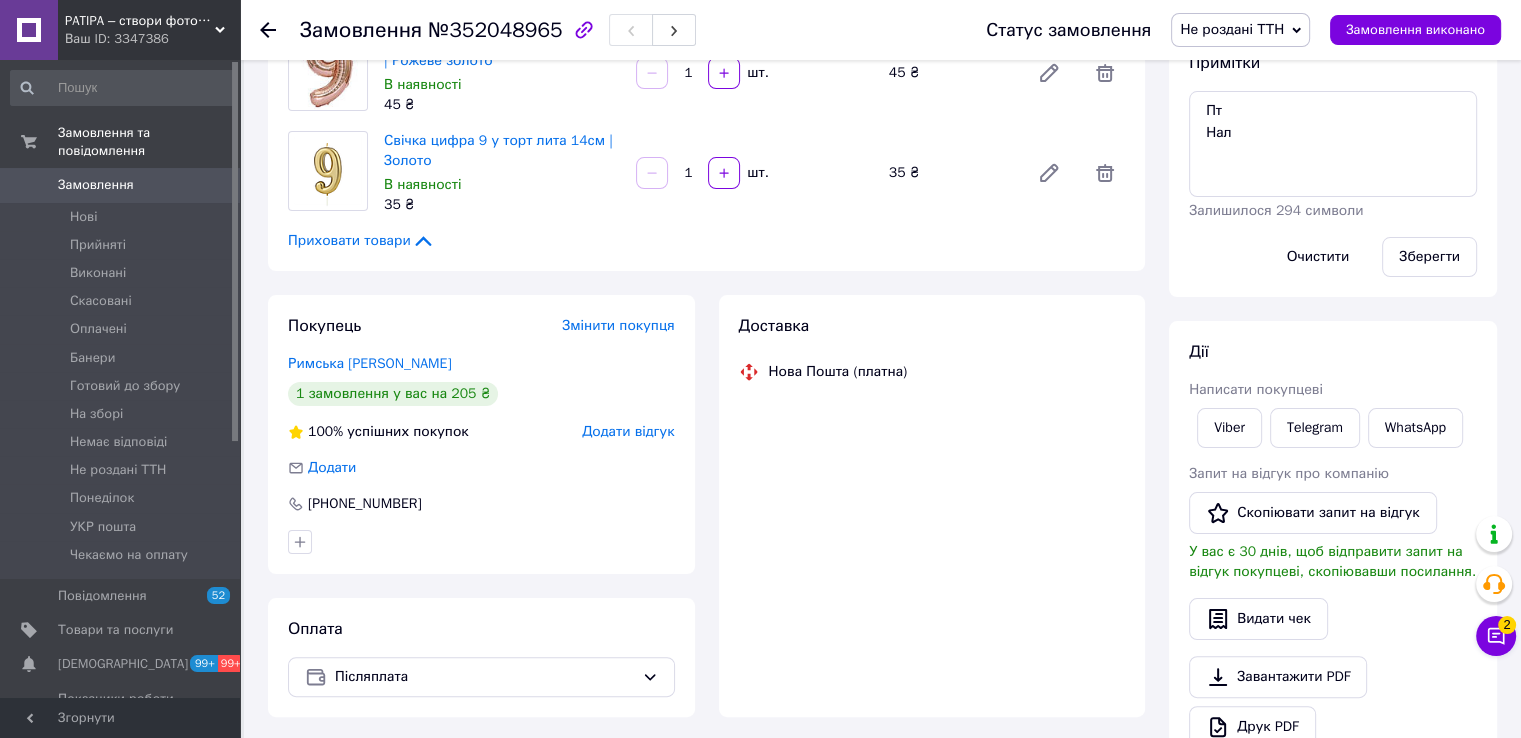 scroll, scrollTop: 100, scrollLeft: 0, axis: vertical 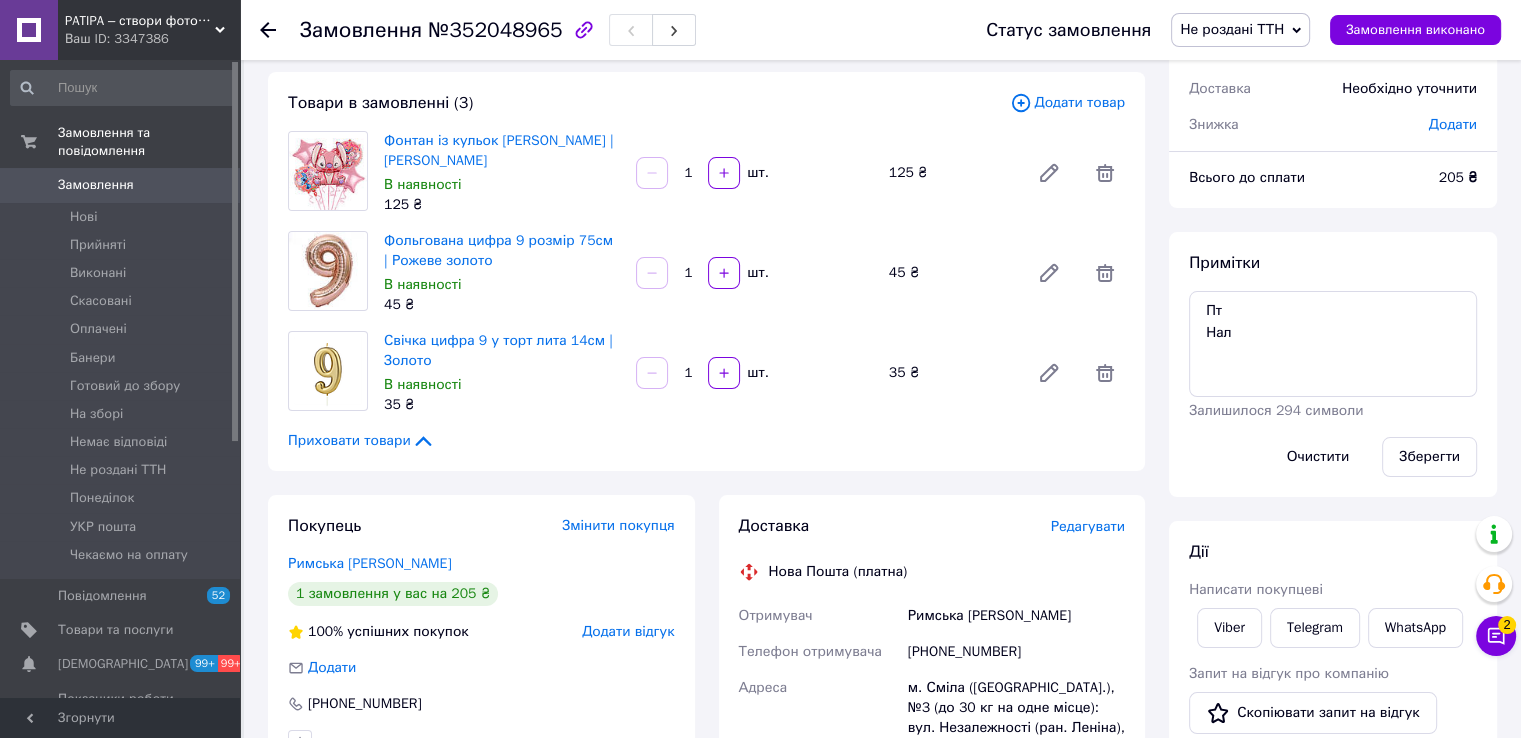 click on "Статус замовлення Не роздані ТТН Прийнято Виконано Скасовано Оплачено Банери Готовий до збору На зборі Немає відповіді Понеділок УКР пошта Чекаємо на оплату Замовлення виконано" at bounding box center (1223, 30) 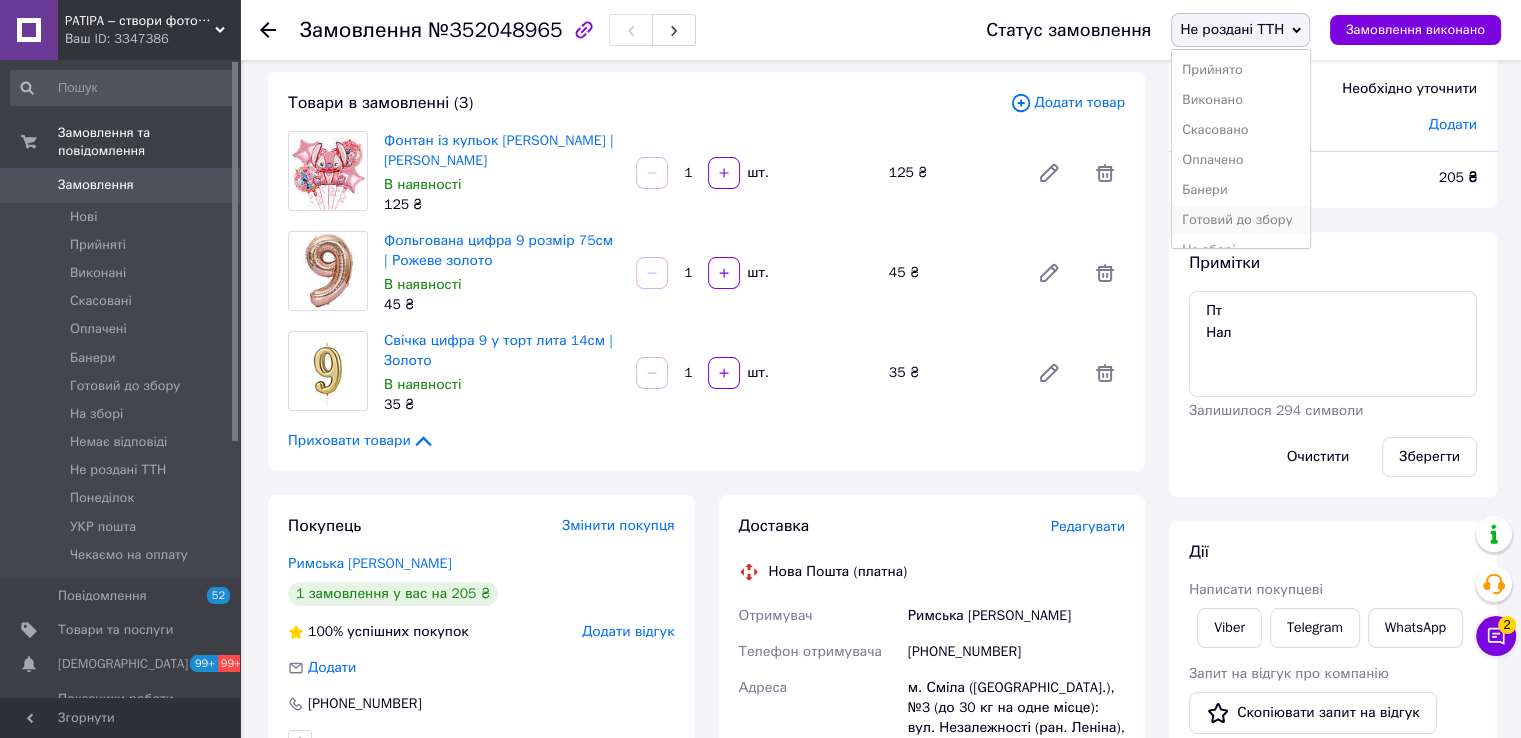 click on "Готовий до збору" at bounding box center [1241, 220] 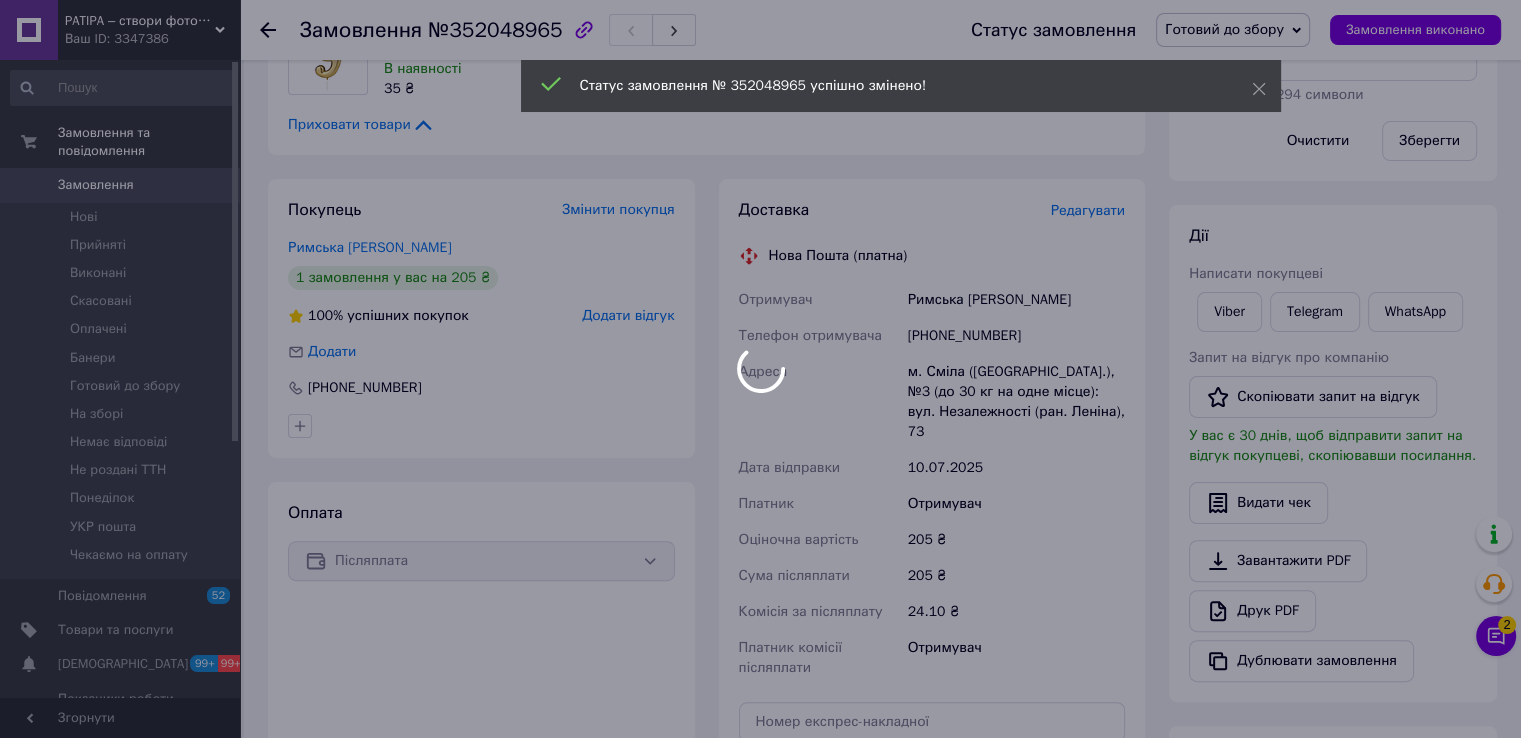 scroll, scrollTop: 700, scrollLeft: 0, axis: vertical 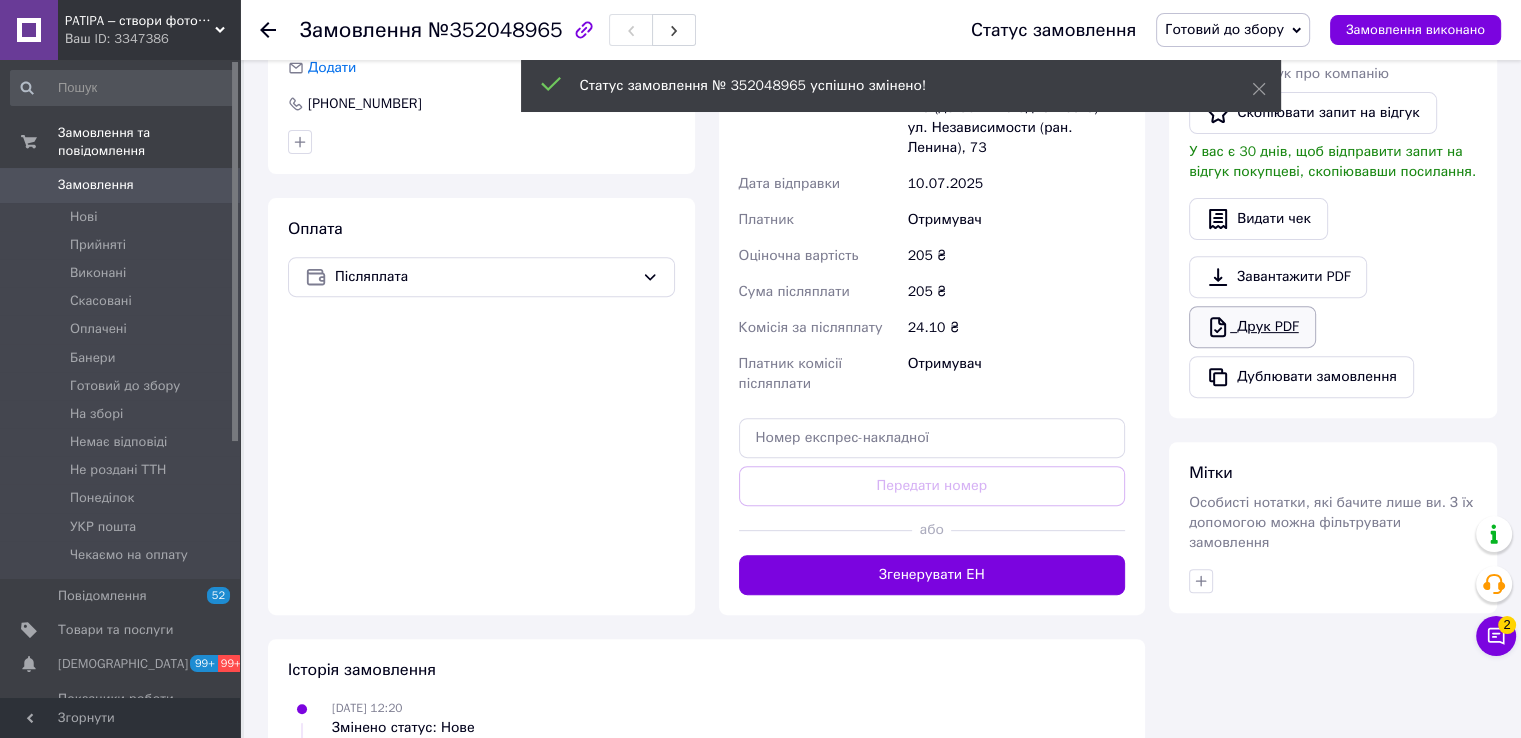 click on "Друк PDF" at bounding box center [1252, 327] 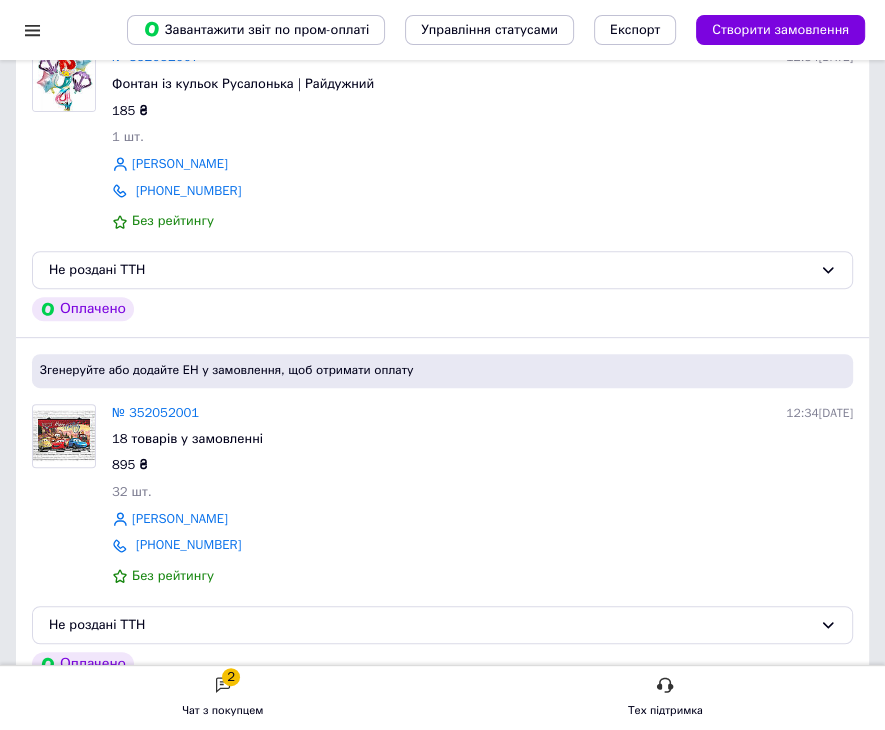 scroll, scrollTop: 455, scrollLeft: 0, axis: vertical 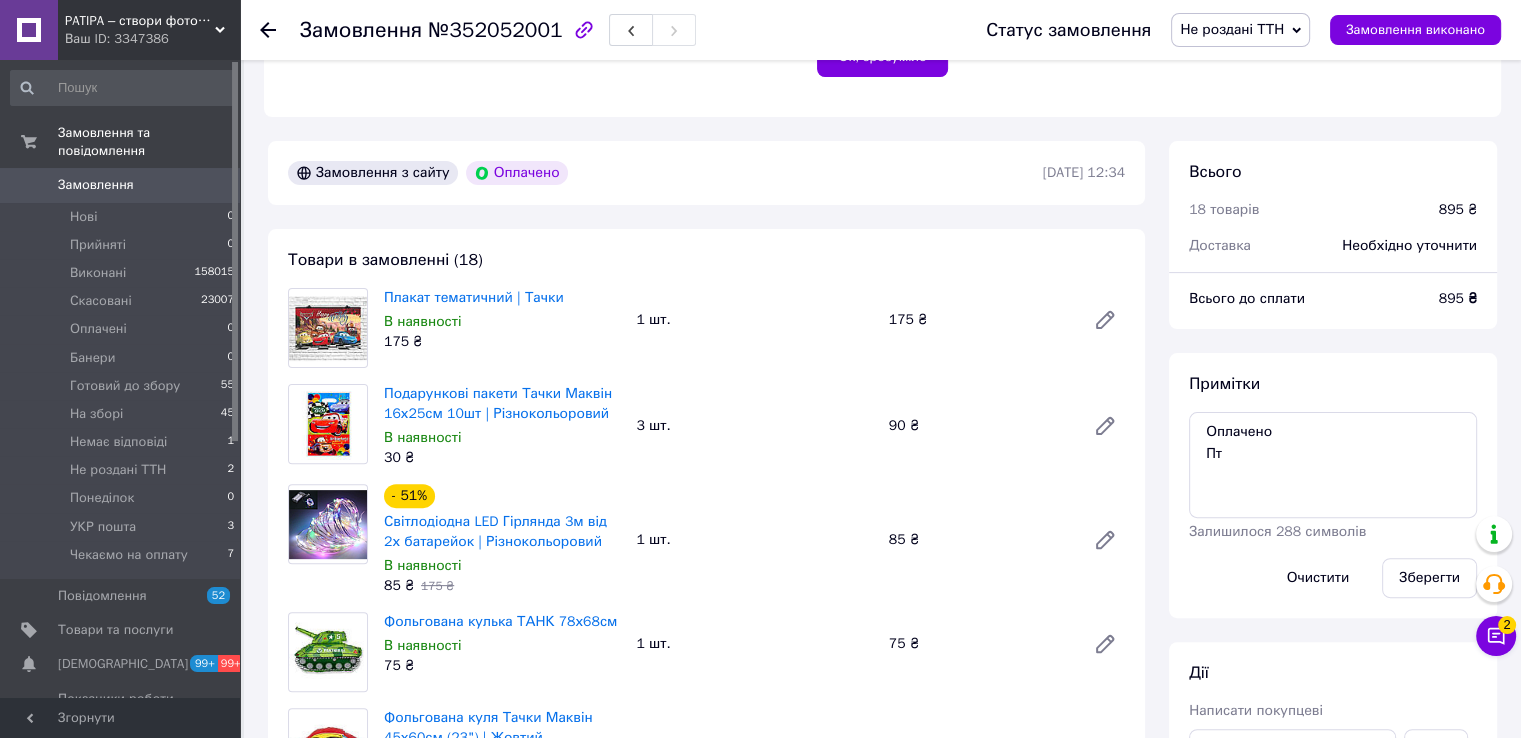 click on "Не роздані ТТН" at bounding box center [1232, 29] 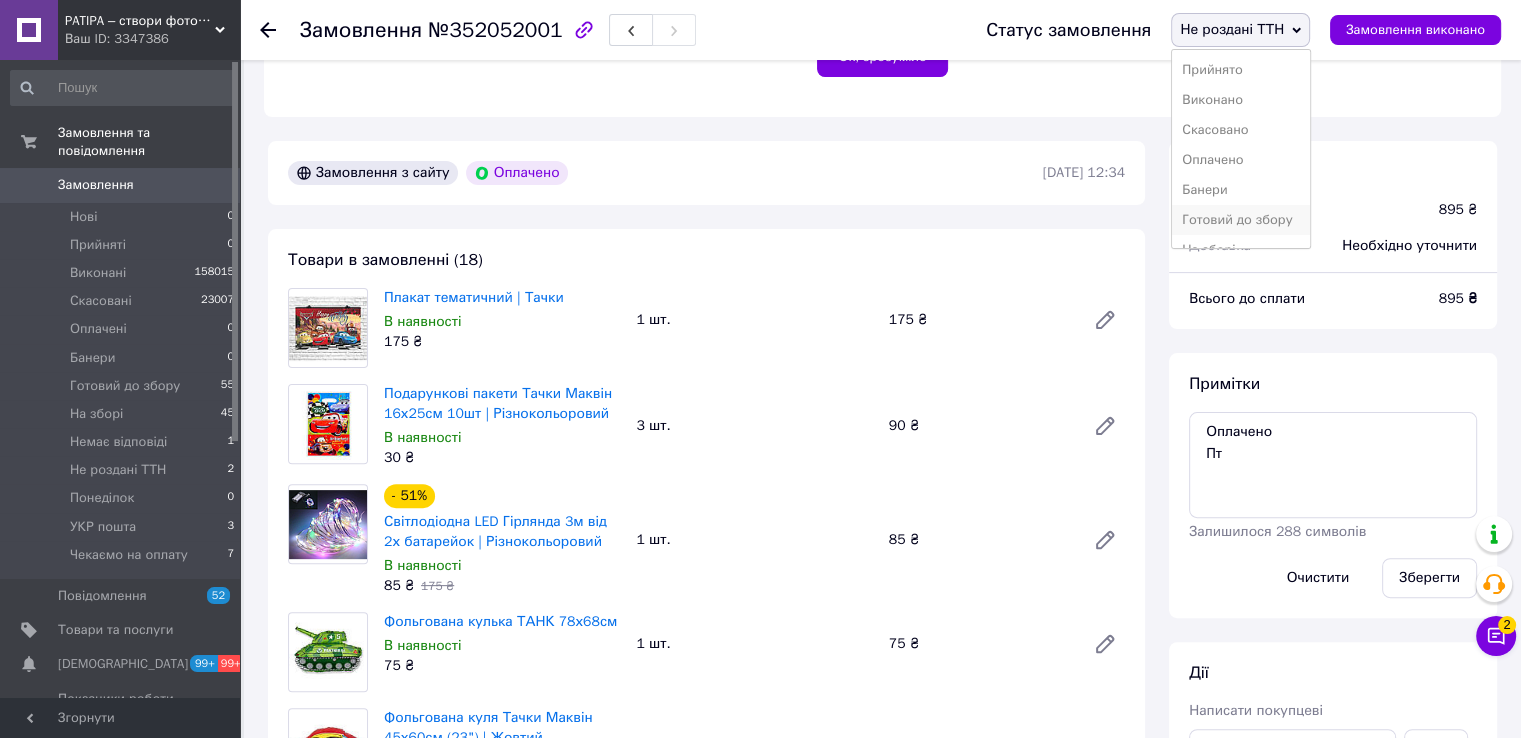 click on "Готовий до збору" at bounding box center [1241, 220] 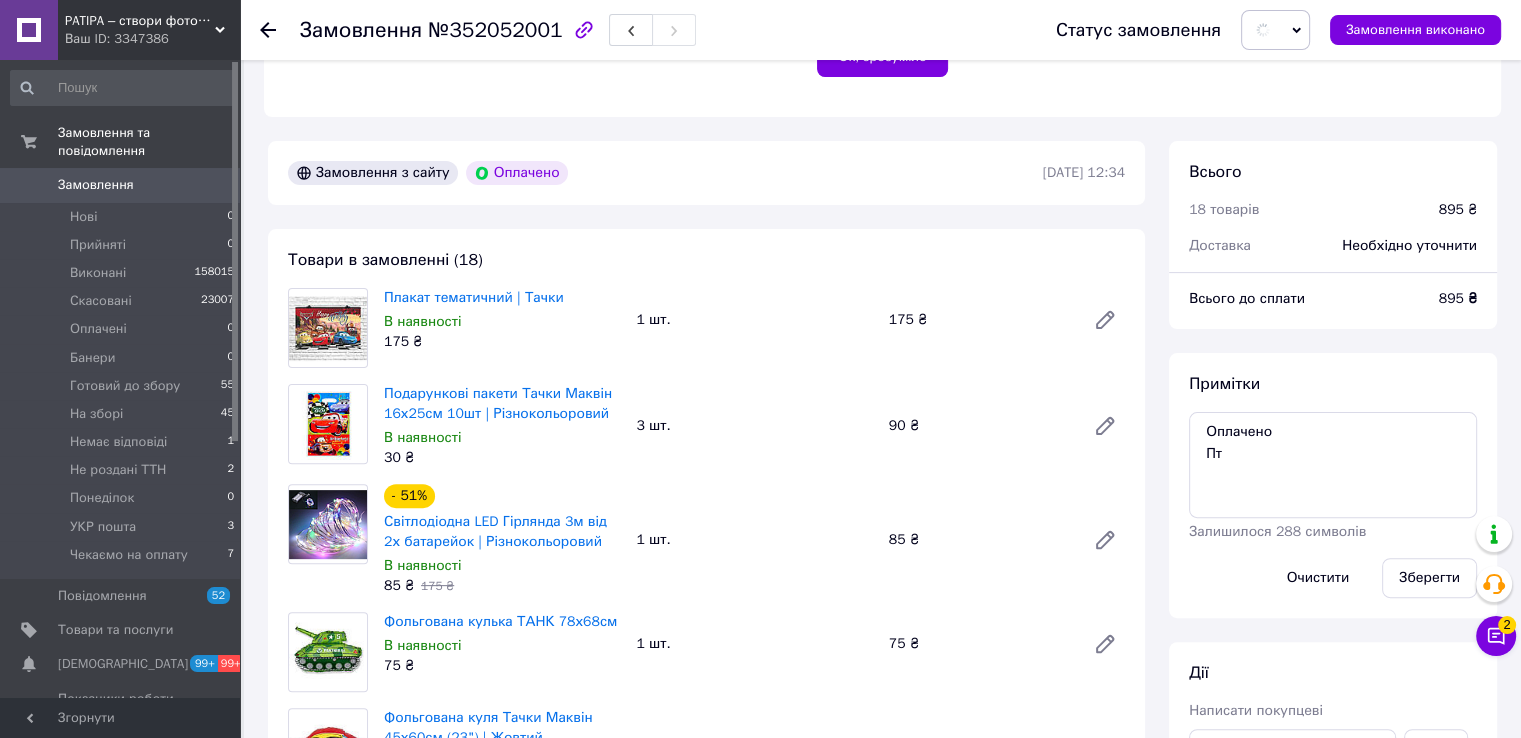 scroll, scrollTop: 900, scrollLeft: 0, axis: vertical 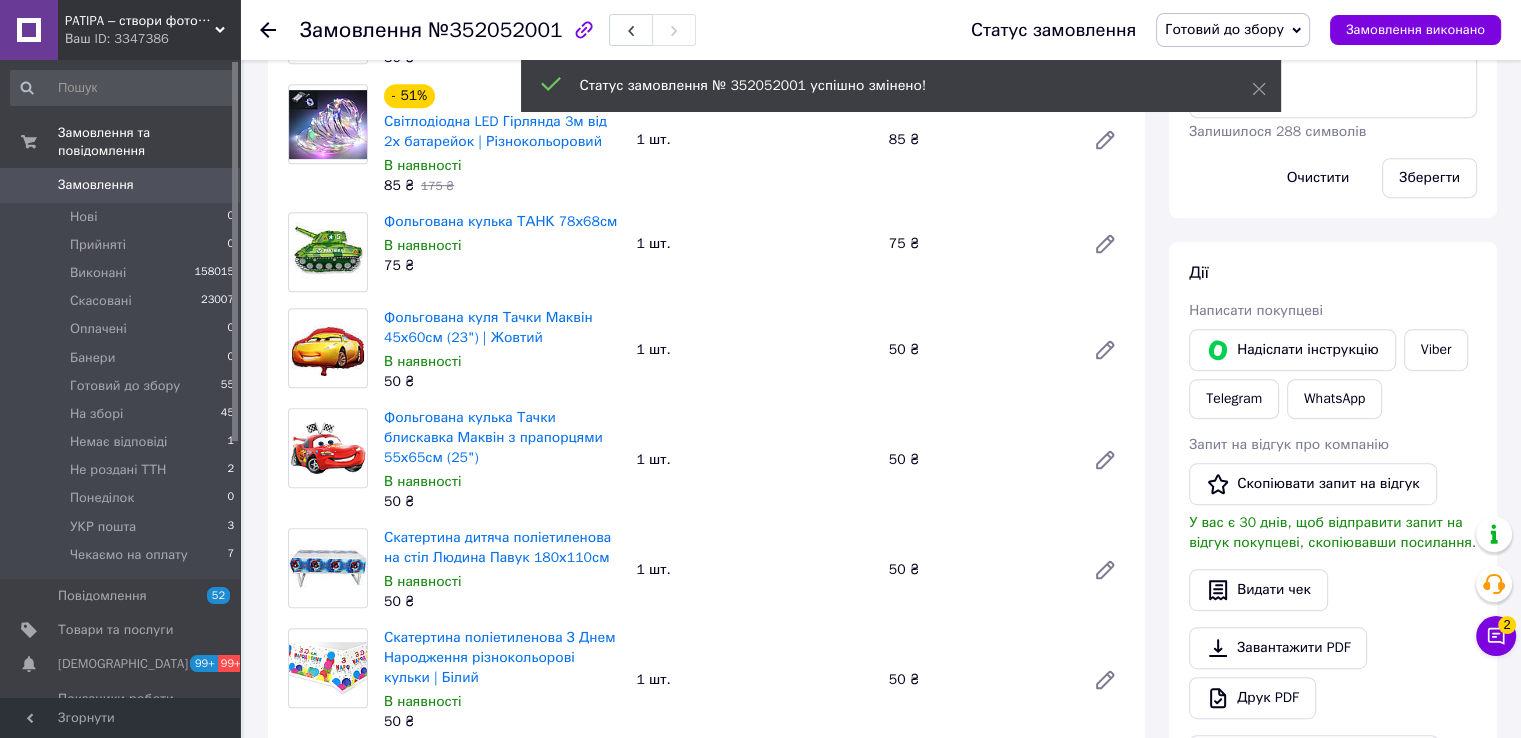 click on "Завантажити PDF   Друк PDF" at bounding box center (1333, 673) 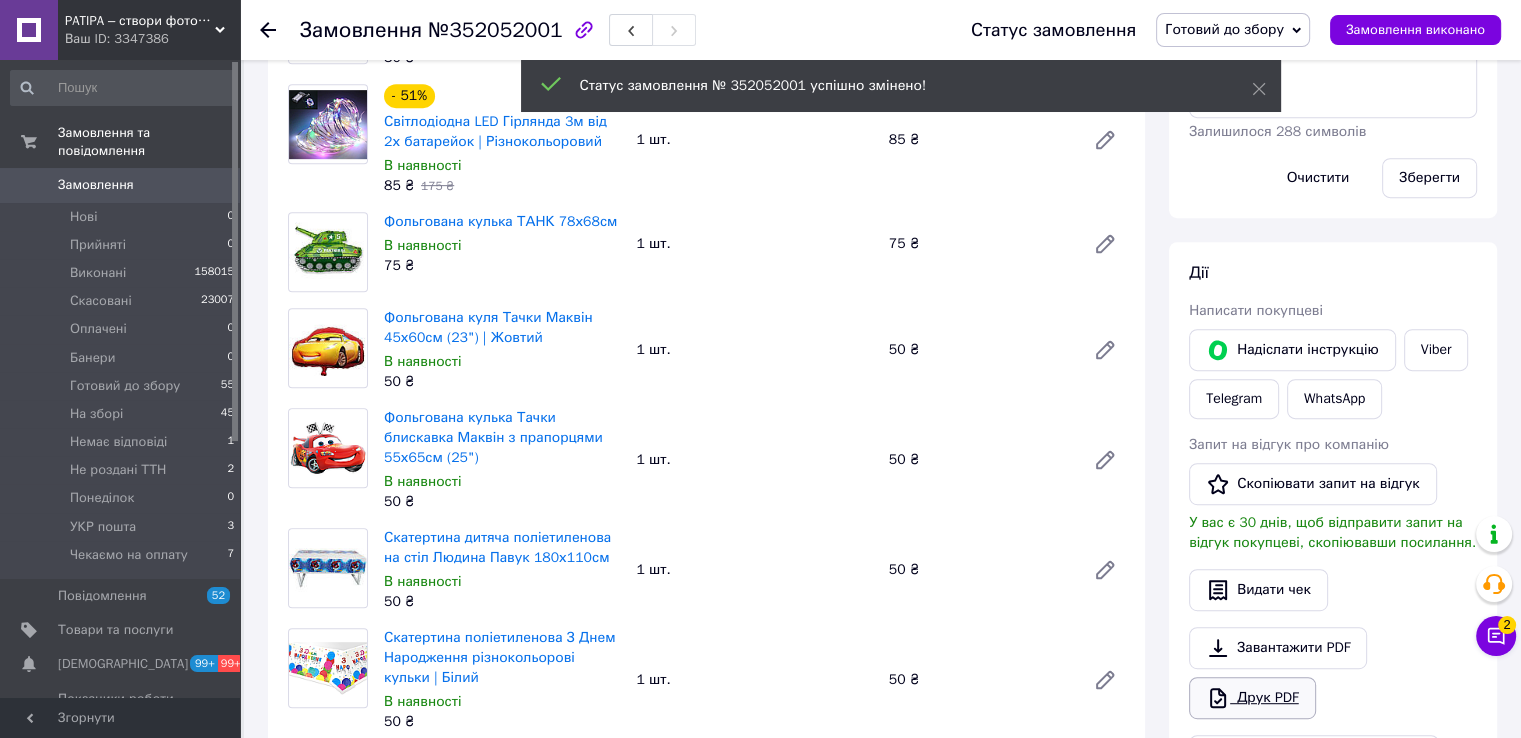 click 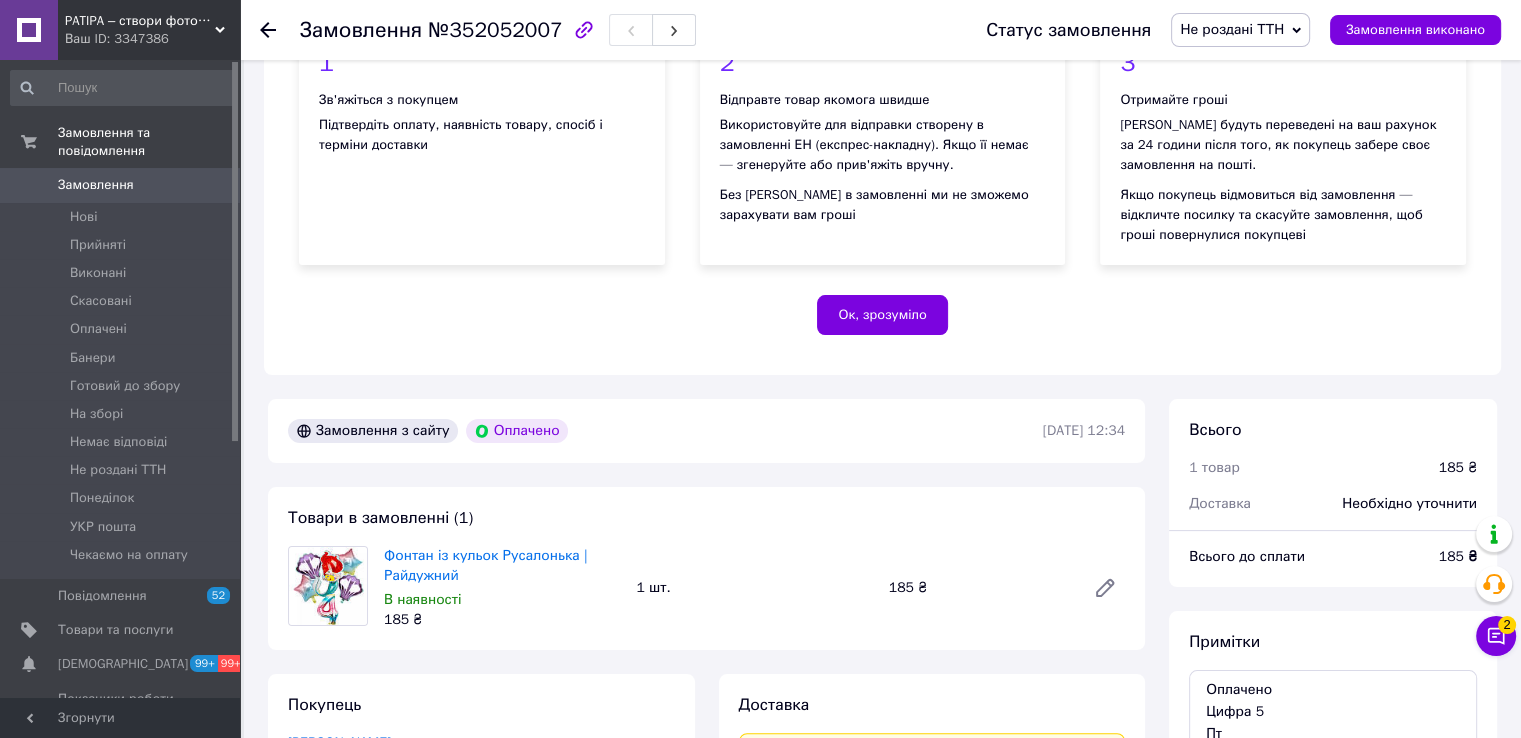 scroll, scrollTop: 400, scrollLeft: 0, axis: vertical 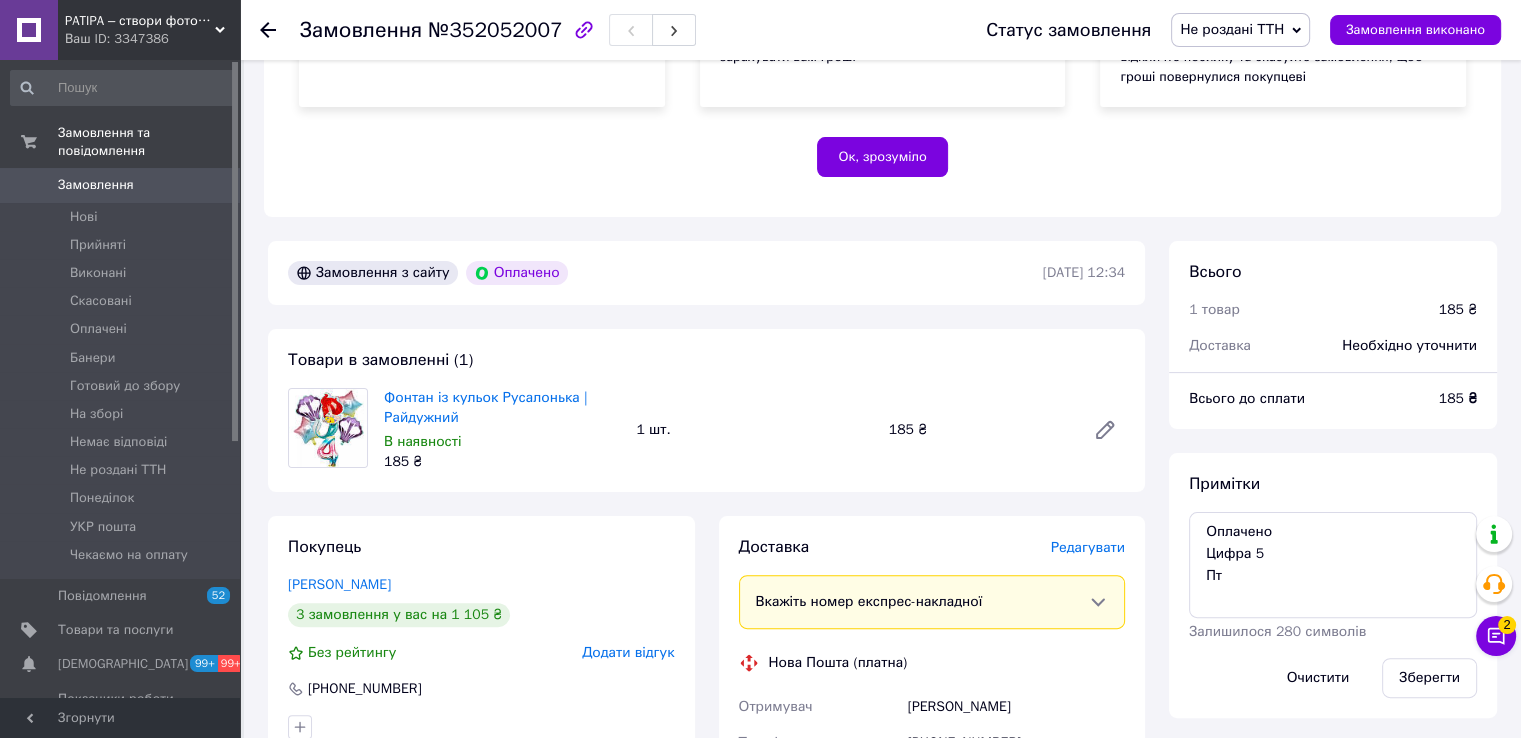 click on "Не роздані ТТН" at bounding box center (1232, 29) 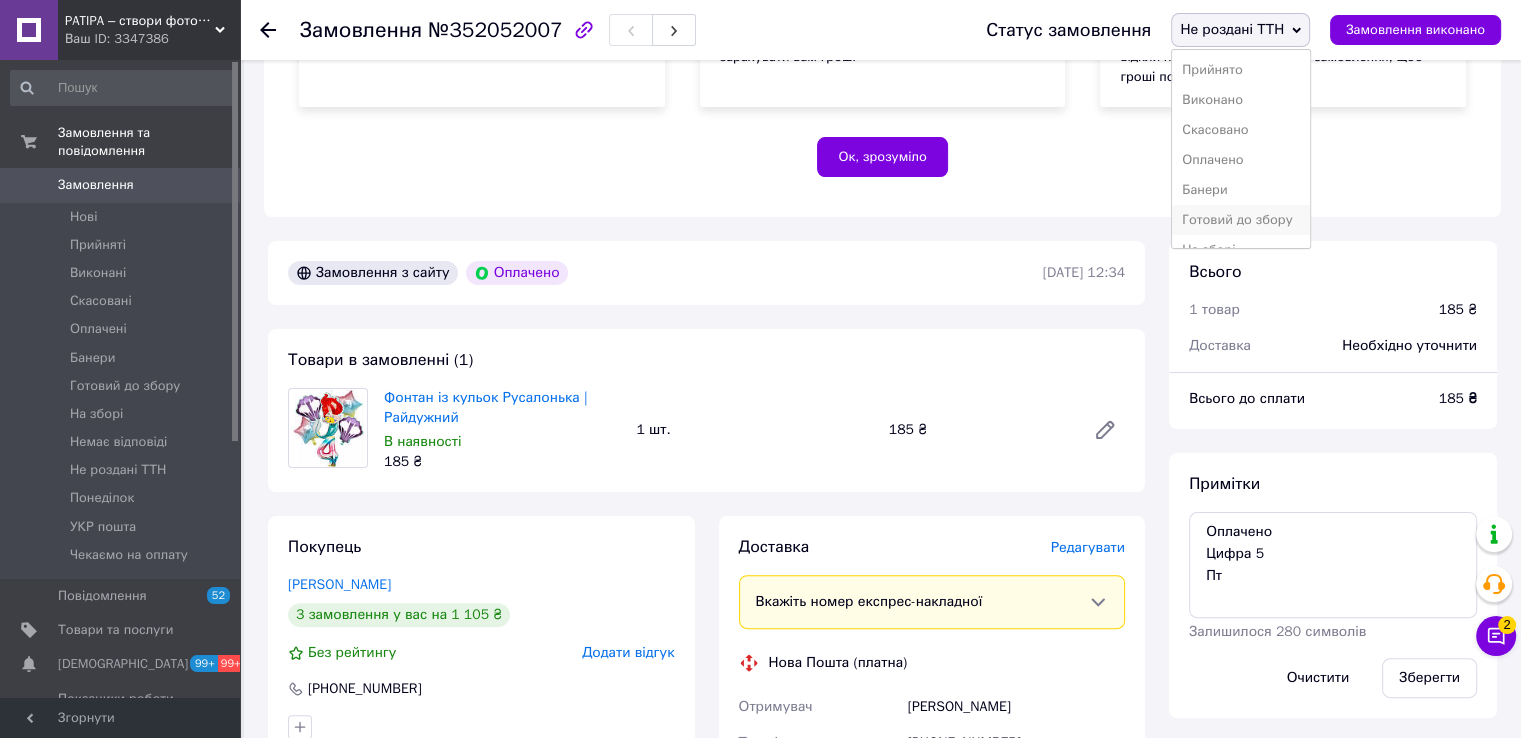click on "Готовий до збору" at bounding box center [1241, 220] 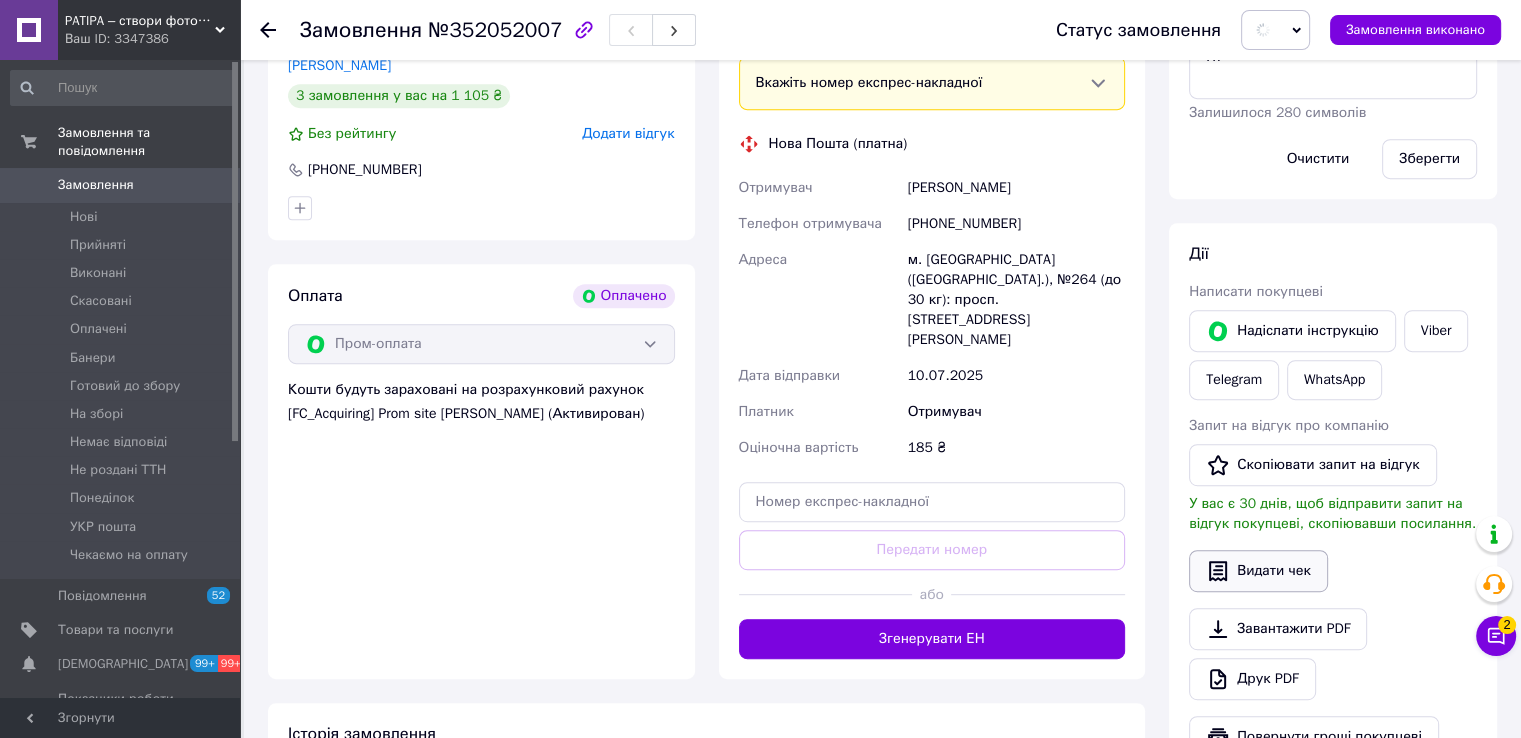 scroll, scrollTop: 1000, scrollLeft: 0, axis: vertical 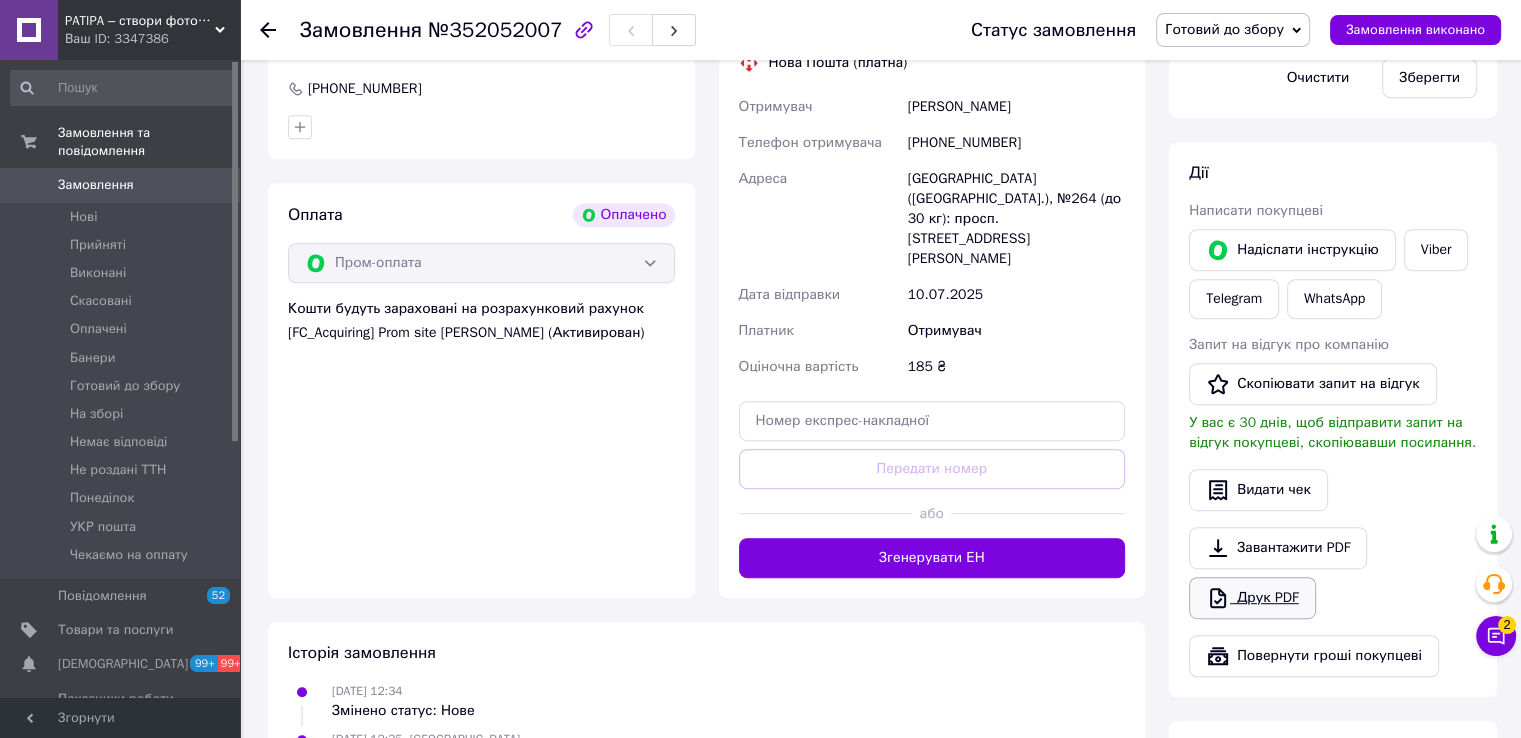 click on "Друк PDF" at bounding box center (1252, 598) 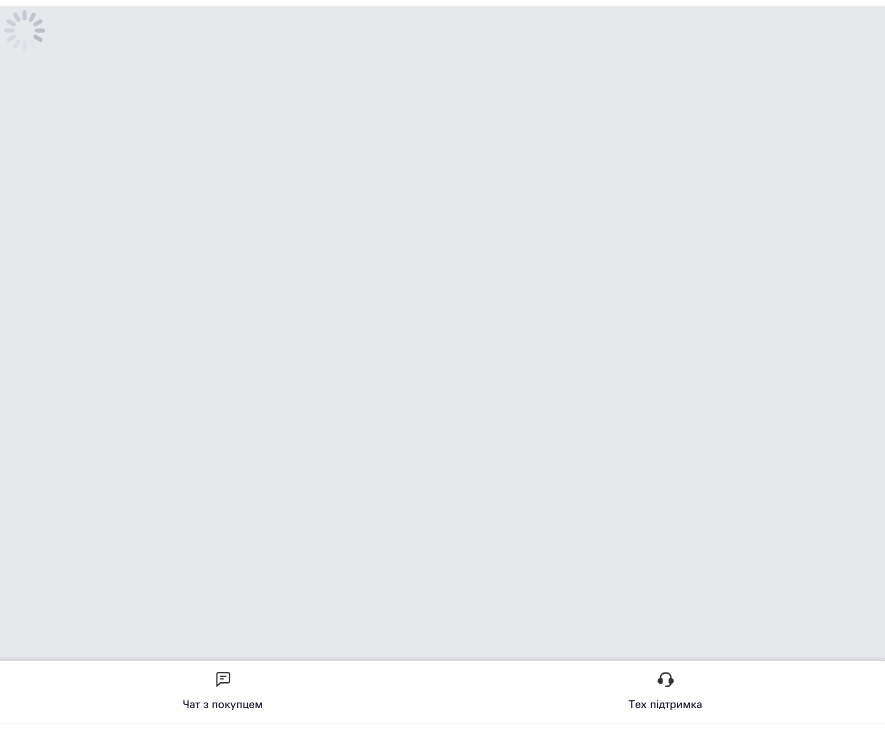 scroll, scrollTop: 0, scrollLeft: 0, axis: both 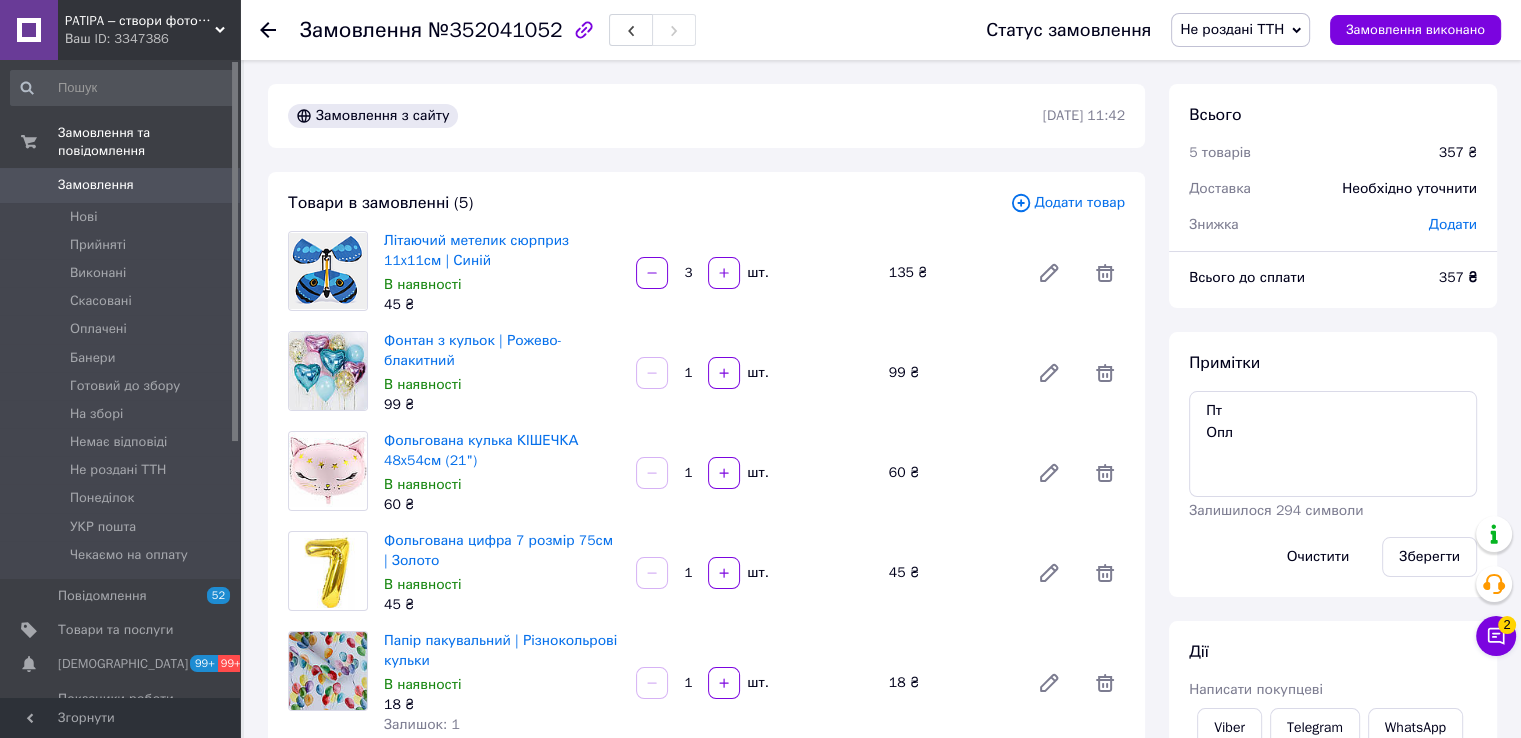 click on "Не роздані ТТН" at bounding box center (1232, 29) 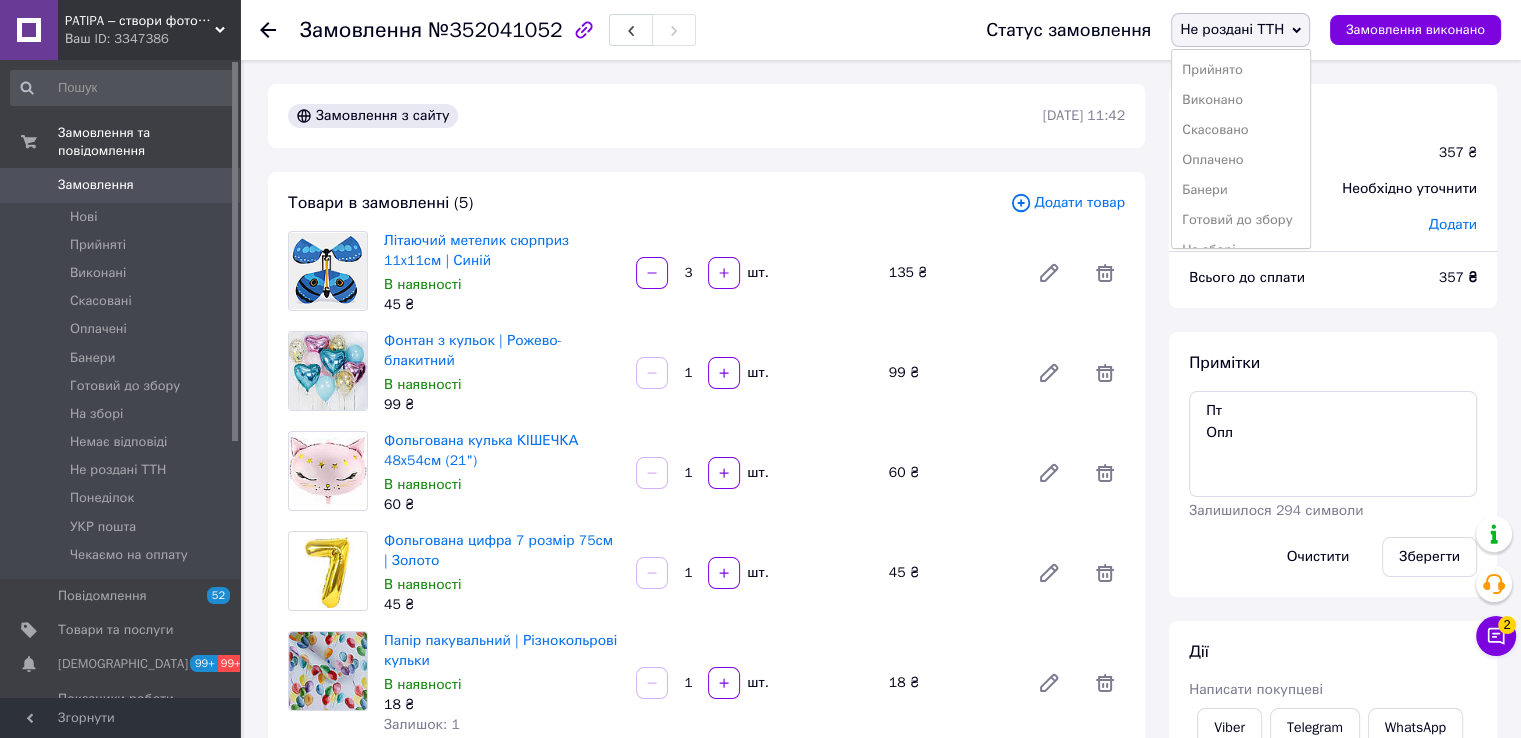 click on "Готовий до збору" at bounding box center [1241, 220] 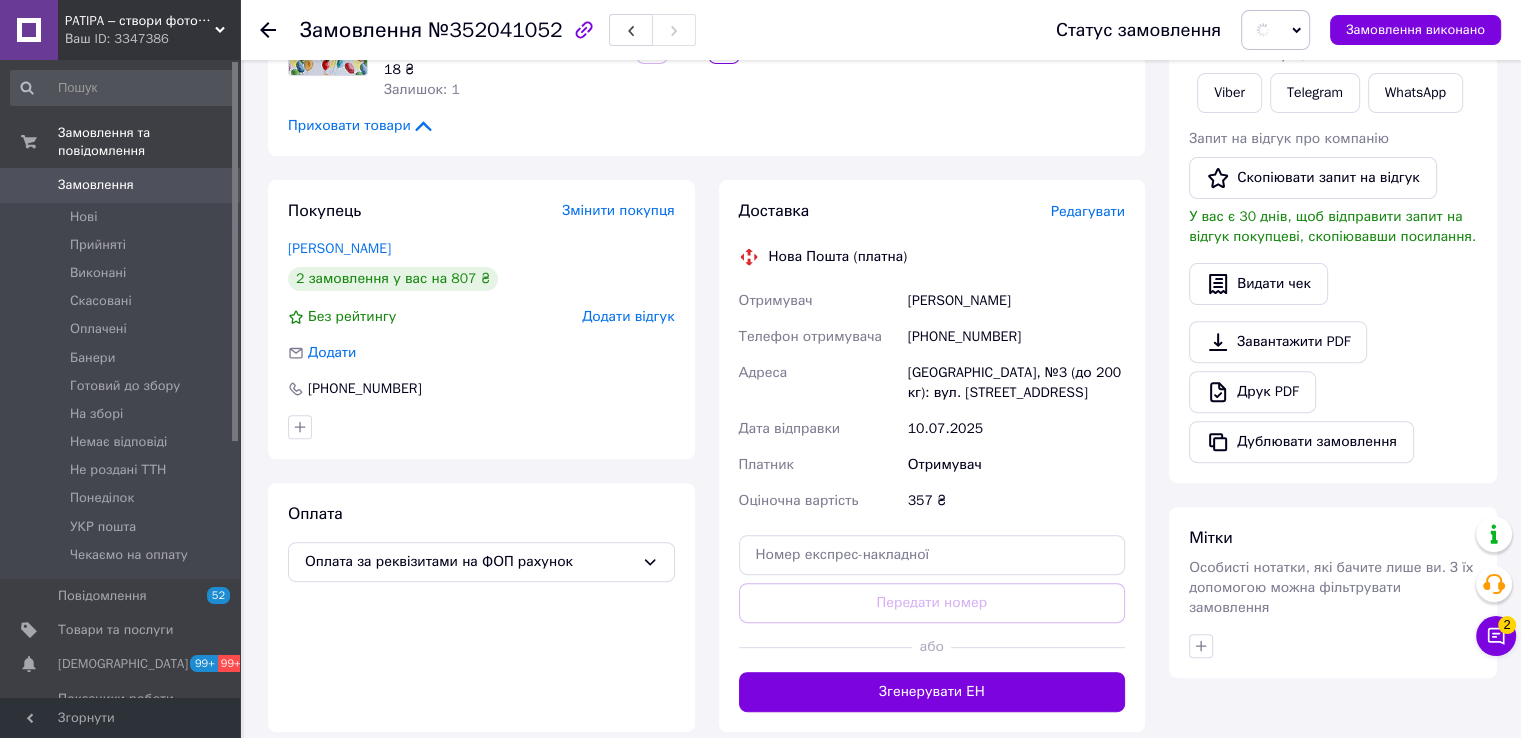 scroll, scrollTop: 800, scrollLeft: 0, axis: vertical 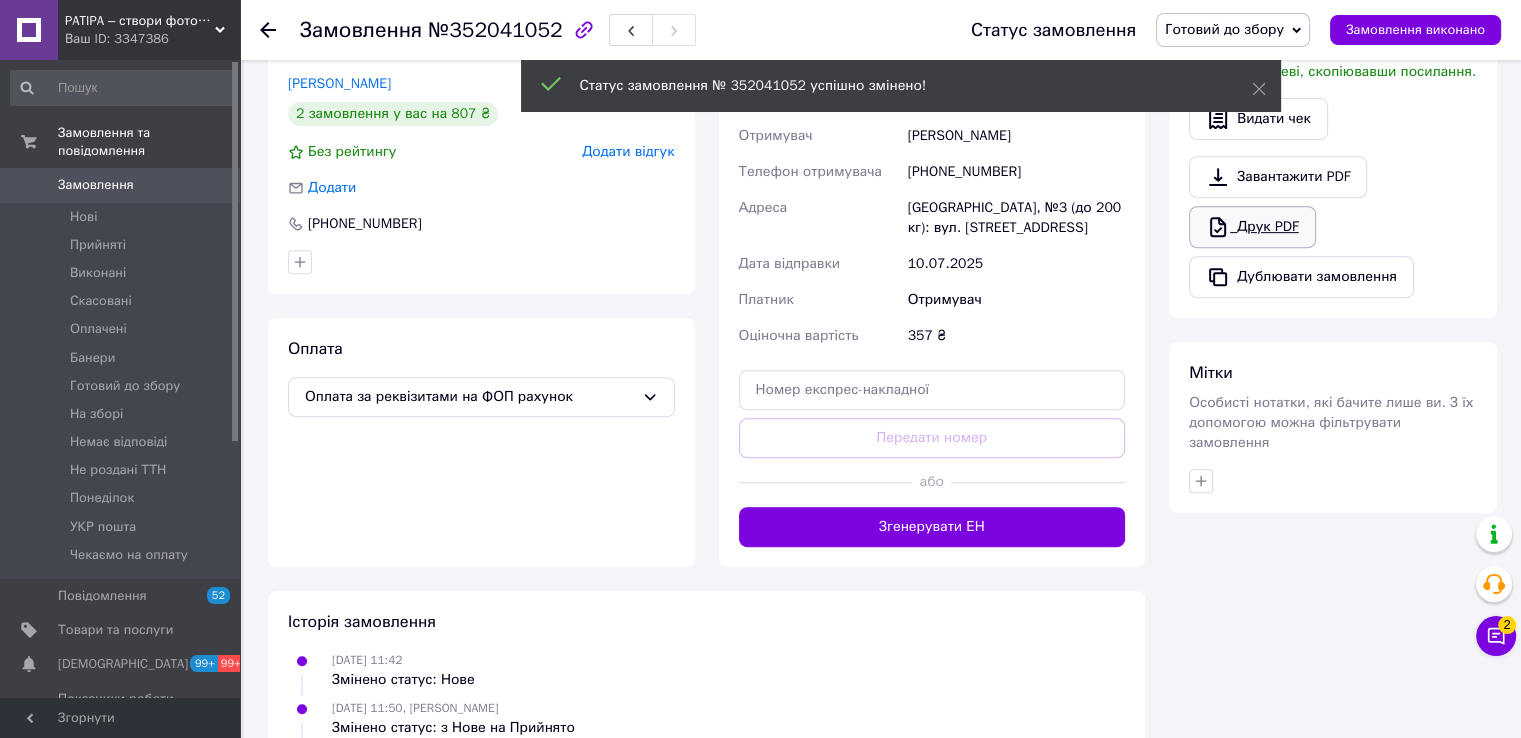 click on "Друк PDF" at bounding box center (1252, 227) 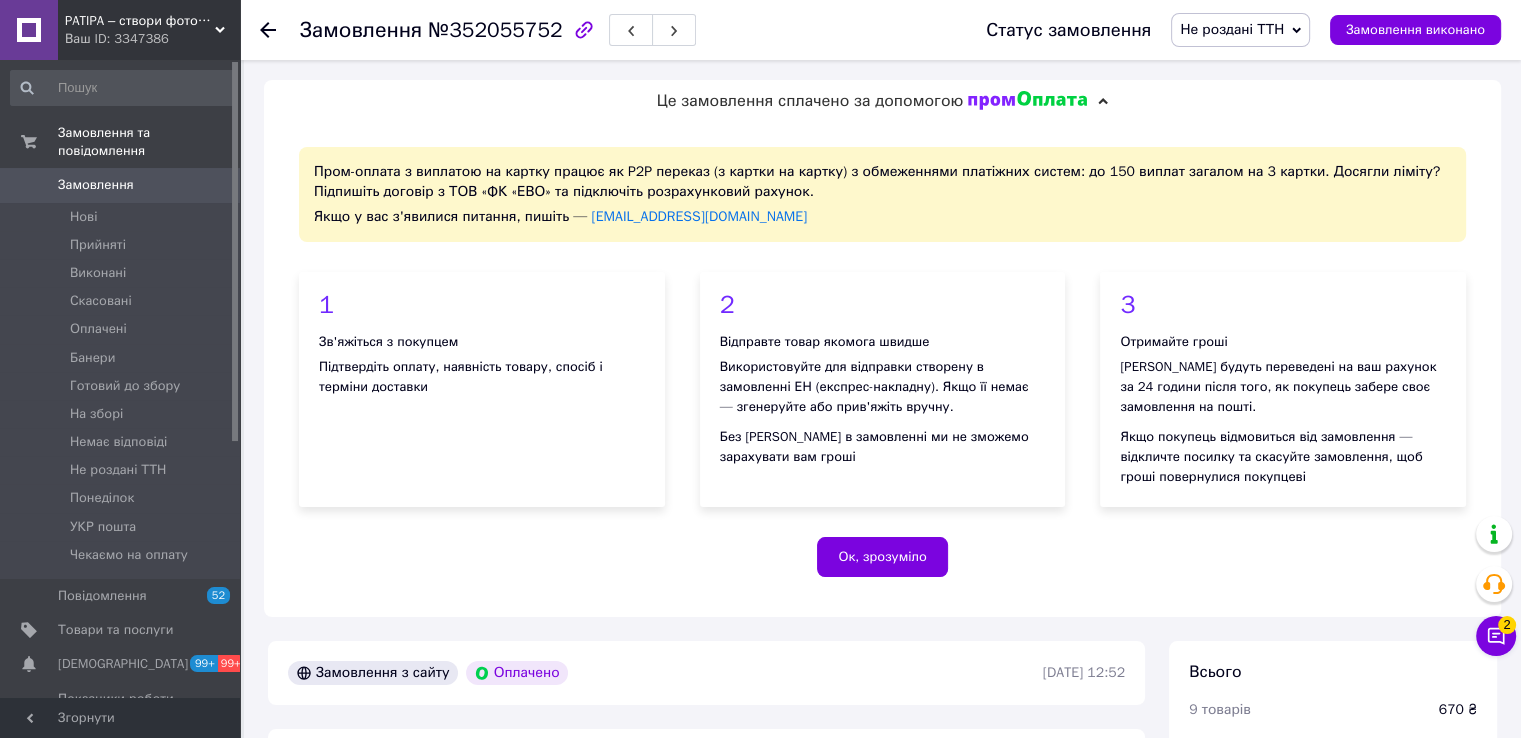scroll, scrollTop: 400, scrollLeft: 0, axis: vertical 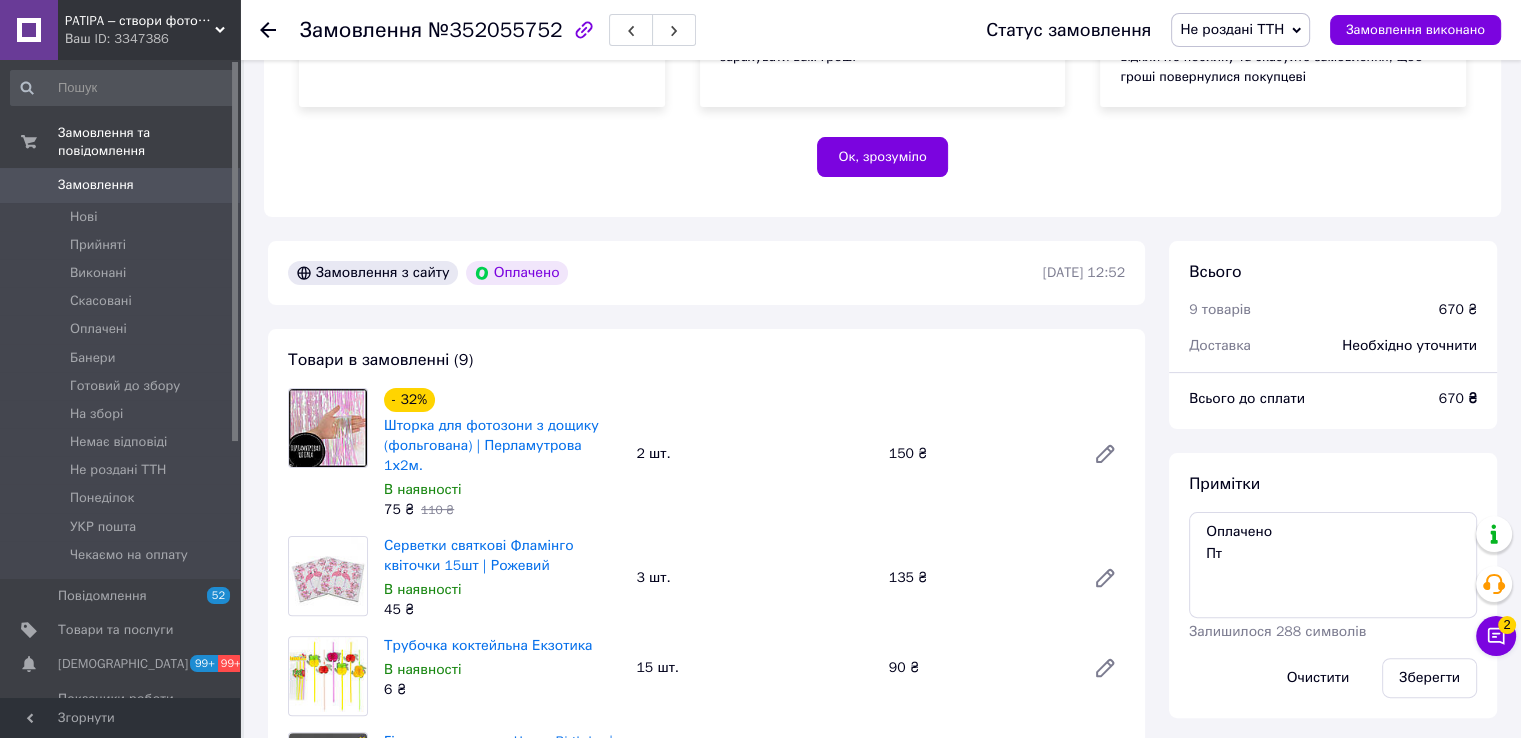 click on "Не роздані ТТН" at bounding box center [1232, 29] 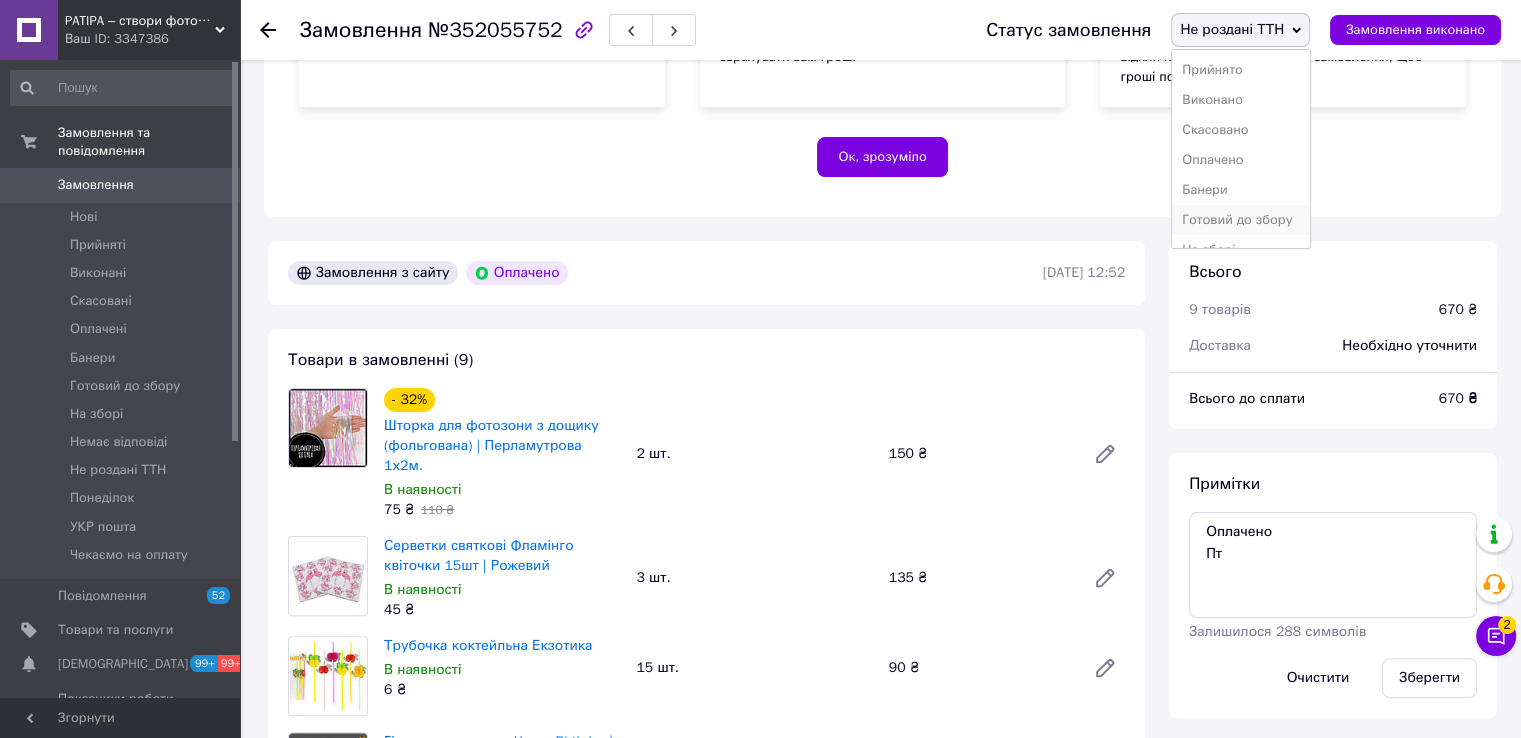 click on "Готовий до збору" at bounding box center (1241, 220) 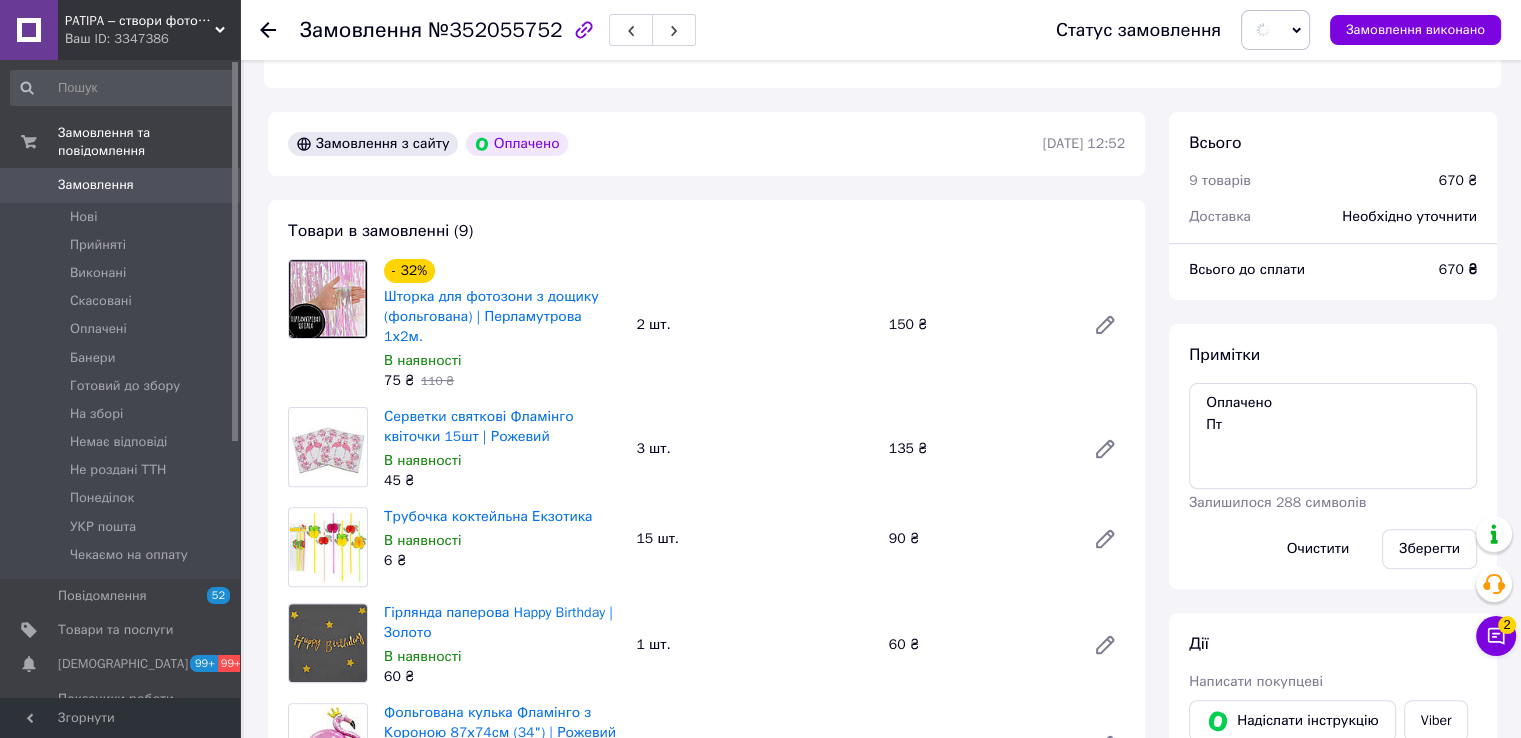 scroll, scrollTop: 900, scrollLeft: 0, axis: vertical 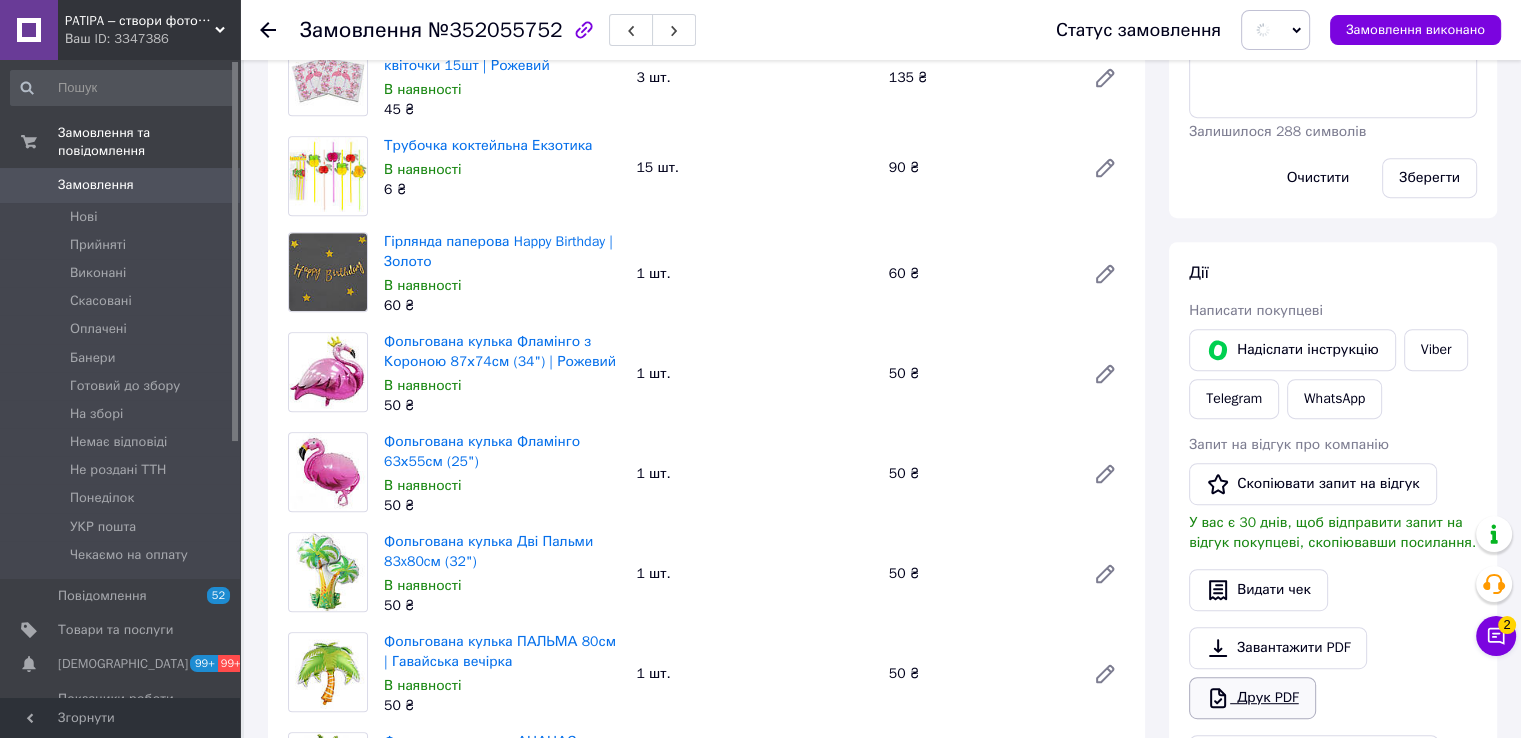 click on "Друк PDF" at bounding box center [1252, 698] 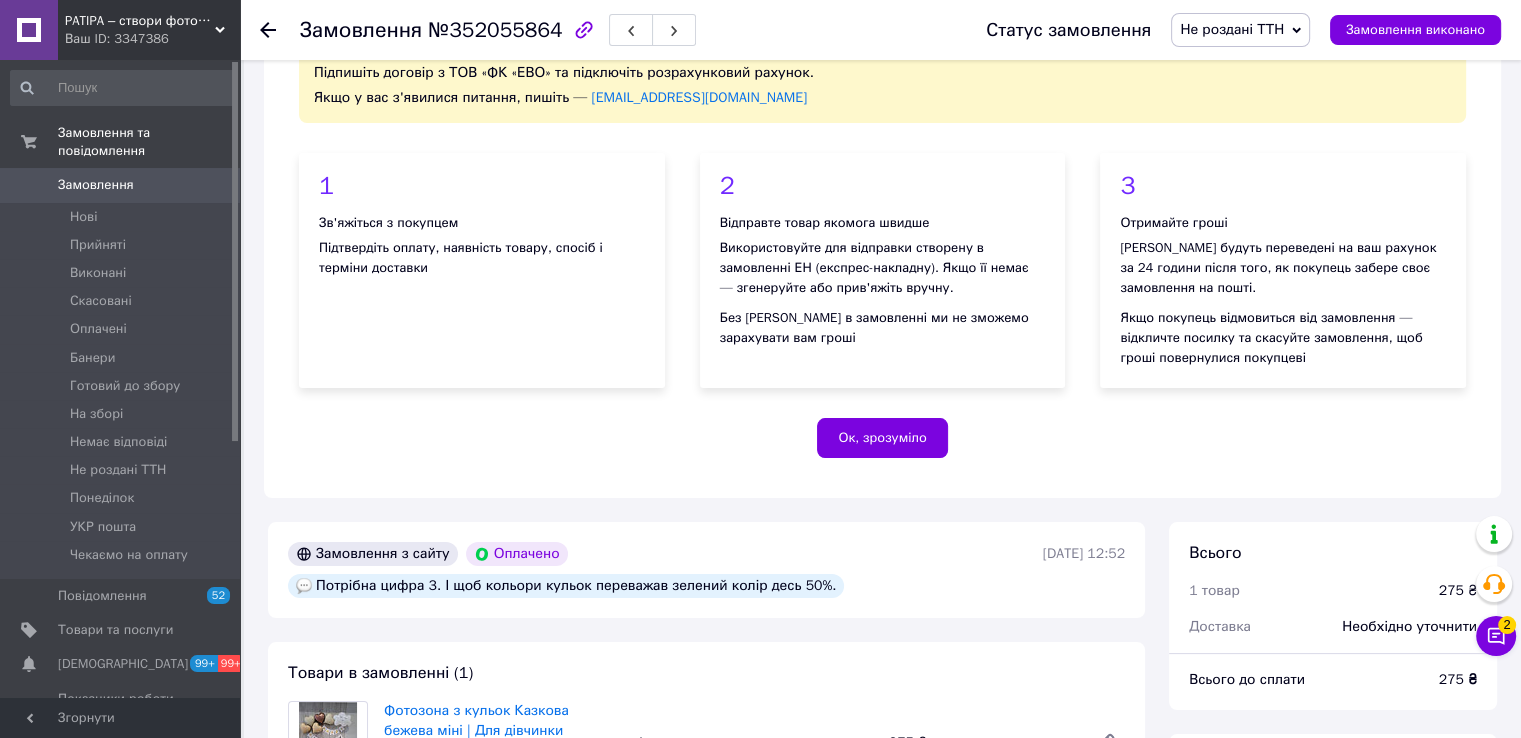 scroll, scrollTop: 400, scrollLeft: 0, axis: vertical 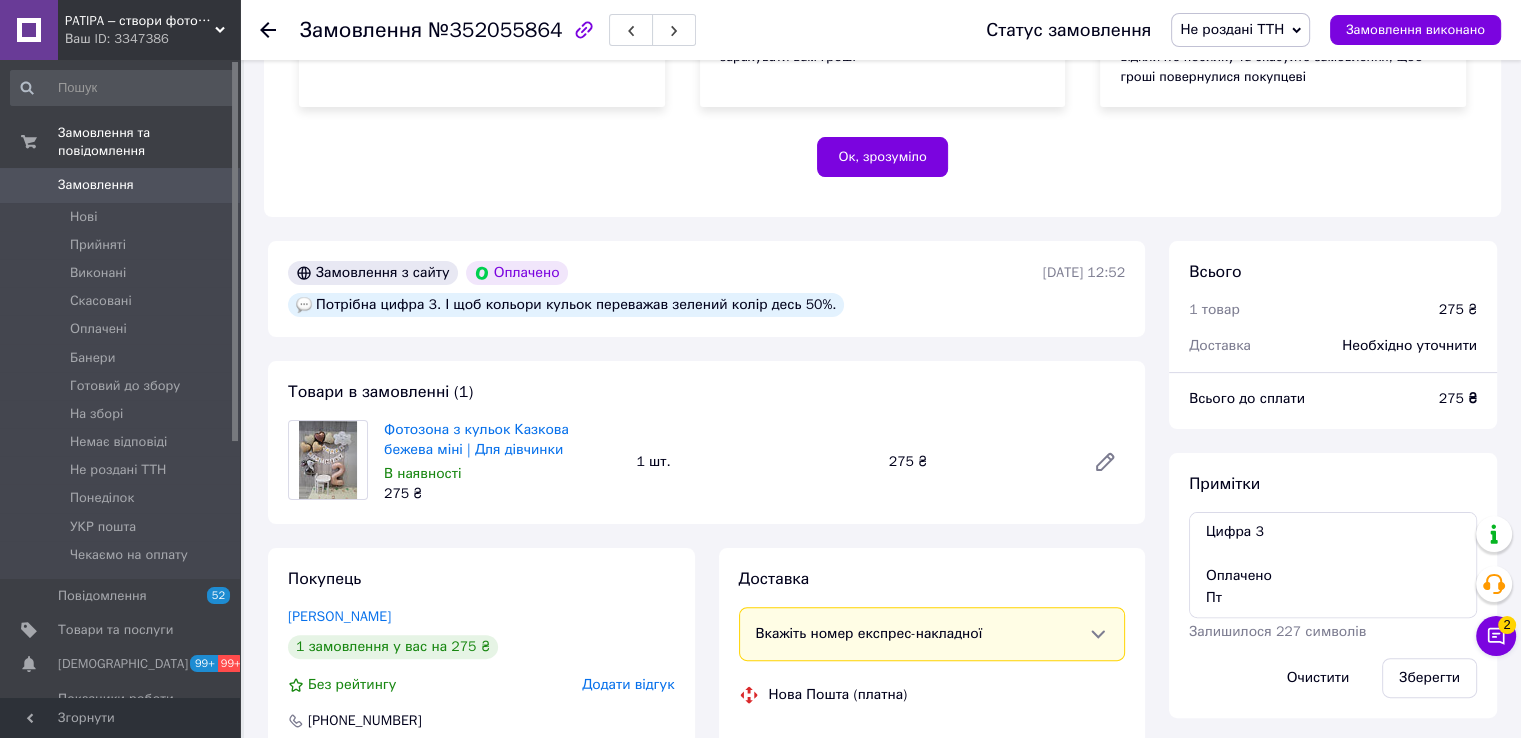 click on "Не роздані ТТН" at bounding box center (1240, 30) 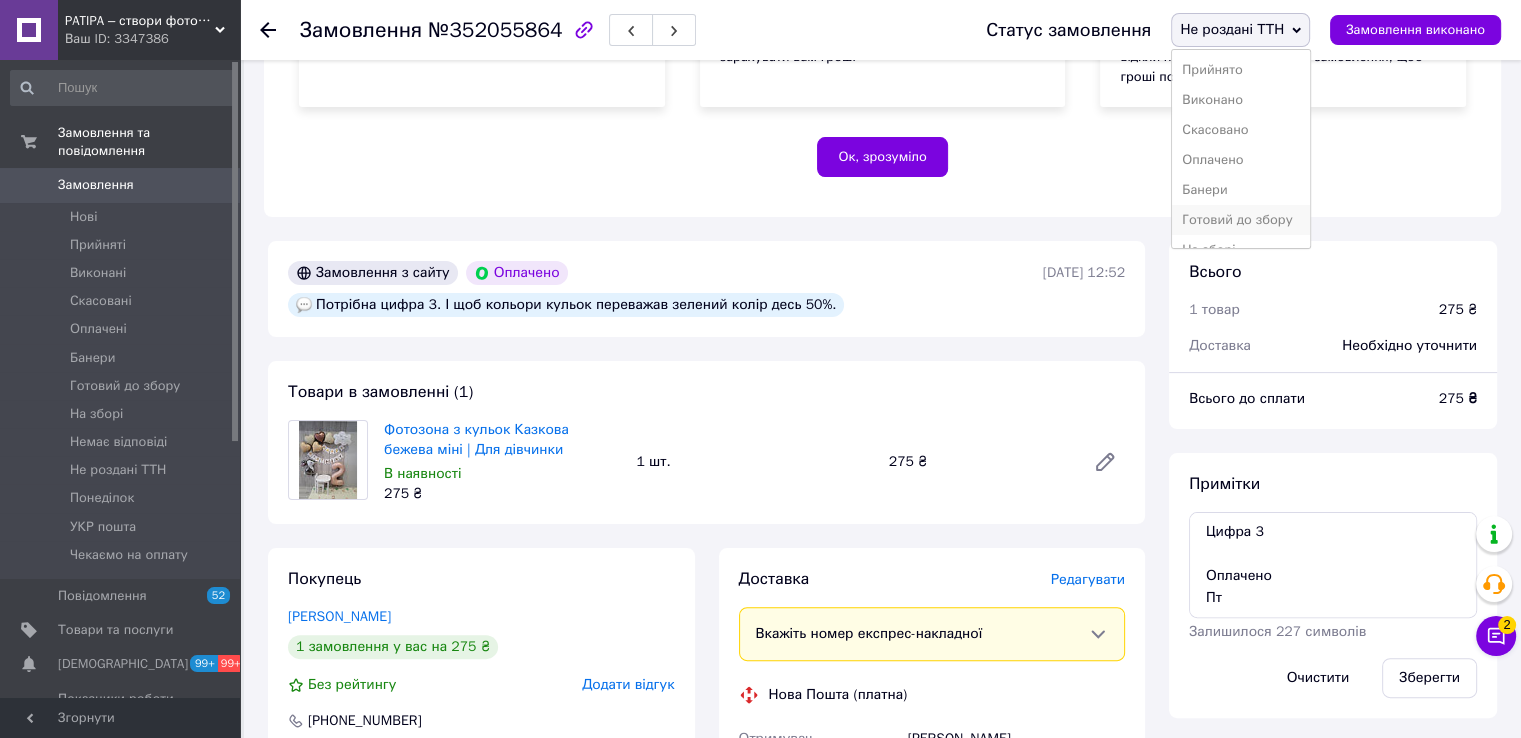click on "Готовий до збору" at bounding box center [1241, 220] 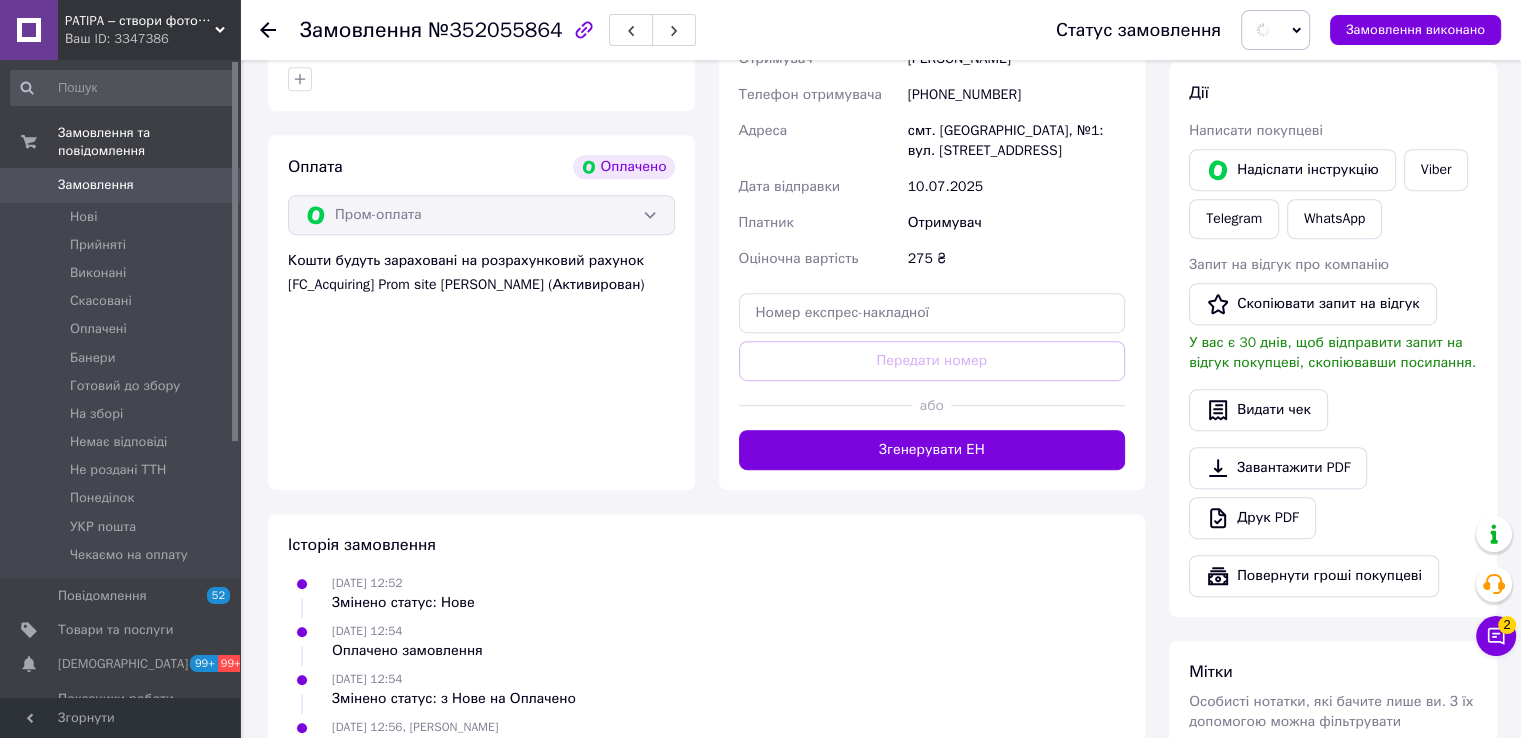 scroll, scrollTop: 1200, scrollLeft: 0, axis: vertical 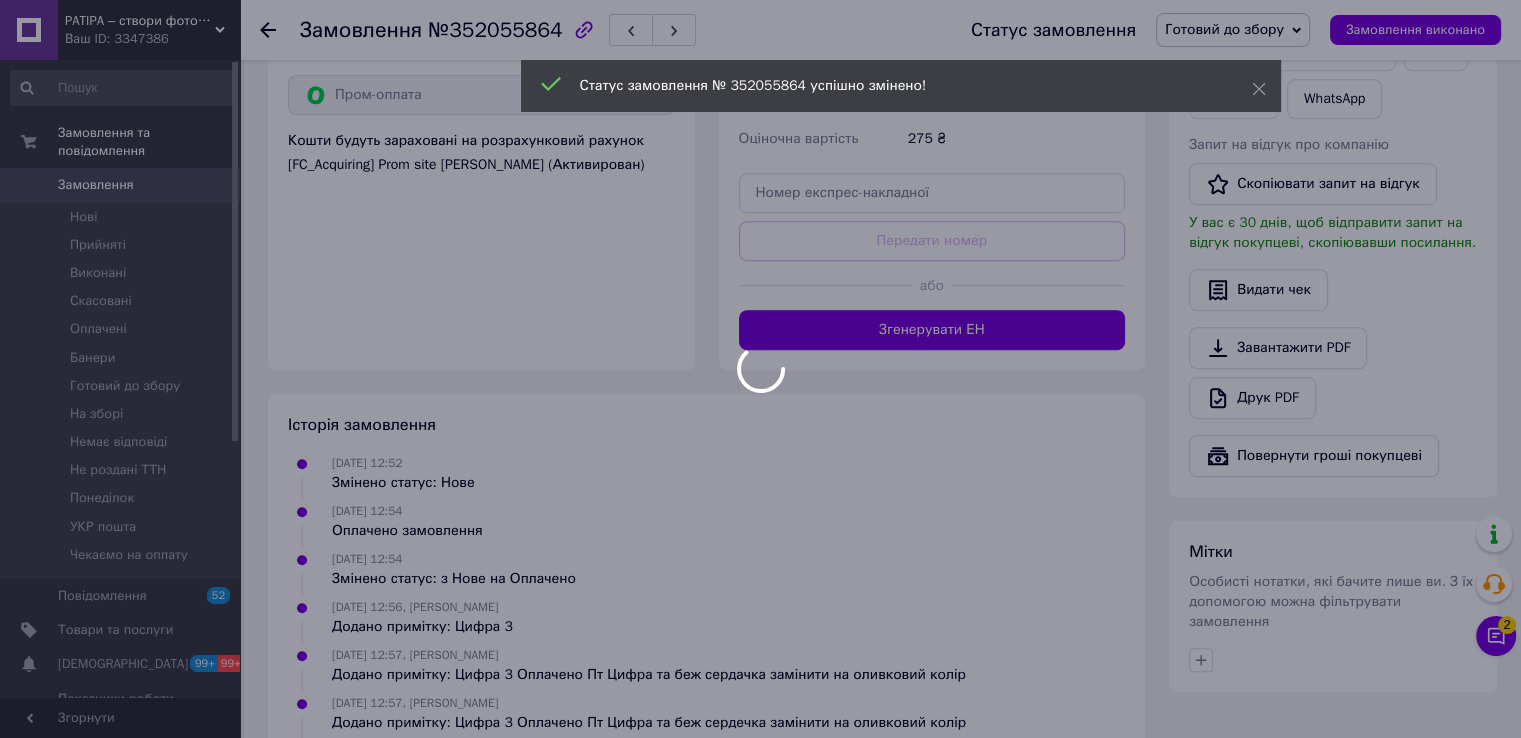click at bounding box center [760, 369] 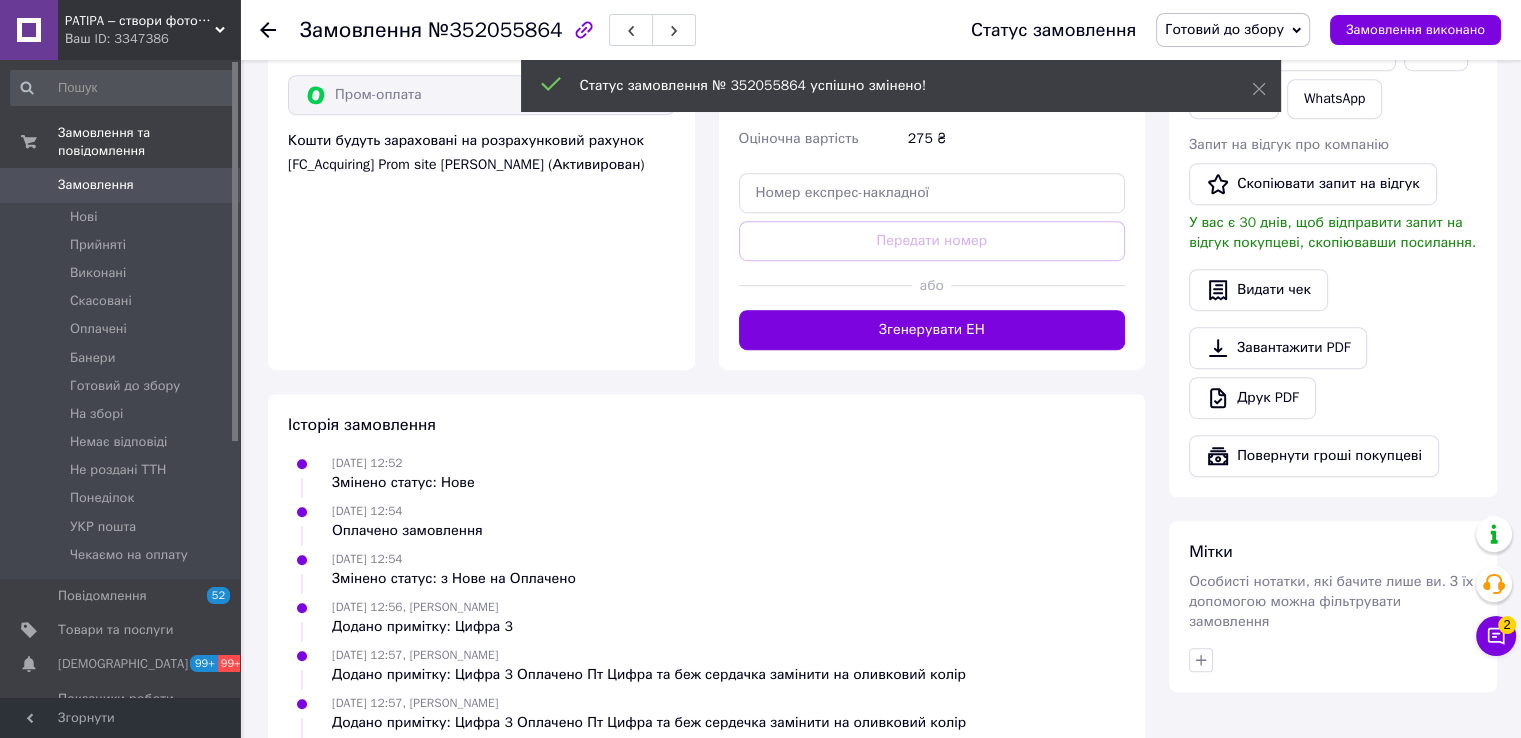 click on "Друк PDF" at bounding box center [1252, 398] 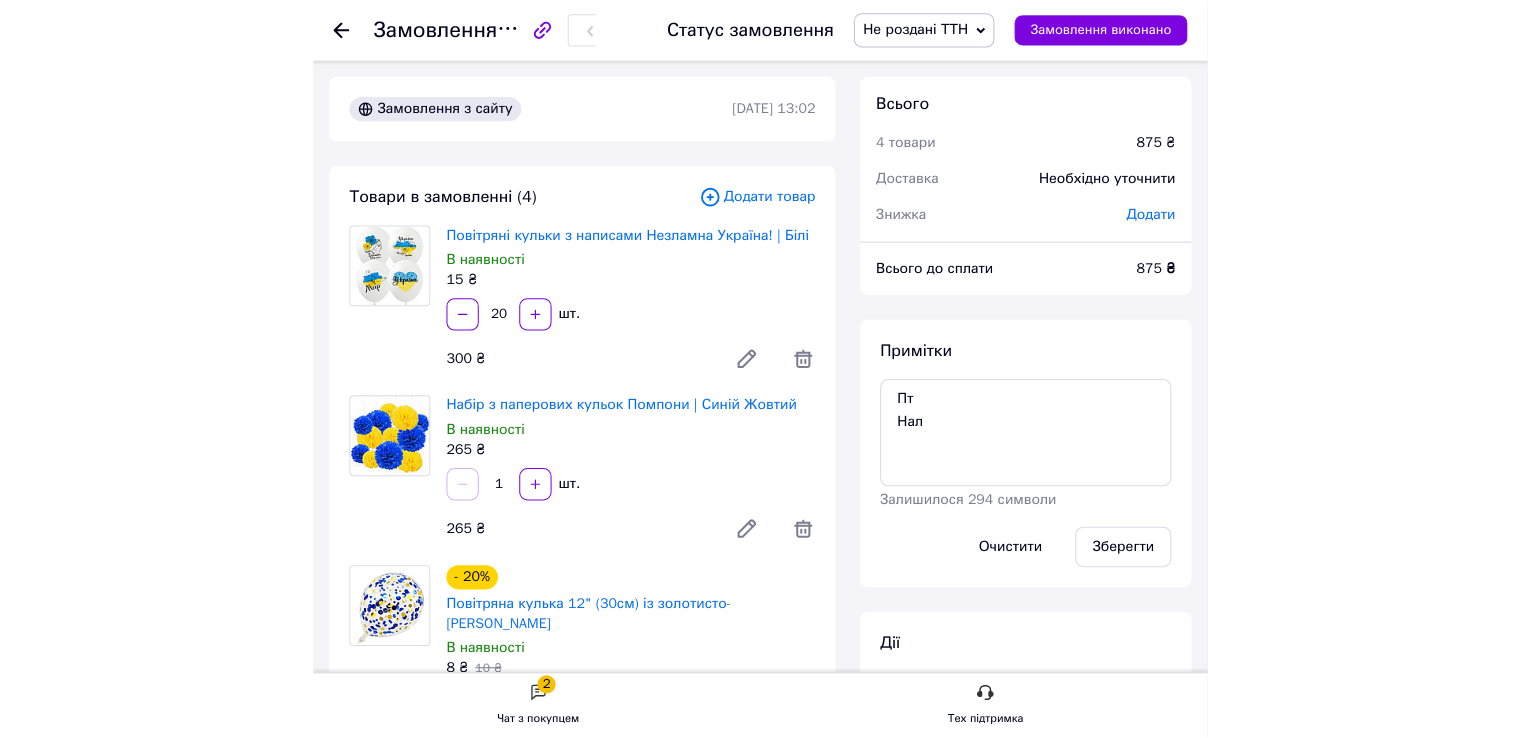 scroll, scrollTop: 0, scrollLeft: 0, axis: both 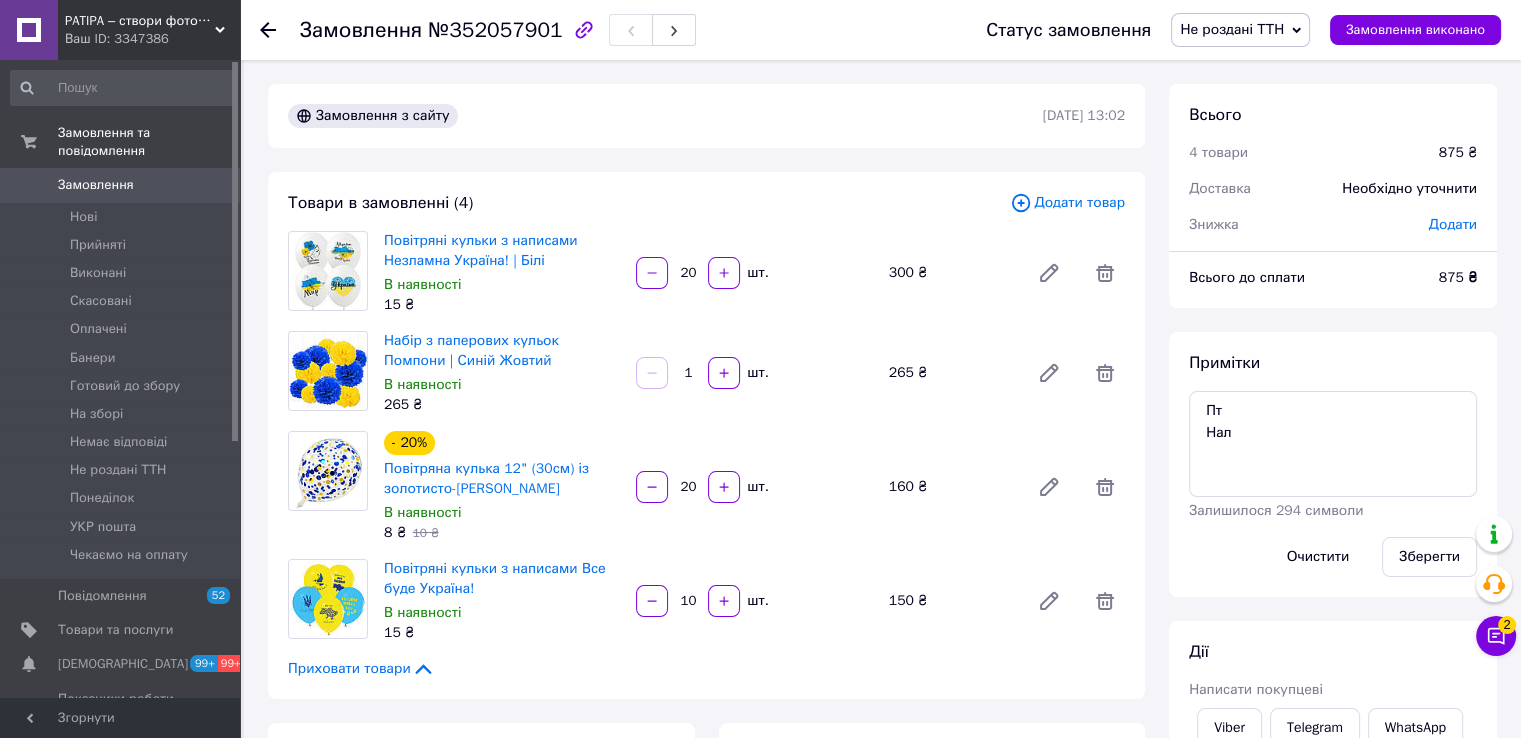 click on "Не роздані ТТН" at bounding box center (1232, 29) 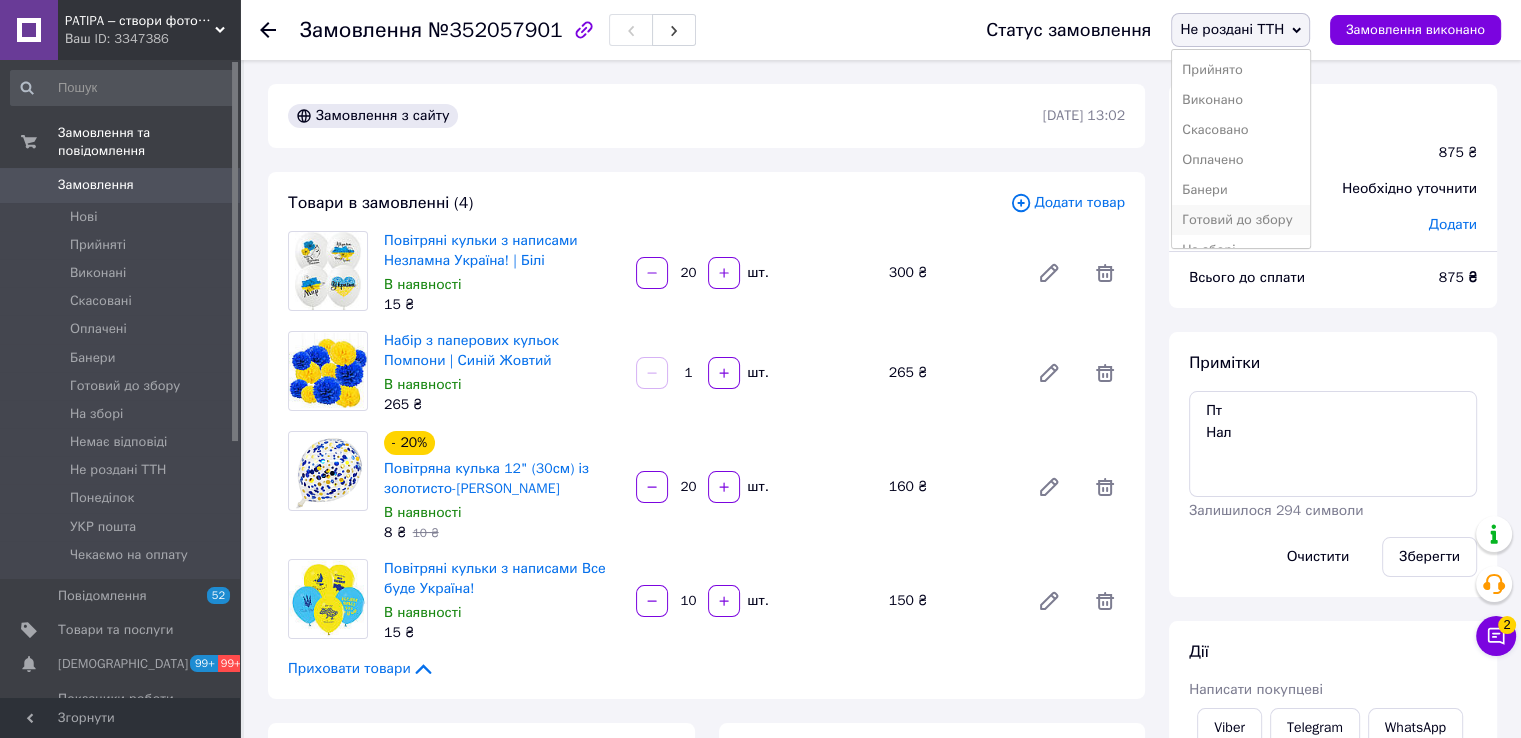 click on "Готовий до збору" at bounding box center [1241, 220] 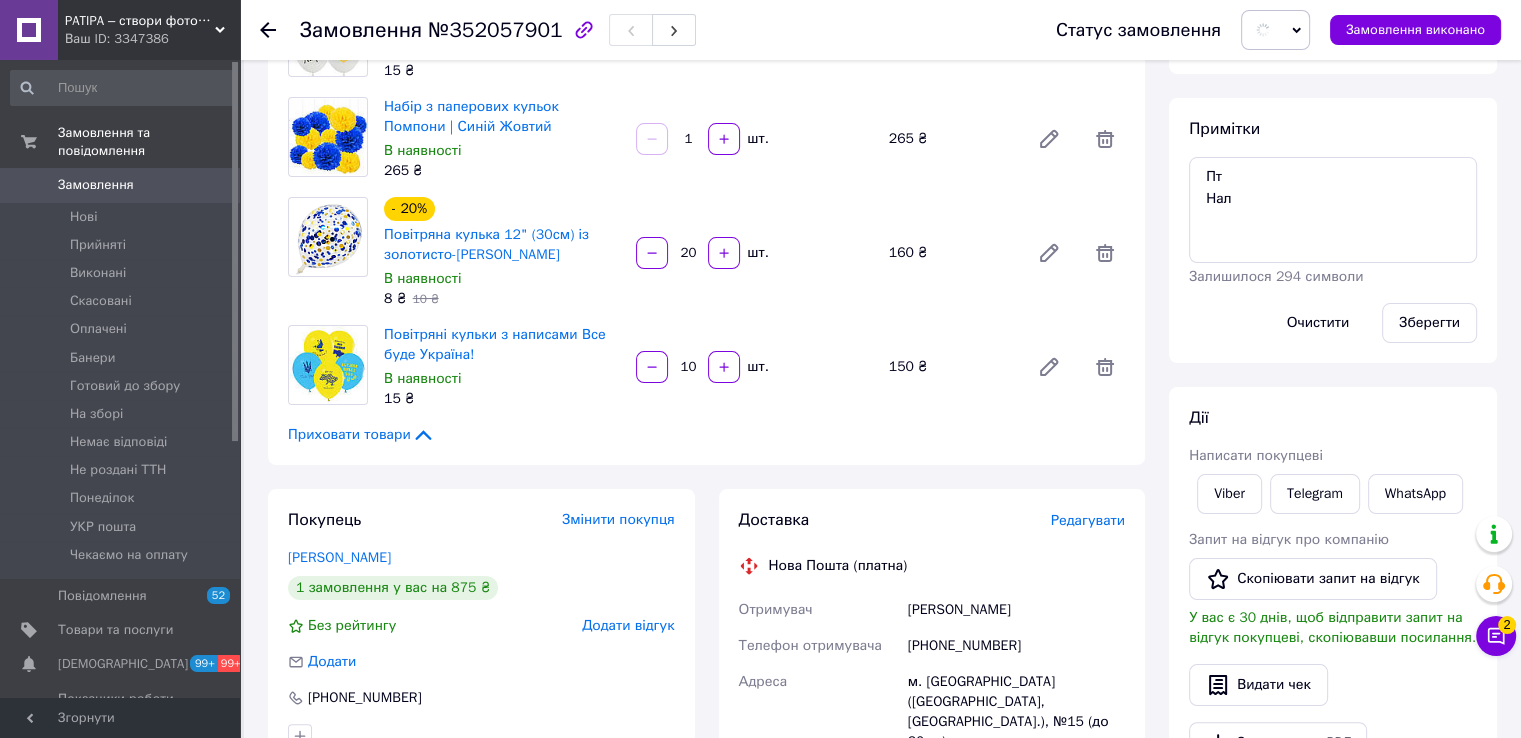 scroll, scrollTop: 500, scrollLeft: 0, axis: vertical 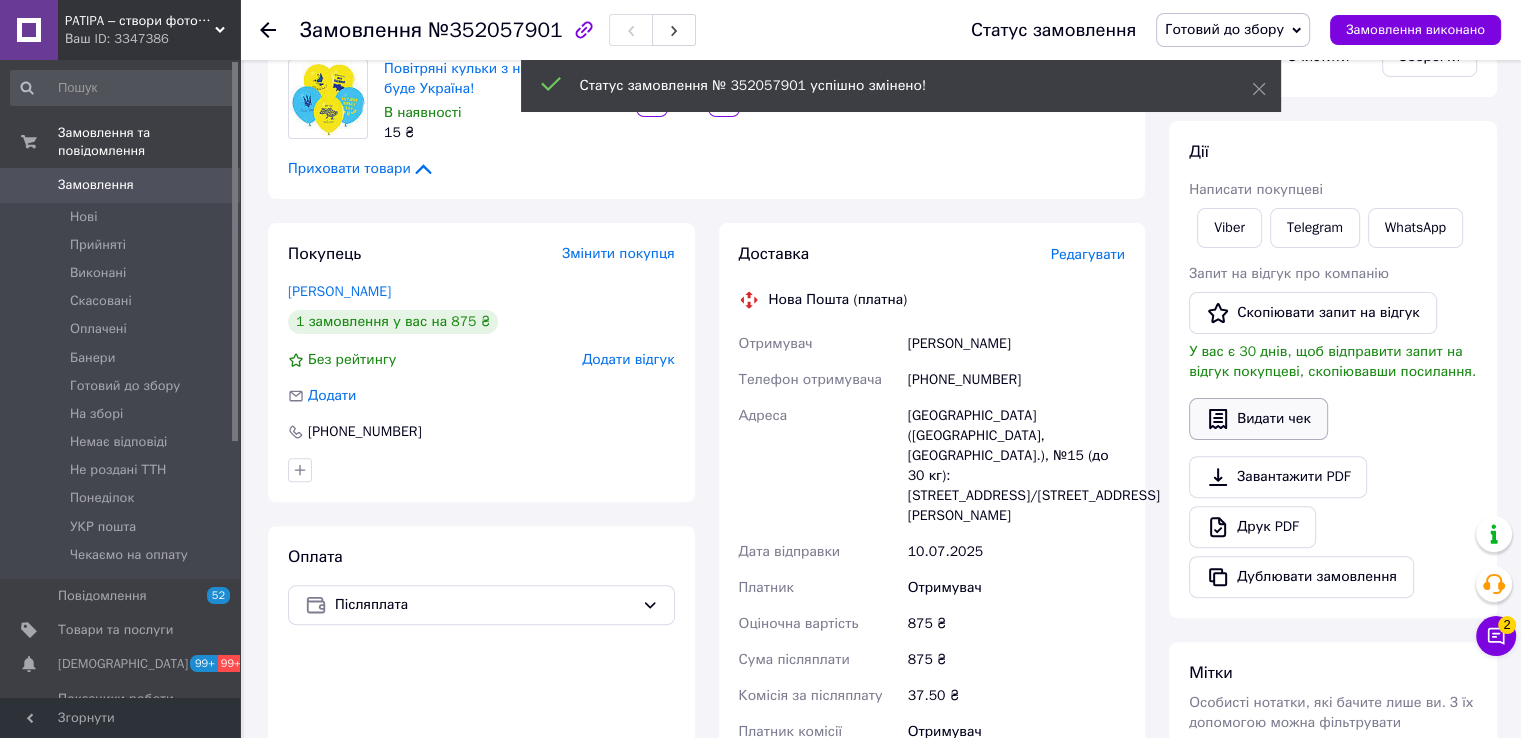 drag, startPoint x: 1171, startPoint y: 360, endPoint x: 1203, endPoint y: 419, distance: 67.11929 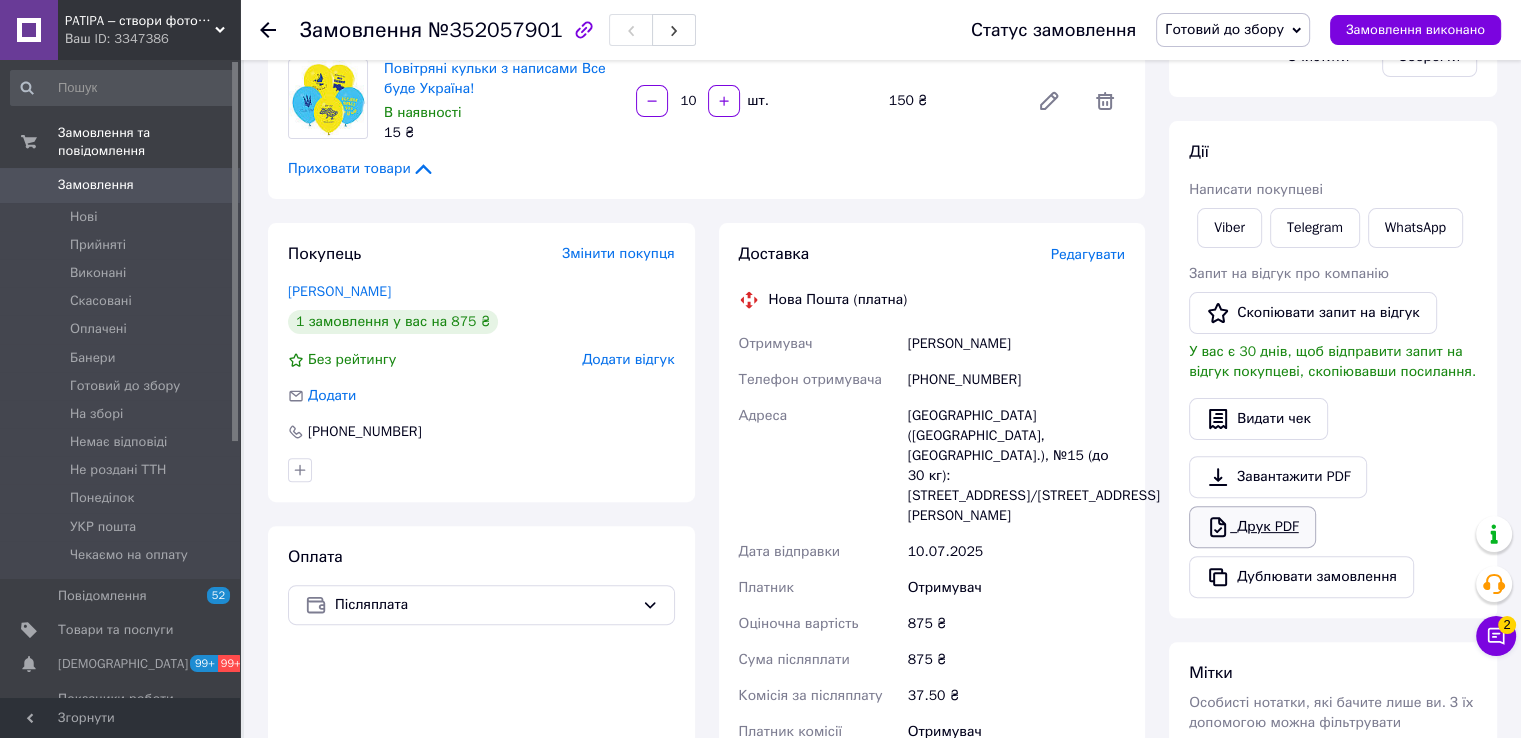 click on "Друк PDF" at bounding box center [1252, 527] 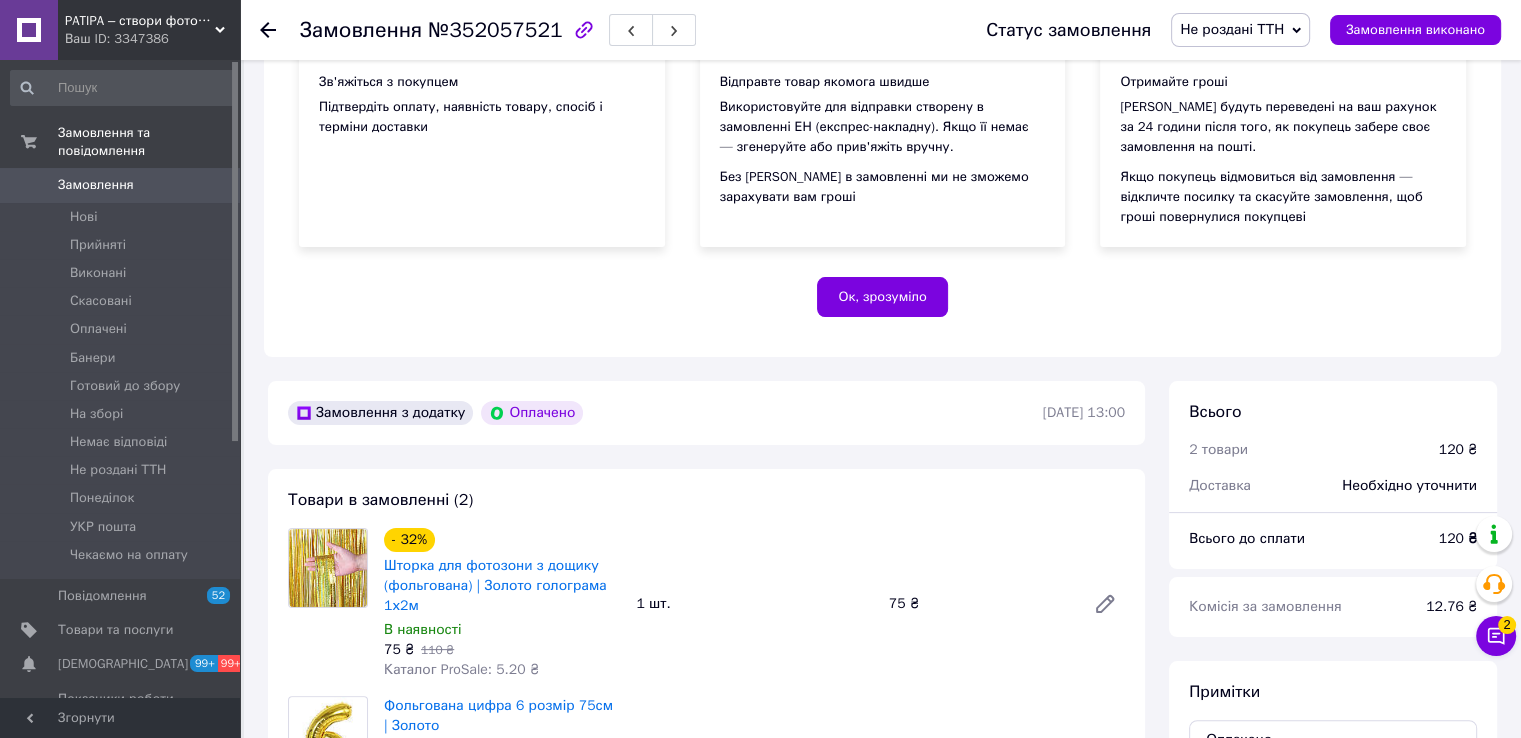 scroll, scrollTop: 500, scrollLeft: 0, axis: vertical 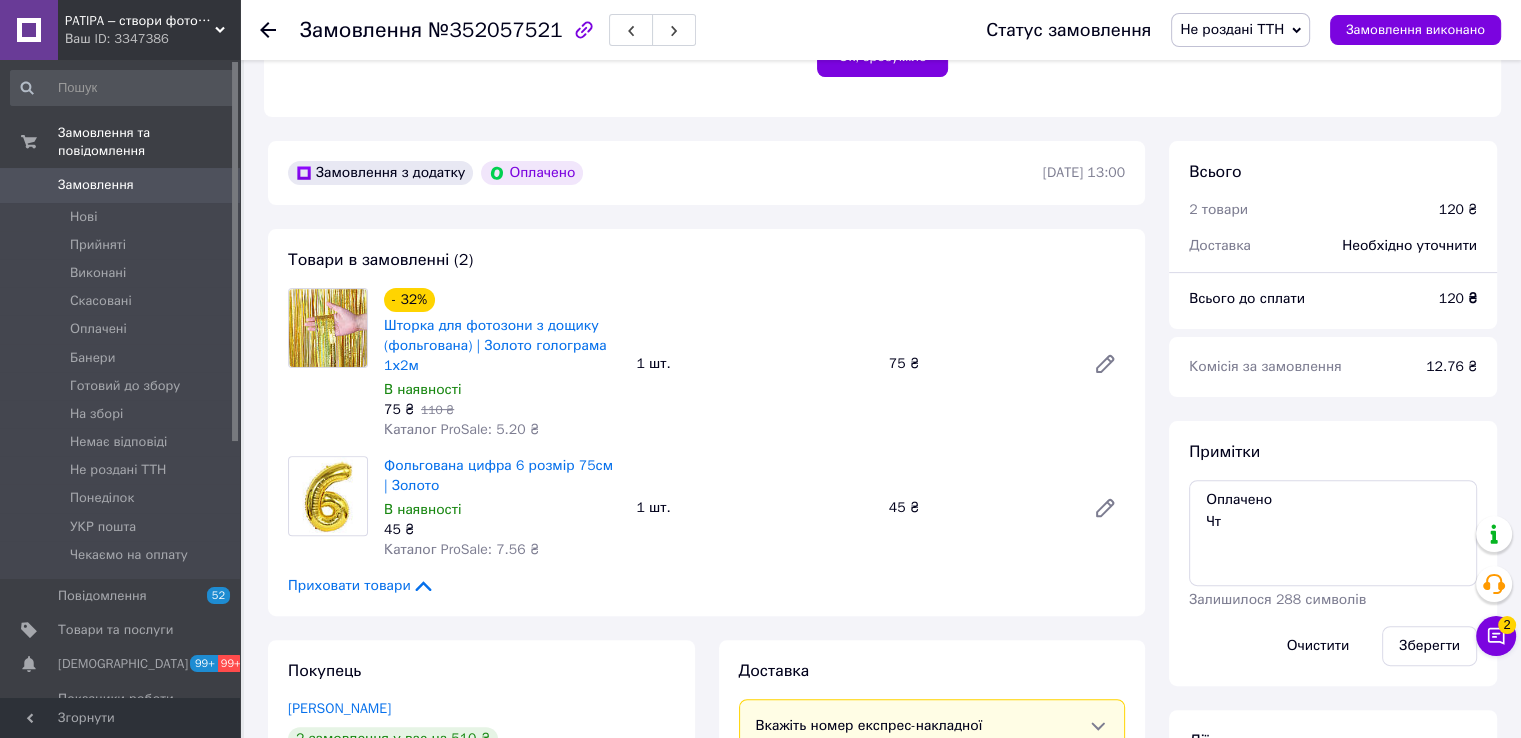 click on "Не роздані ТТН" at bounding box center (1240, 30) 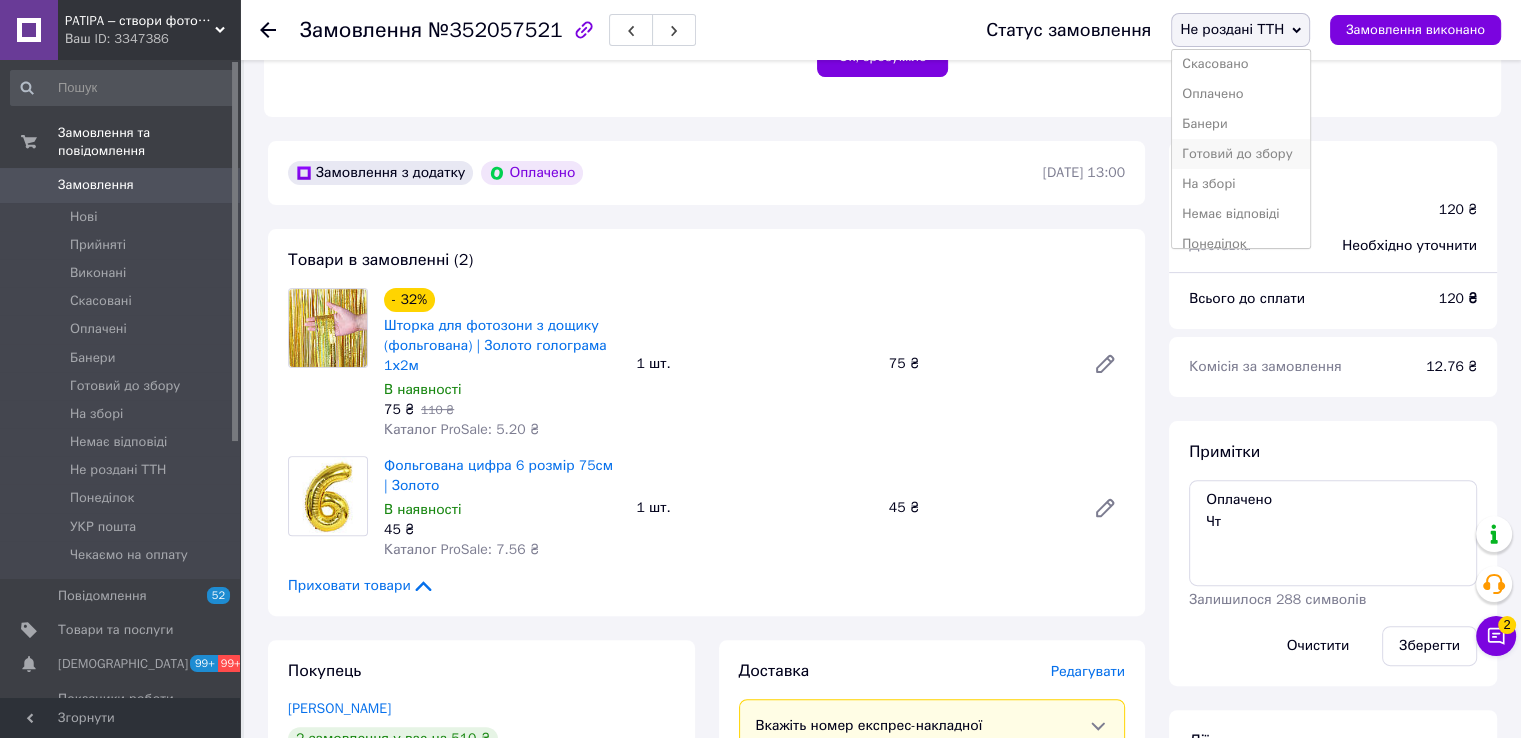 scroll, scrollTop: 141, scrollLeft: 0, axis: vertical 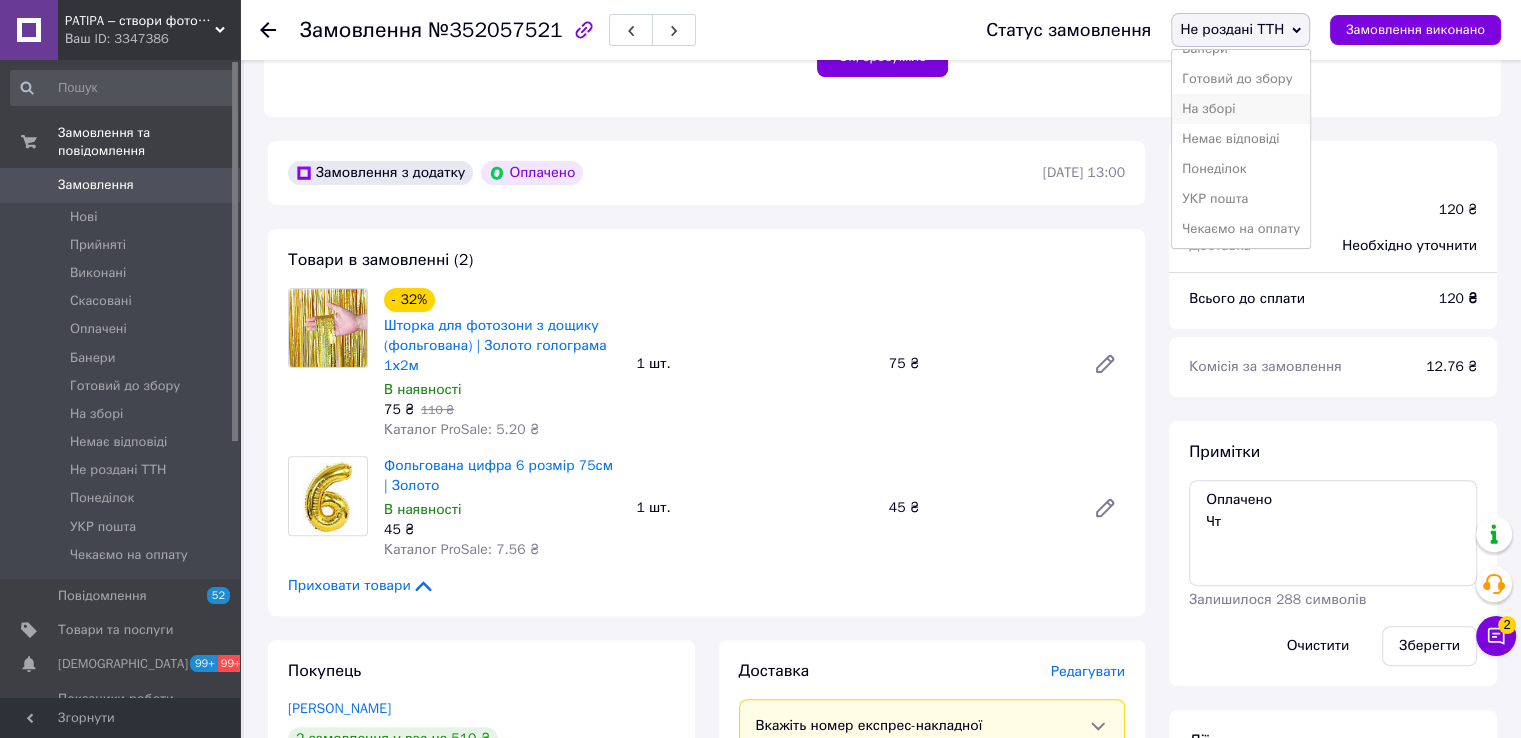 click on "На зборі" at bounding box center [1241, 109] 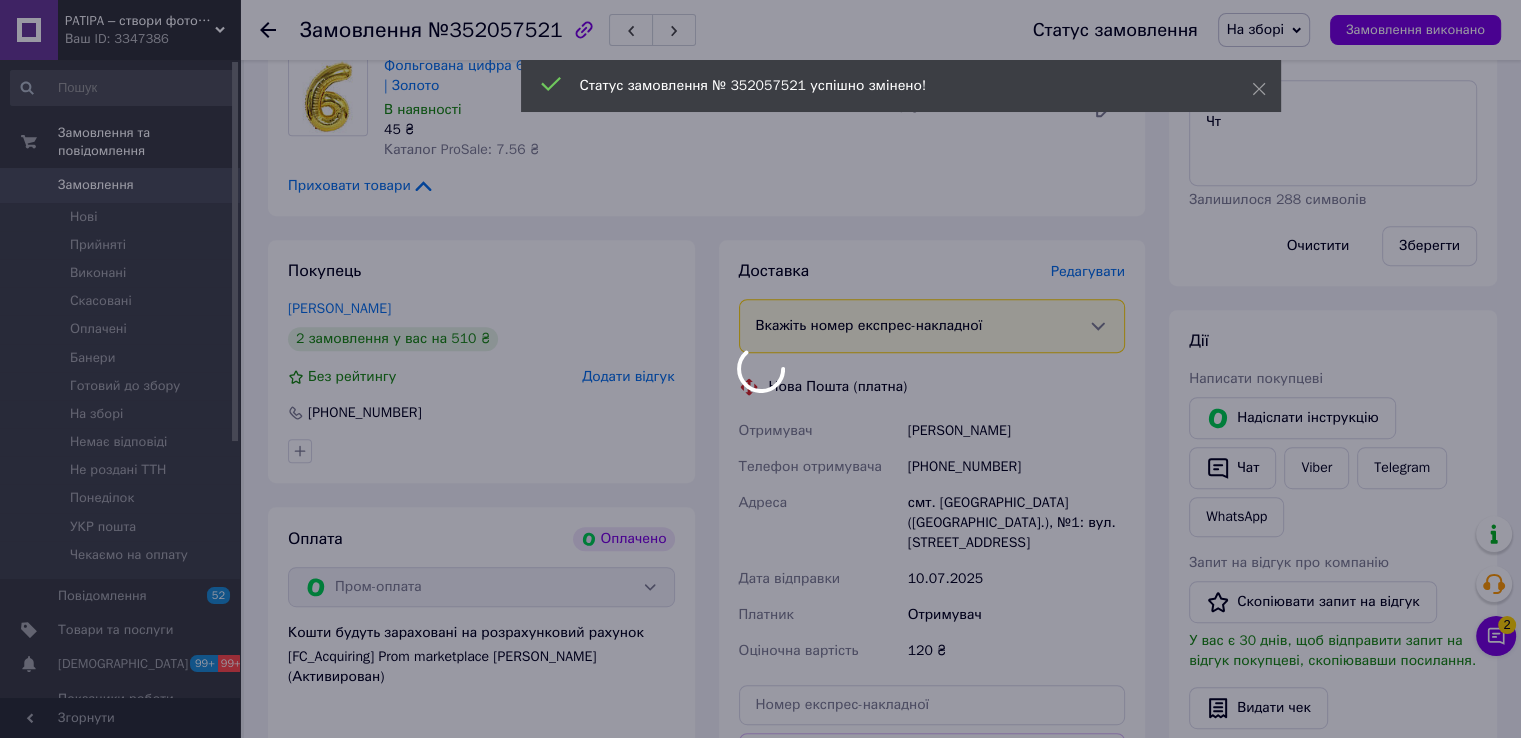 scroll, scrollTop: 1200, scrollLeft: 0, axis: vertical 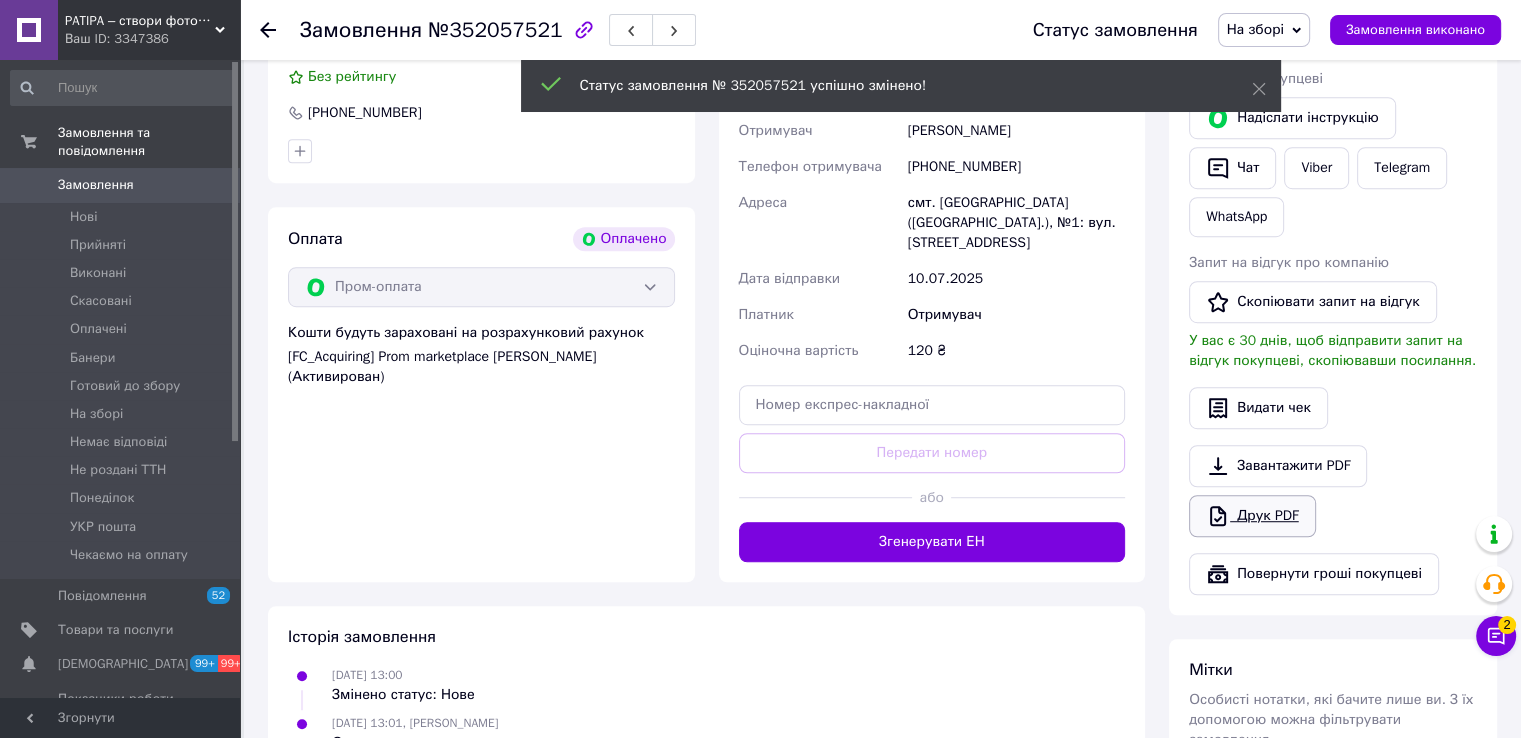 click on "Друк PDF" at bounding box center [1252, 516] 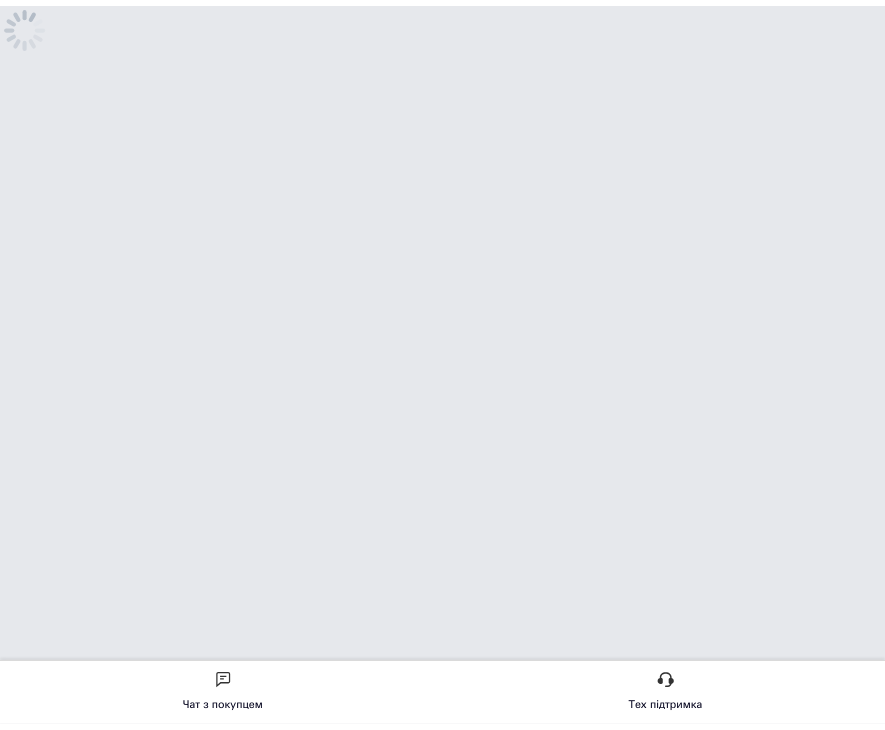 scroll, scrollTop: 0, scrollLeft: 0, axis: both 